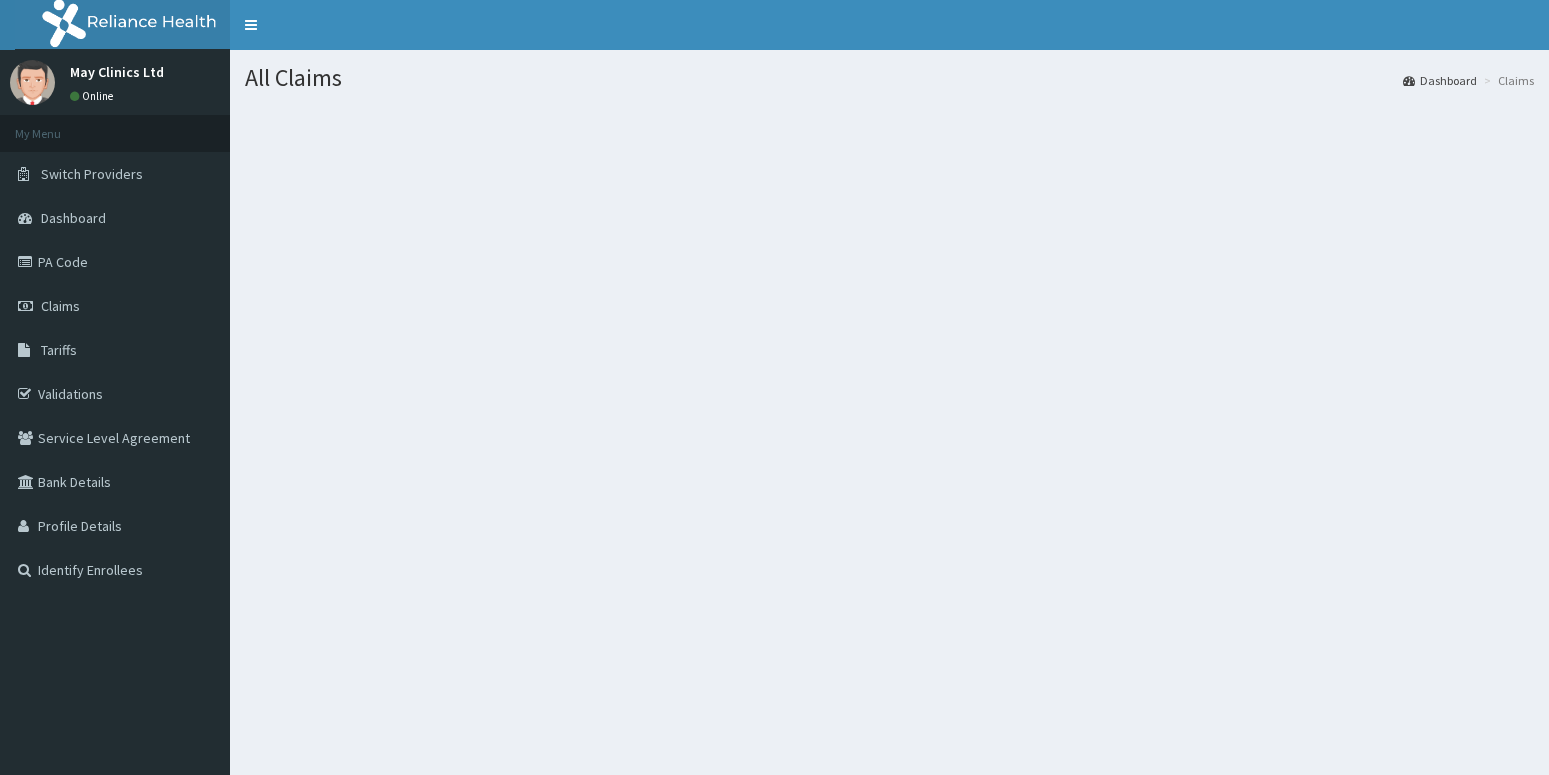 scroll, scrollTop: 0, scrollLeft: 0, axis: both 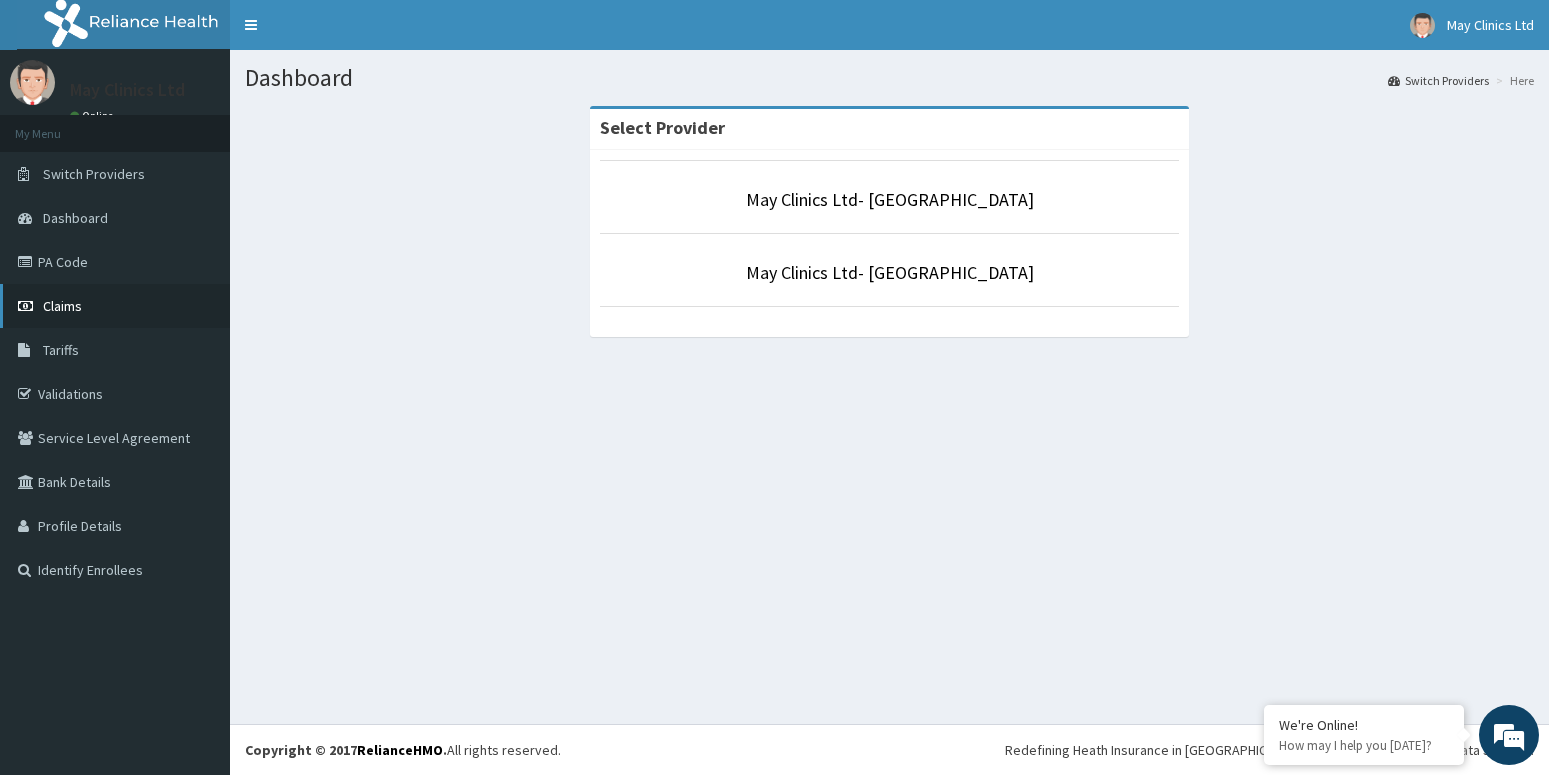 click on "Claims" at bounding box center [62, 306] 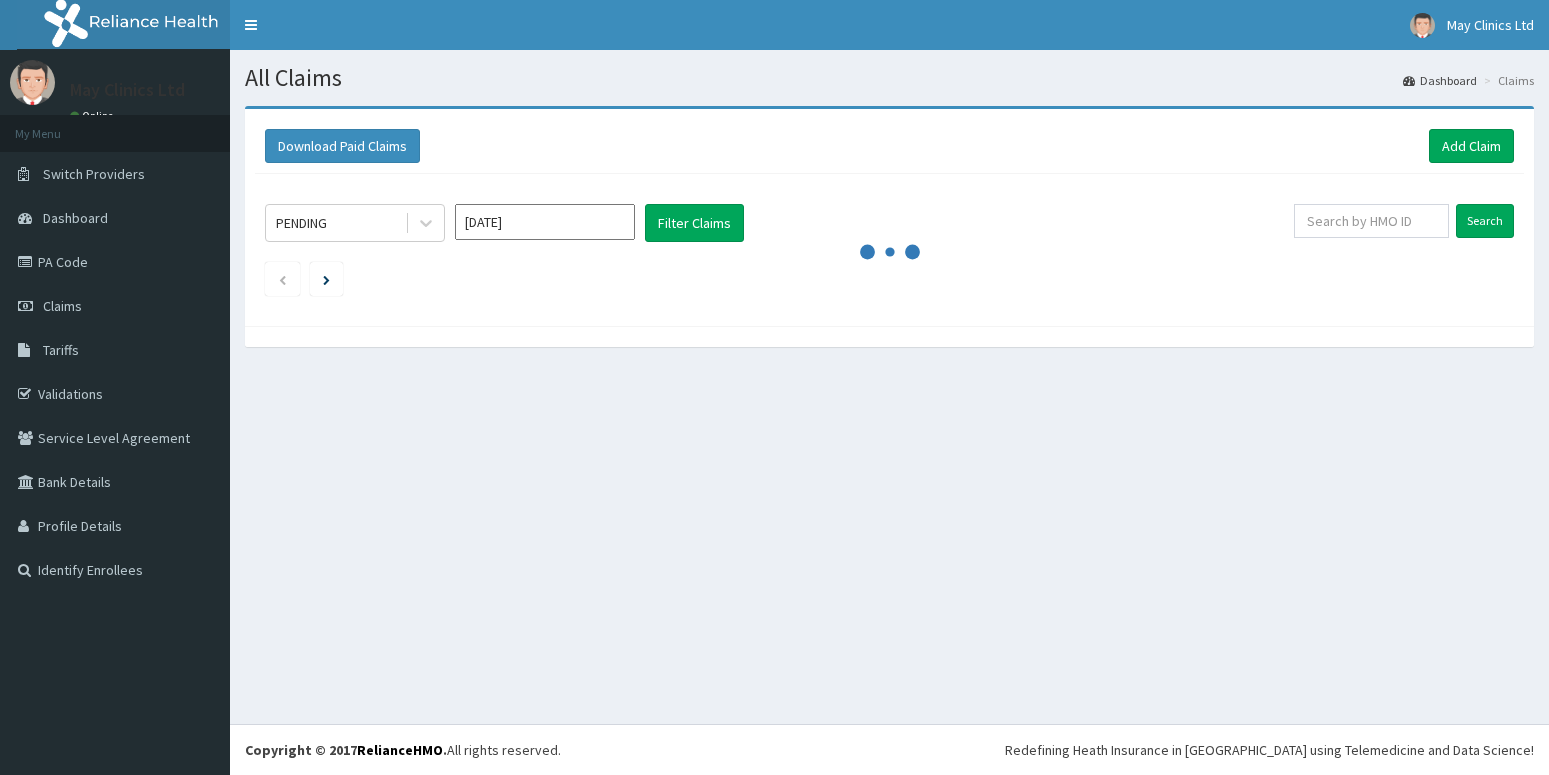 scroll, scrollTop: 0, scrollLeft: 0, axis: both 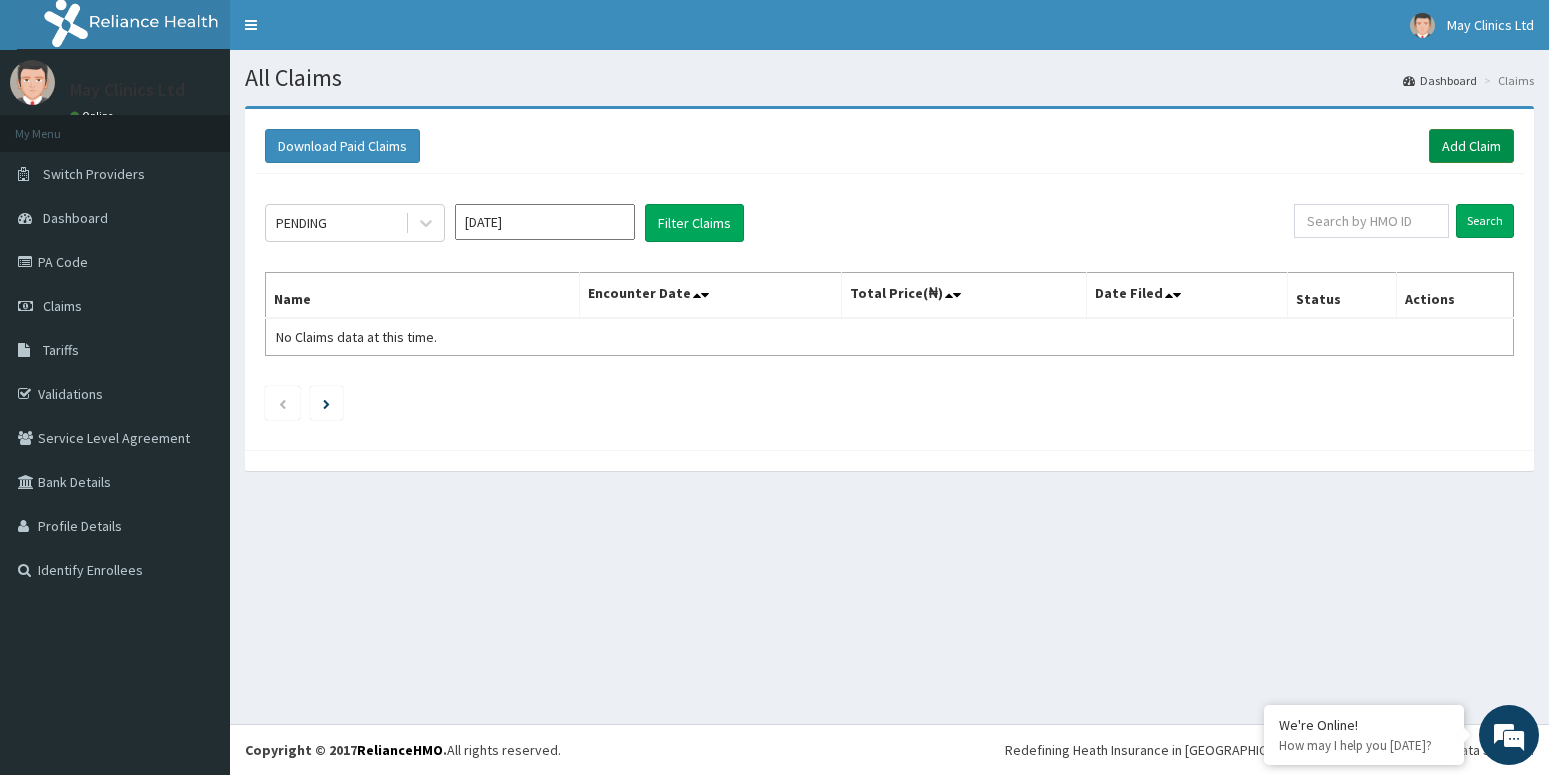 click on "Add Claim" at bounding box center (1471, 146) 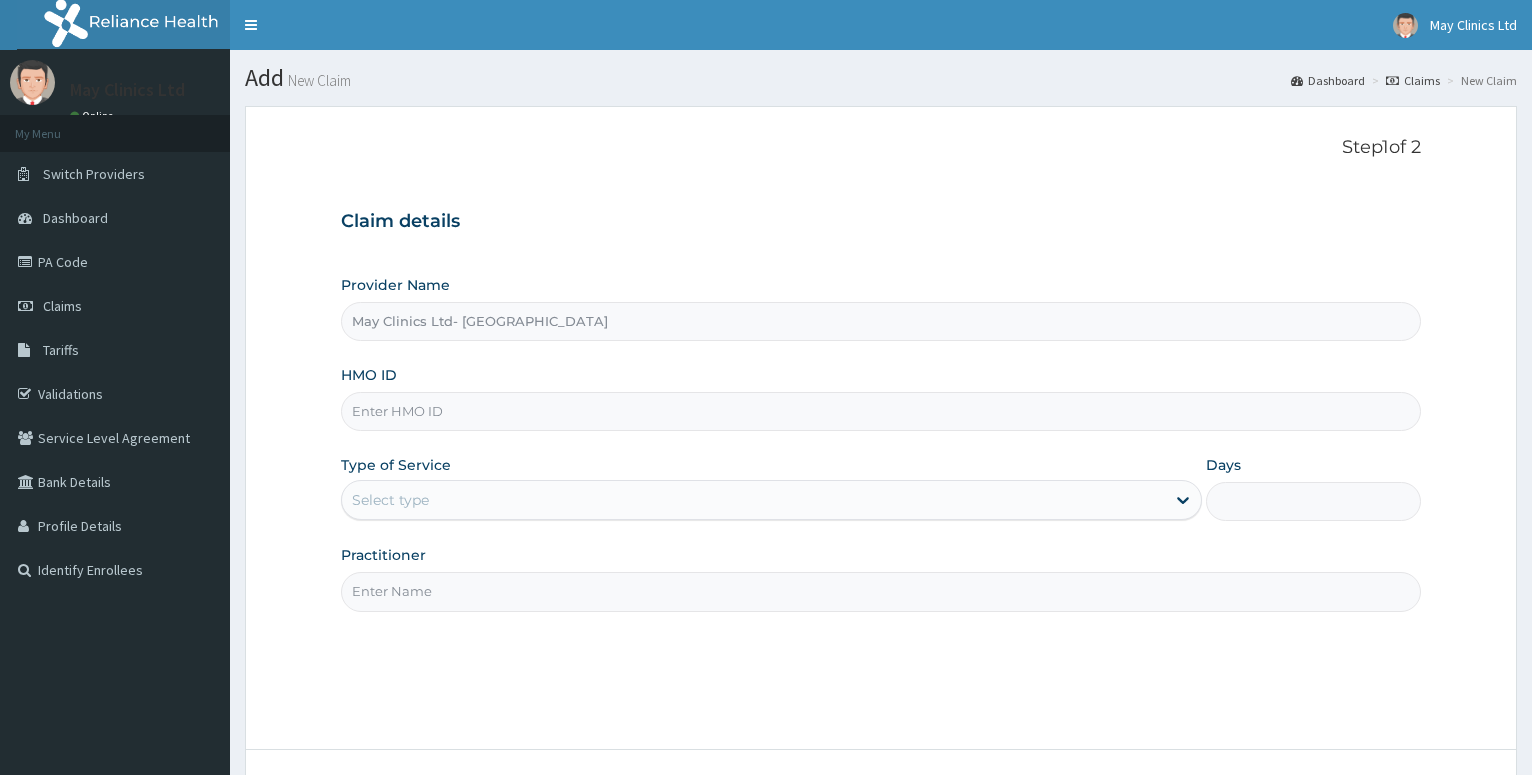 scroll, scrollTop: 0, scrollLeft: 0, axis: both 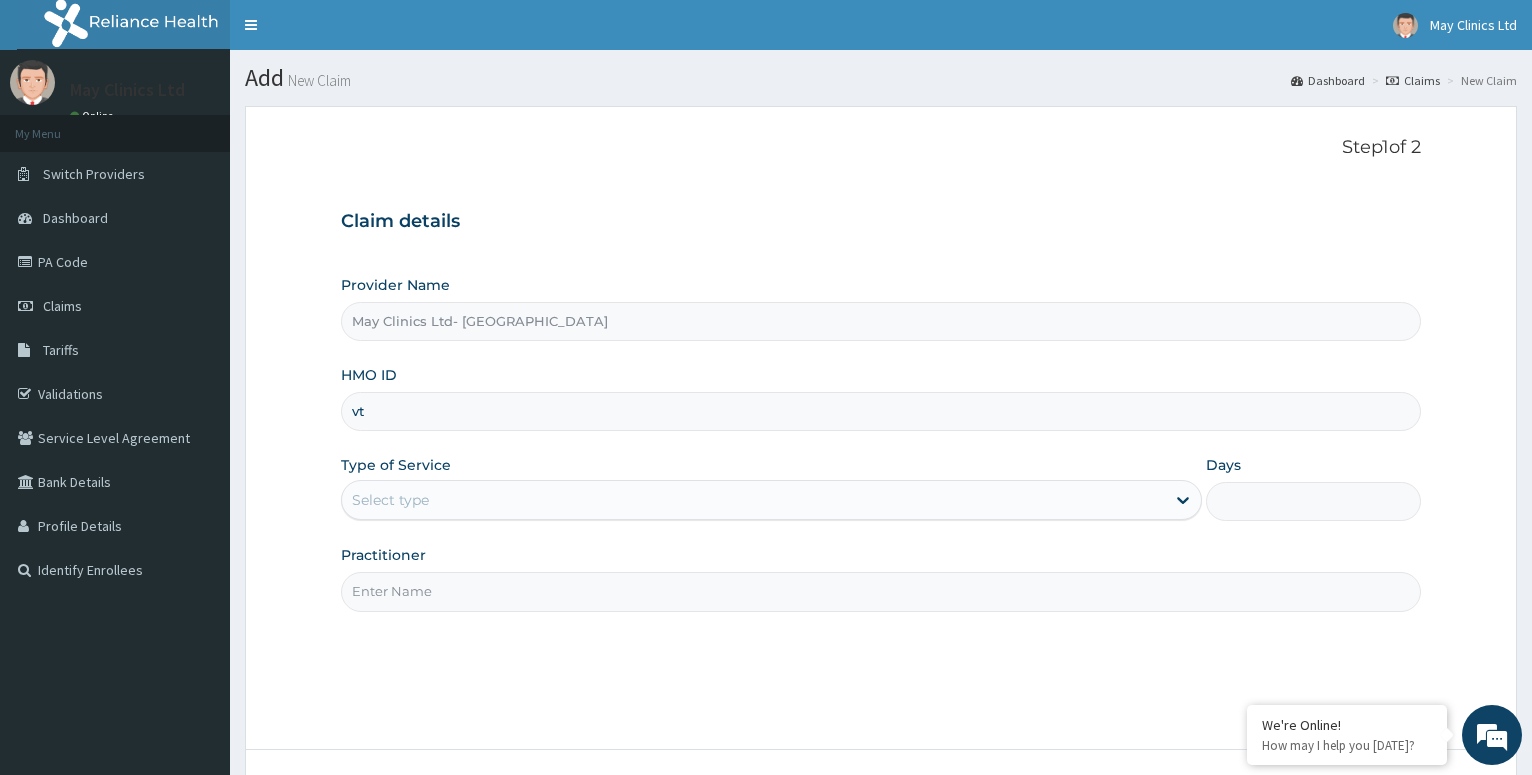 type on "v" 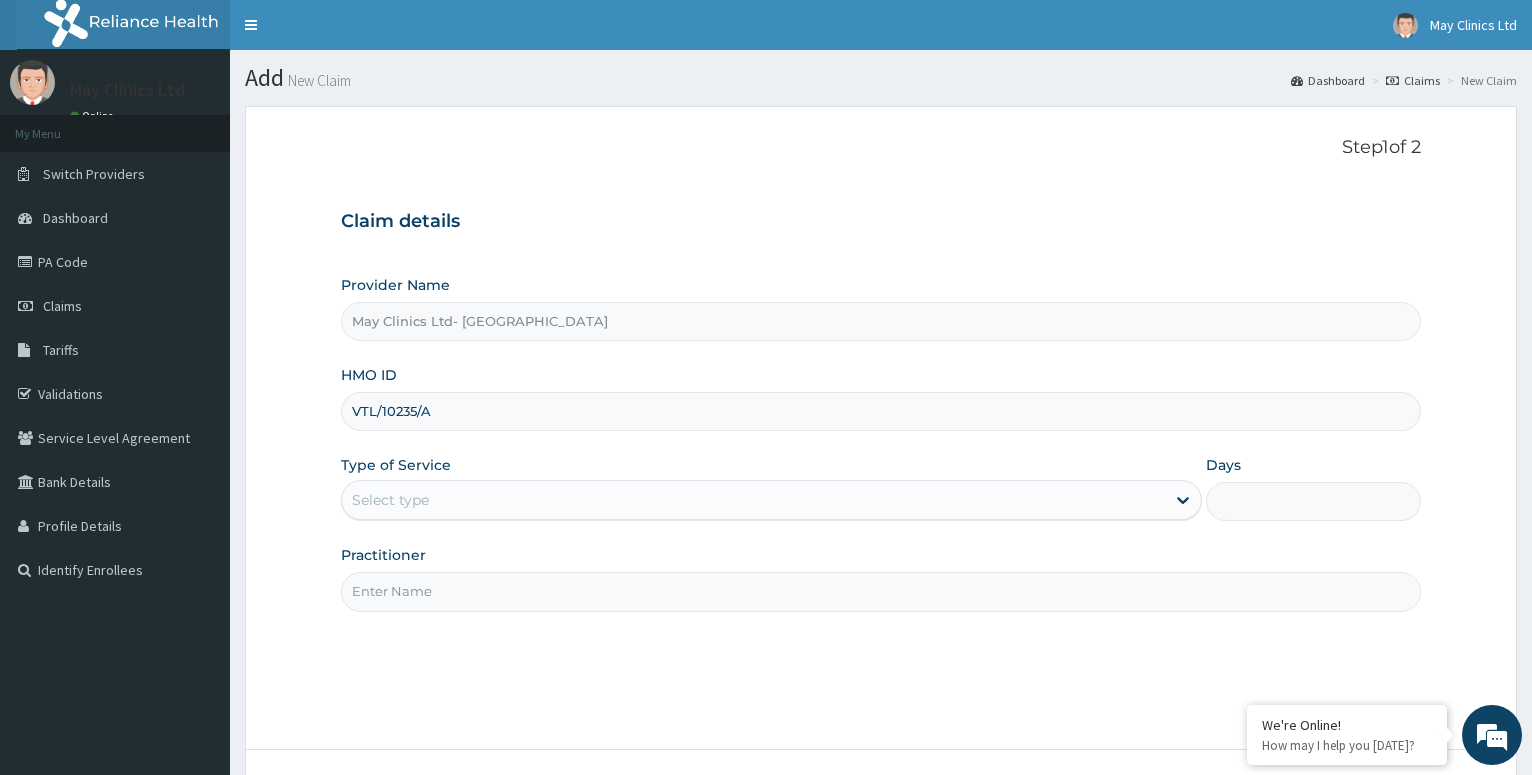 type on "VTL/10235/A" 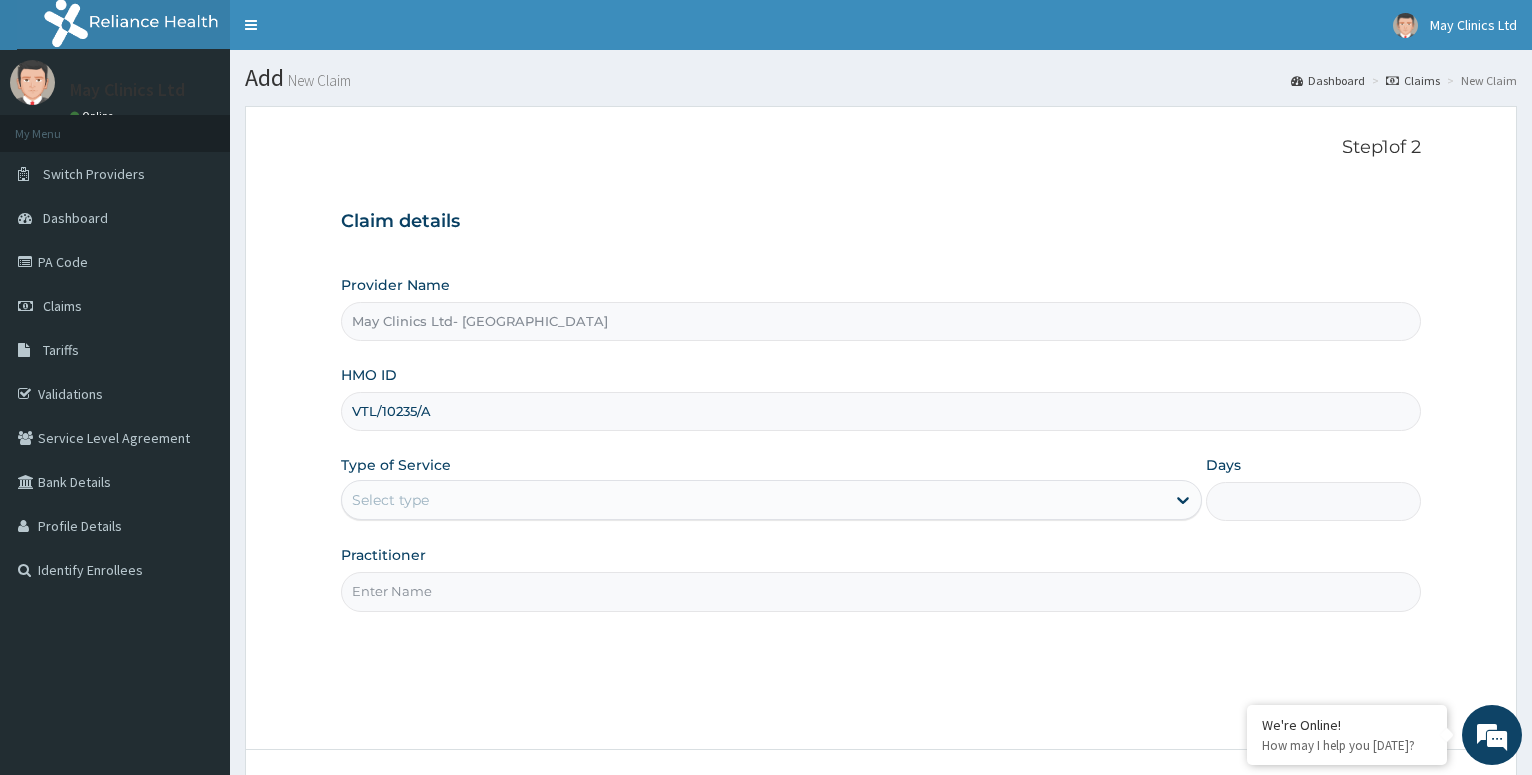 click on "Select type" at bounding box center [753, 500] 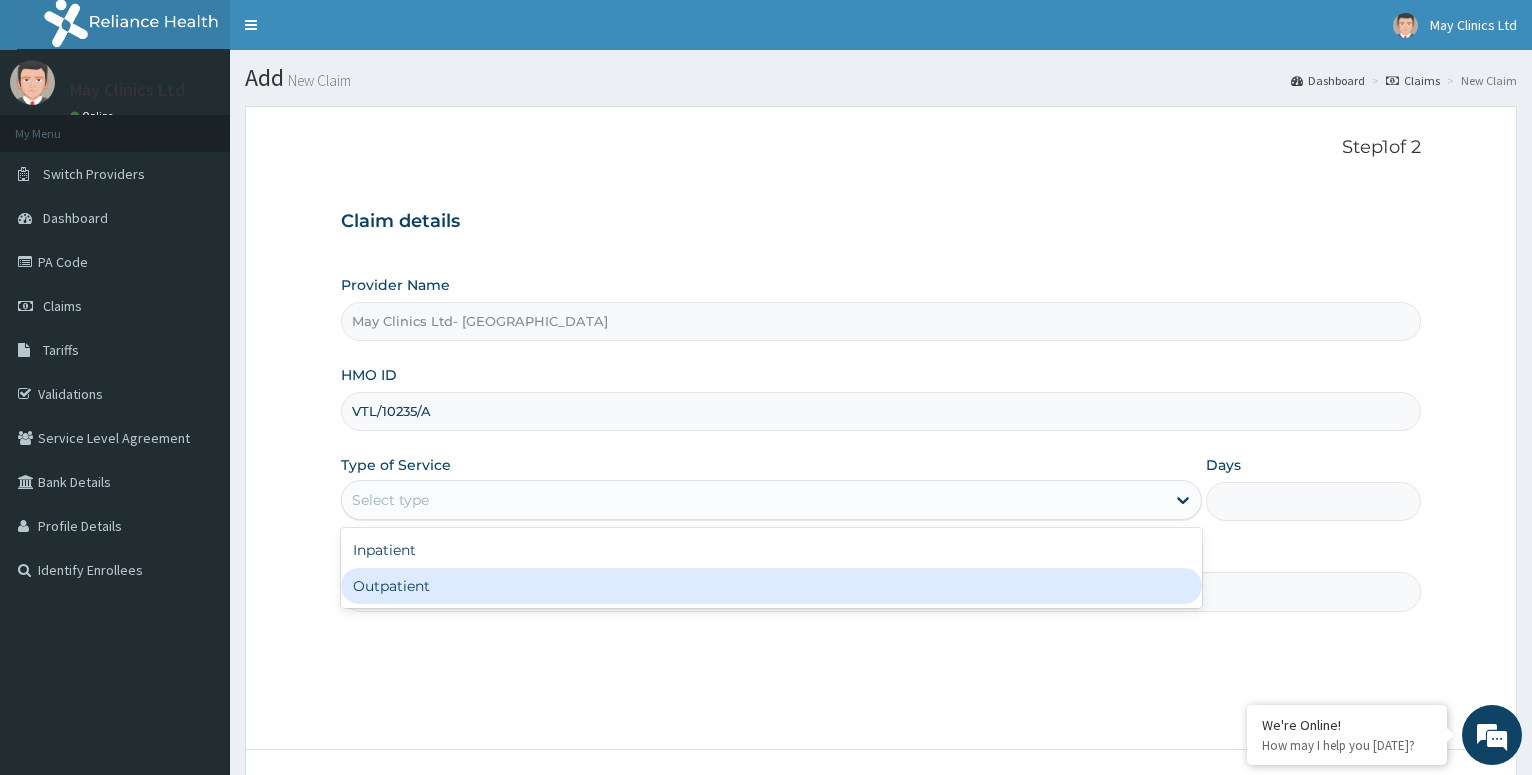 click on "Outpatient" at bounding box center [771, 586] 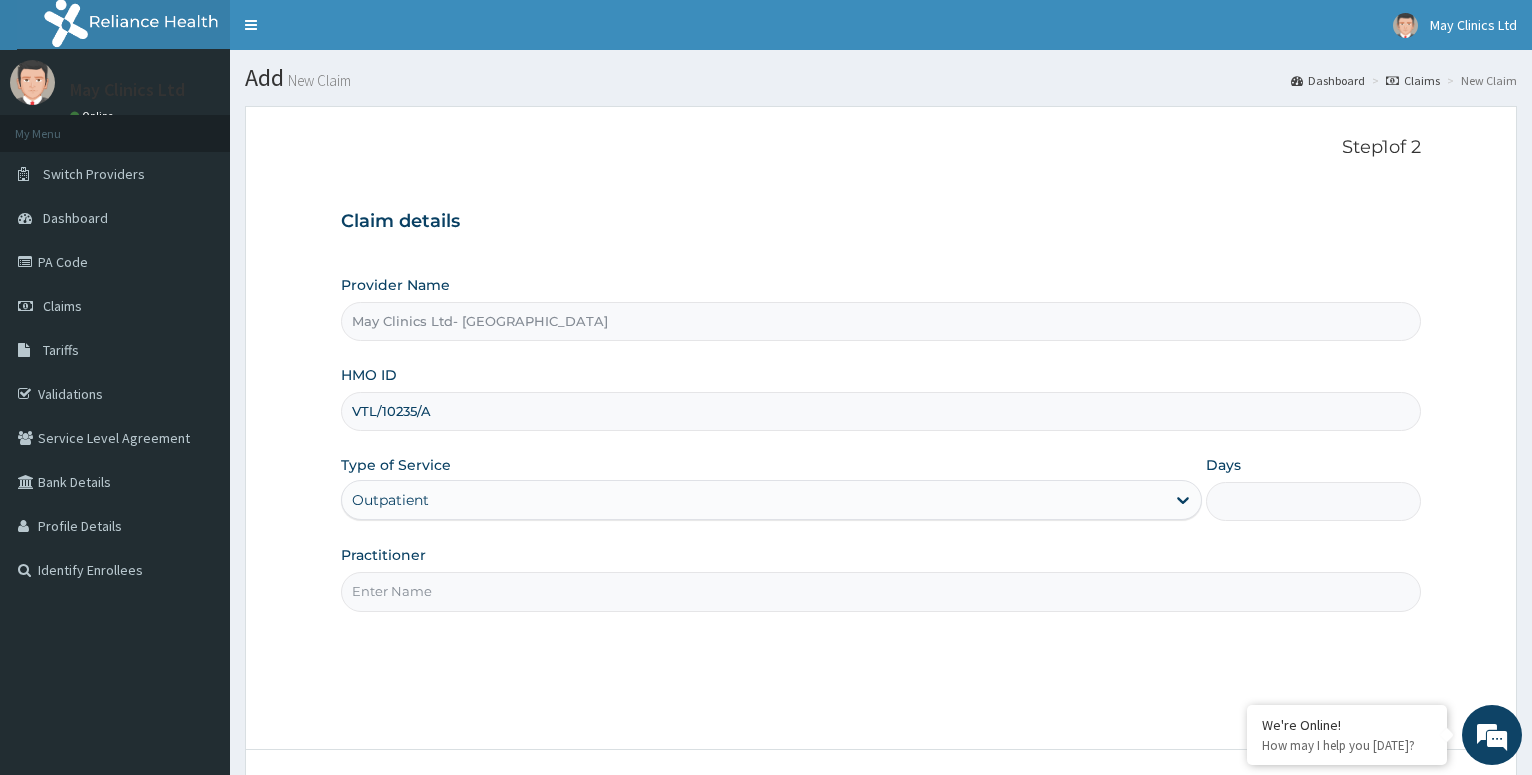 type on "1" 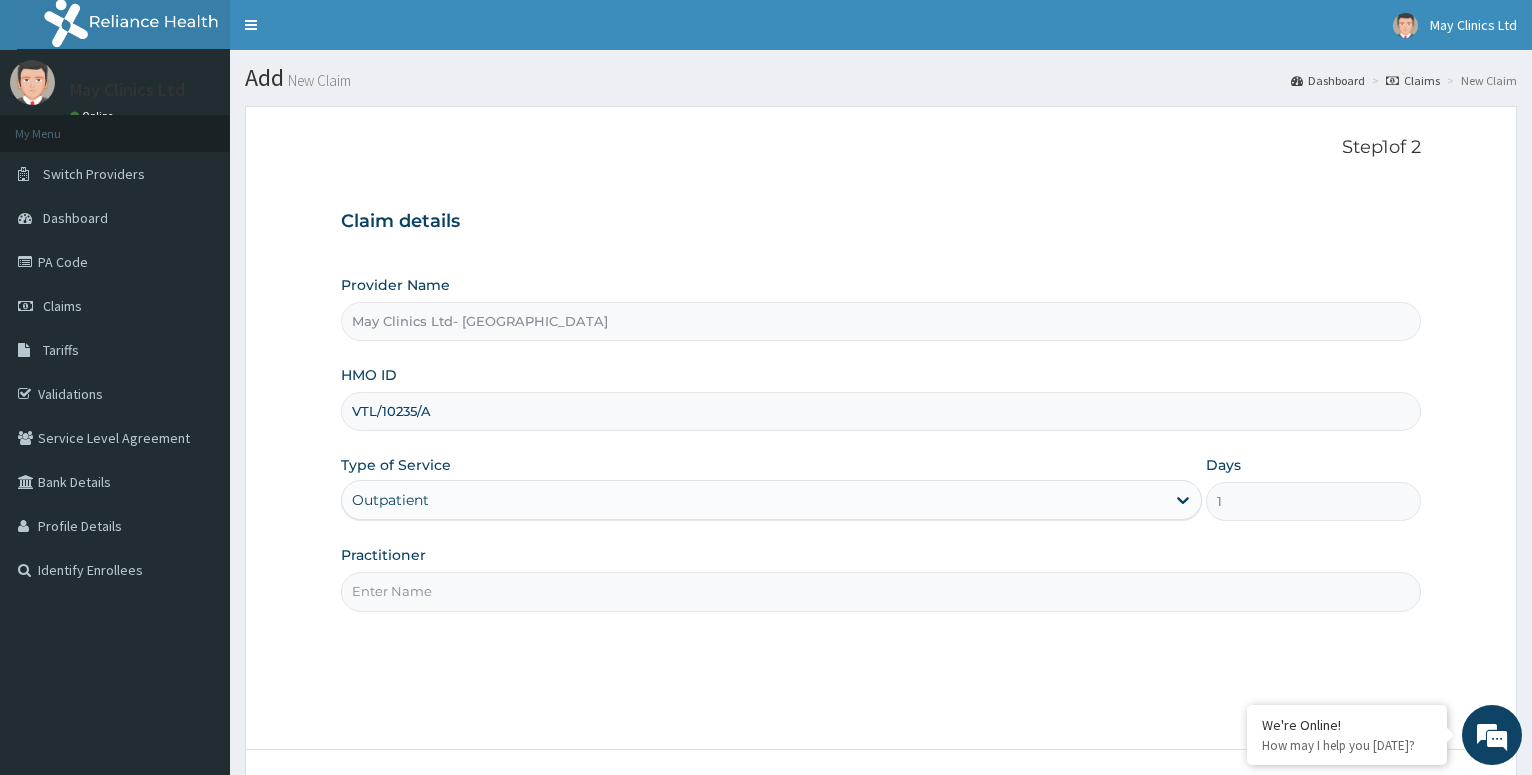 click on "Practitioner" at bounding box center [881, 591] 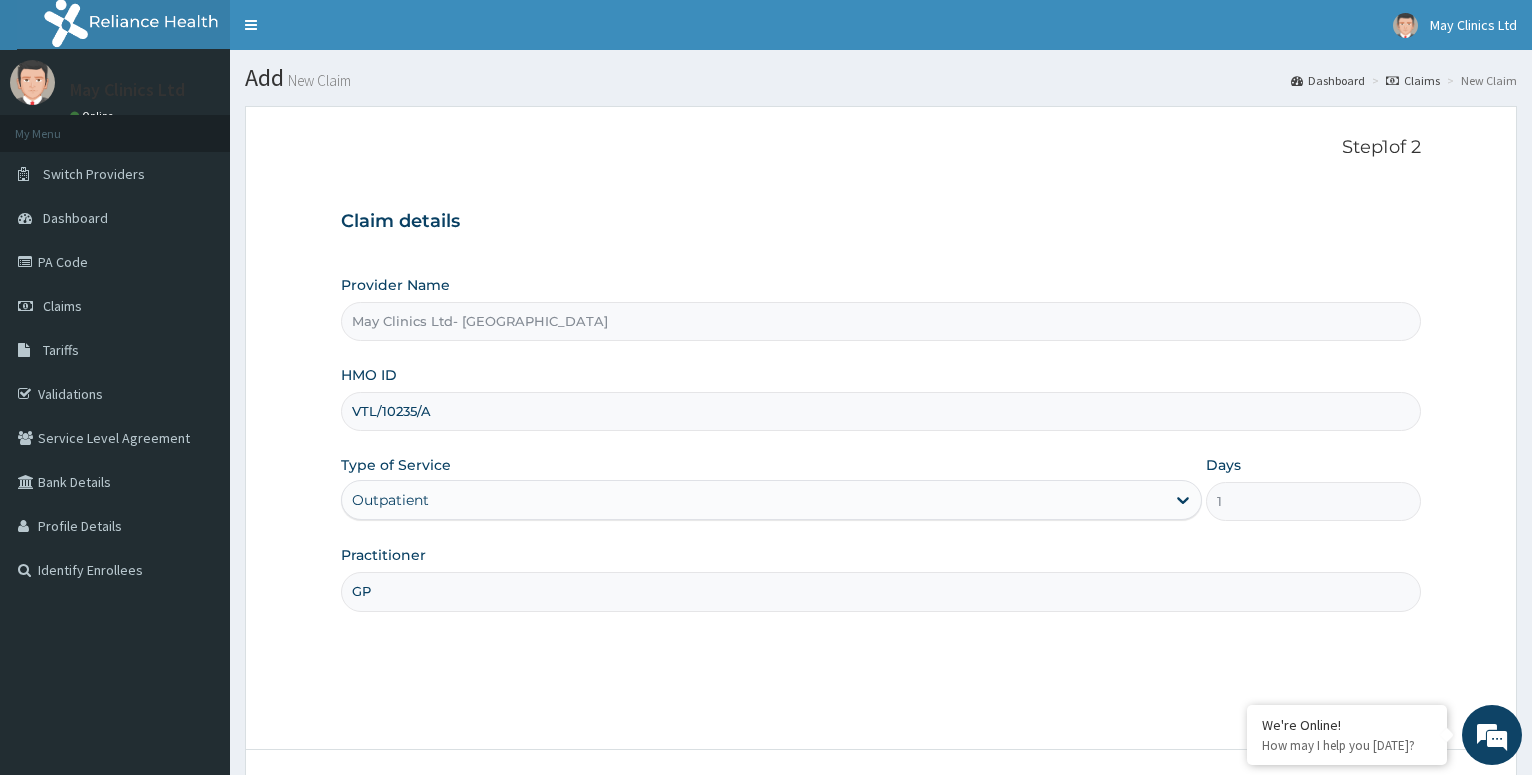 scroll, scrollTop: 154, scrollLeft: 0, axis: vertical 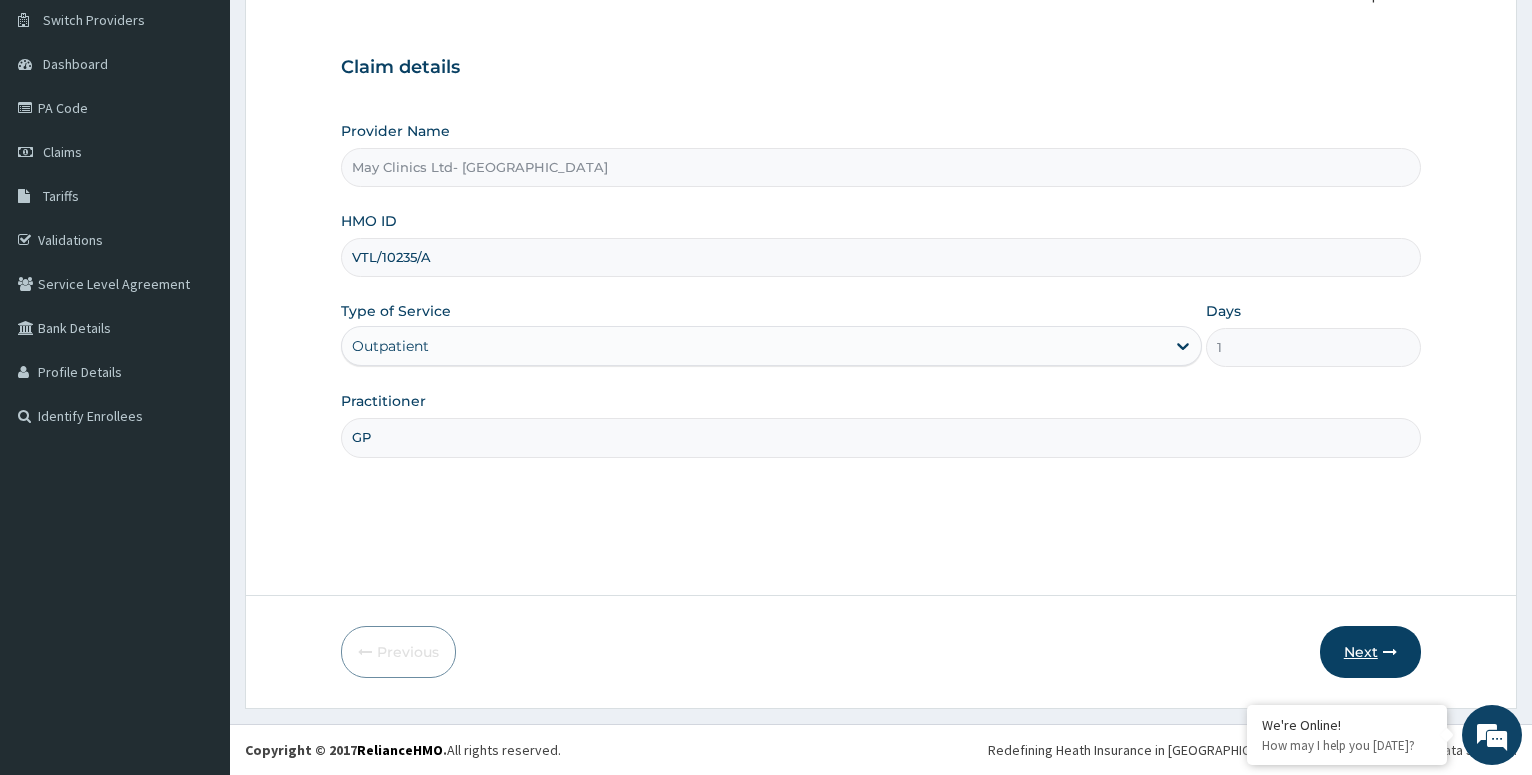 type on "GP" 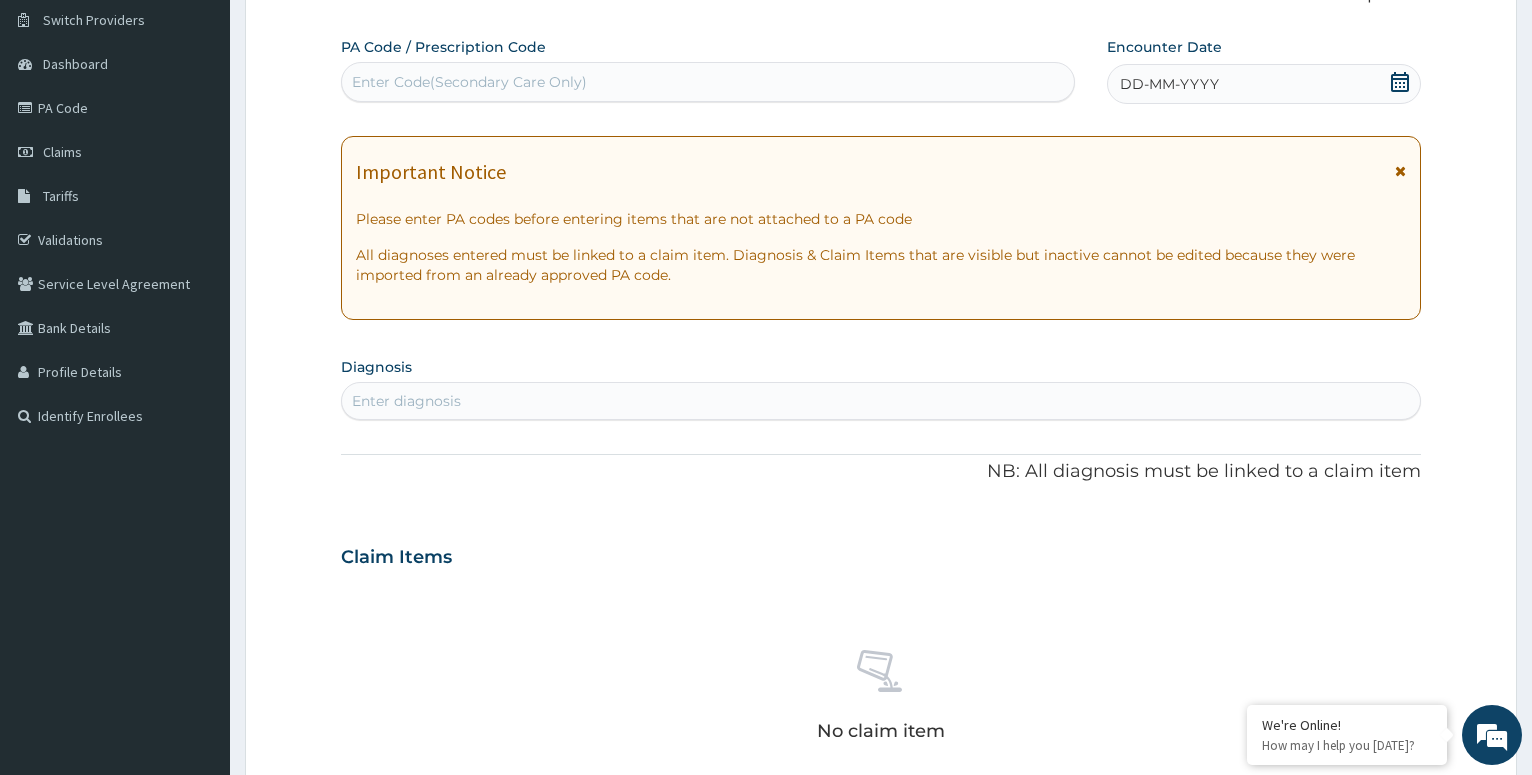 click on "Enter diagnosis" at bounding box center [406, 401] 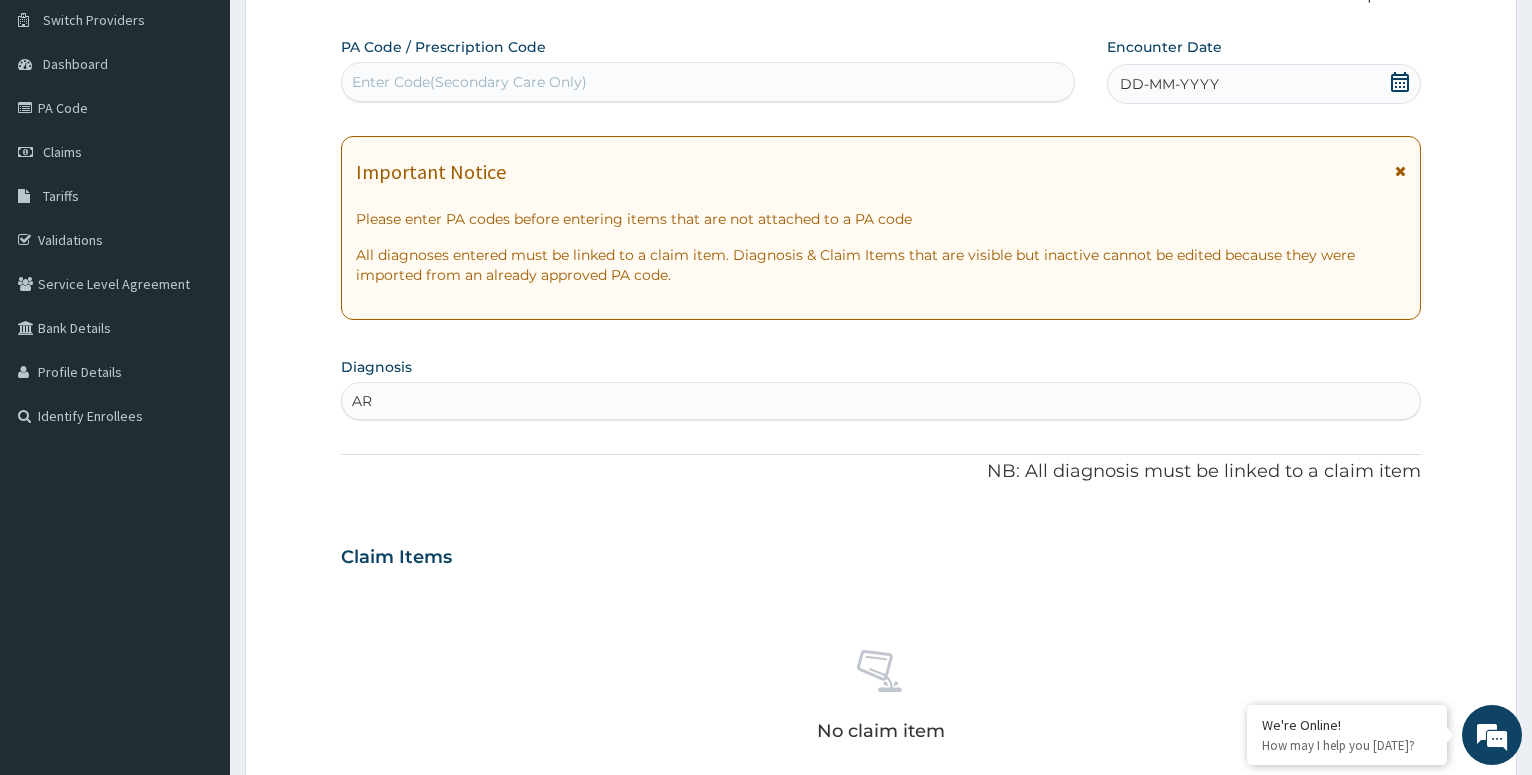type on "A" 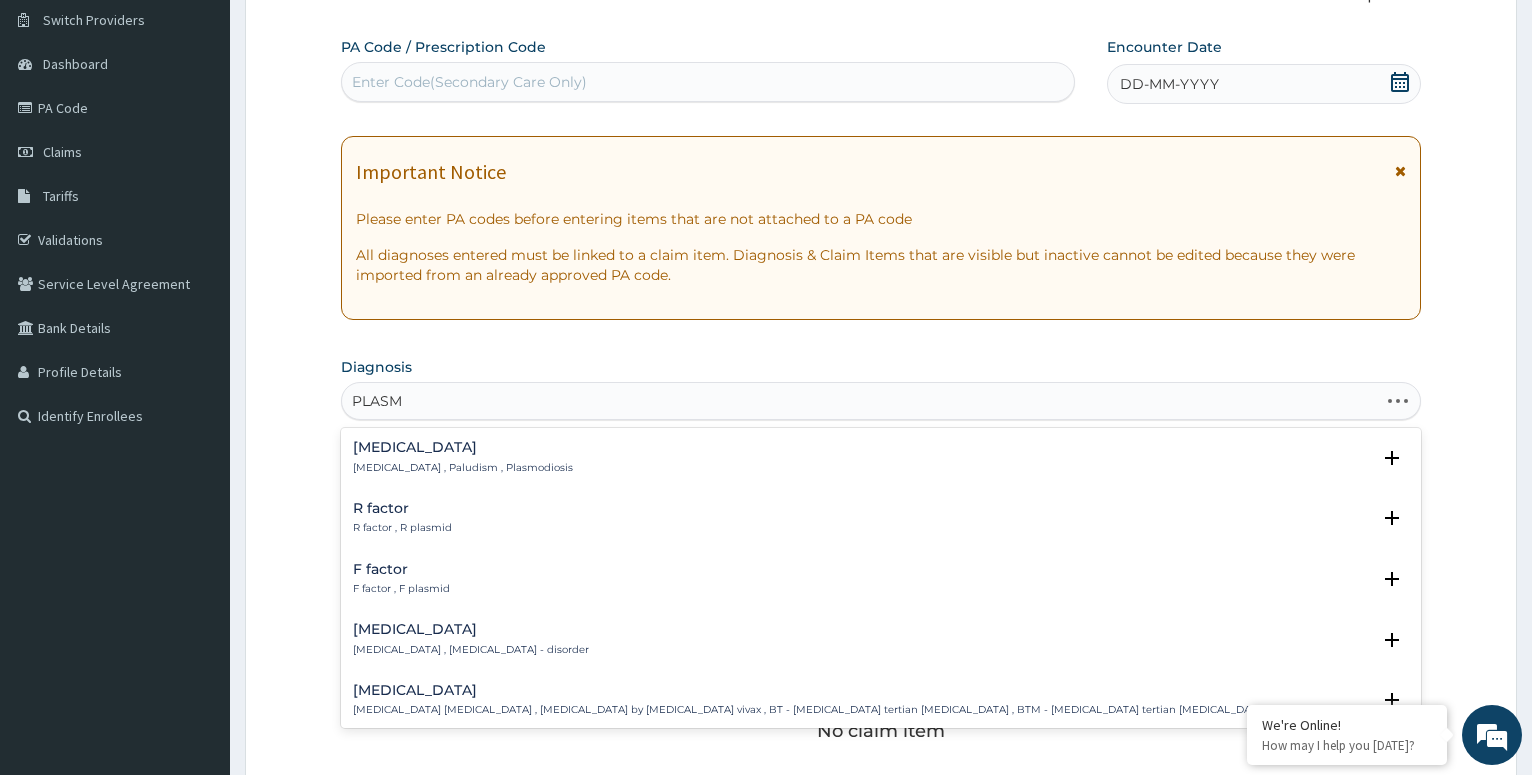 type on "PLASMO" 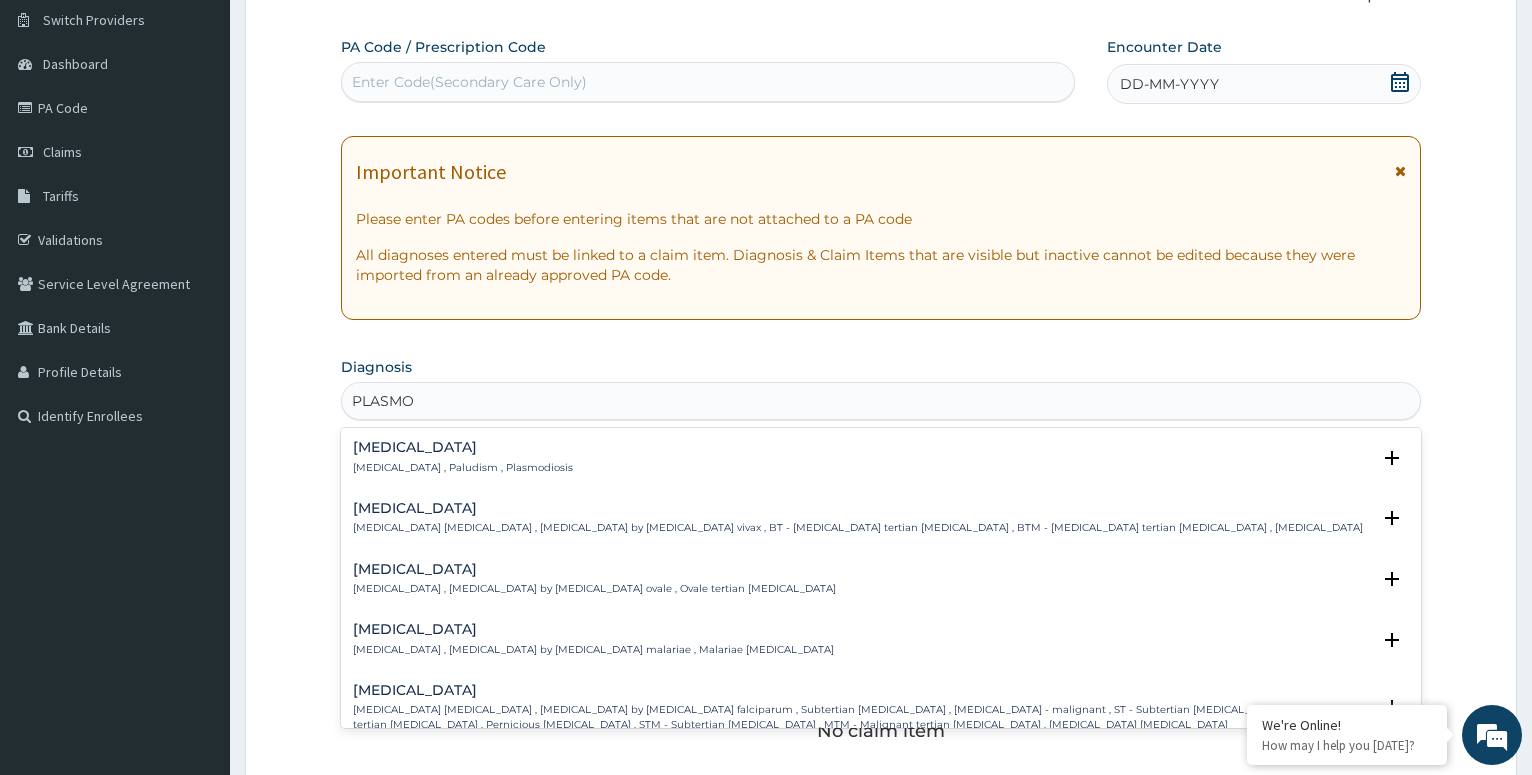 click on "Falciparum malaria , Malignant tertian malaria , Malaria by Plasmodium falciparum , Subtertian malaria , Falciparum malaria - malignant , ST - Subtertian malaria , MT - Malignant tertian malaria , Pernicious malaria , STM - Subtertian malaria , MTM - Malignant tertian malaria , Plasmodium falciparum malaria" at bounding box center (861, 717) 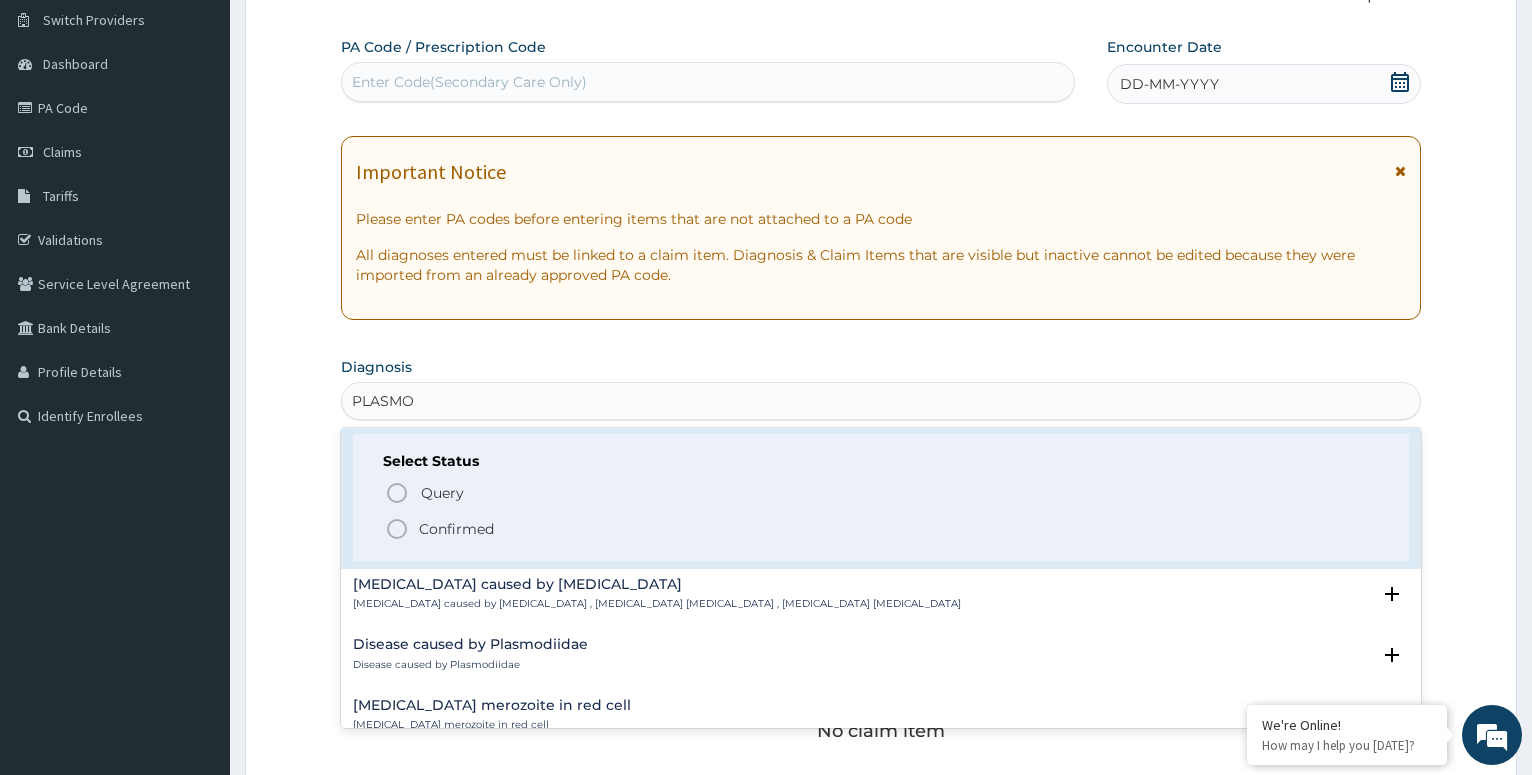 scroll, scrollTop: 324, scrollLeft: 0, axis: vertical 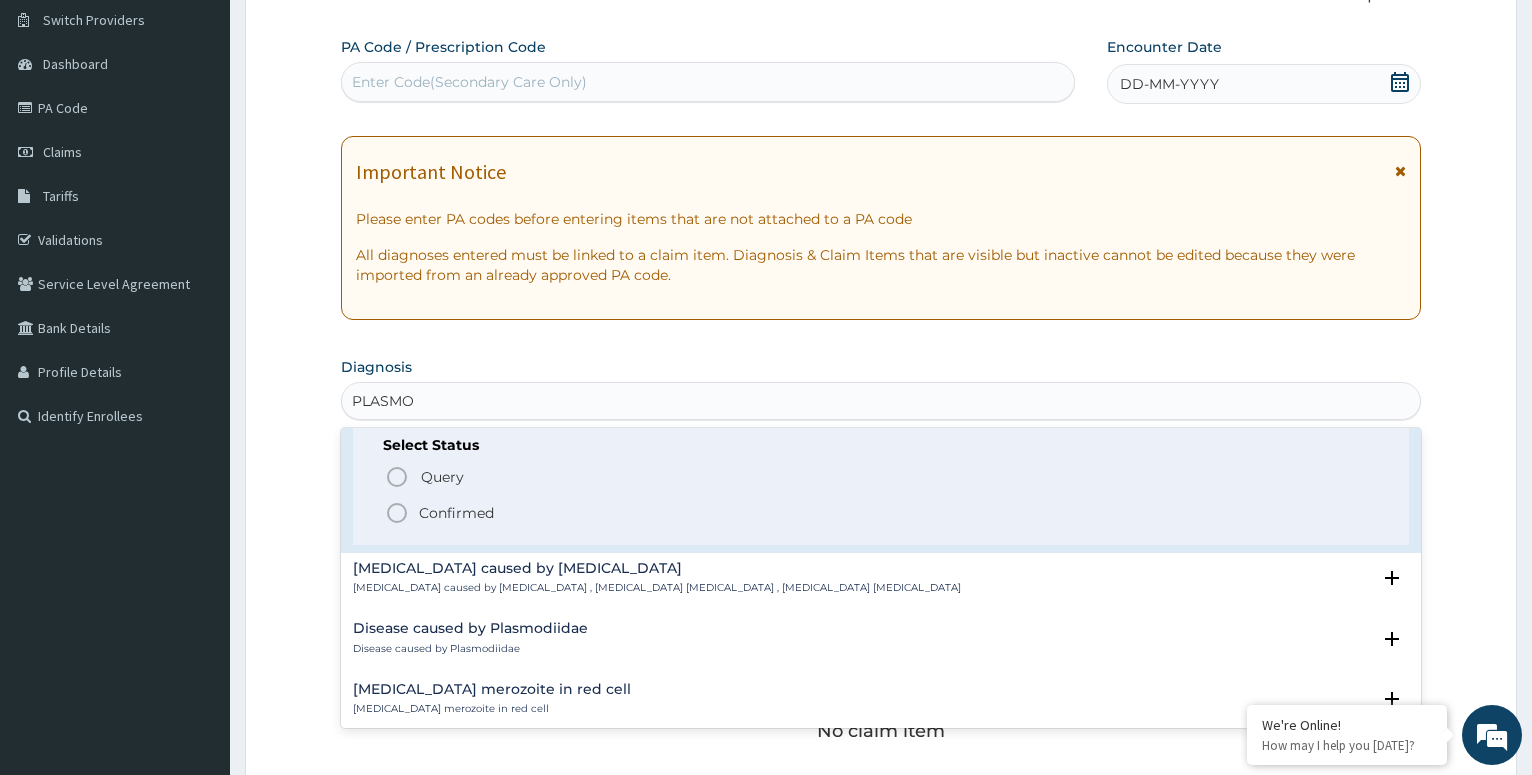click 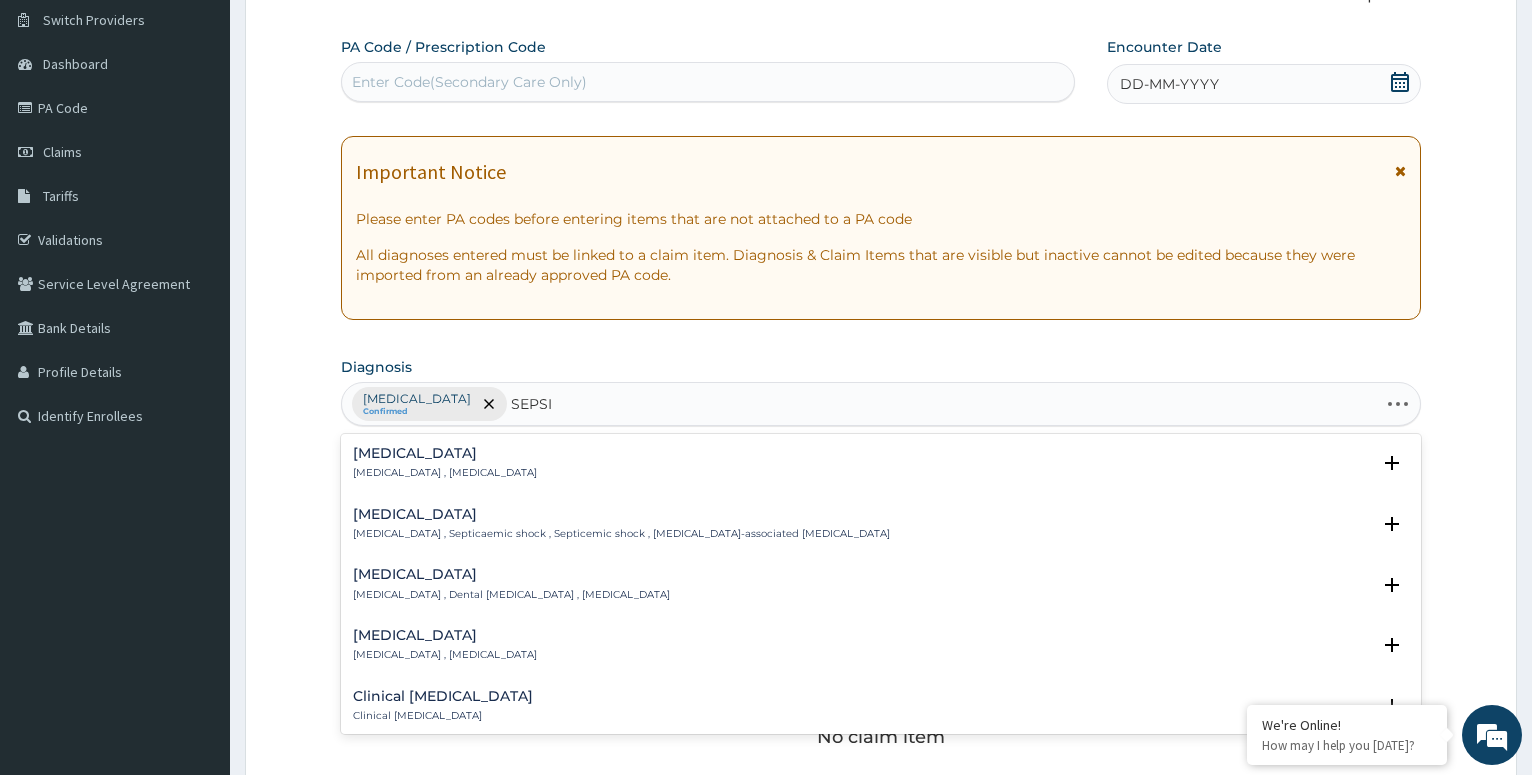 type on "SEPSIS" 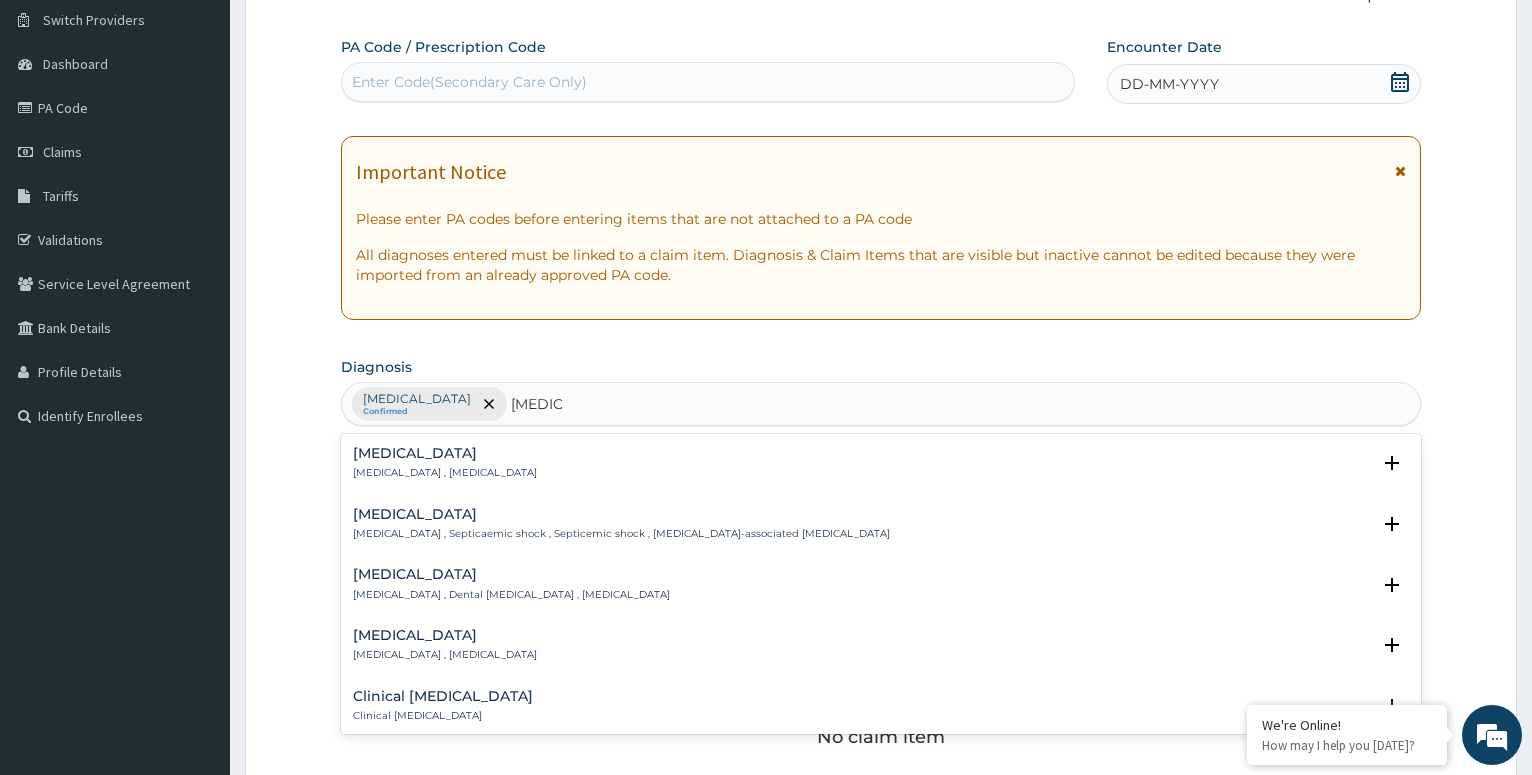 click on "Septic shock , Septicaemic shock , Septicemic shock , Sepsis-associated hypotension" at bounding box center (621, 534) 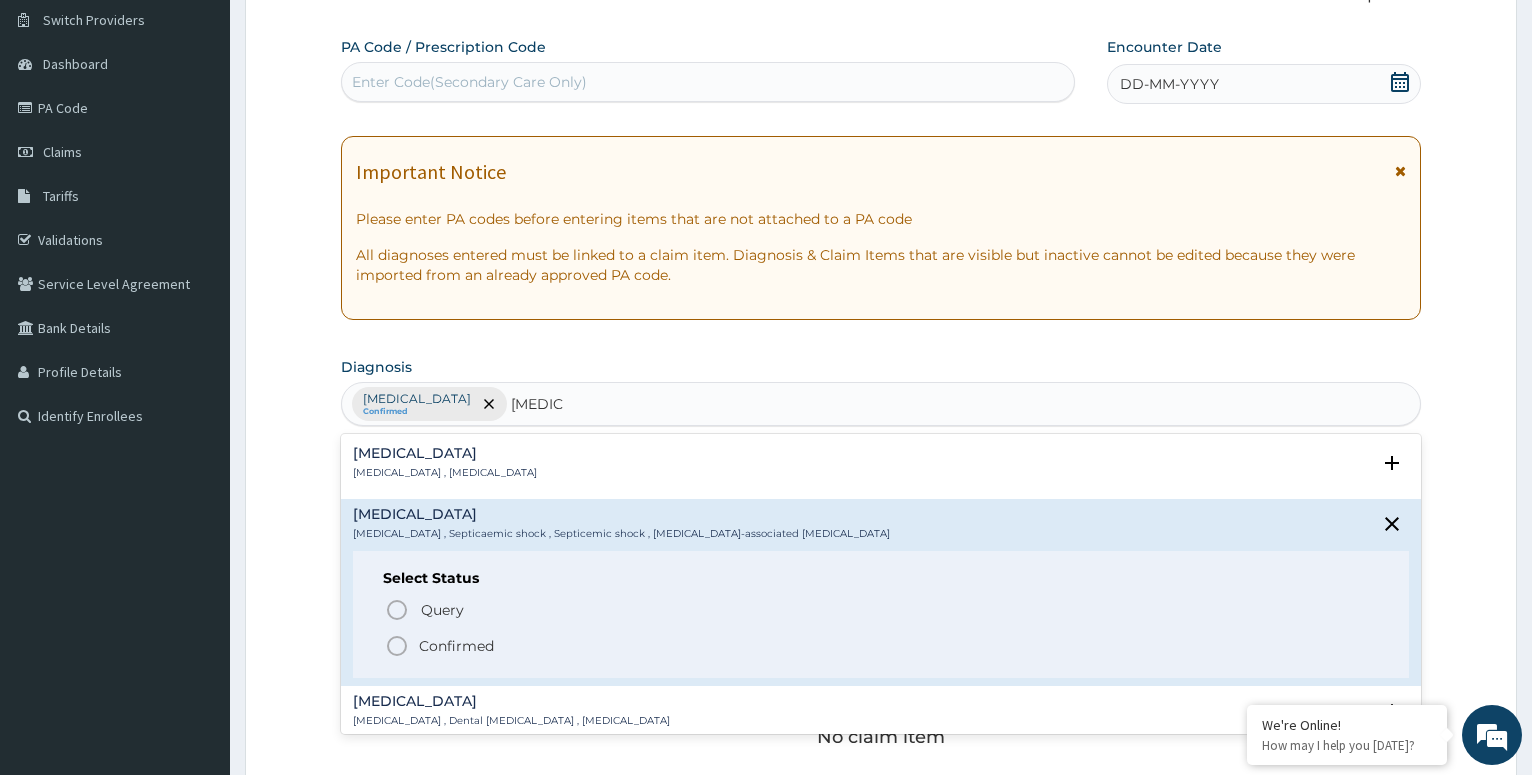 click 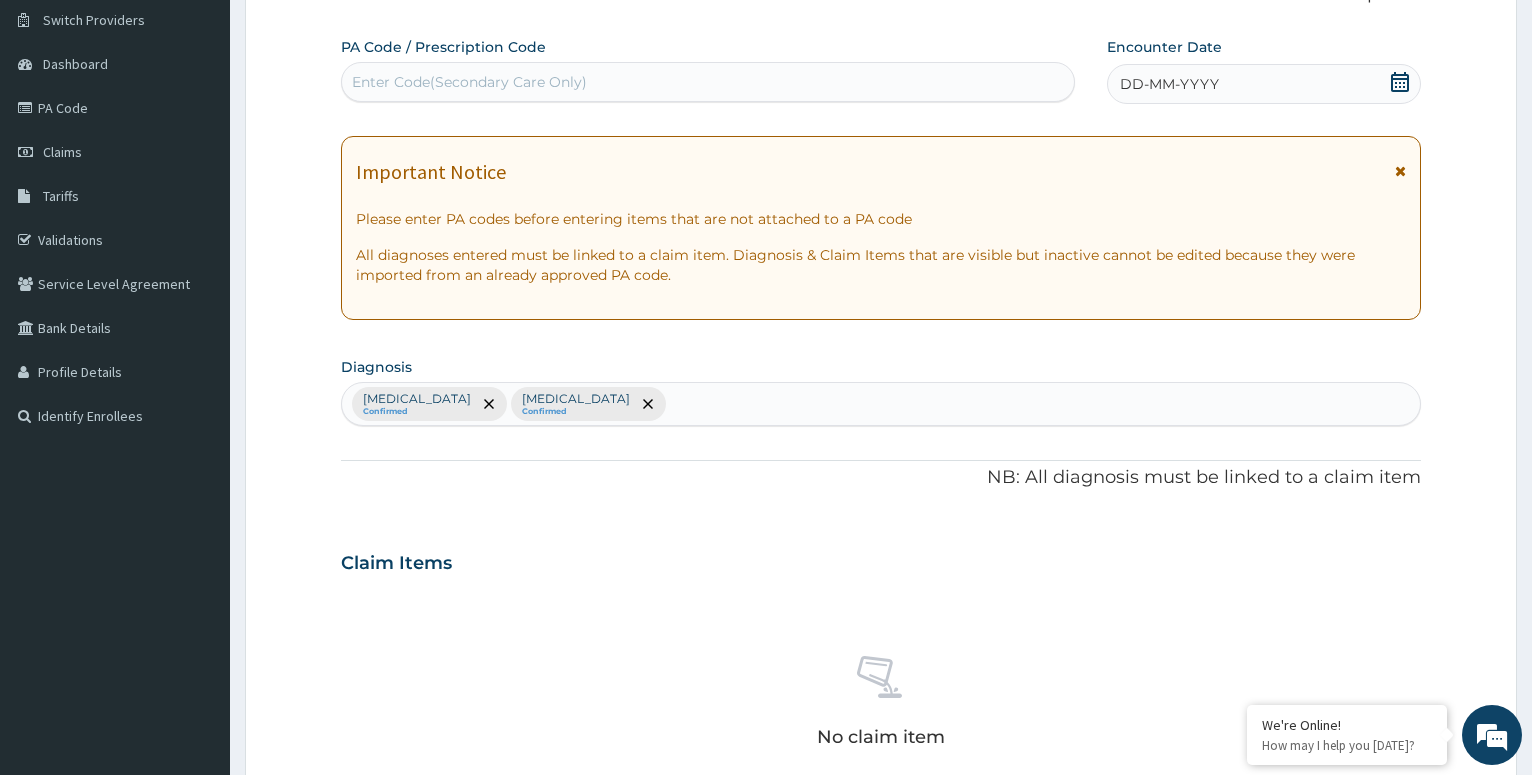 click on "[MEDICAL_DATA] Confirmed [MEDICAL_DATA] Confirmed" at bounding box center [881, 404] 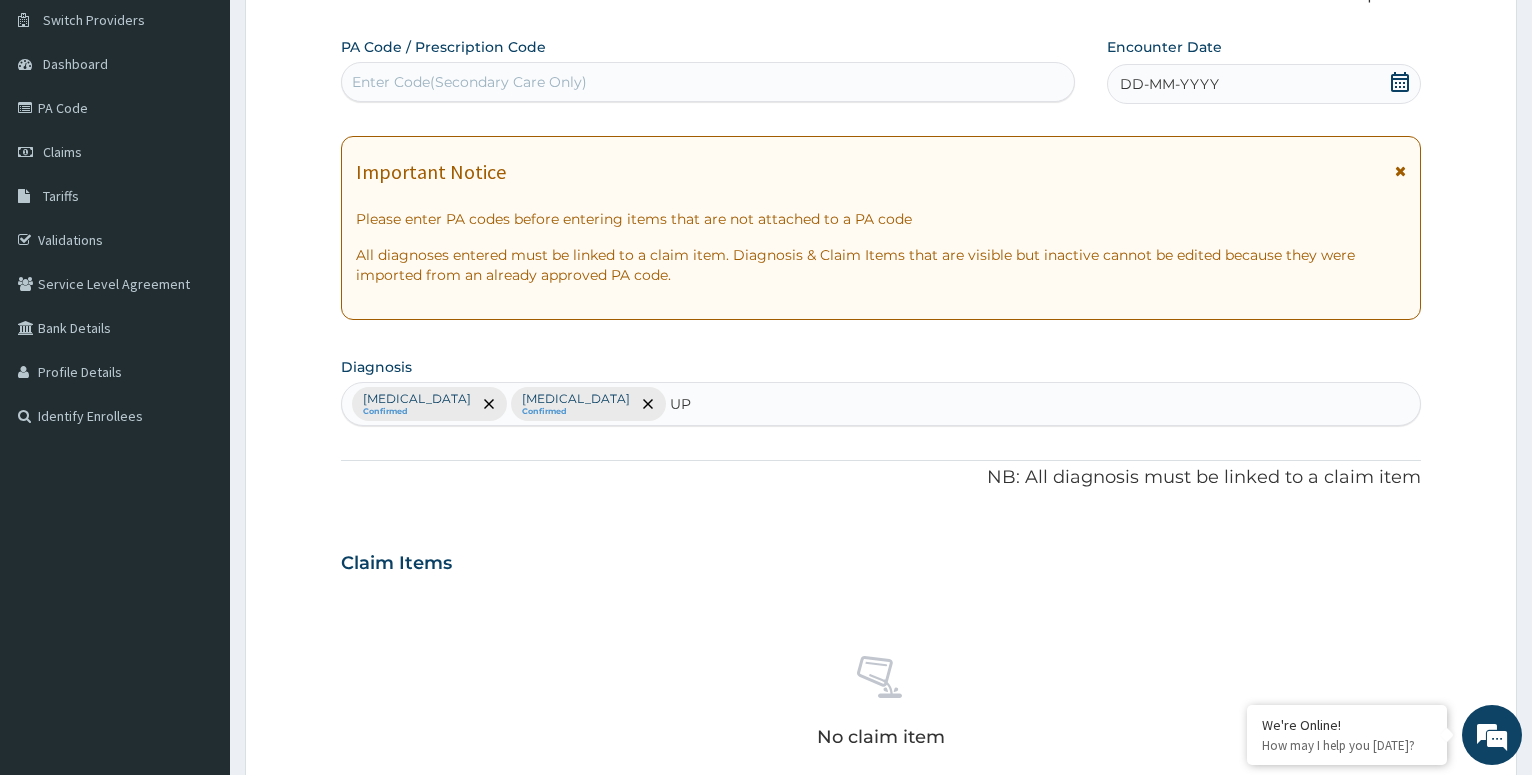 type on "U" 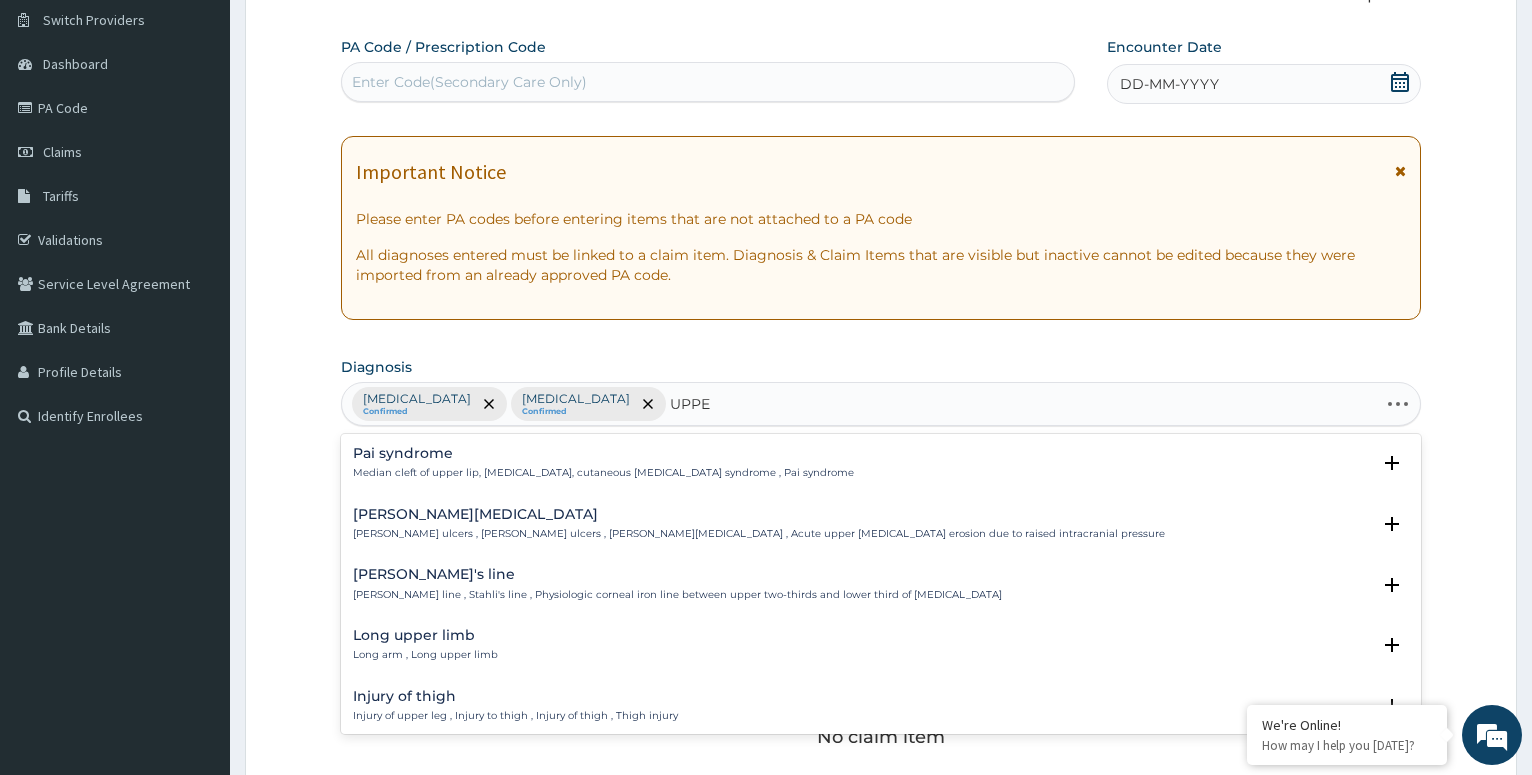 type on "UPPER" 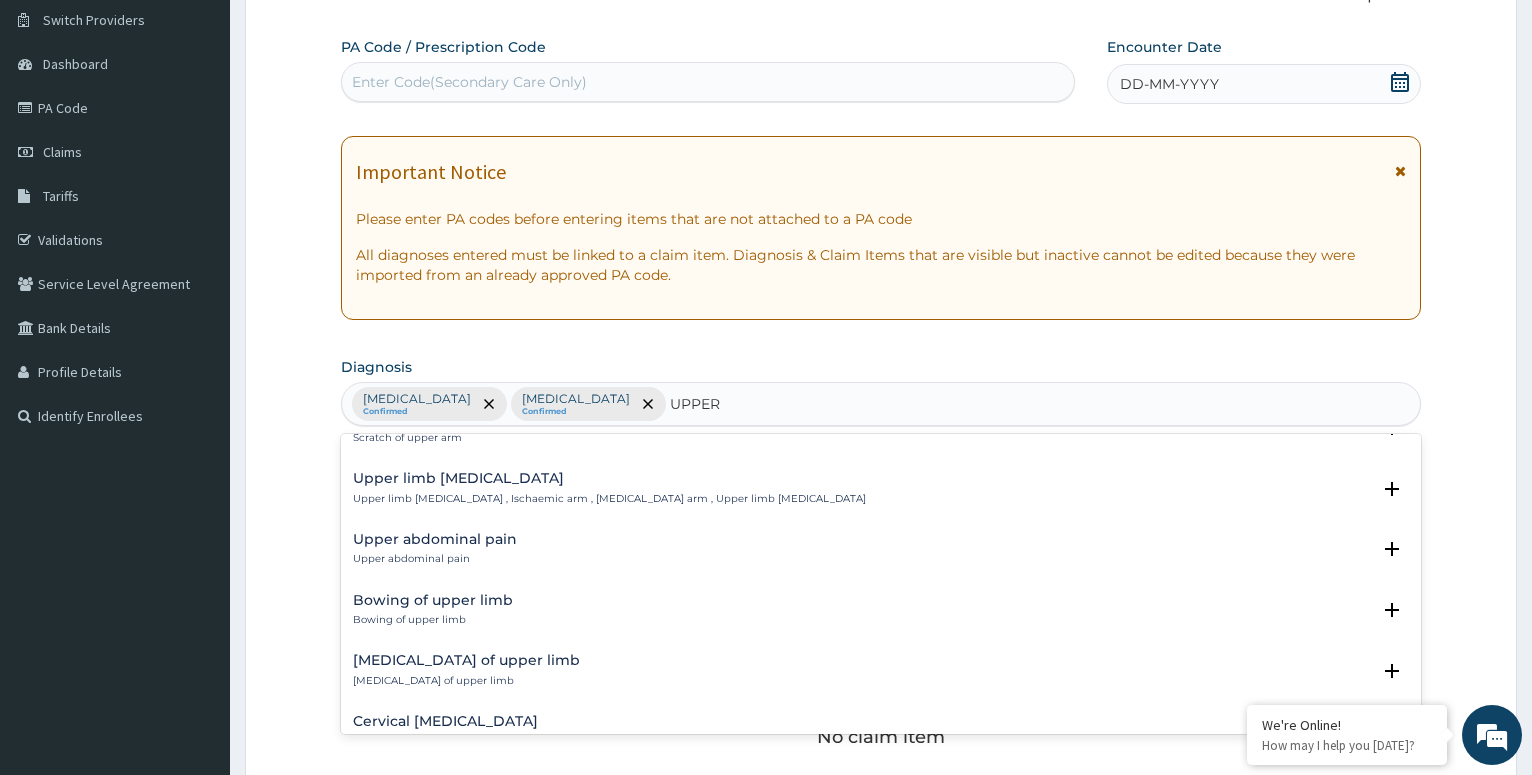 scroll, scrollTop: 2160, scrollLeft: 0, axis: vertical 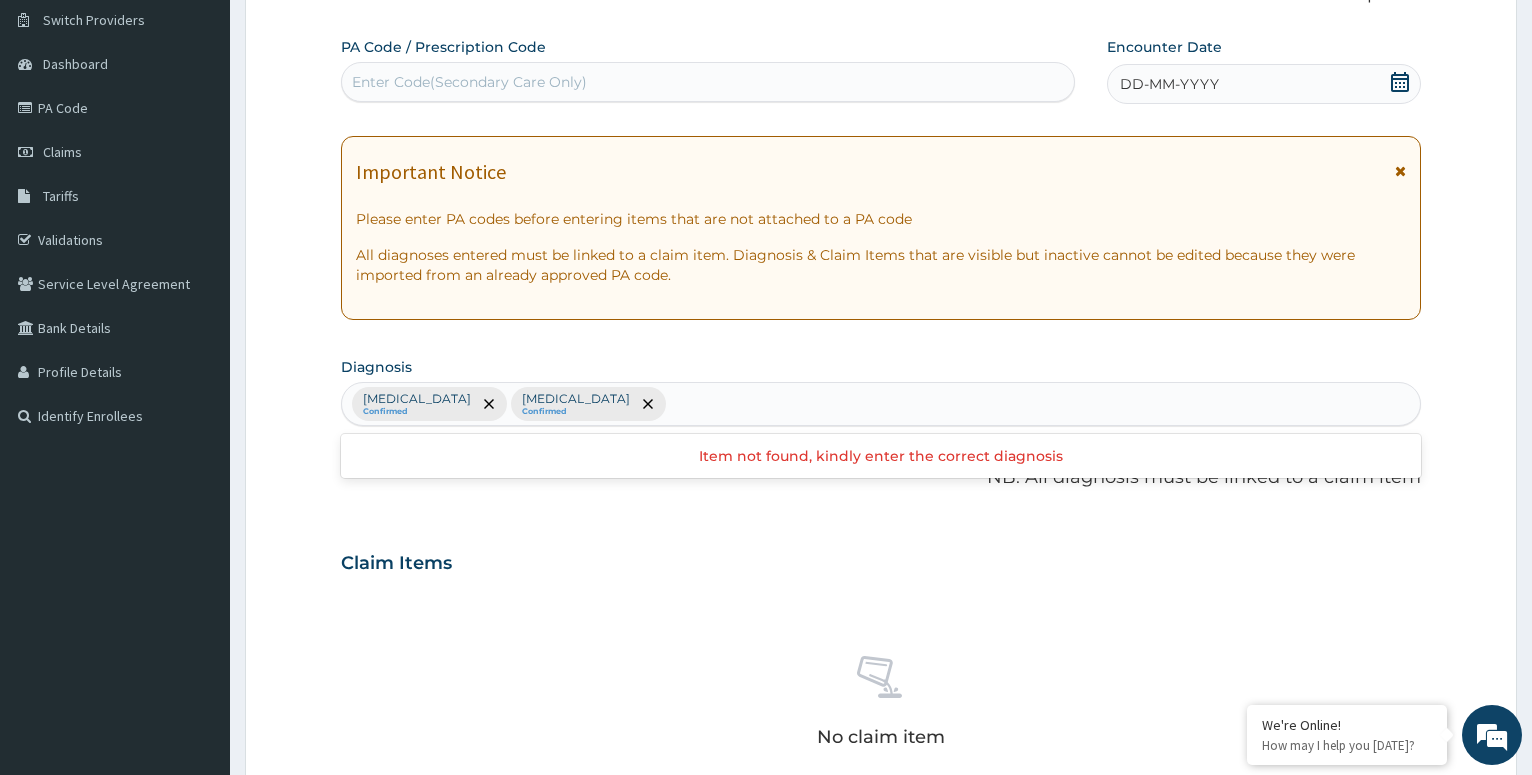 click on "[MEDICAL_DATA] Confirmed [MEDICAL_DATA] Confirmed" at bounding box center (881, 404) 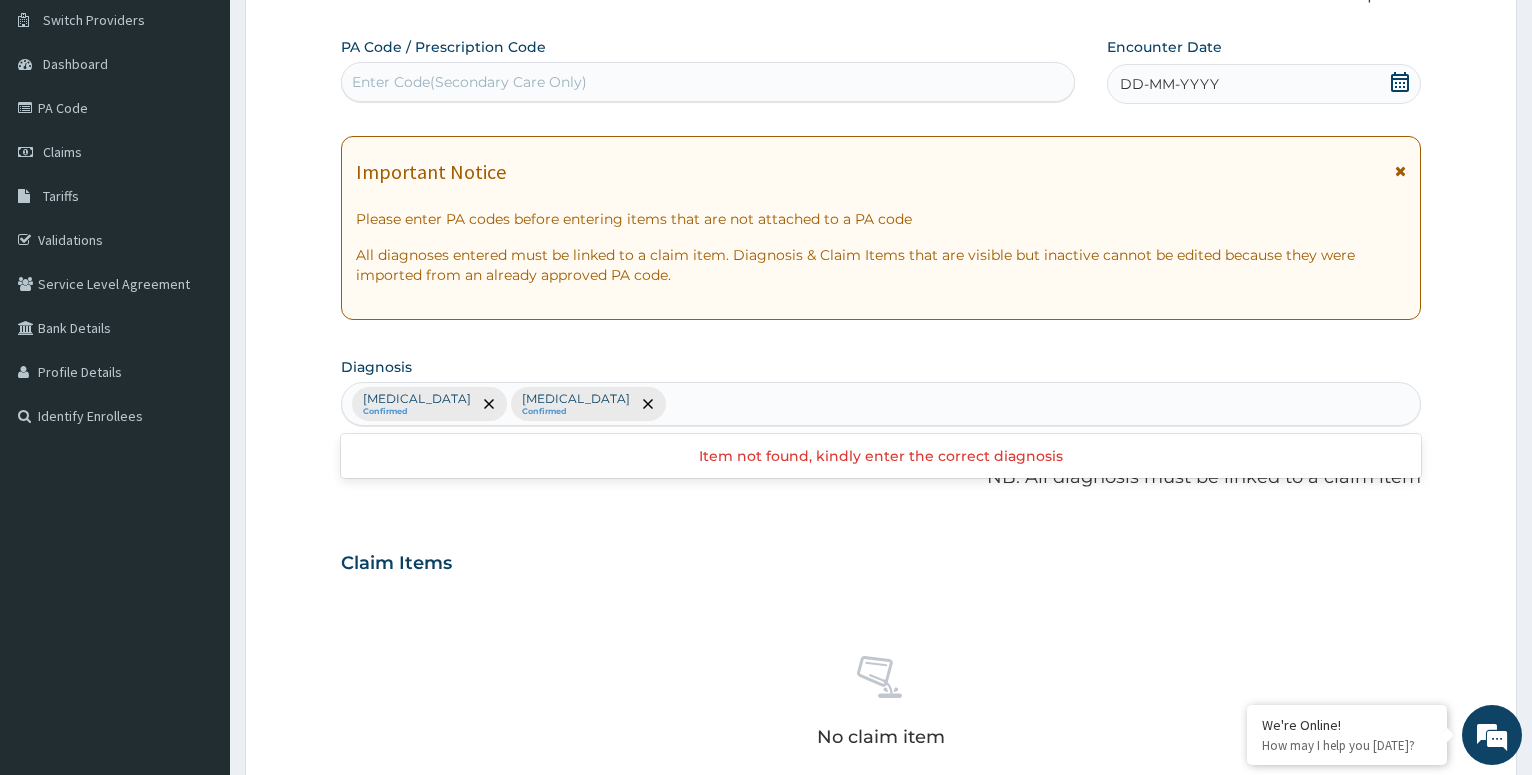 click on "[MEDICAL_DATA] Confirmed [MEDICAL_DATA] Confirmed" at bounding box center (881, 404) 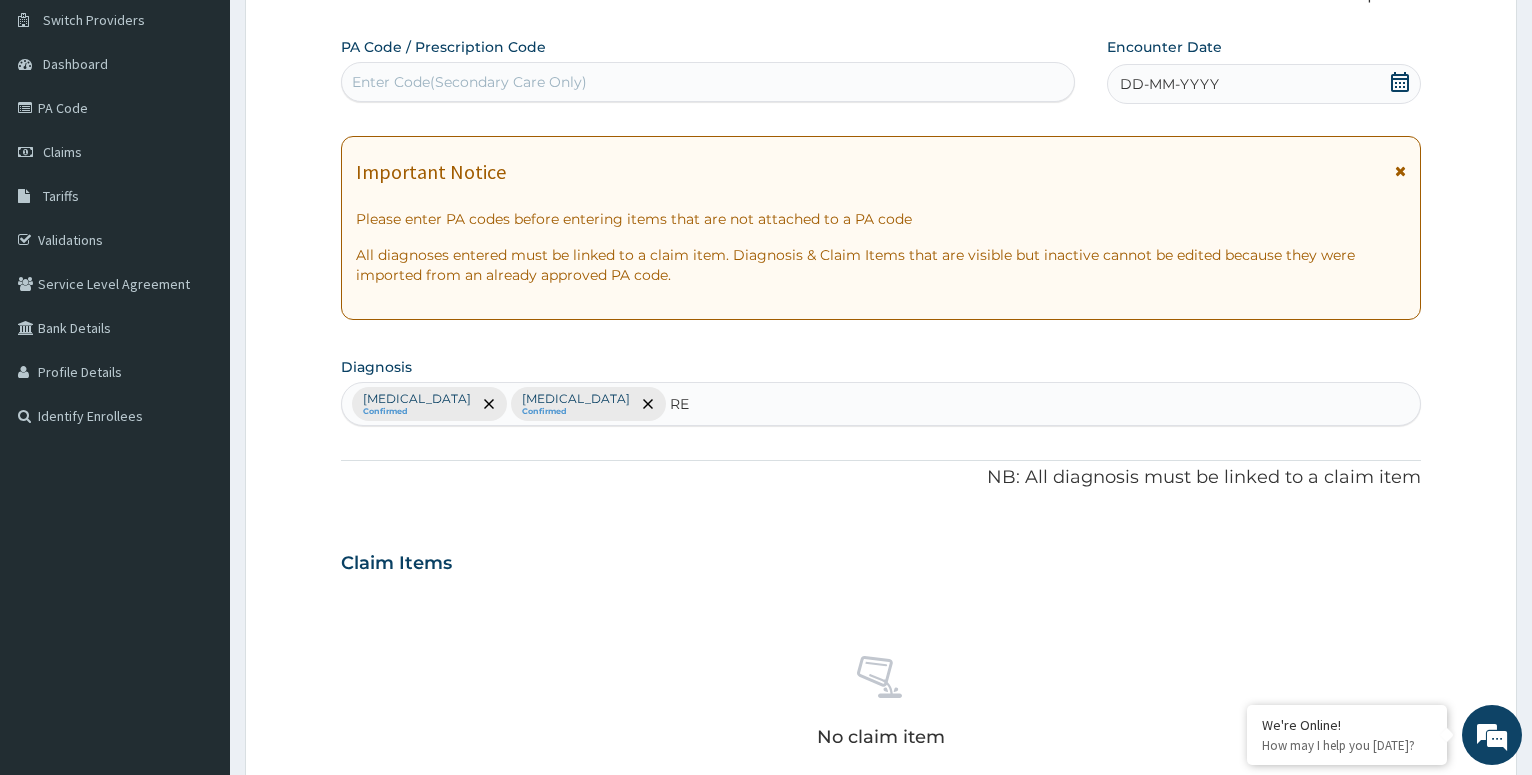type on "R" 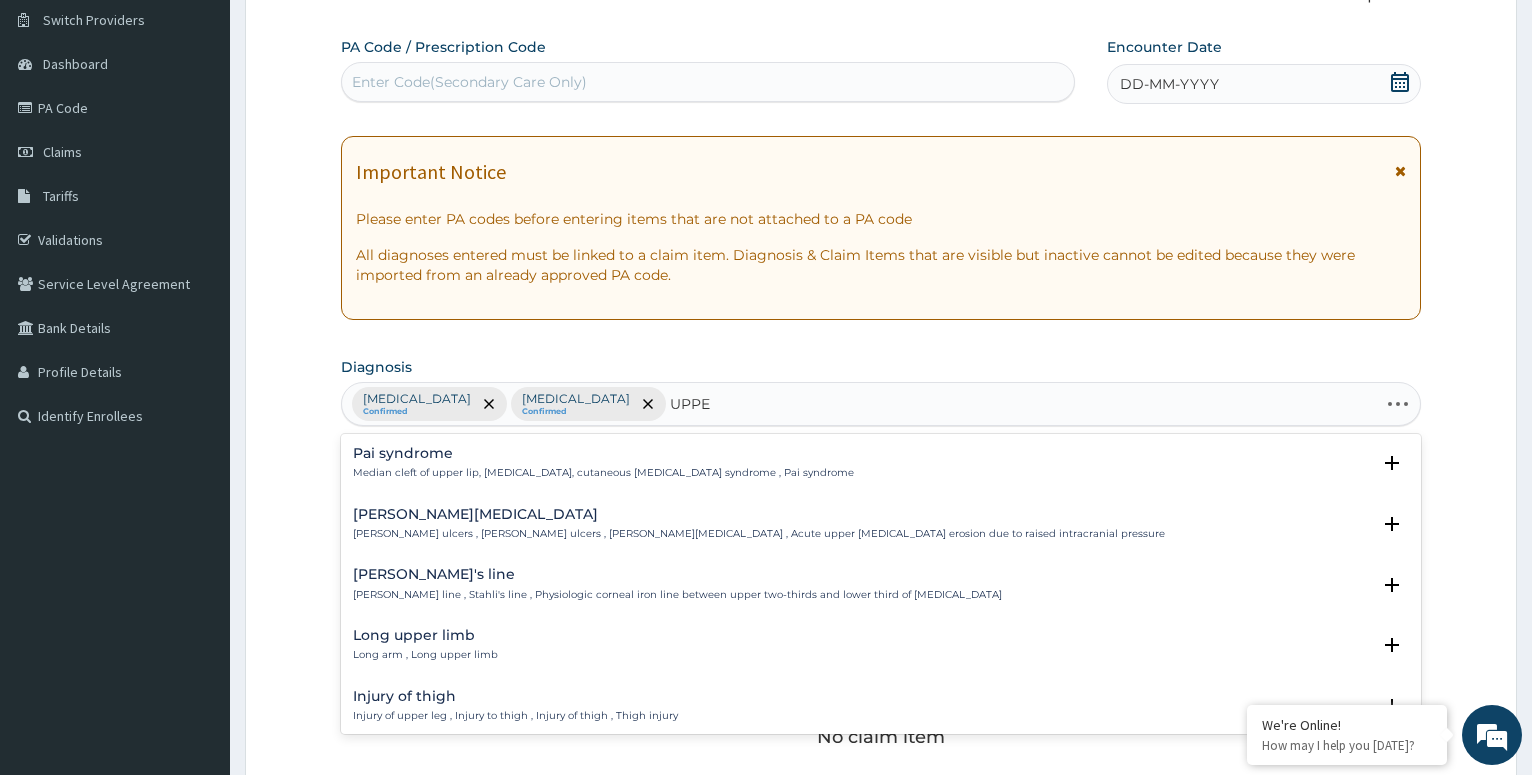 type on "UPPER" 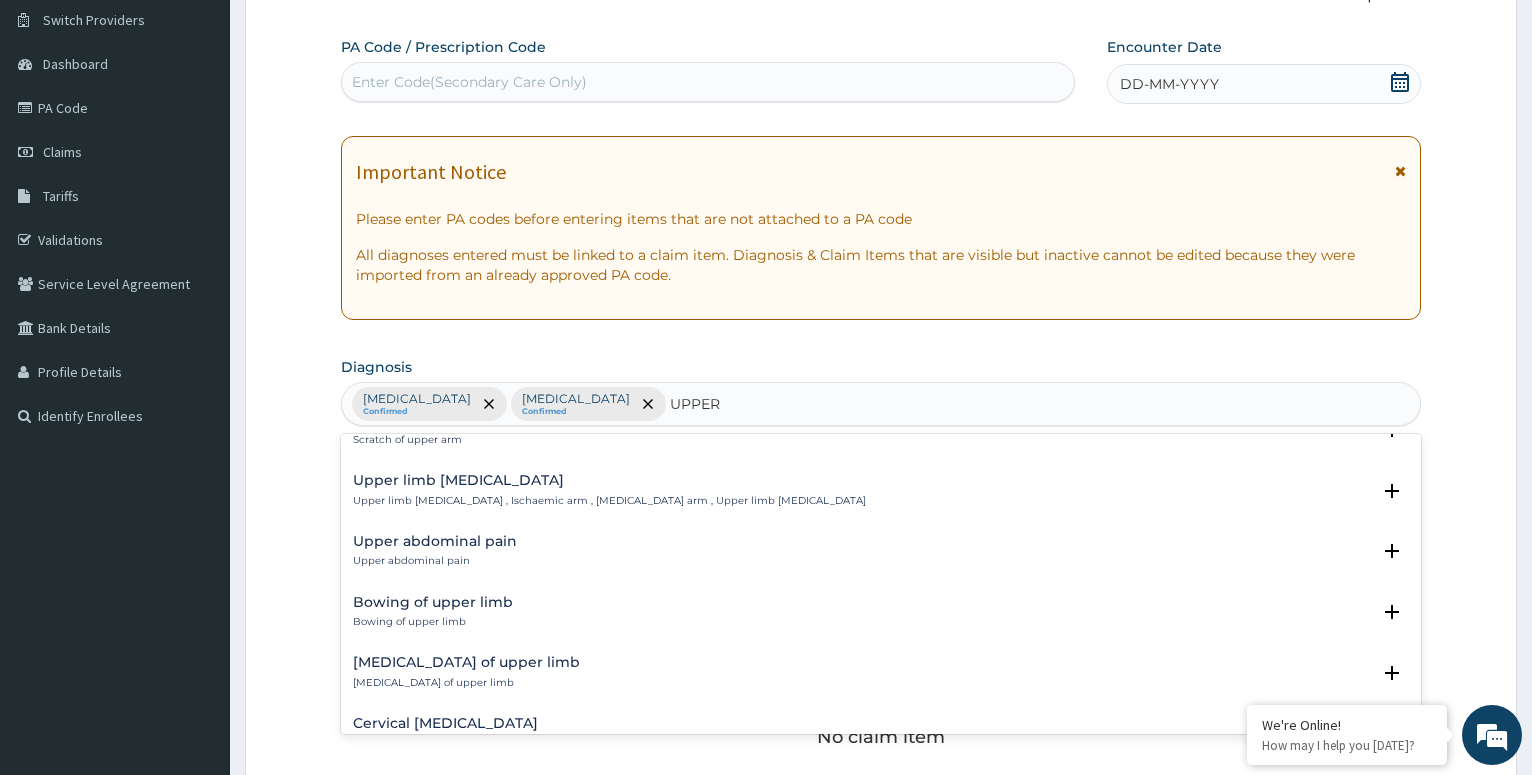 scroll, scrollTop: 2160, scrollLeft: 0, axis: vertical 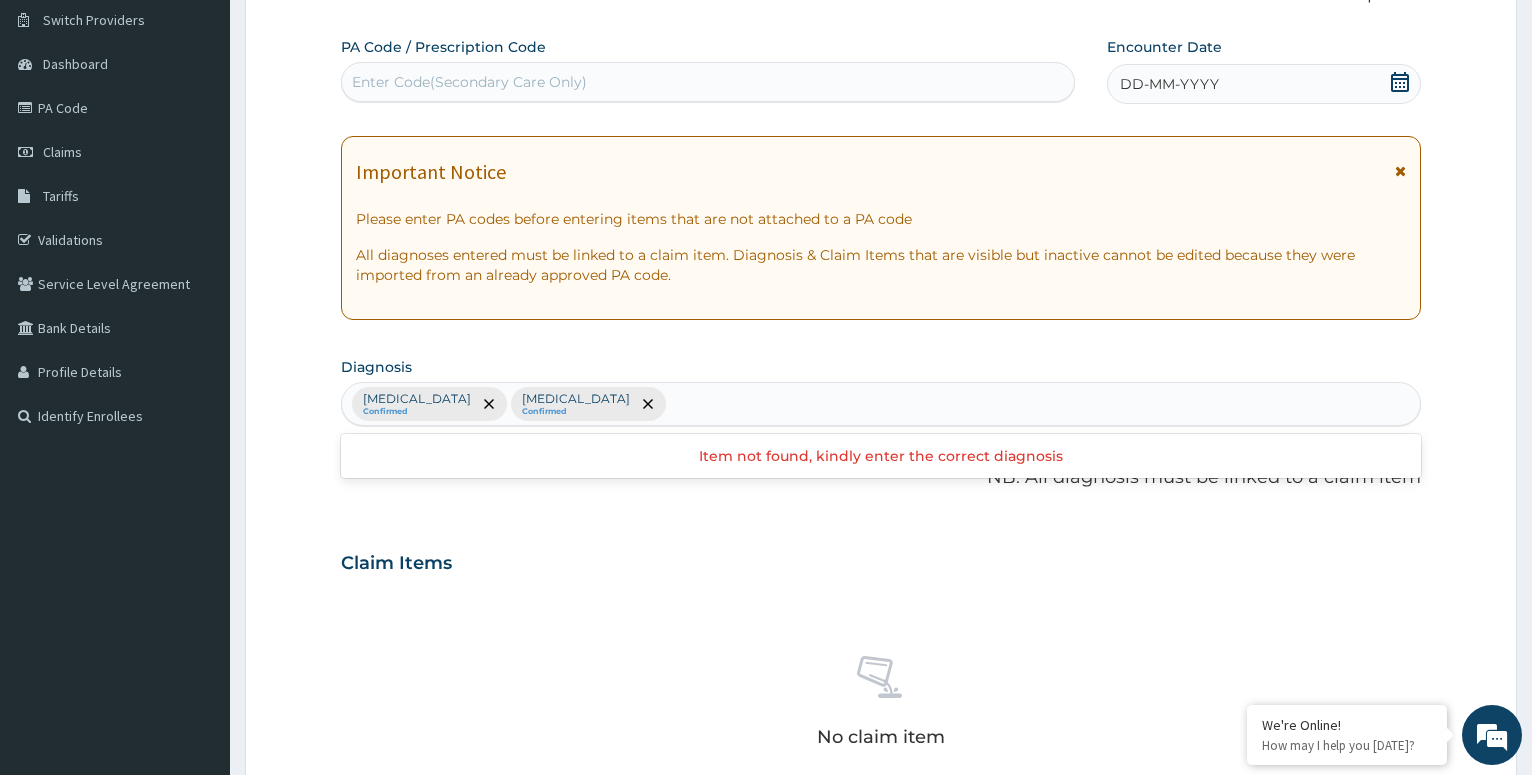 click on "Falciparum malaria Confirmed Septic shock Confirmed" at bounding box center (881, 404) 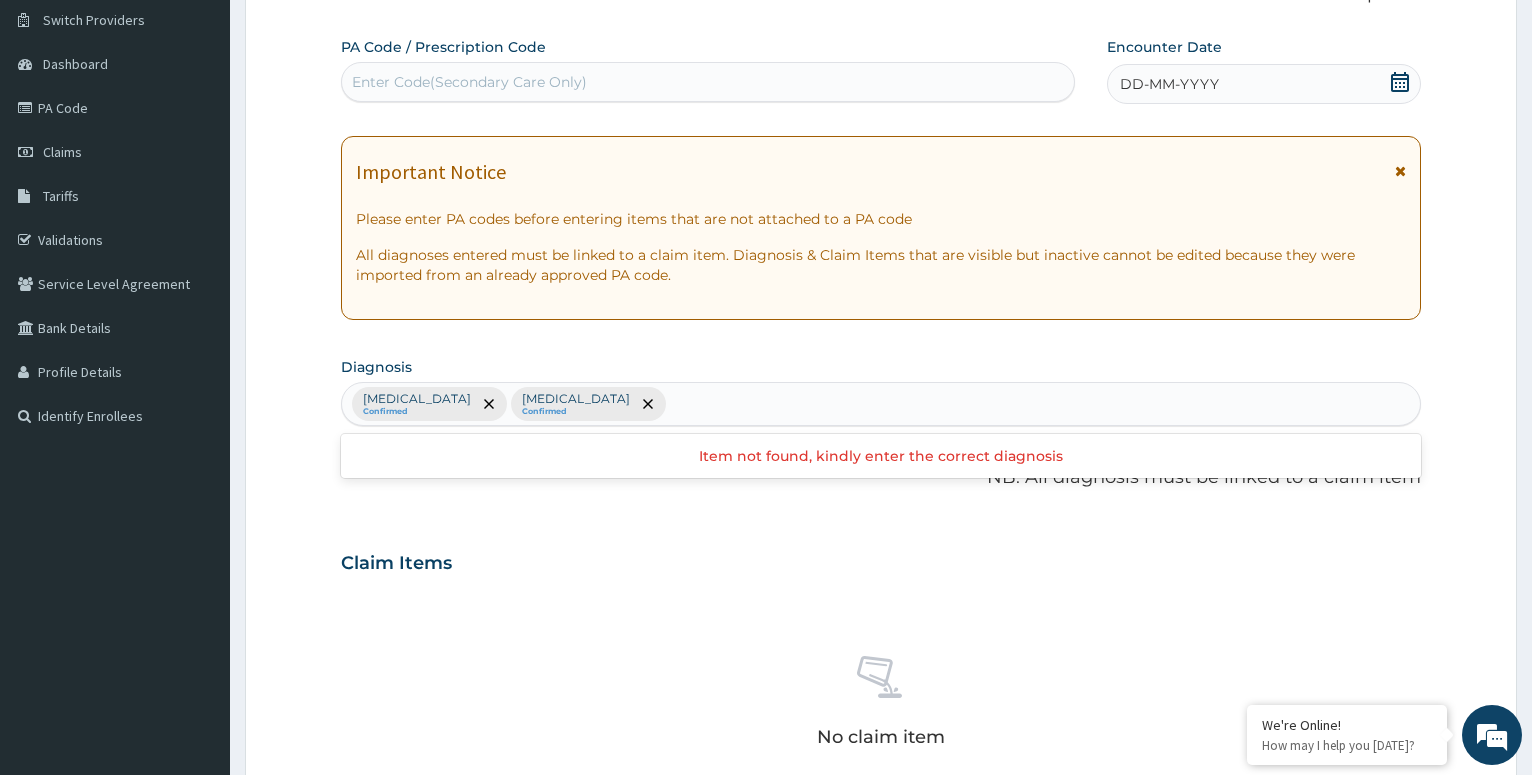 click on "Falciparum malaria Confirmed Septic shock Confirmed" at bounding box center [881, 404] 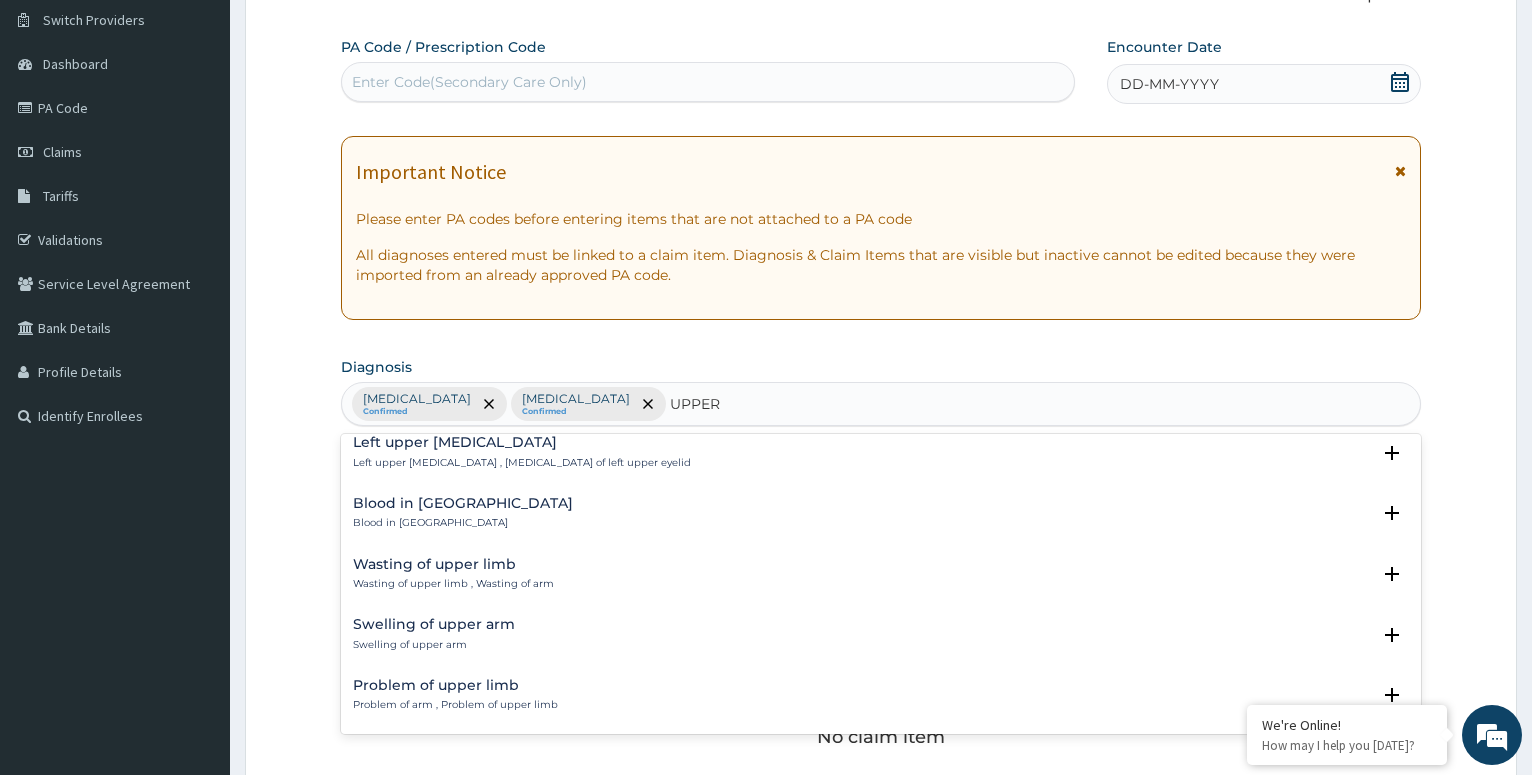 scroll, scrollTop: 2742, scrollLeft: 0, axis: vertical 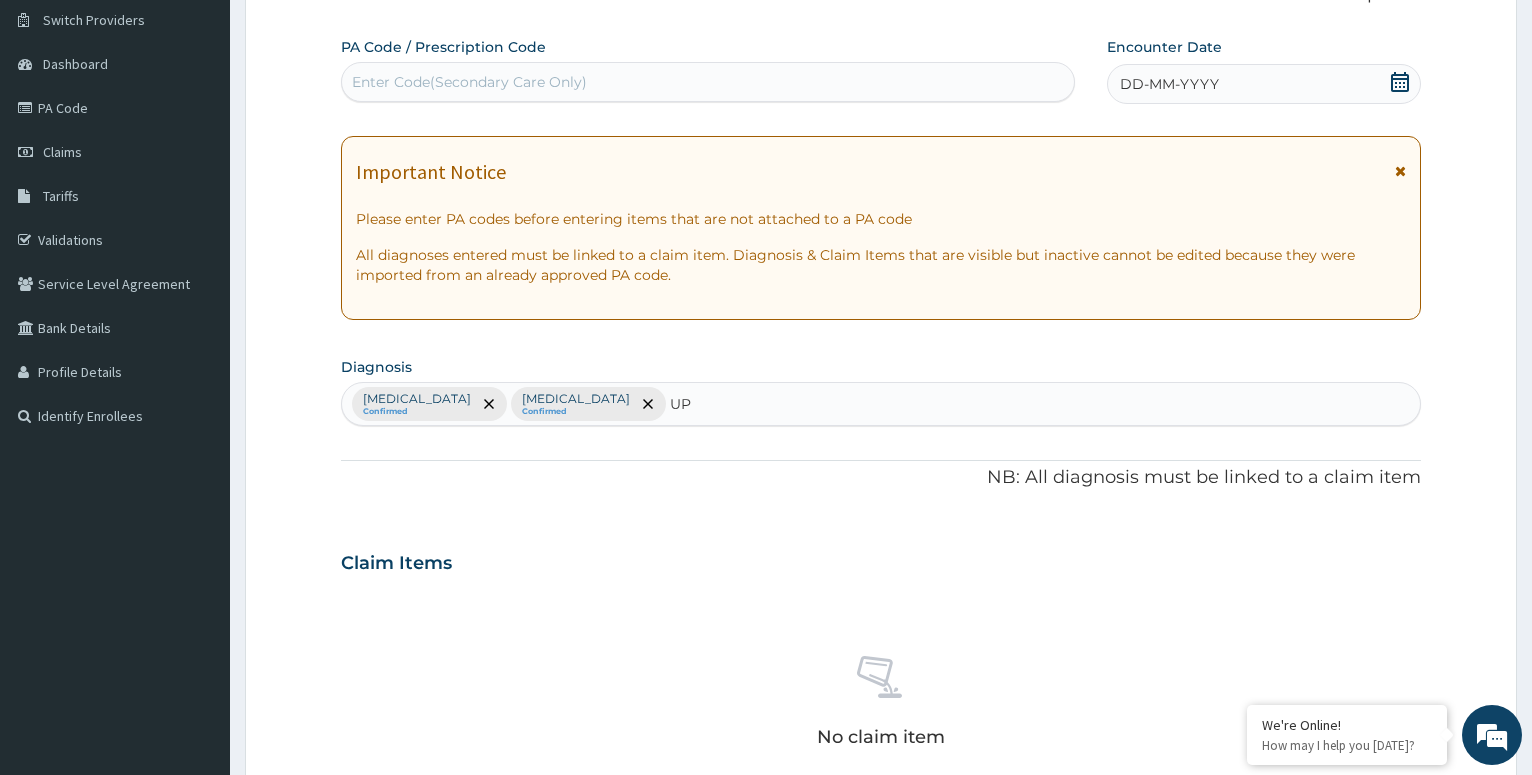 type on "U" 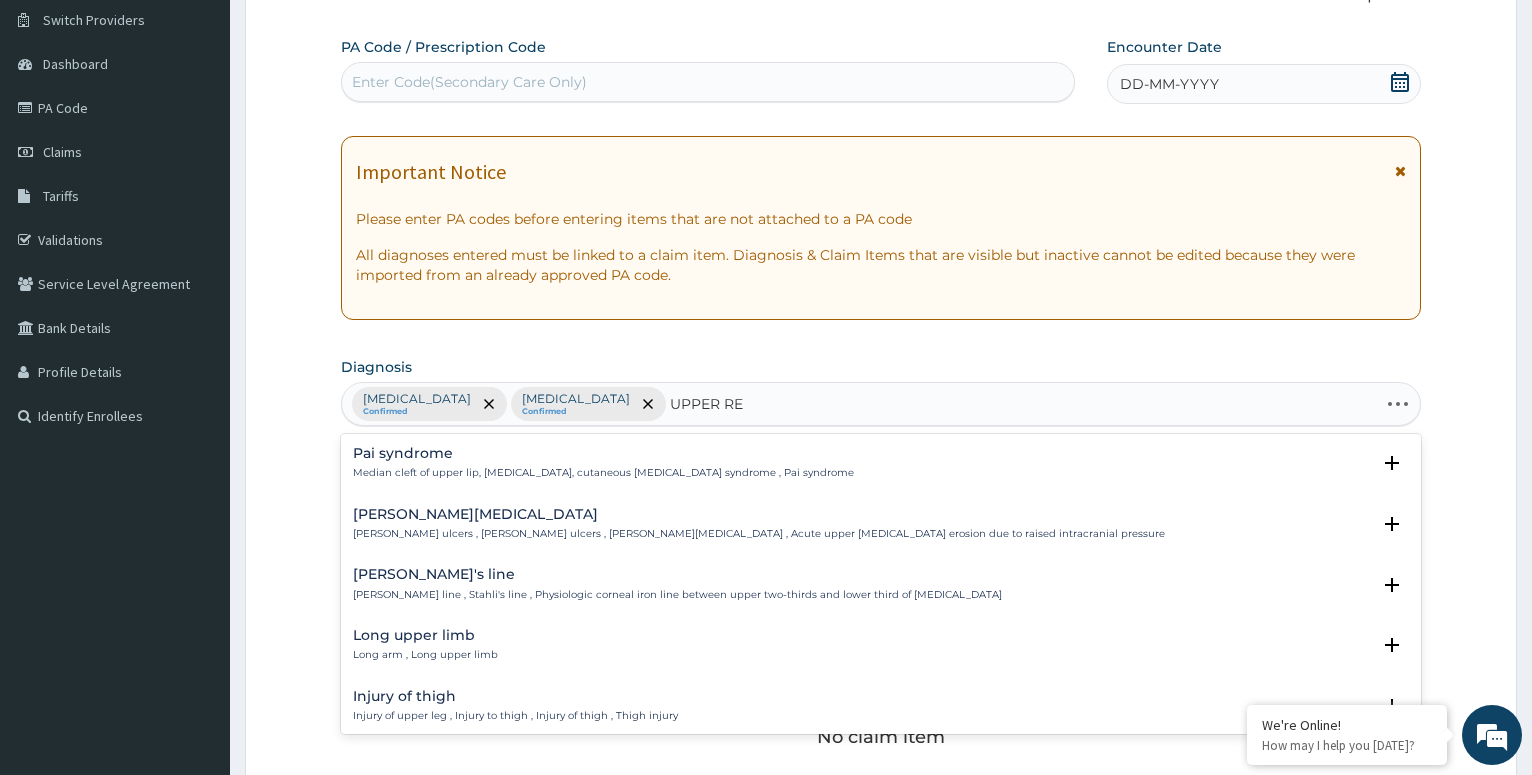 type on "UPPER RES" 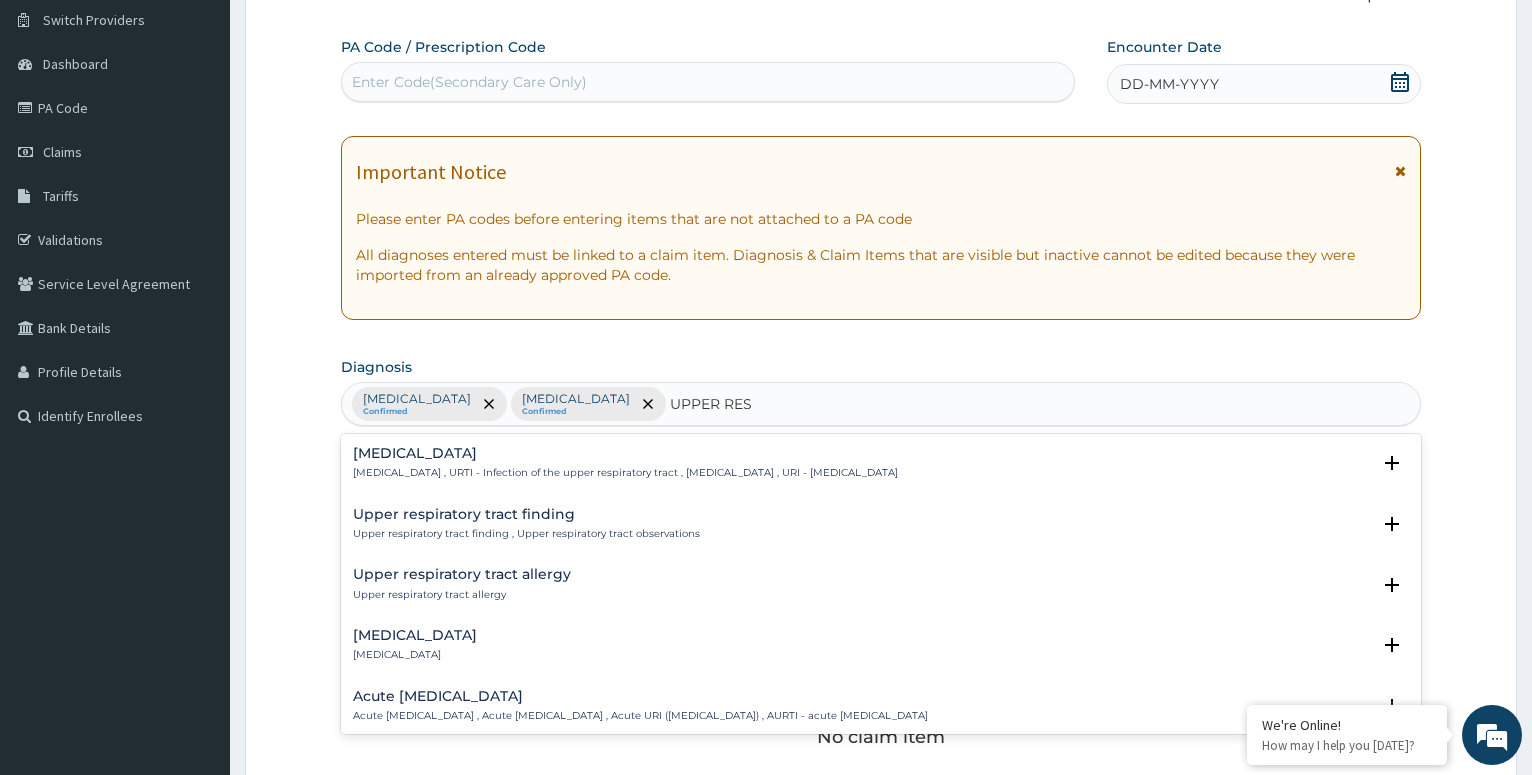click on "Upper respiratory infection , URTI - Infection of the upper respiratory tract , Upper respiratory tract infection , URI - Upper respiratory infection" at bounding box center (625, 473) 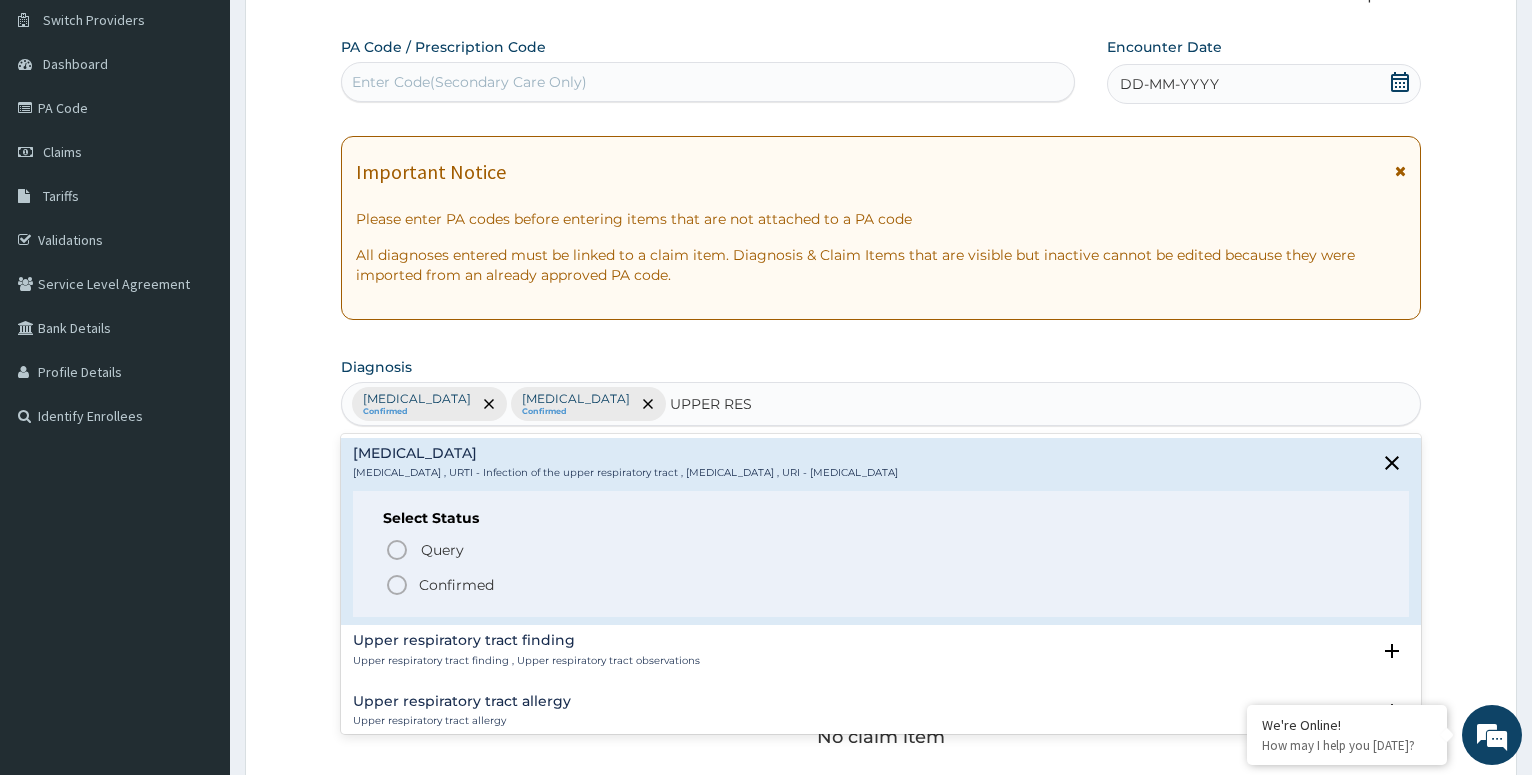 click 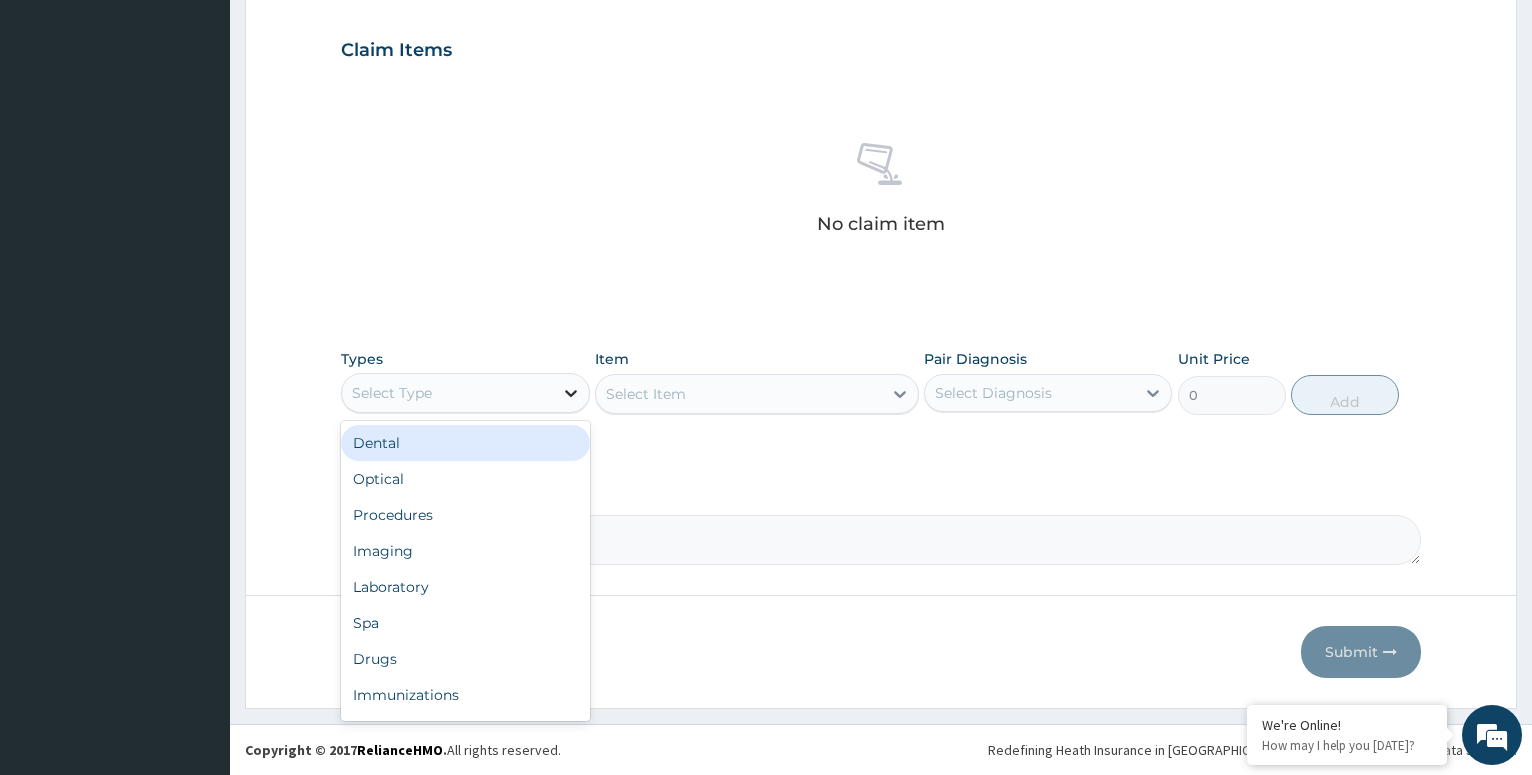 click 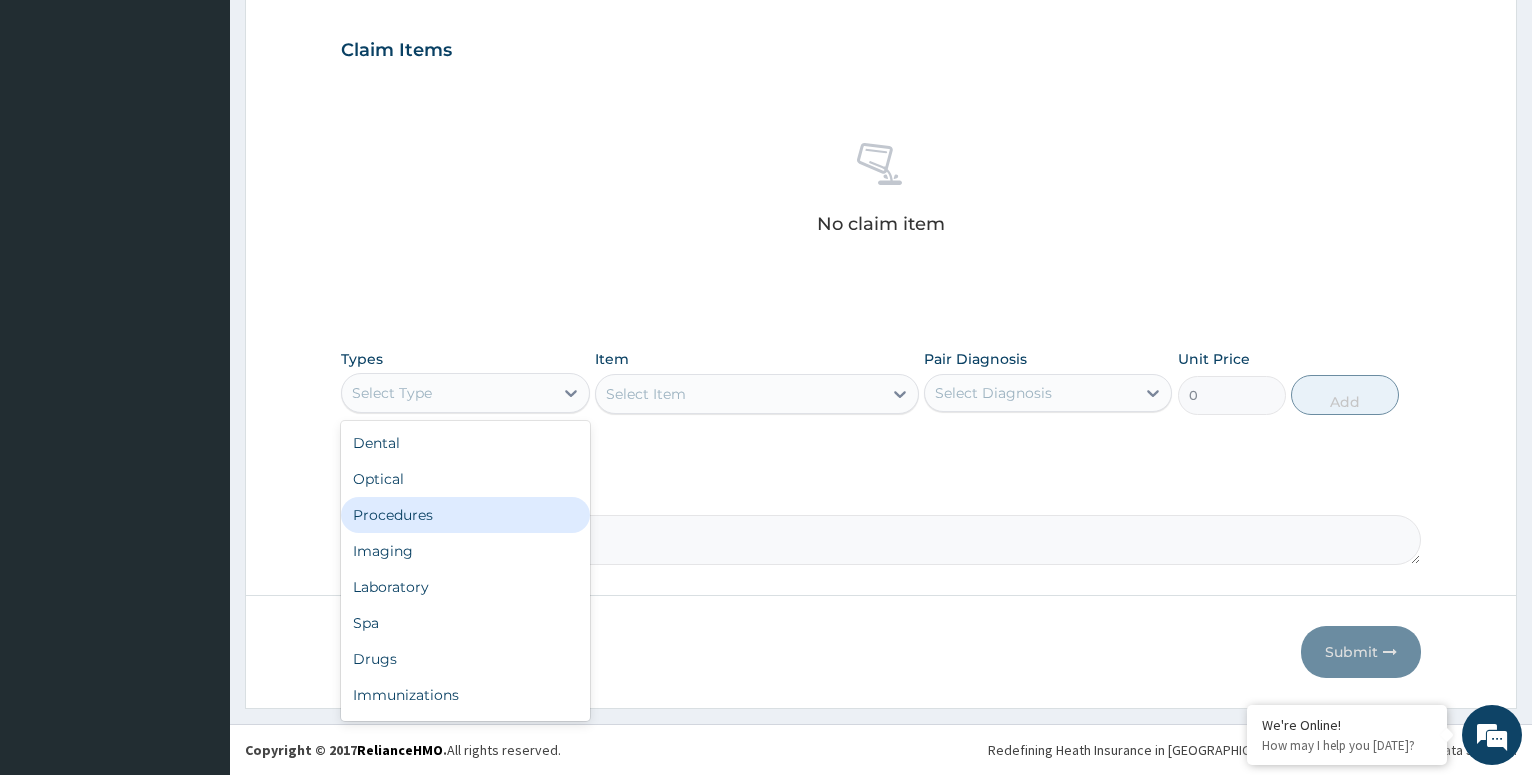 drag, startPoint x: 409, startPoint y: 513, endPoint x: 389, endPoint y: 502, distance: 22.825424 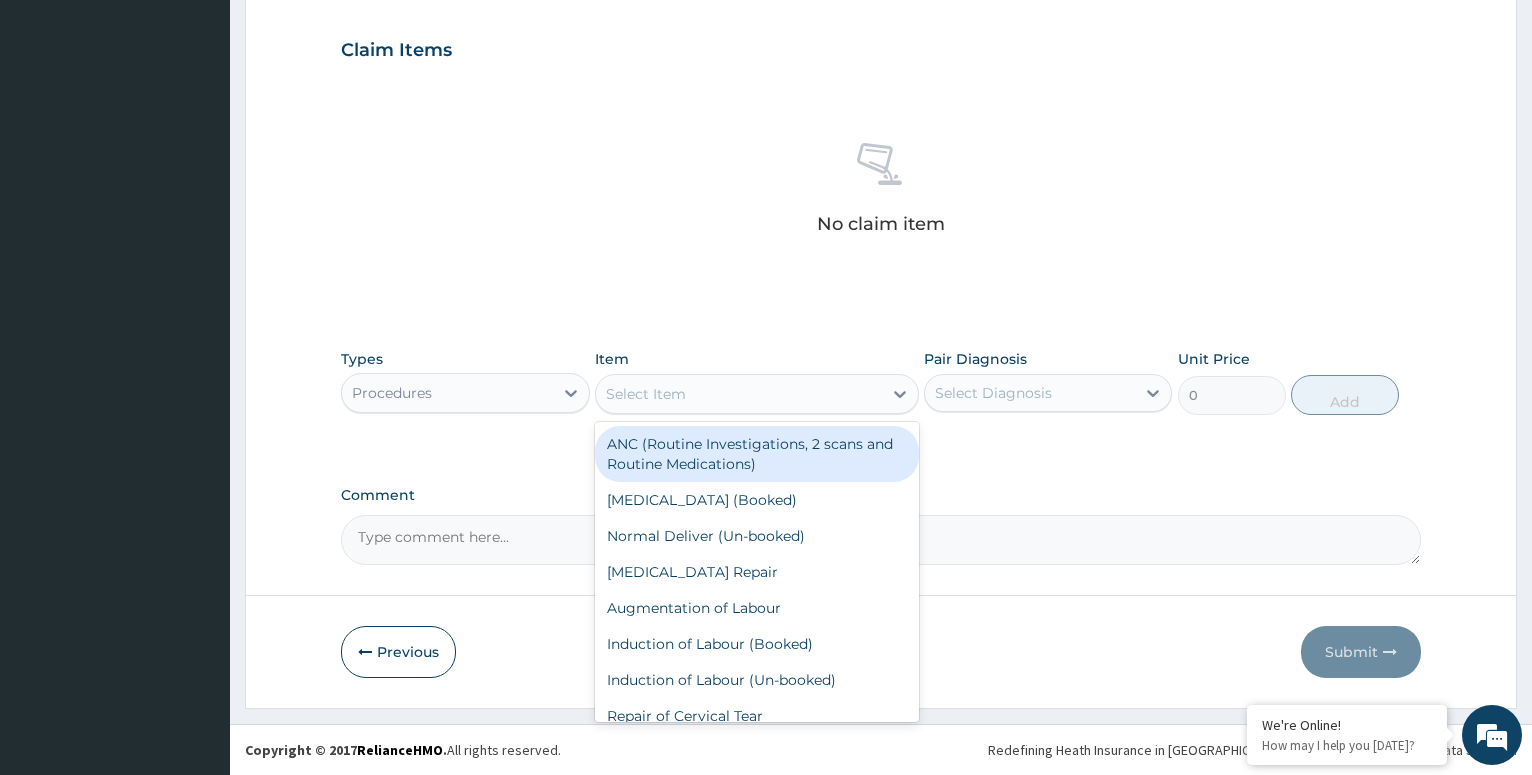 click on "Select Item" at bounding box center [739, 394] 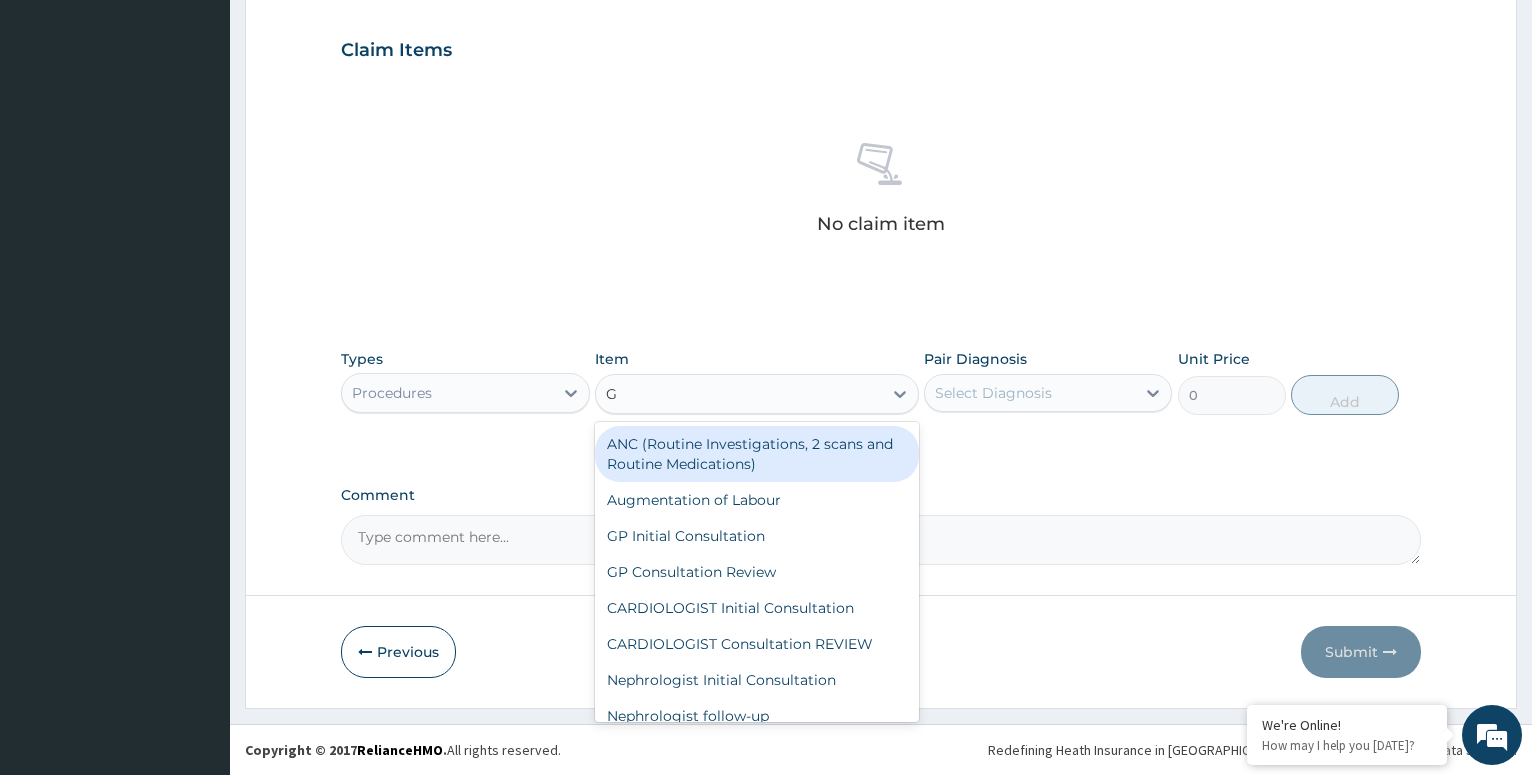 type on "GP" 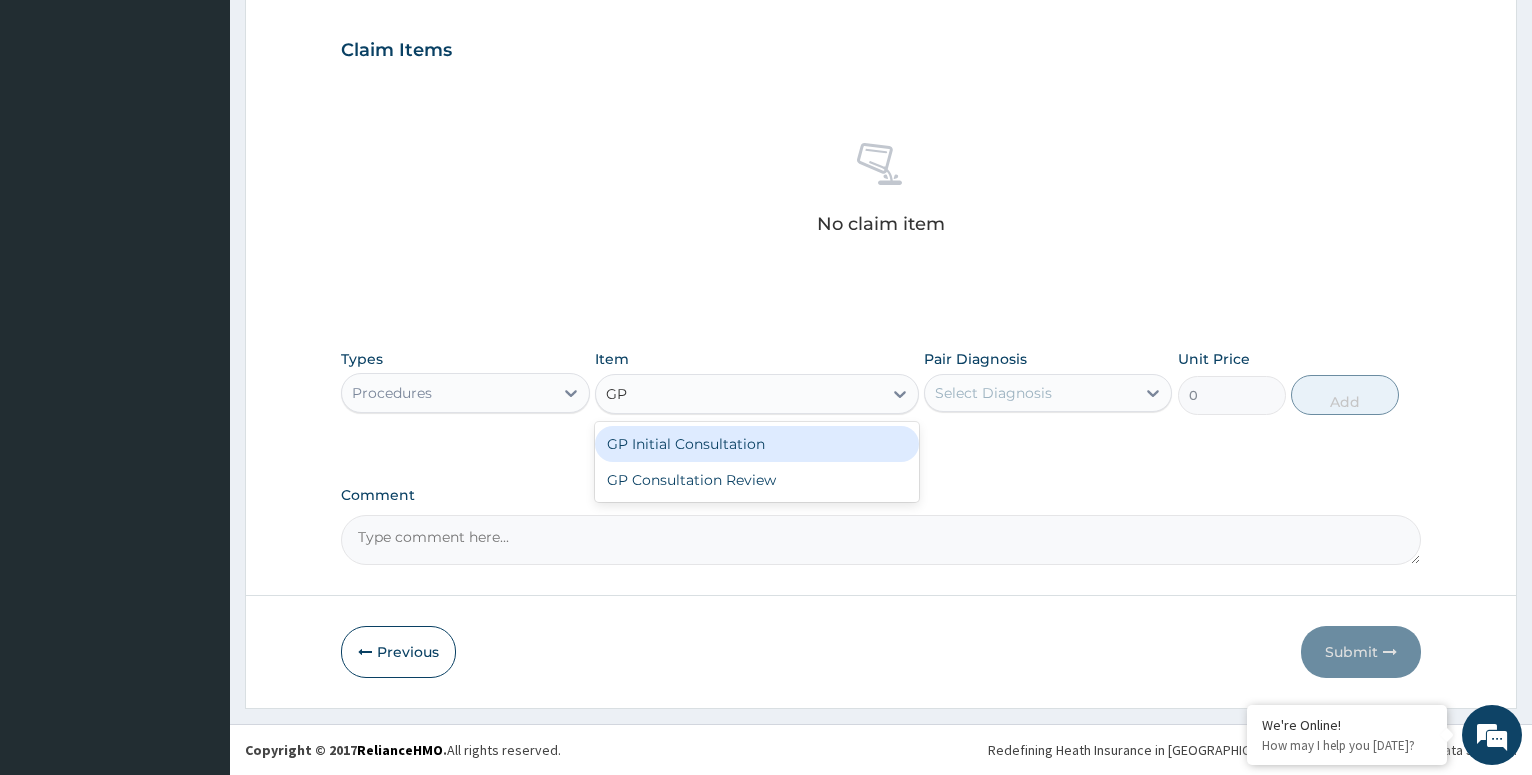 click on "GP Initial Consultation" at bounding box center (757, 444) 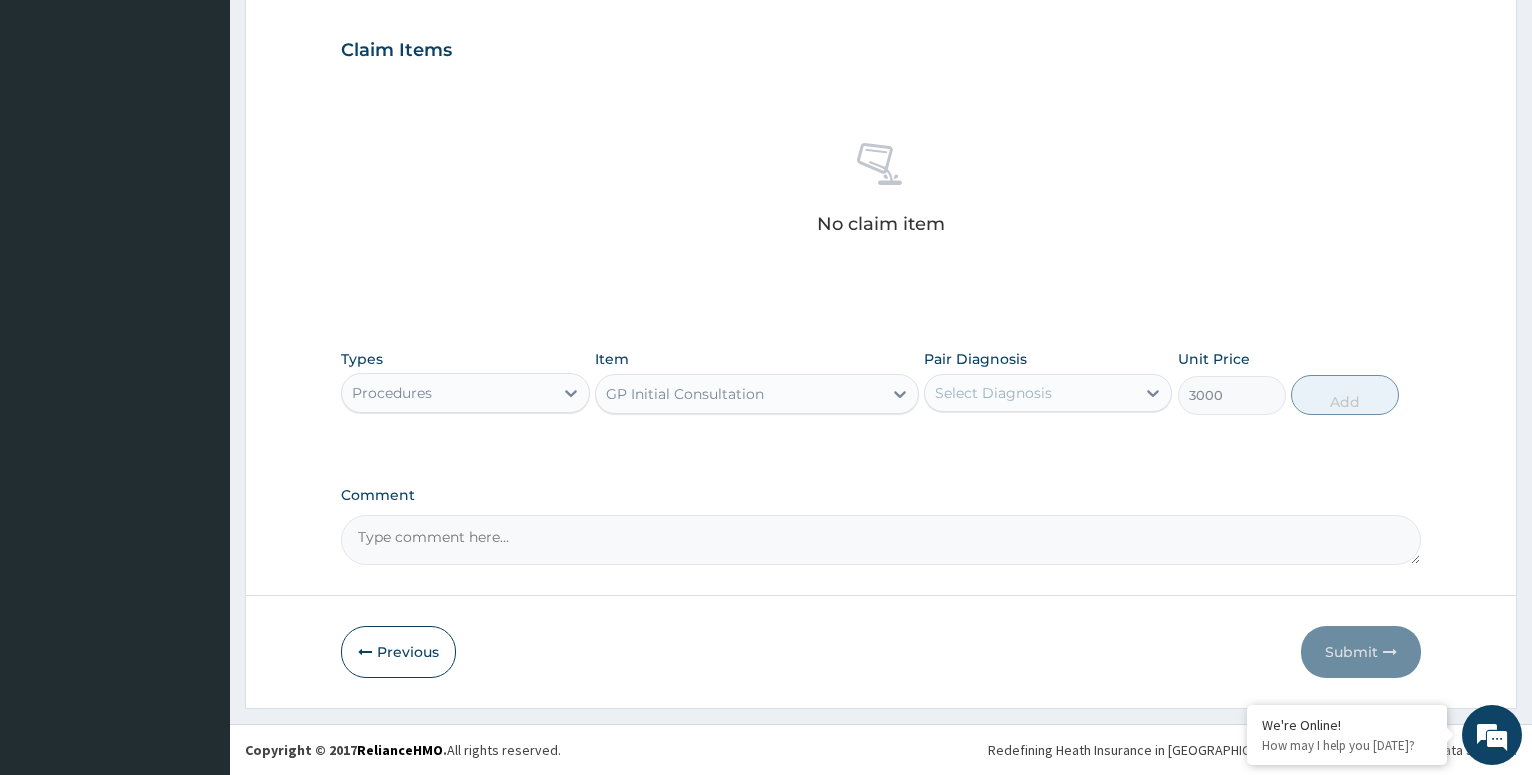 click on "Select Diagnosis" at bounding box center [1030, 393] 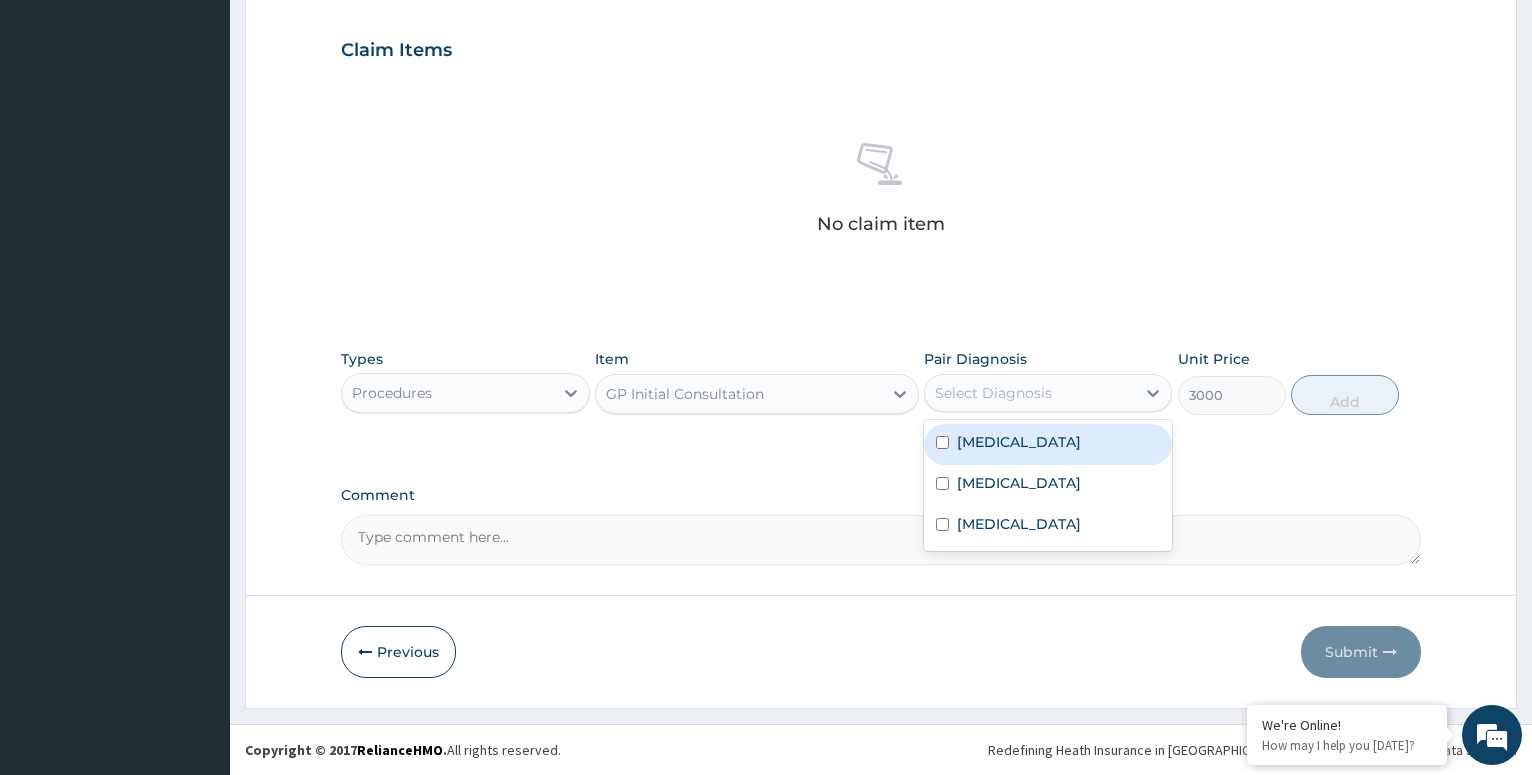 click on "Falciparum malaria" at bounding box center [1048, 444] 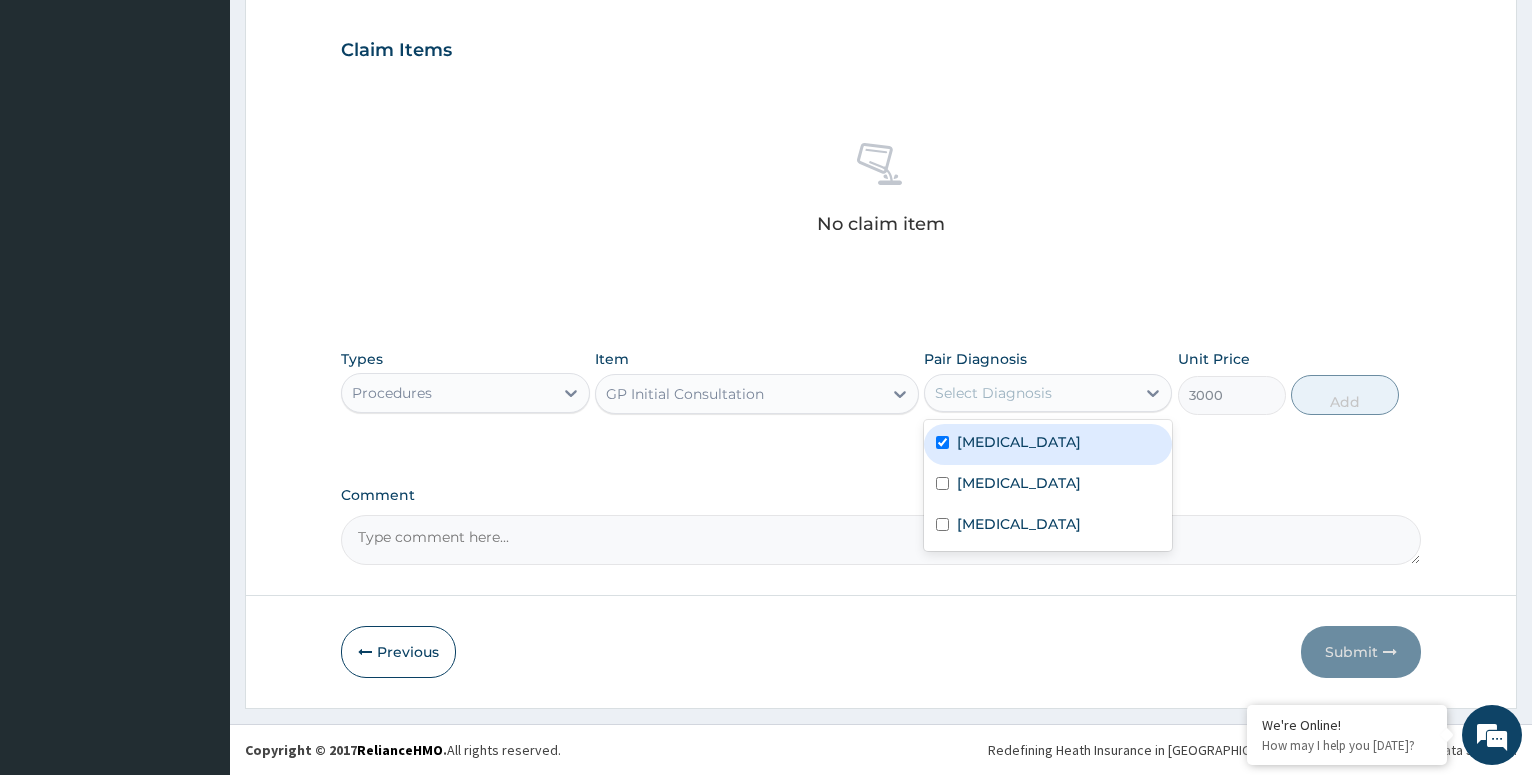 checkbox on "true" 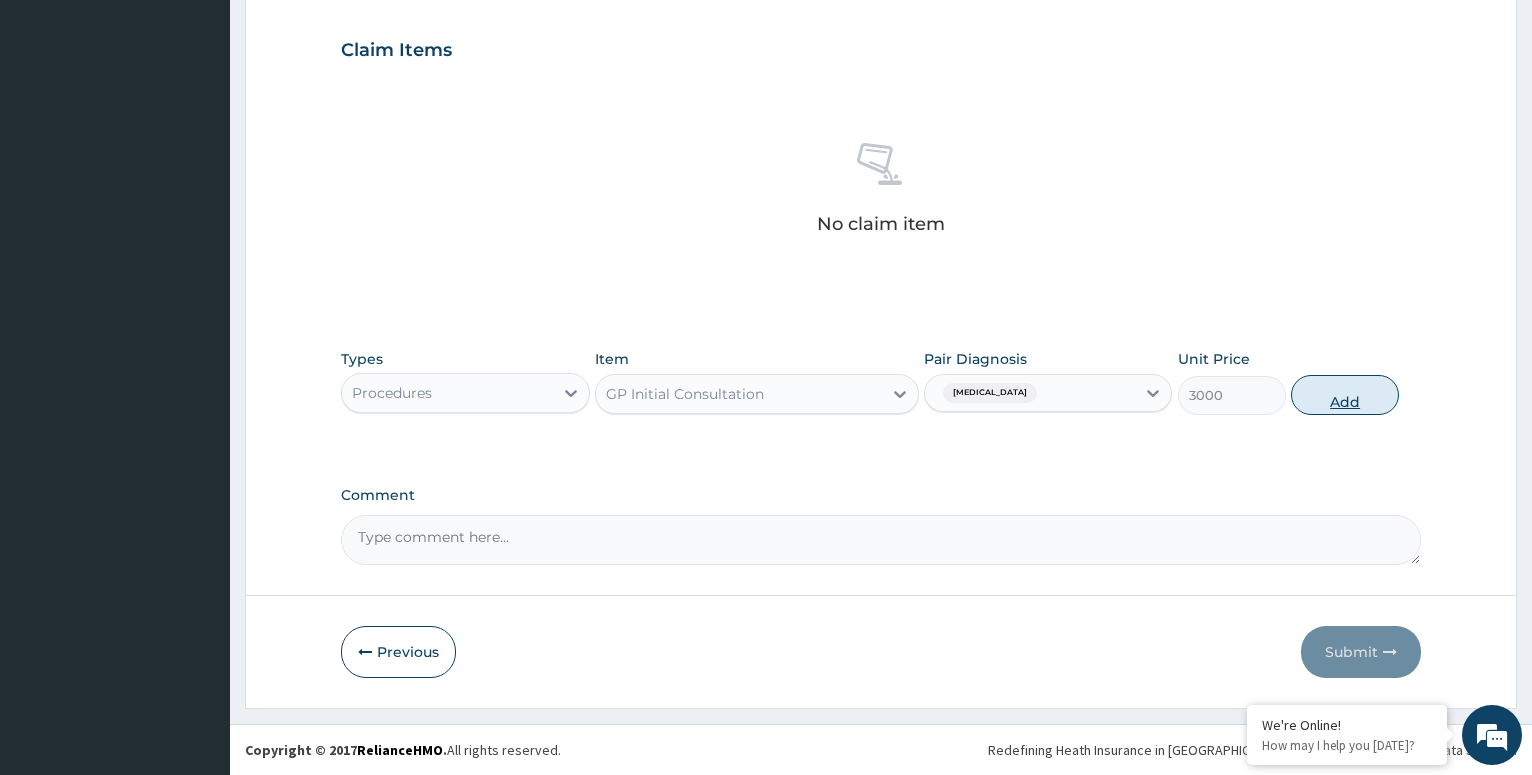 click on "Add" at bounding box center [1345, 395] 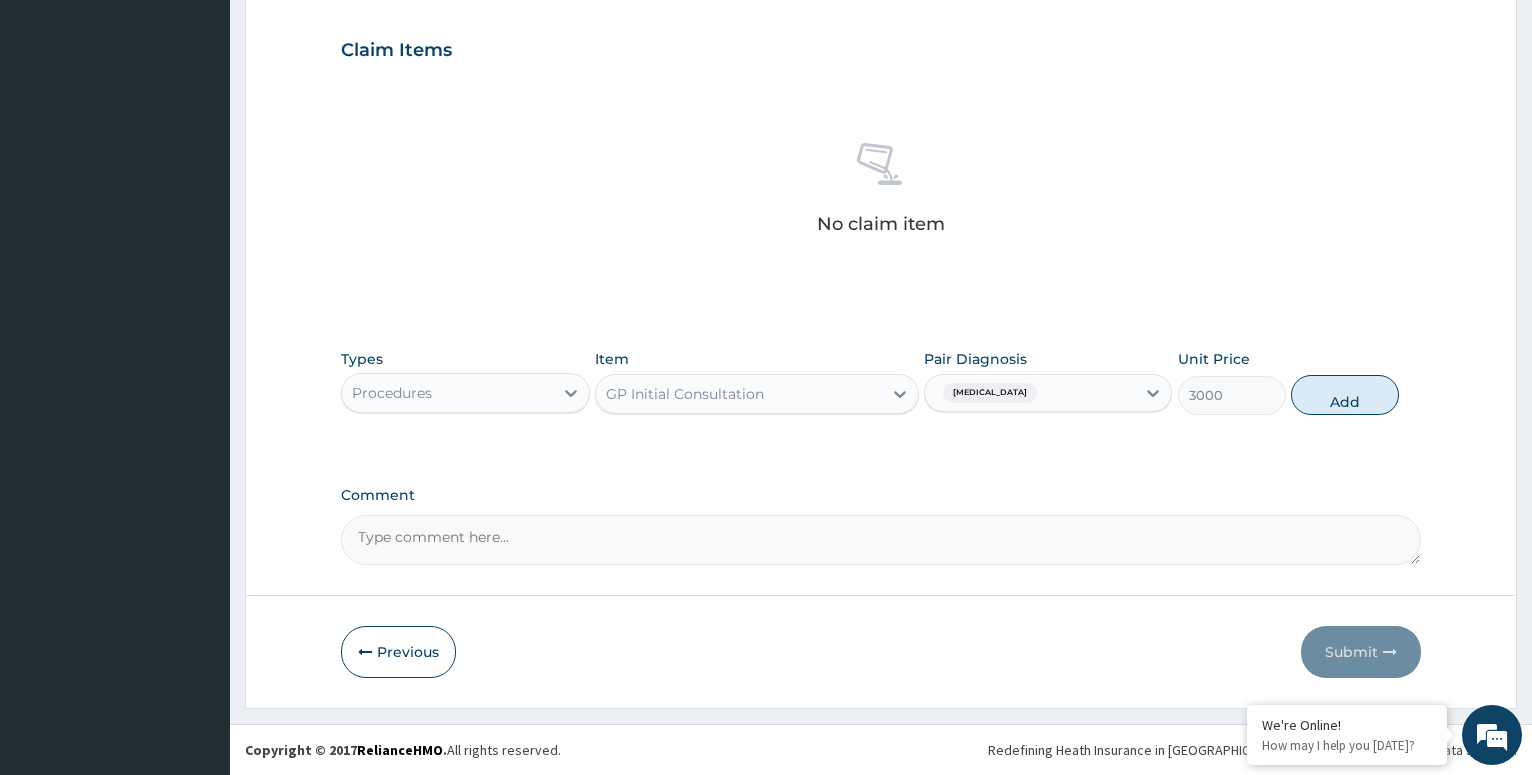 type on "0" 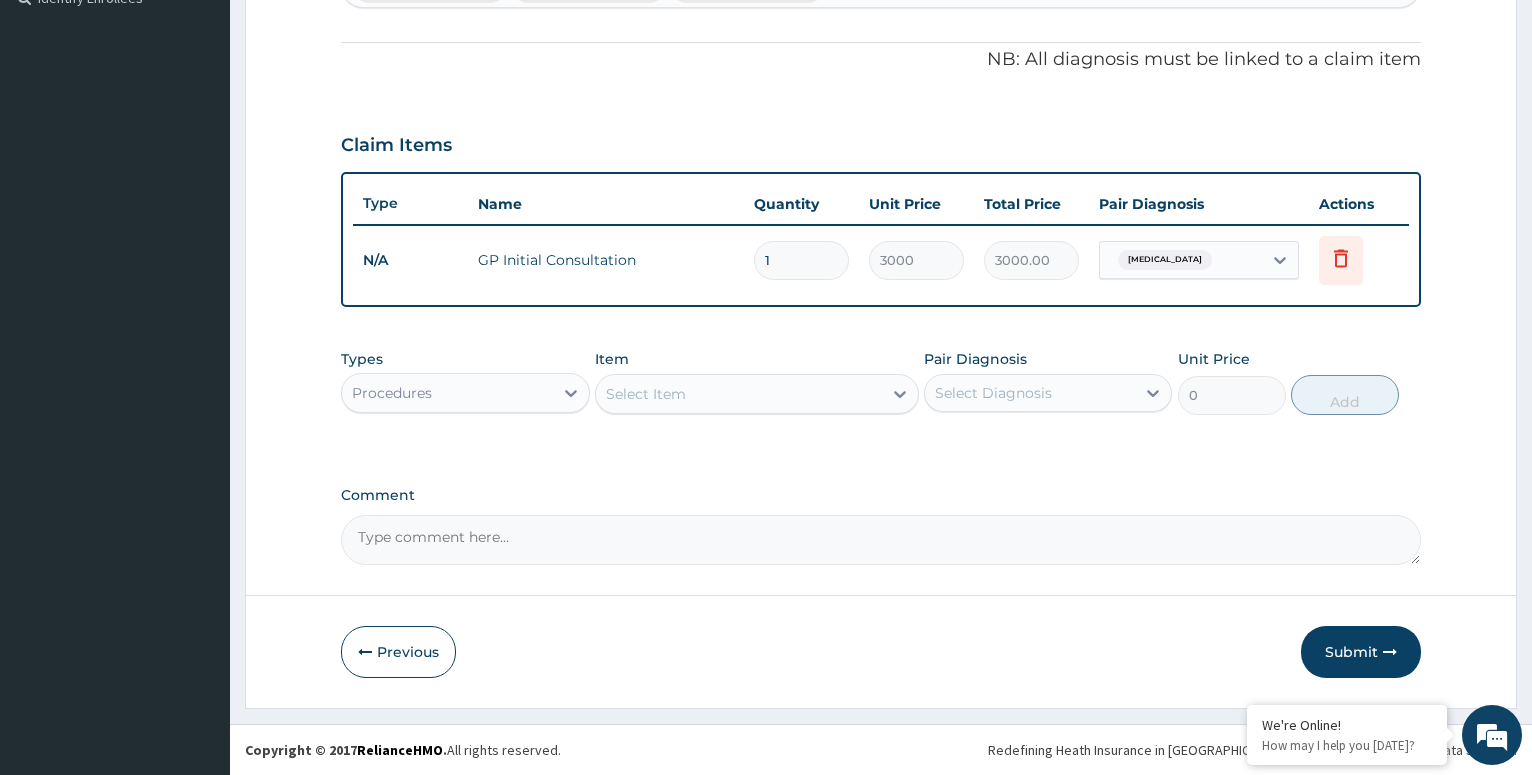 scroll, scrollTop: 572, scrollLeft: 0, axis: vertical 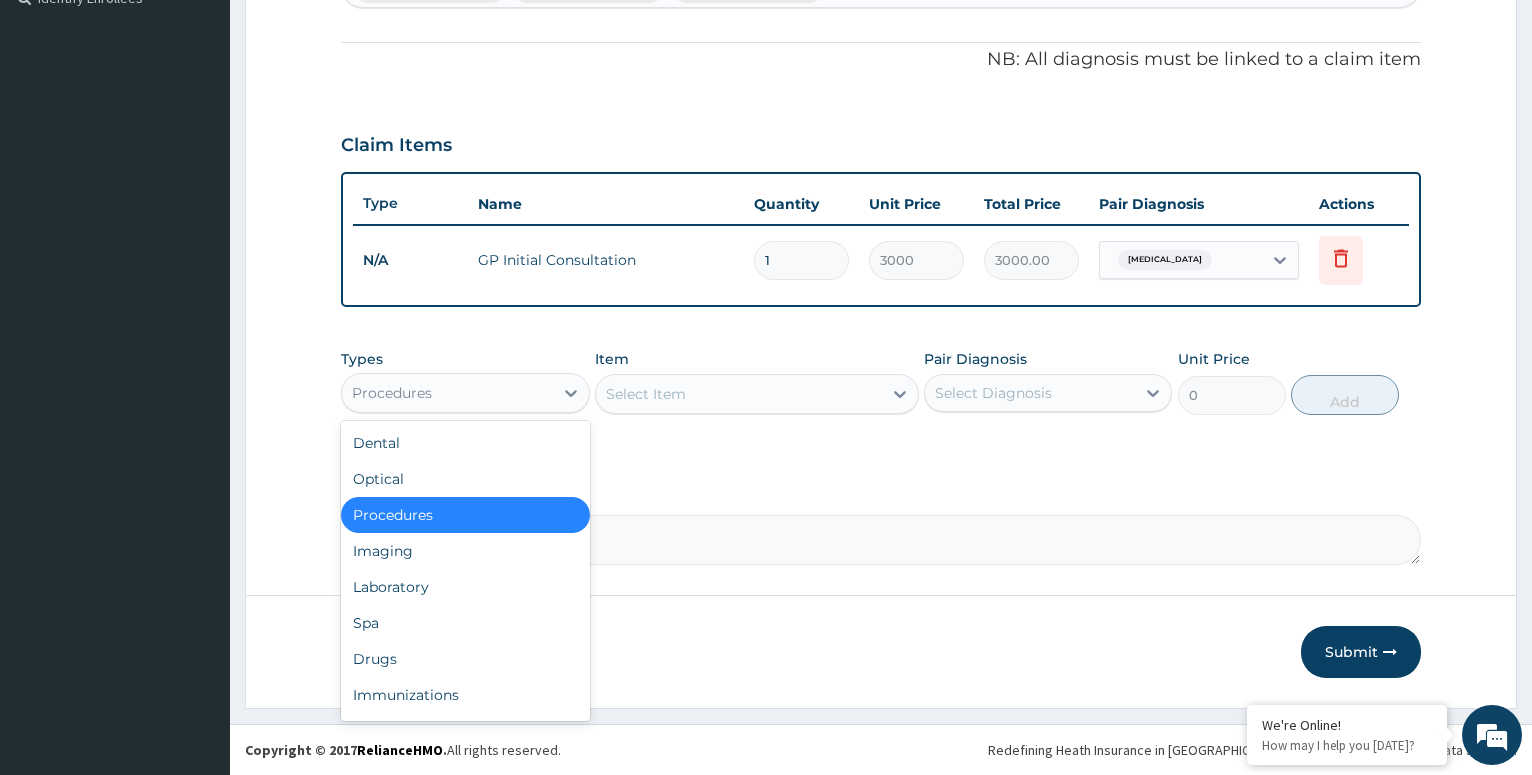 click on "Procedures" at bounding box center [392, 393] 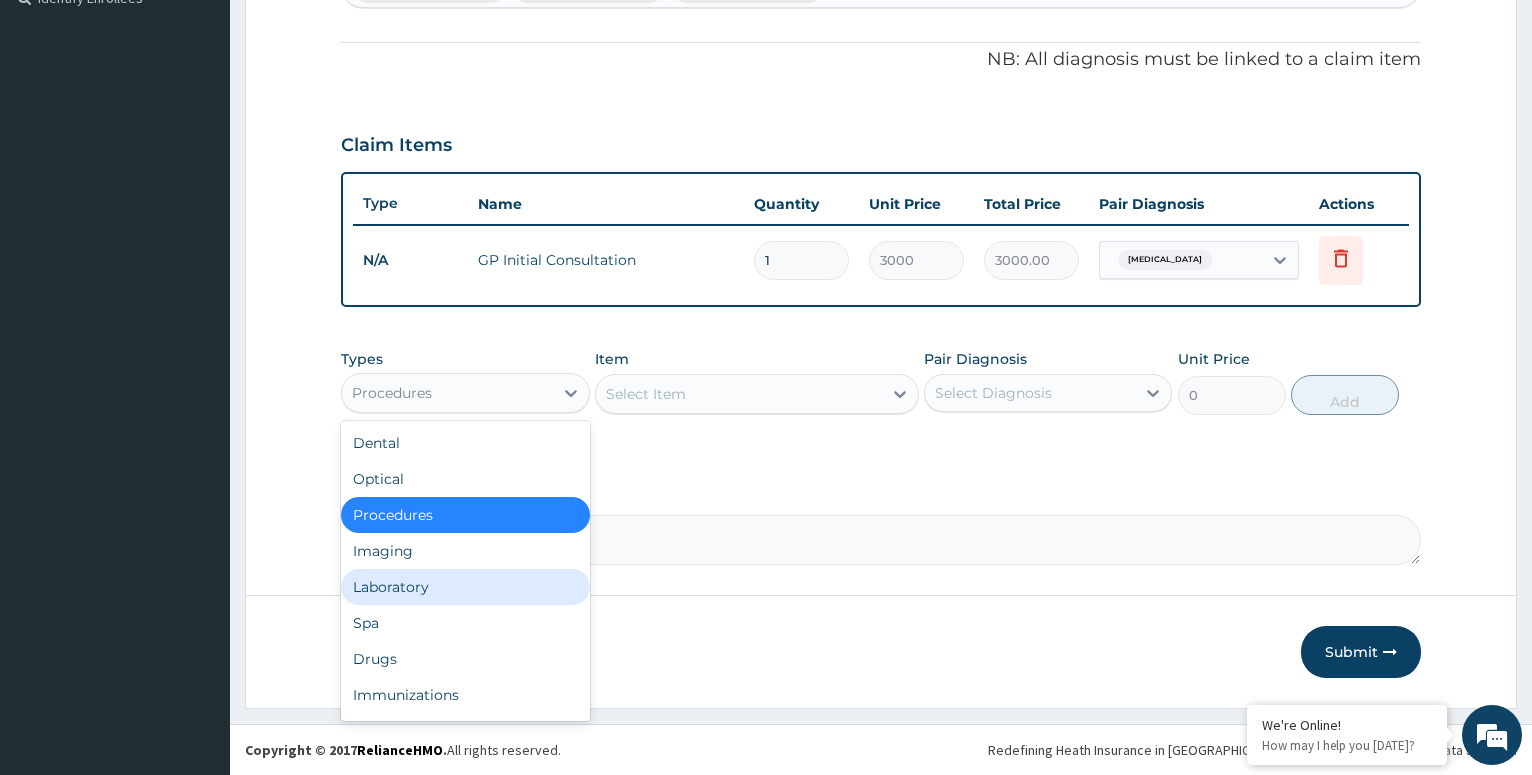 drag, startPoint x: 424, startPoint y: 583, endPoint x: 442, endPoint y: 577, distance: 18.973665 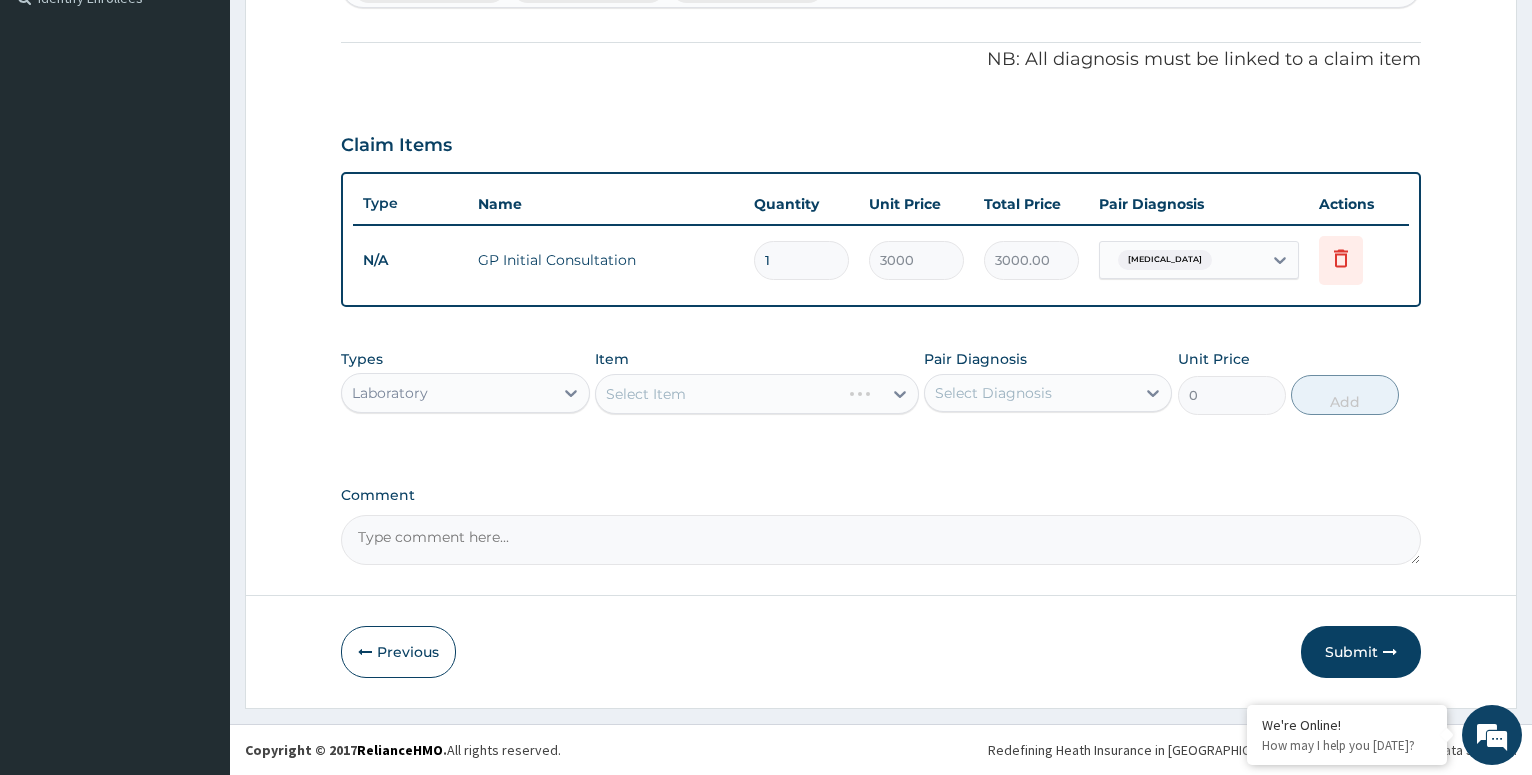 click on "Select Item" at bounding box center (757, 394) 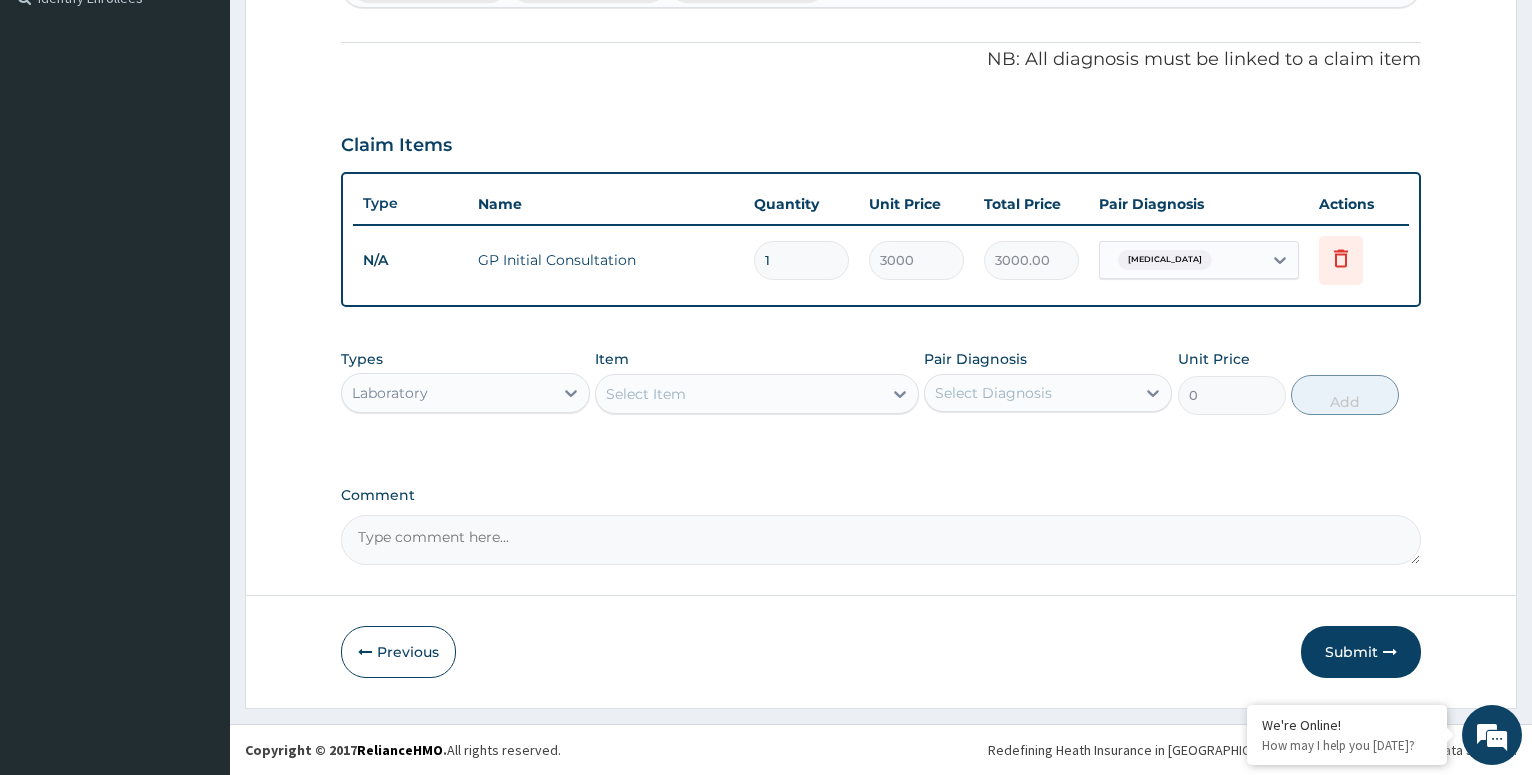 click on "Select Item" at bounding box center (757, 394) 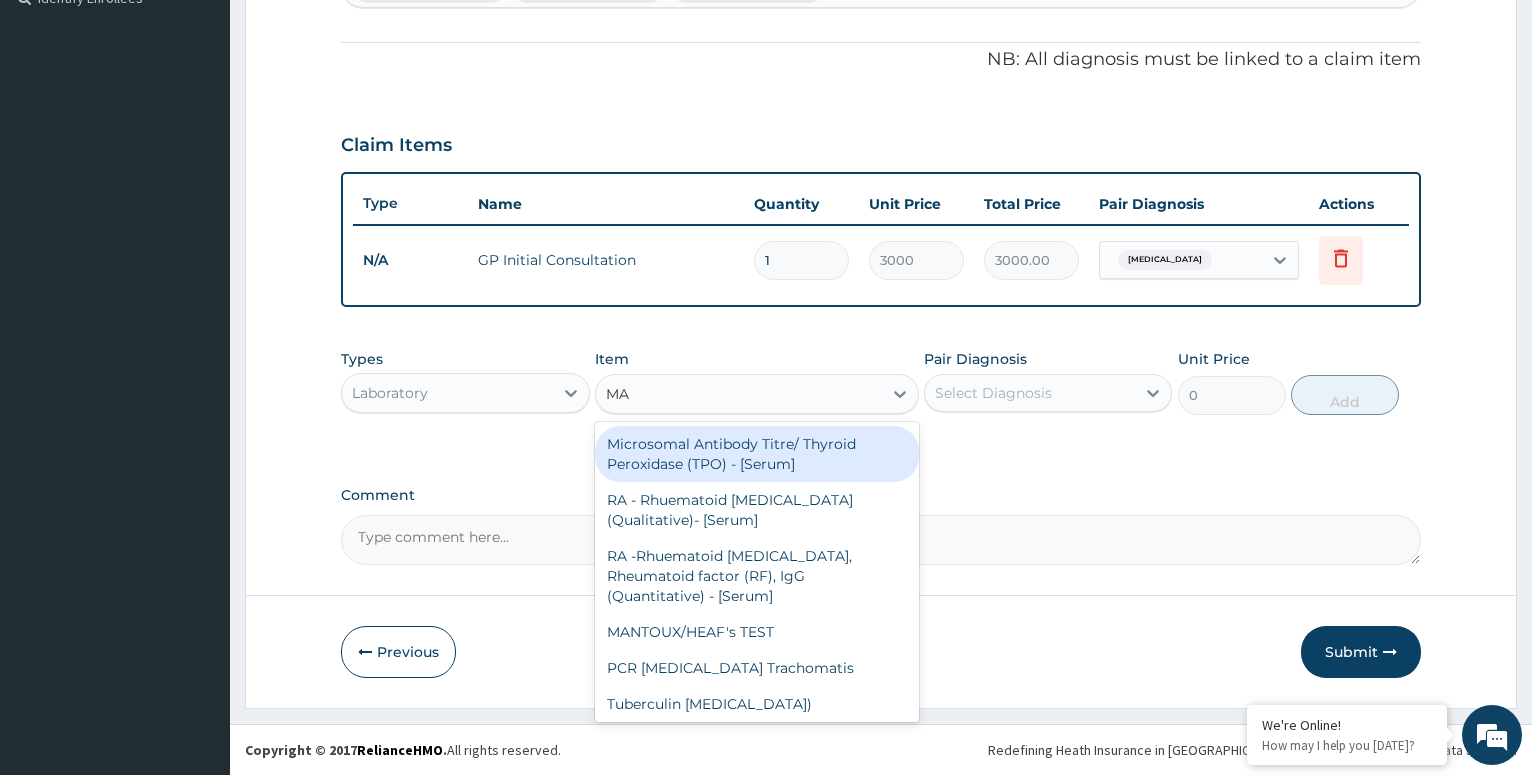 type on "MAL" 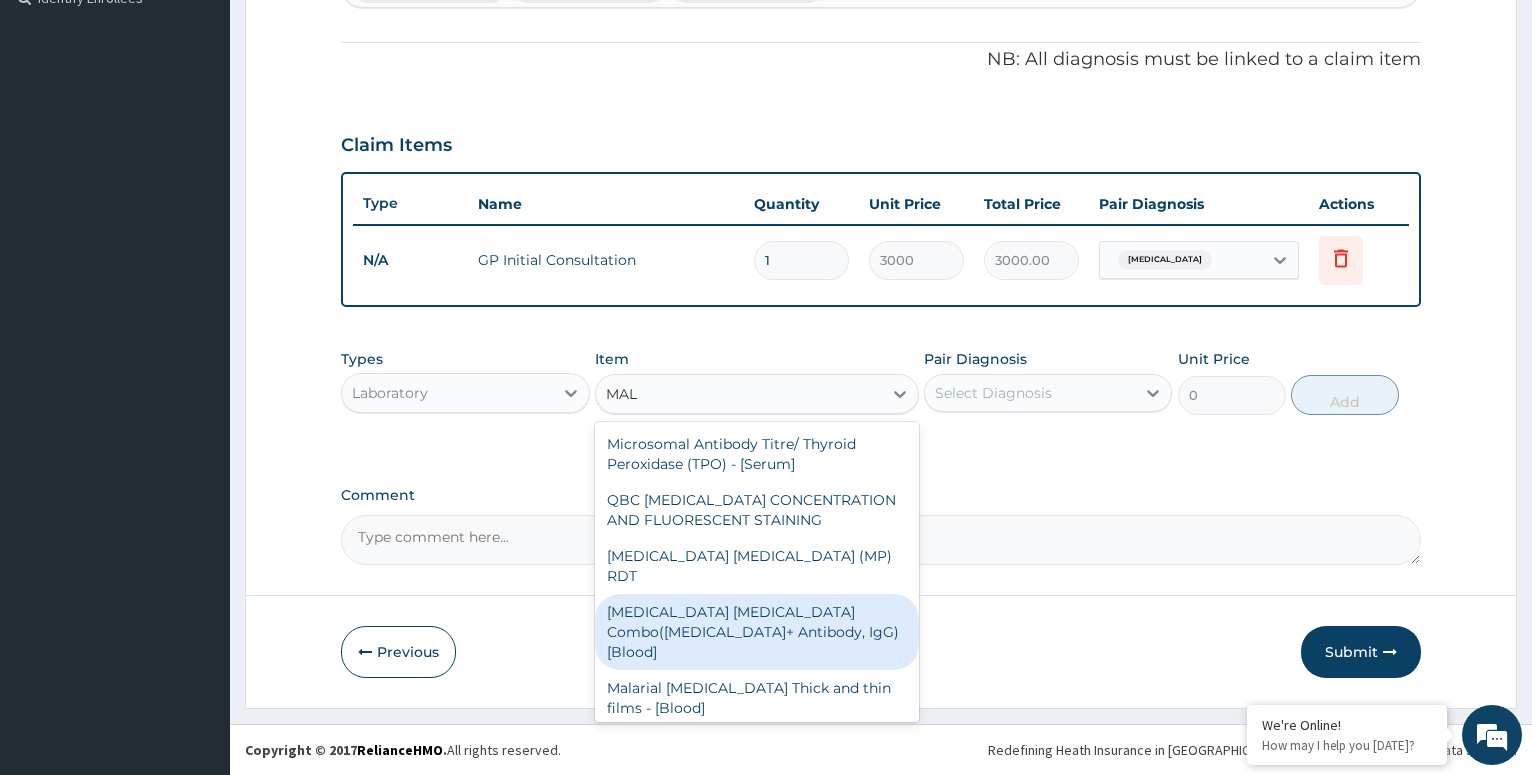 click on "Malaria Parasite Combo(Blood Film+ Antibody, IgG) [Blood]" at bounding box center (757, 632) 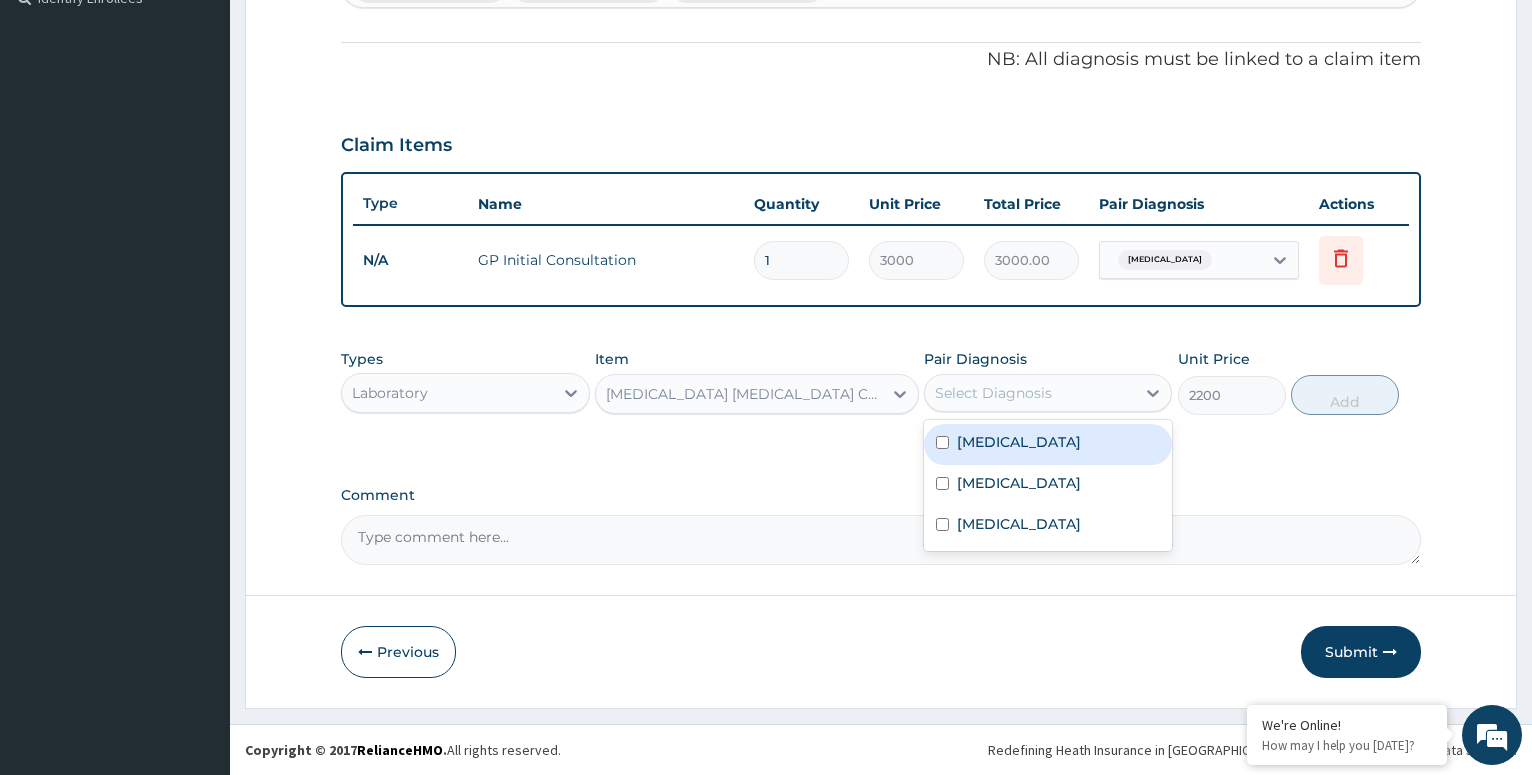 click on "Select Diagnosis" at bounding box center [1030, 393] 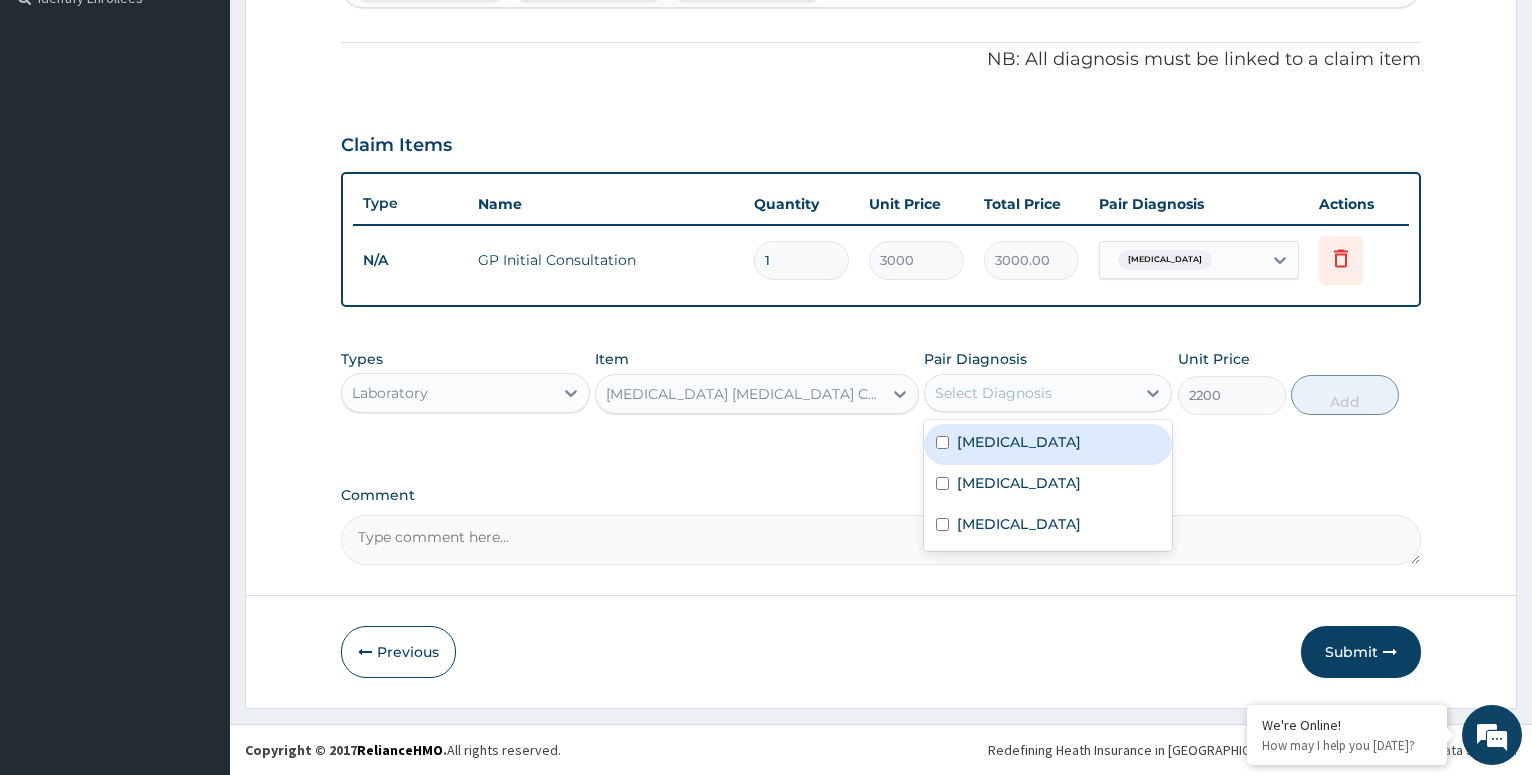 click on "Falciparum malaria" at bounding box center (1048, 444) 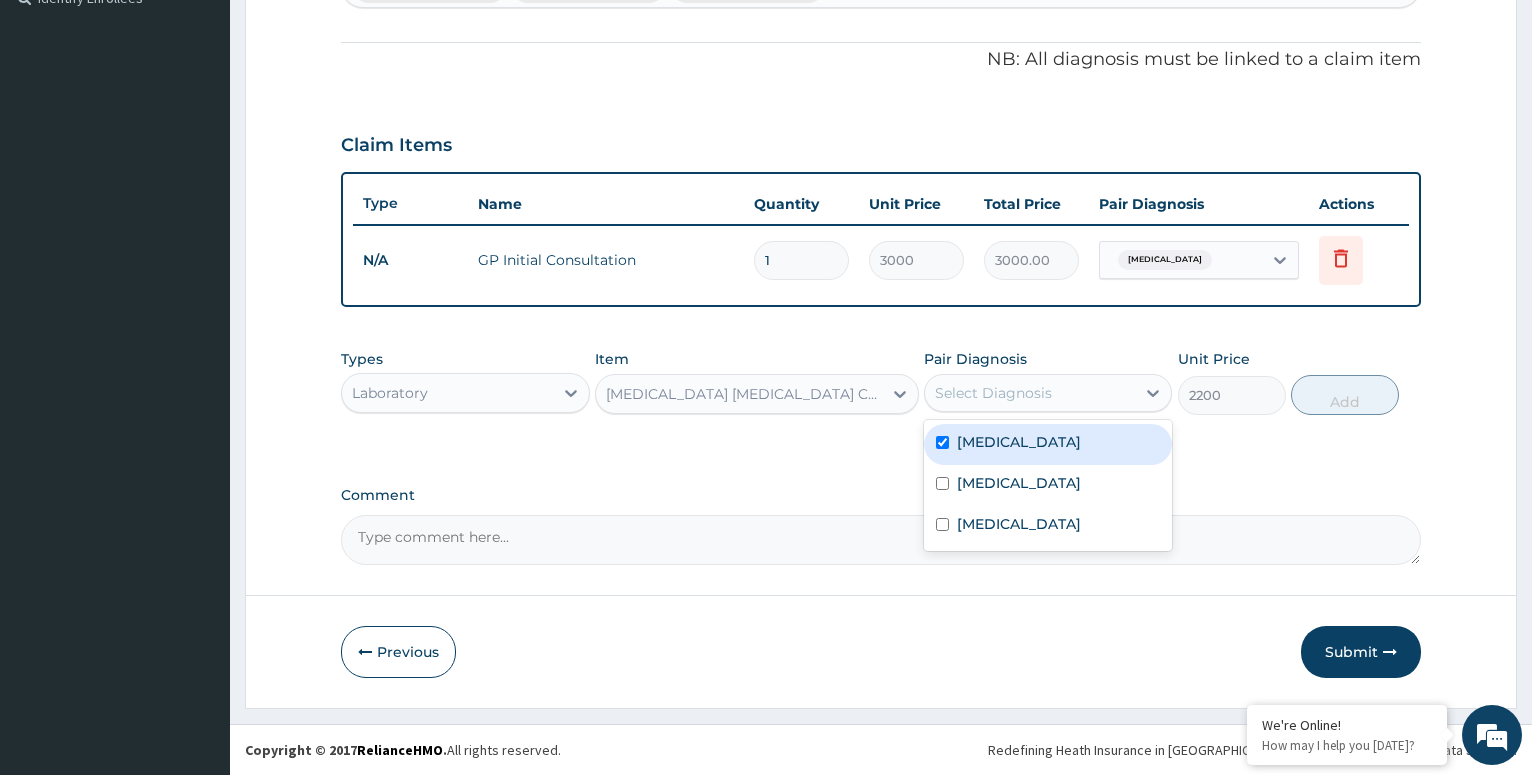 checkbox on "true" 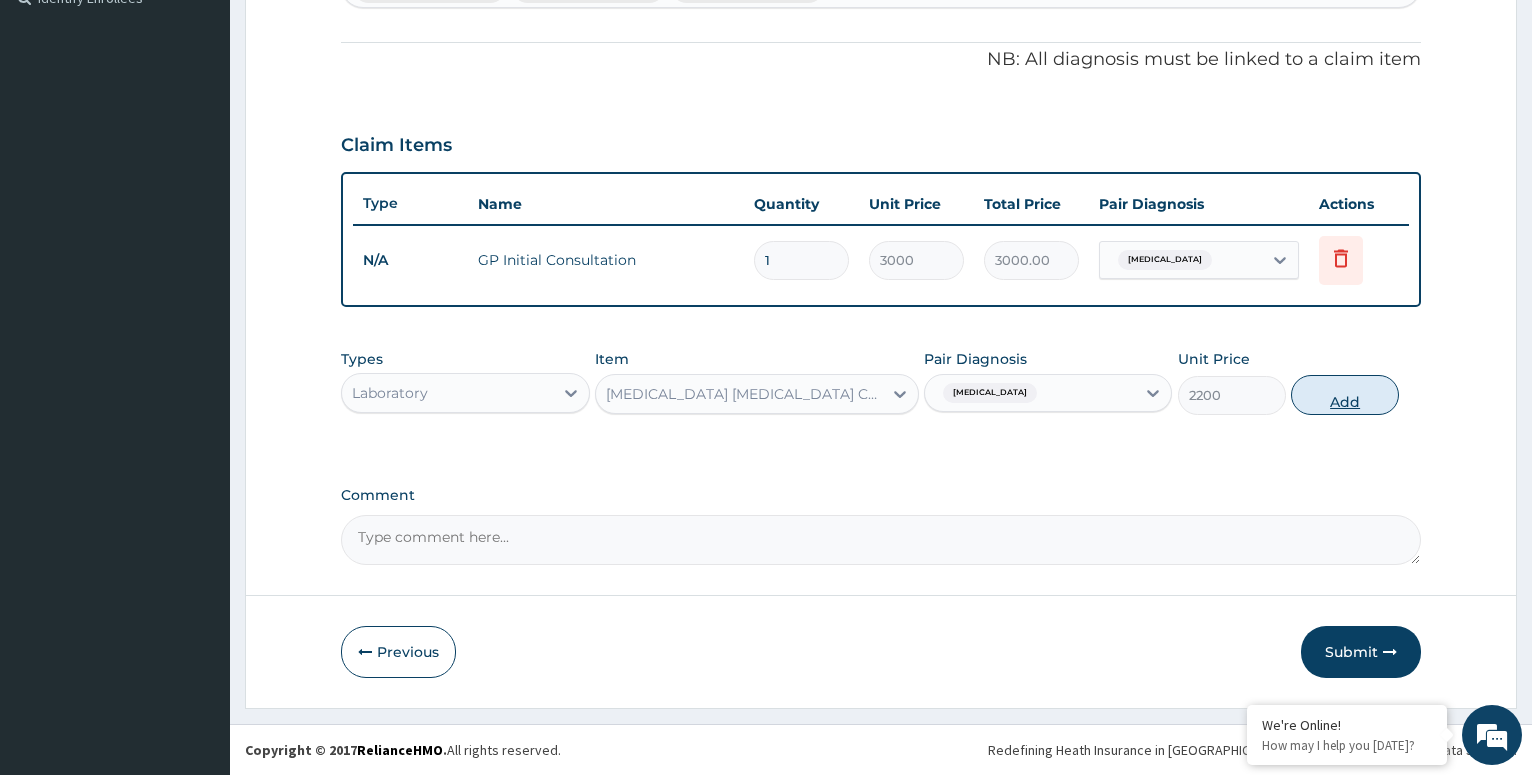 click on "Add" at bounding box center [1345, 395] 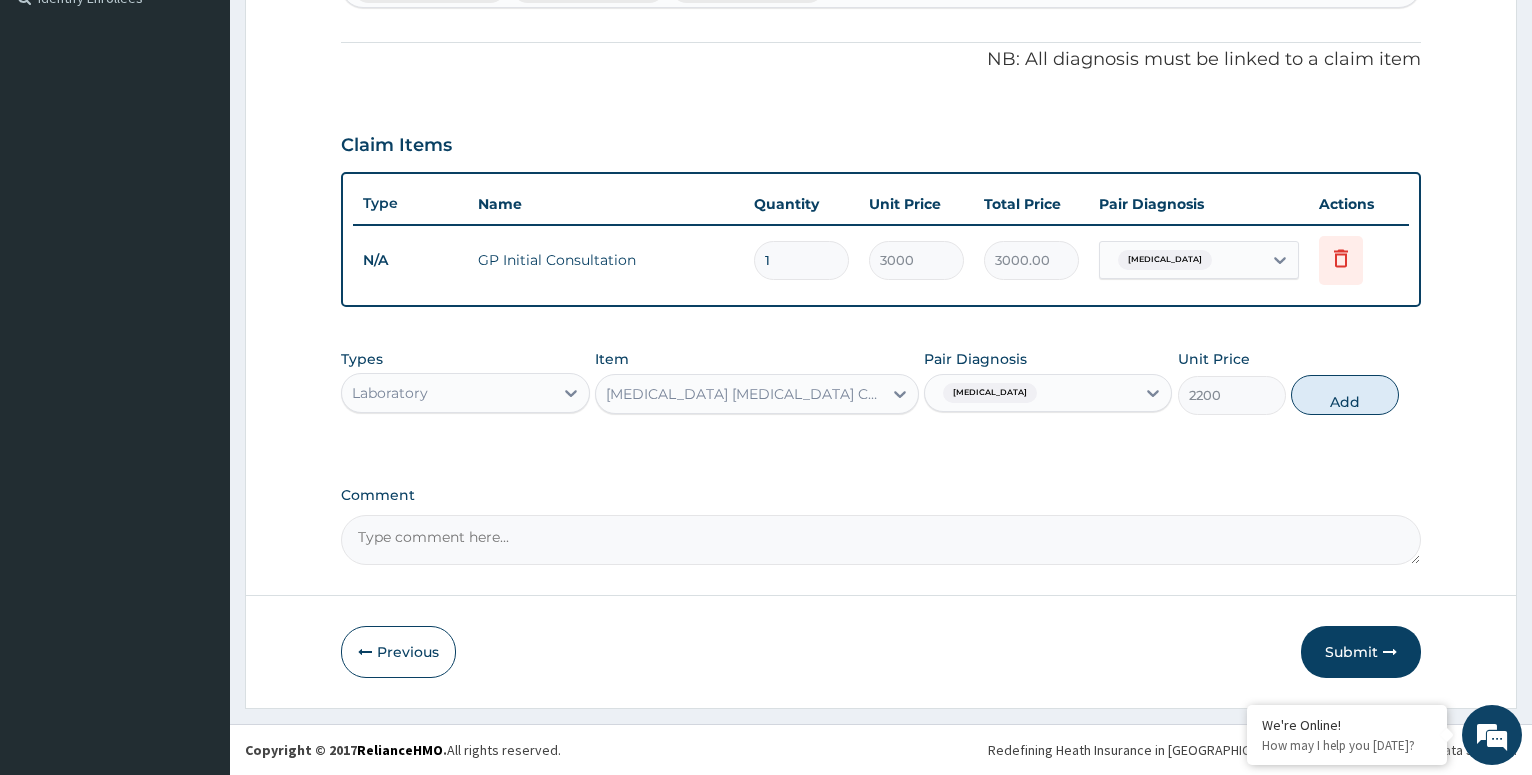type on "0" 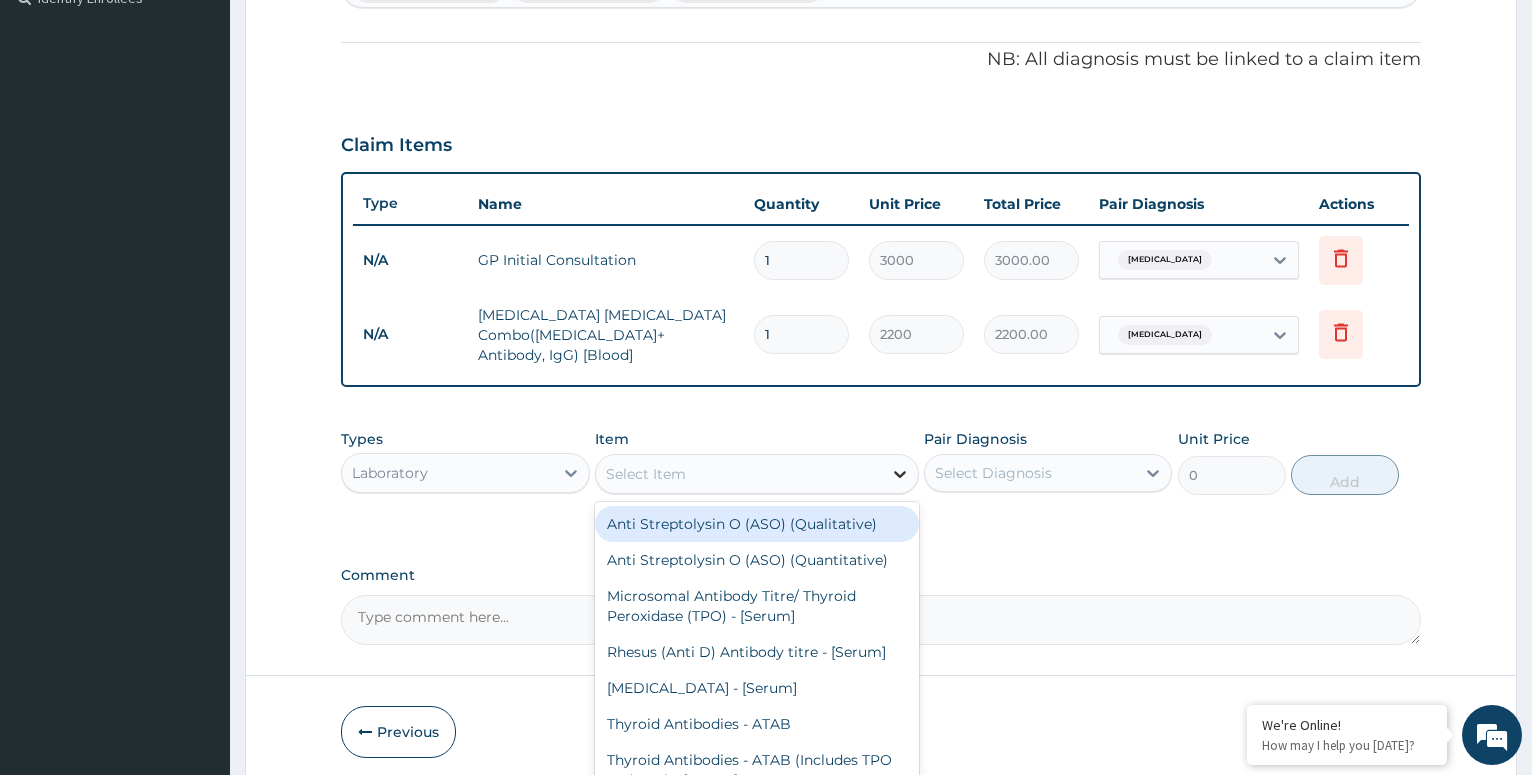 click at bounding box center (900, 474) 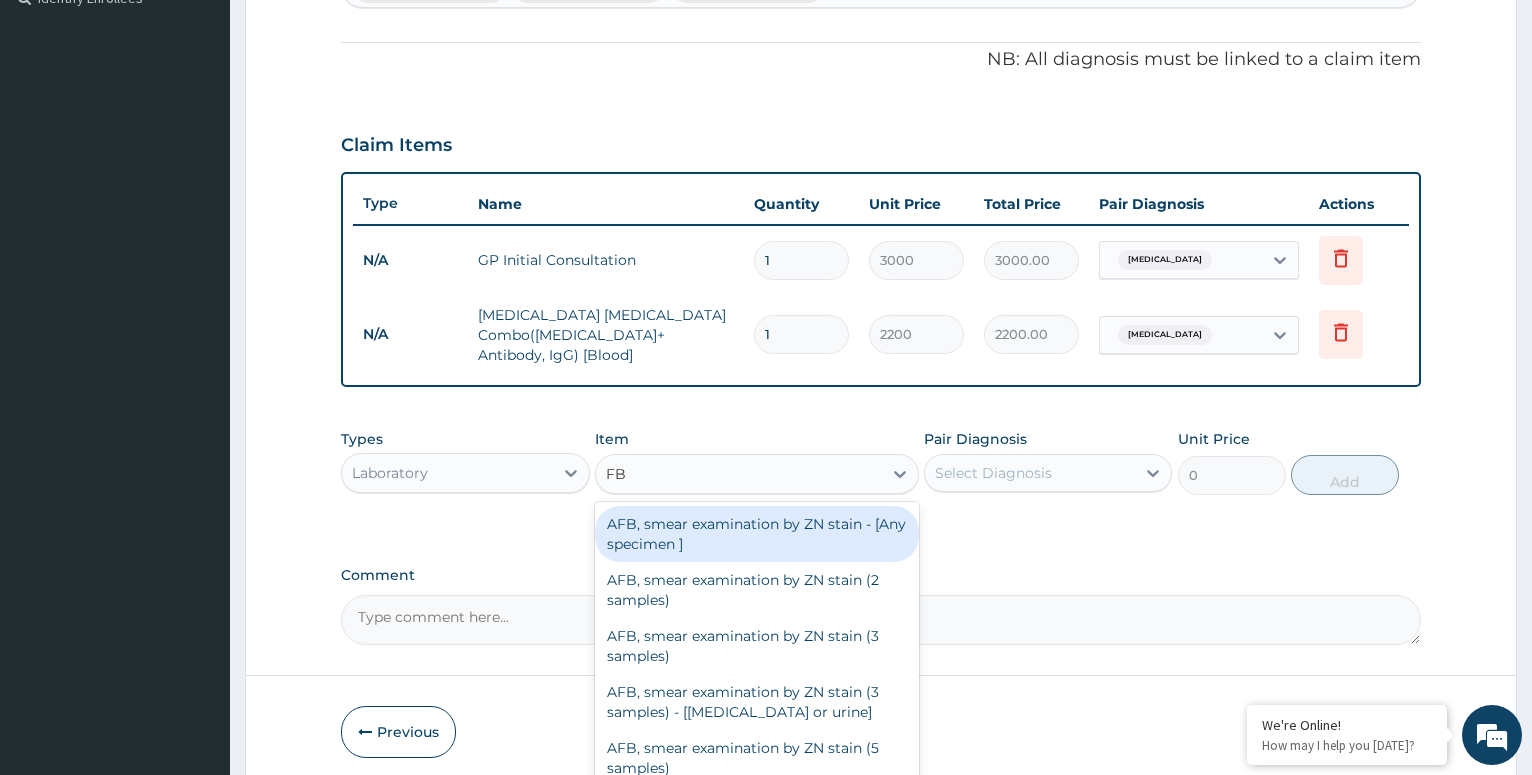 type on "FB" 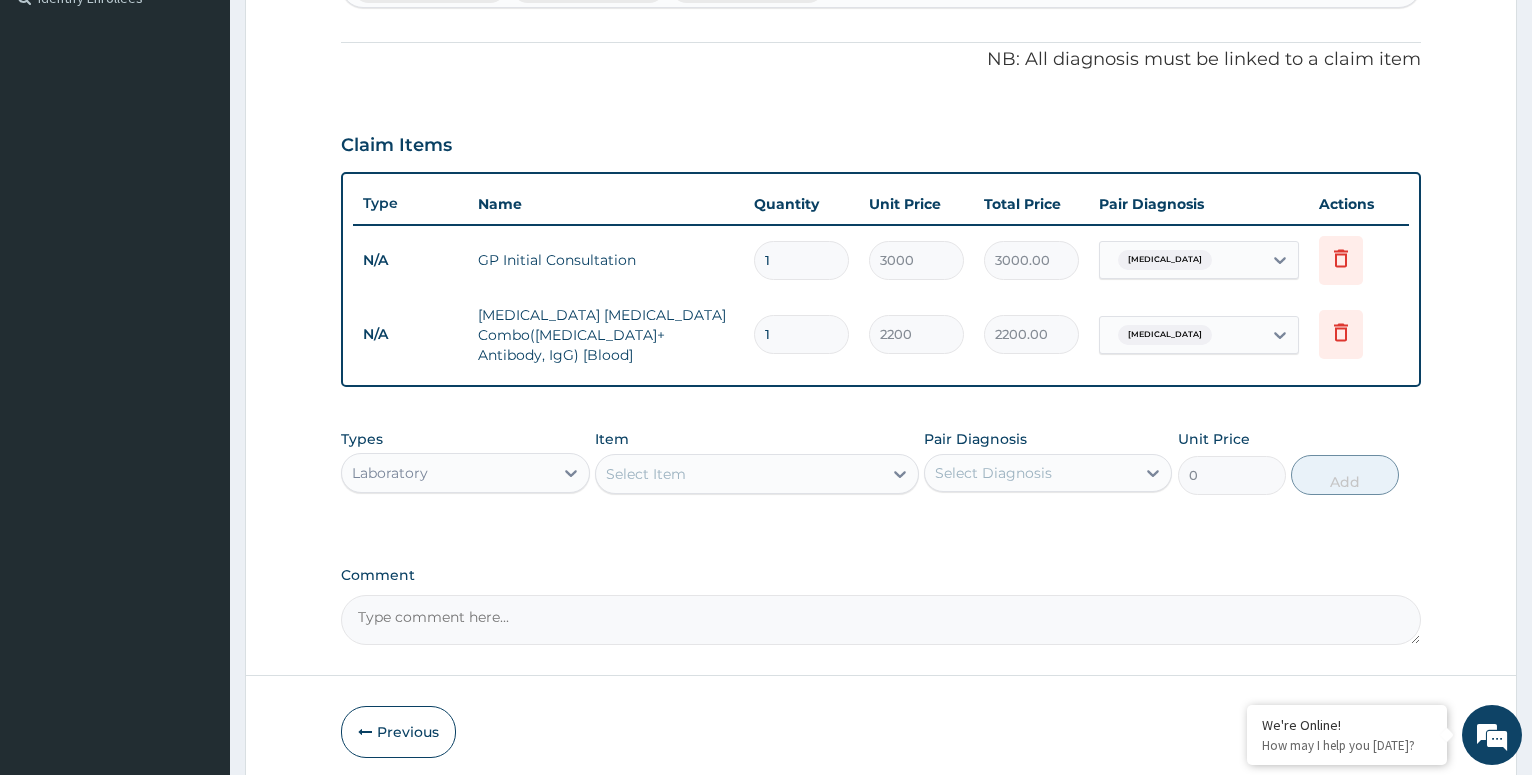 click on "PA Code / Prescription Code Enter Code(Secondary Care Only) Encounter Date DD-MM-YYYY Important Notice Please enter PA codes before entering items that are not attached to a PA code   All diagnoses entered must be linked to a claim item. Diagnosis & Claim Items that are visible but inactive cannot be edited because they were imported from an already approved PA code. Diagnosis Falciparum malaria Confirmed Septic shock Confirmed Upper respiratory infection Confirmed NB: All diagnosis must be linked to a claim item Claim Items Type Name Quantity Unit Price Total Price Pair Diagnosis Actions N/A GP Initial Consultation 1 3000 3000.00 Falciparum malaria Delete N/A Malaria Parasite Combo(Blood Film+ Antibody, IgG) [Blood] 1 2200 2200.00 Falciparum malaria Delete Types Laboratory Item Select Item Pair Diagnosis Select Diagnosis Unit Price 0 Add Comment" at bounding box center [881, 132] 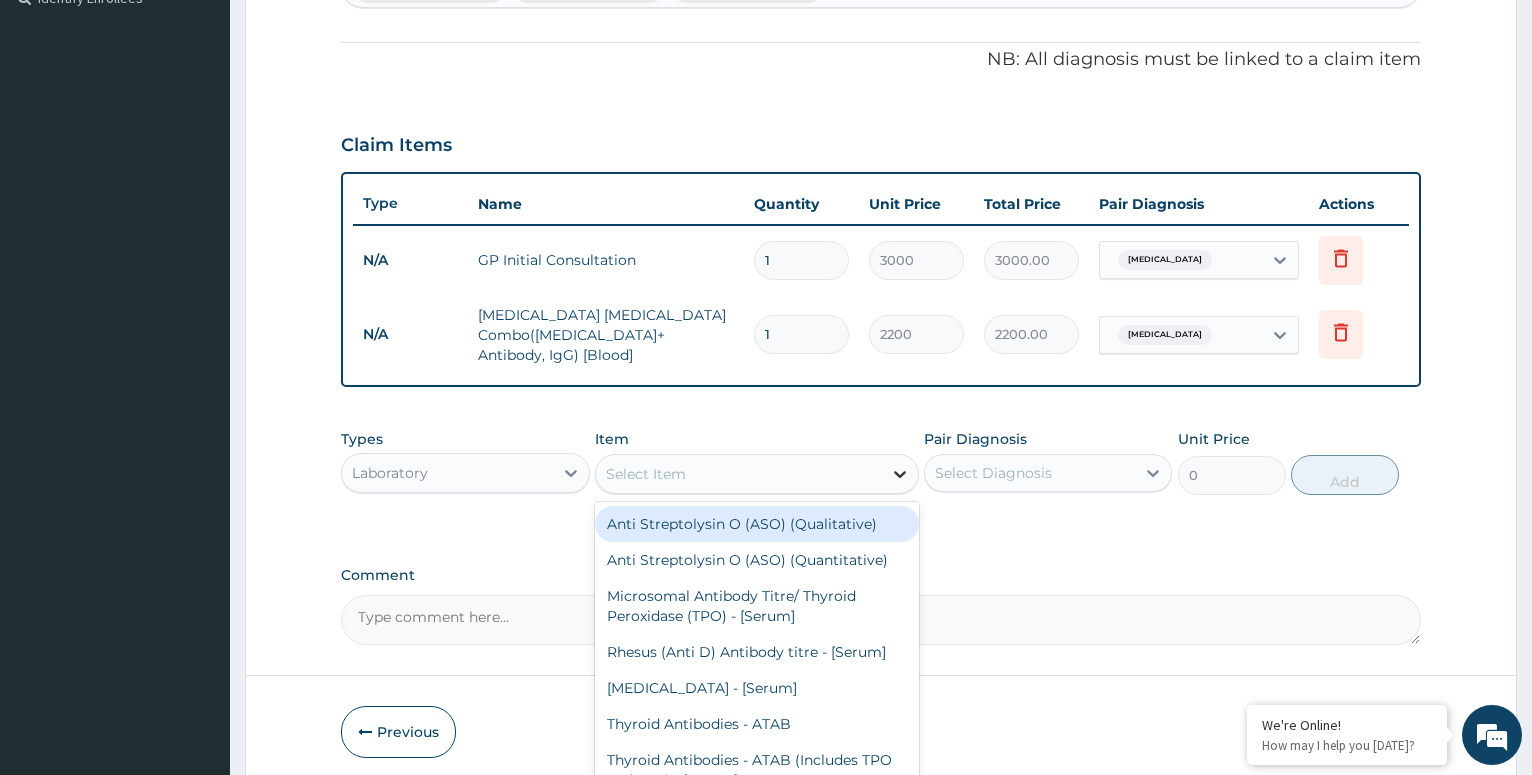 click 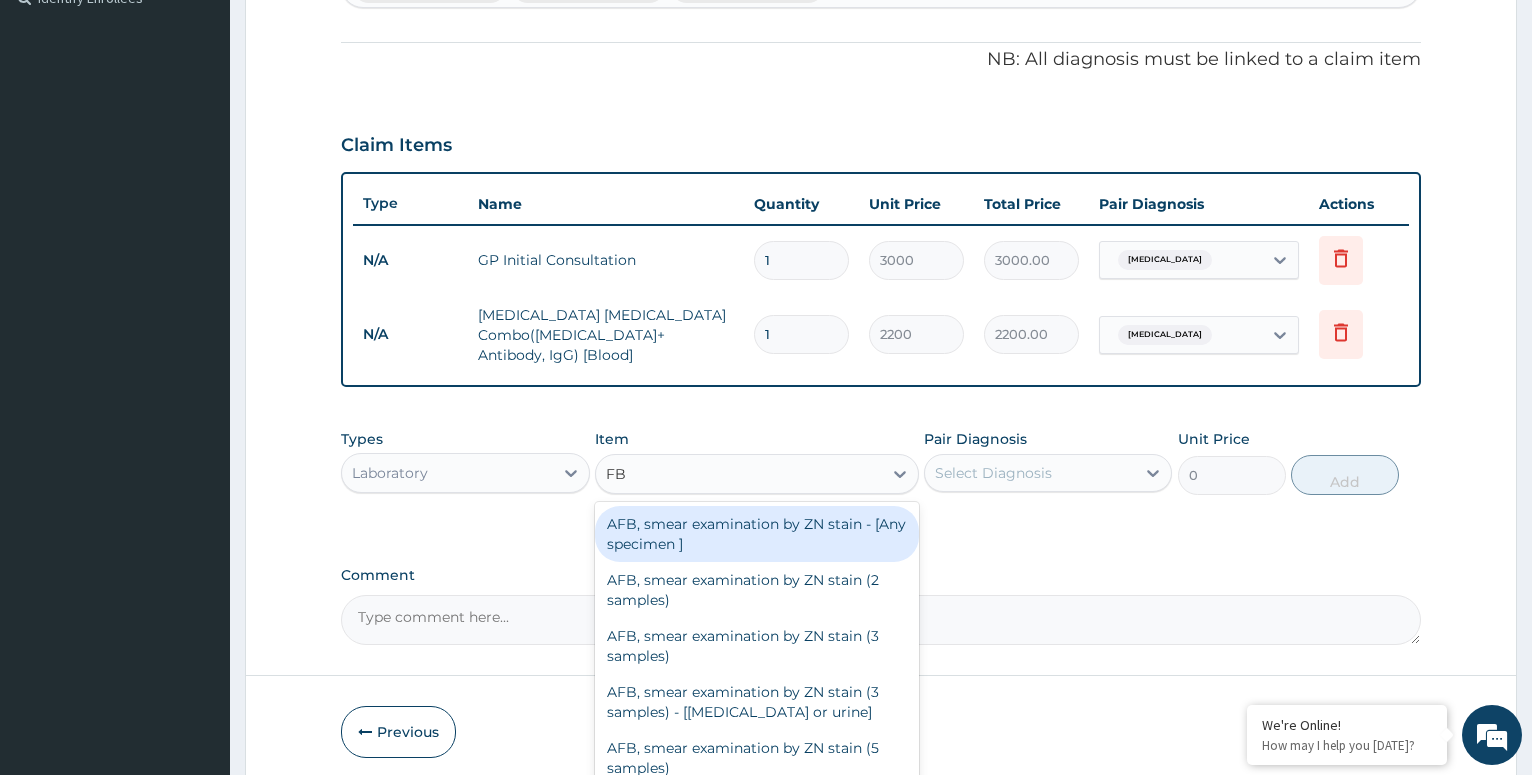 type on "FBC" 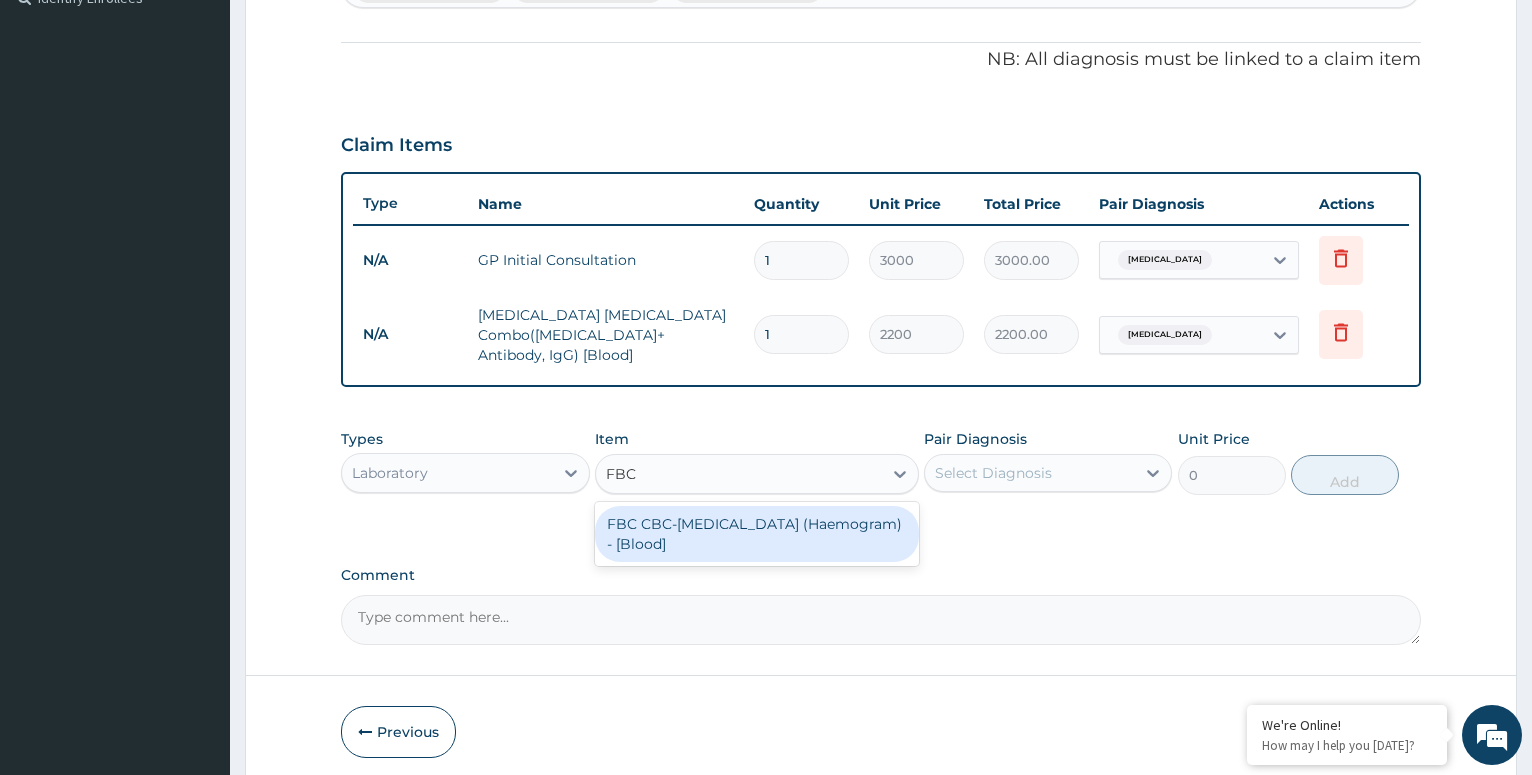 click on "FBC CBC-Complete Blood Count (Haemogram) - [Blood]" at bounding box center (757, 534) 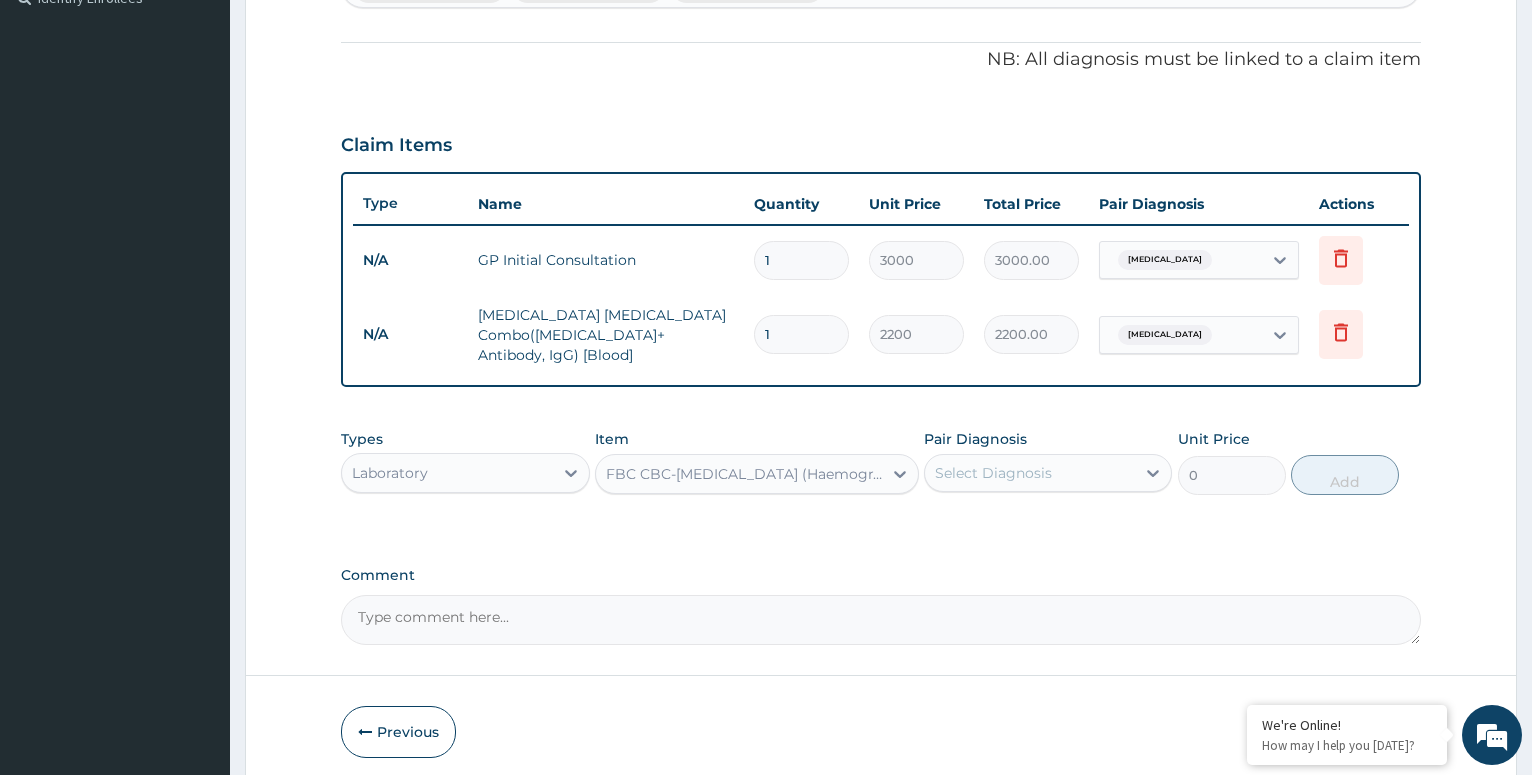 type 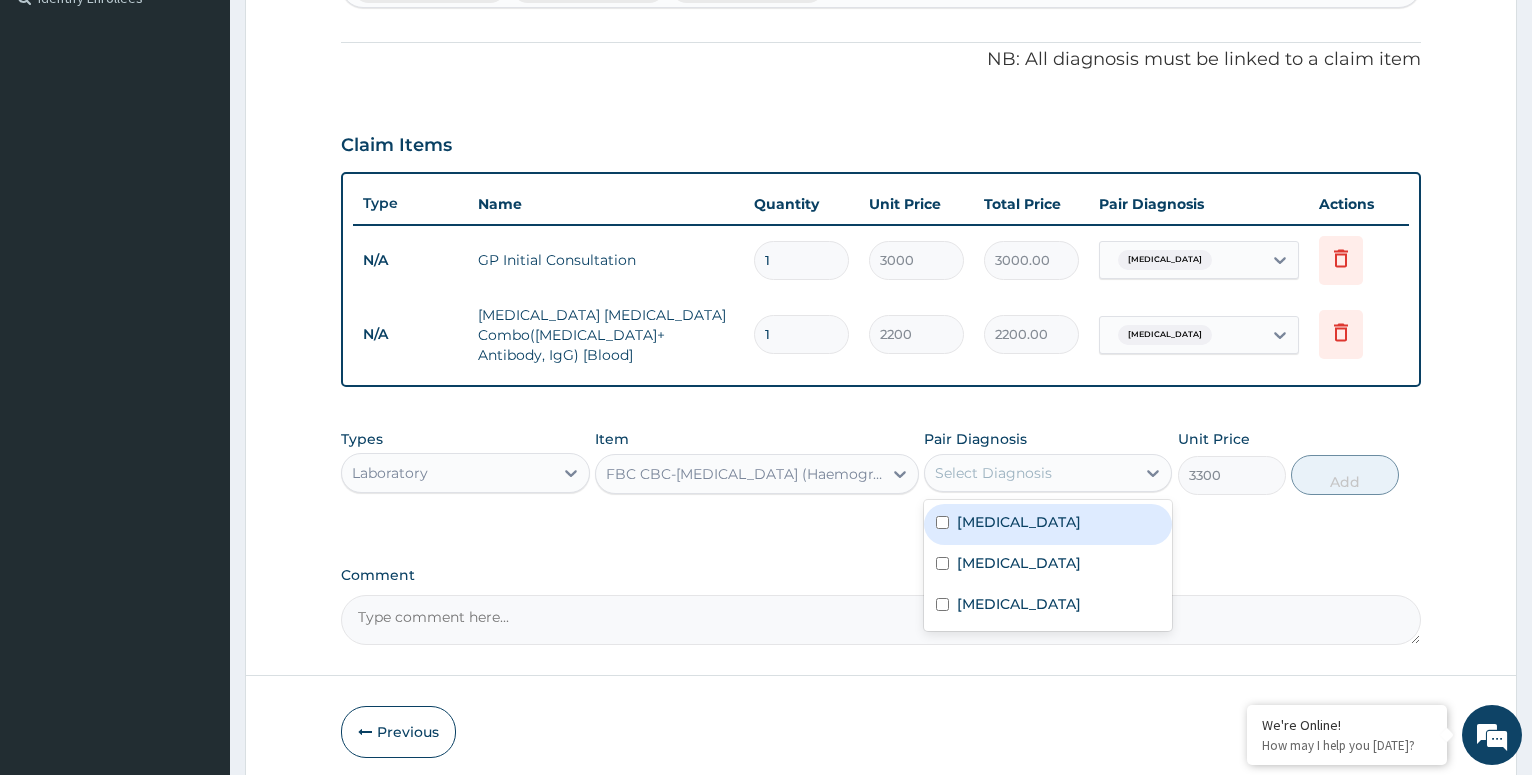 click on "Select Diagnosis" at bounding box center [1030, 473] 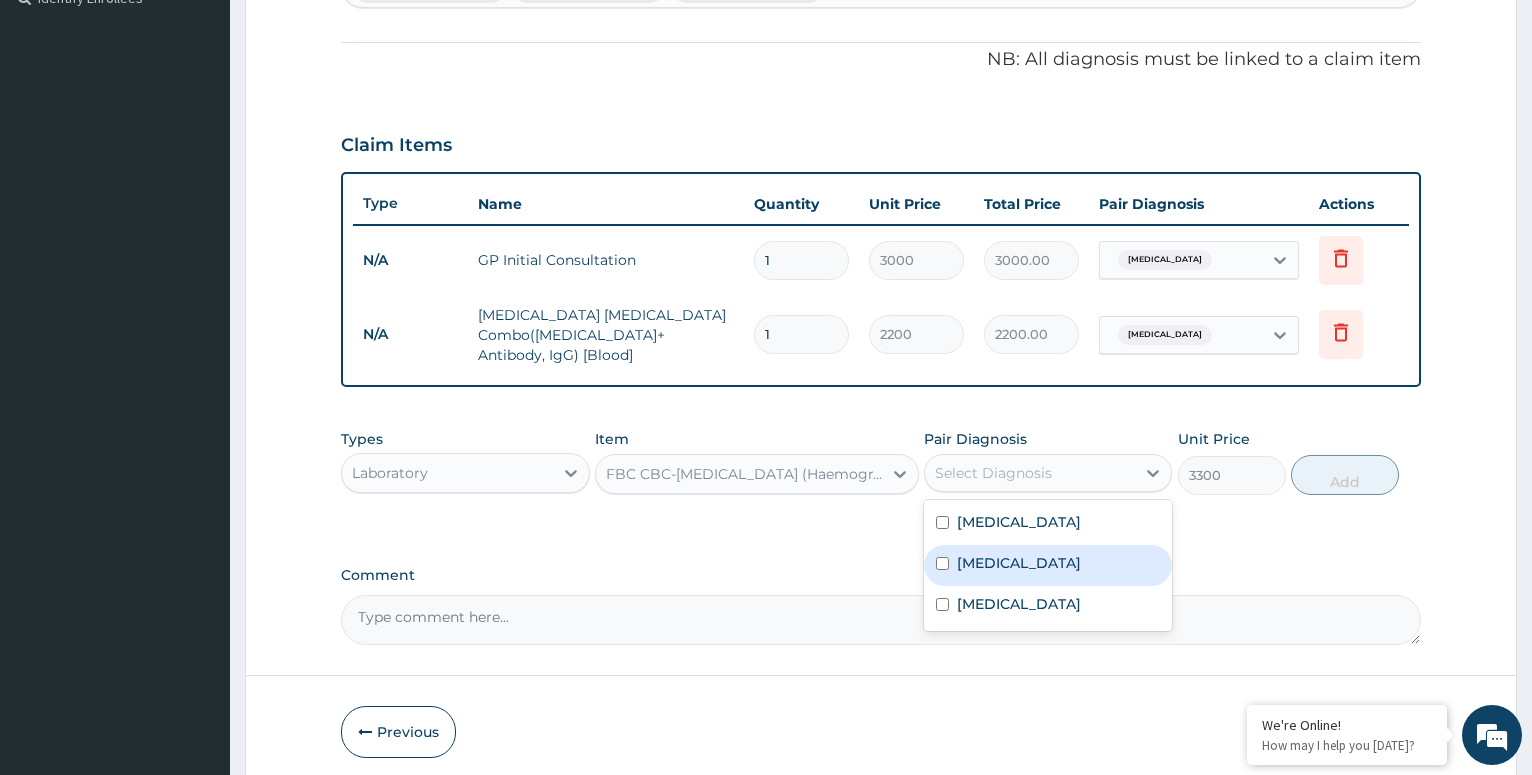 drag, startPoint x: 941, startPoint y: 549, endPoint x: 970, endPoint y: 502, distance: 55.226807 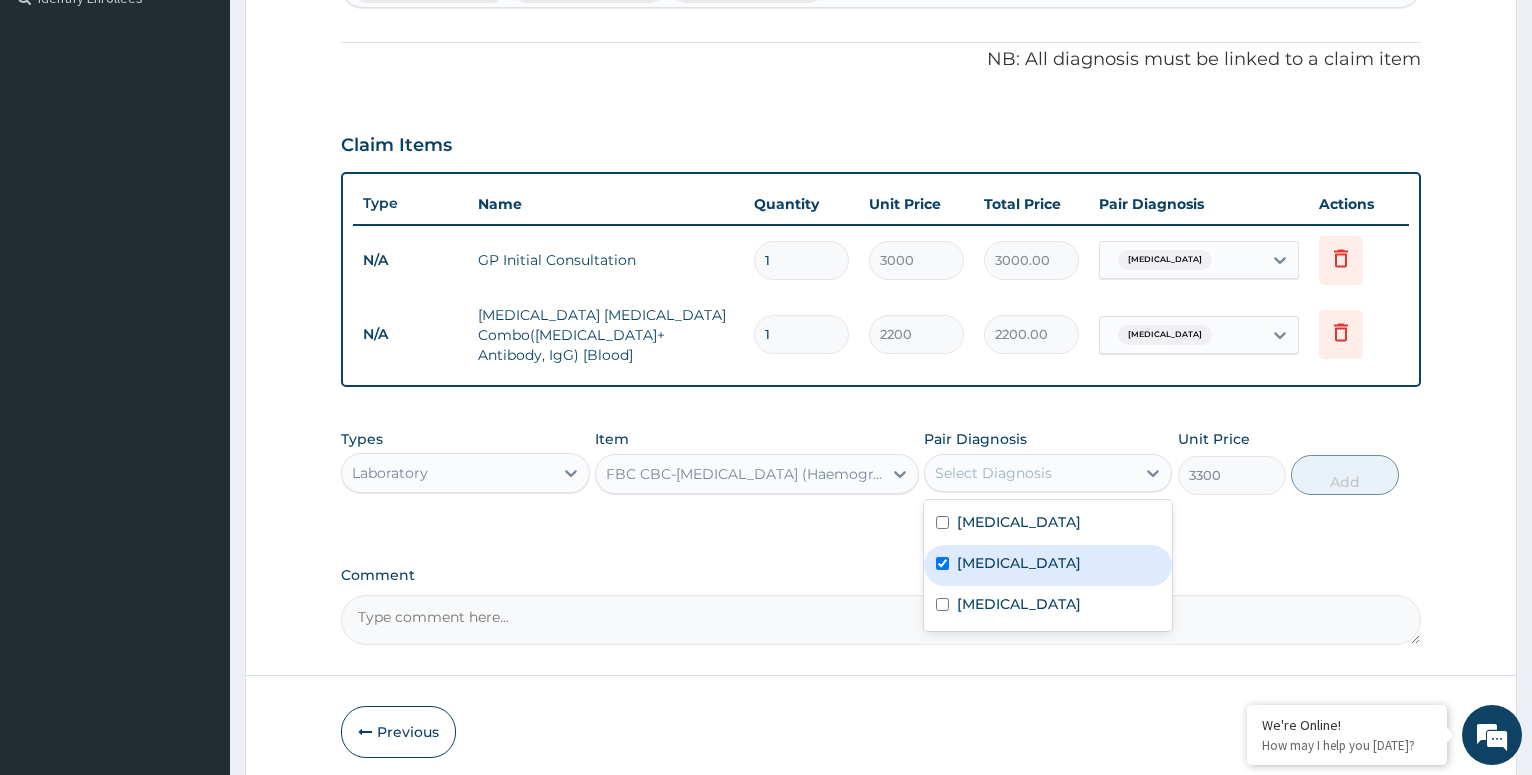 checkbox on "true" 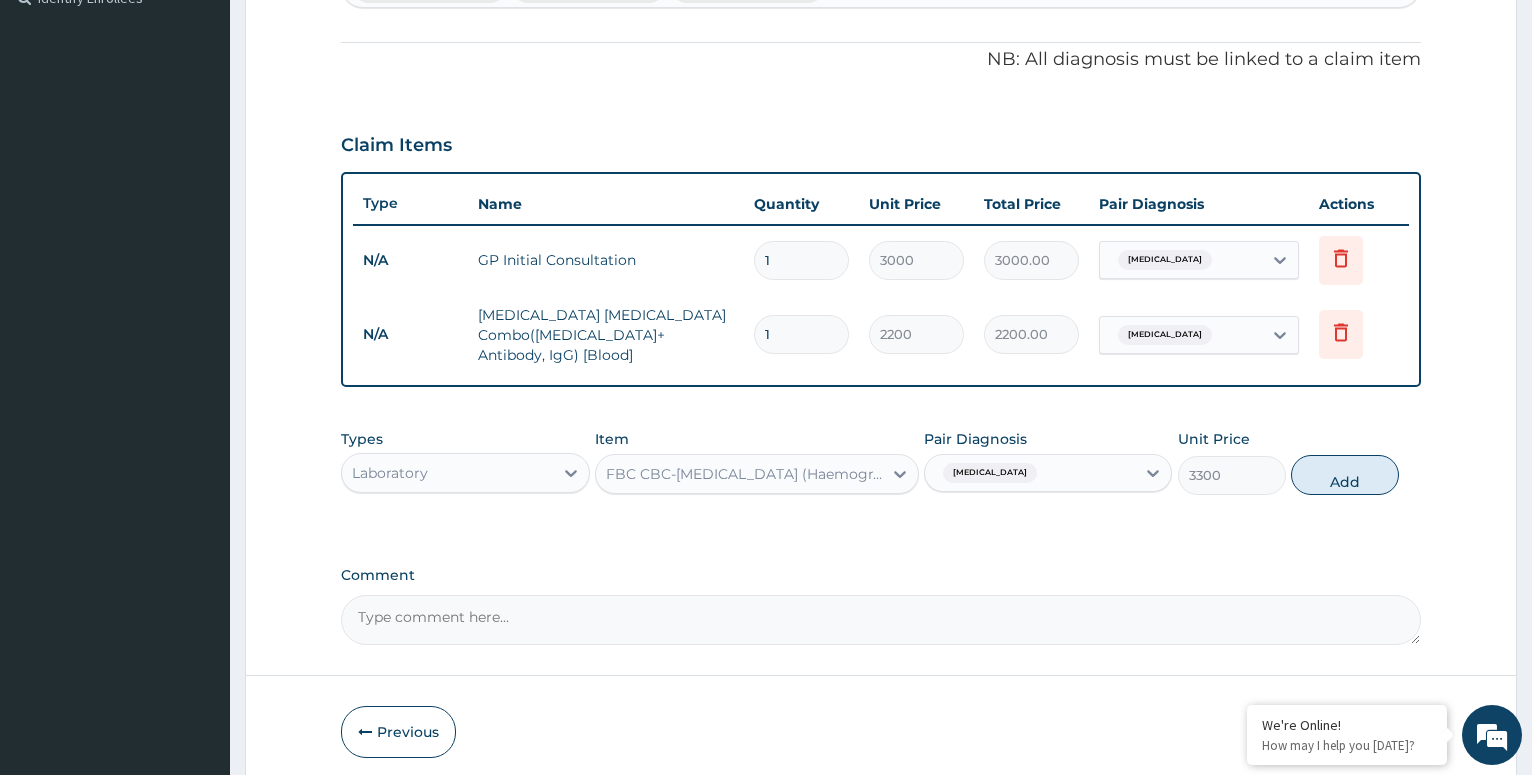 drag, startPoint x: 1318, startPoint y: 472, endPoint x: 1292, endPoint y: 477, distance: 26.476404 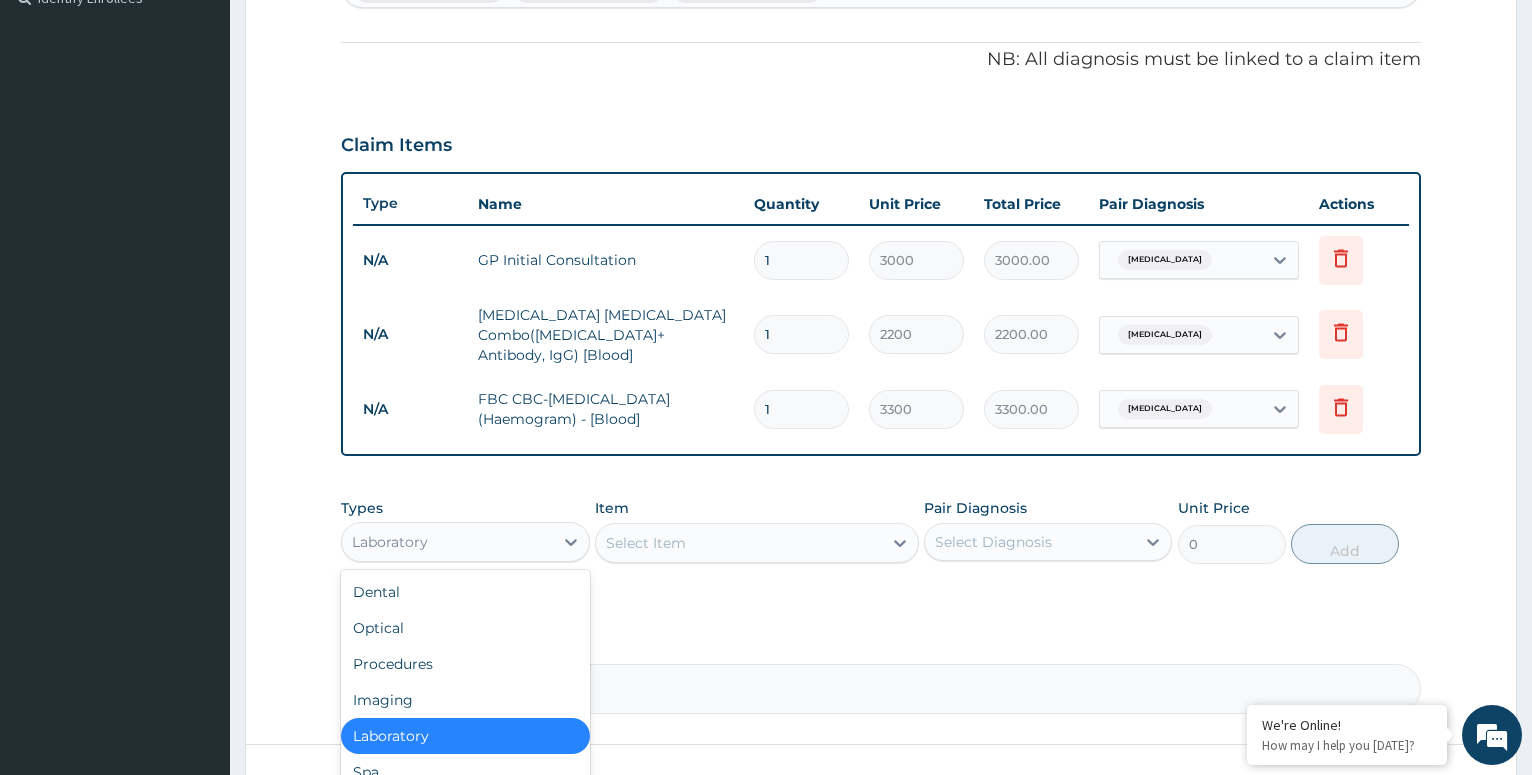 click on "Laboratory" at bounding box center (447, 542) 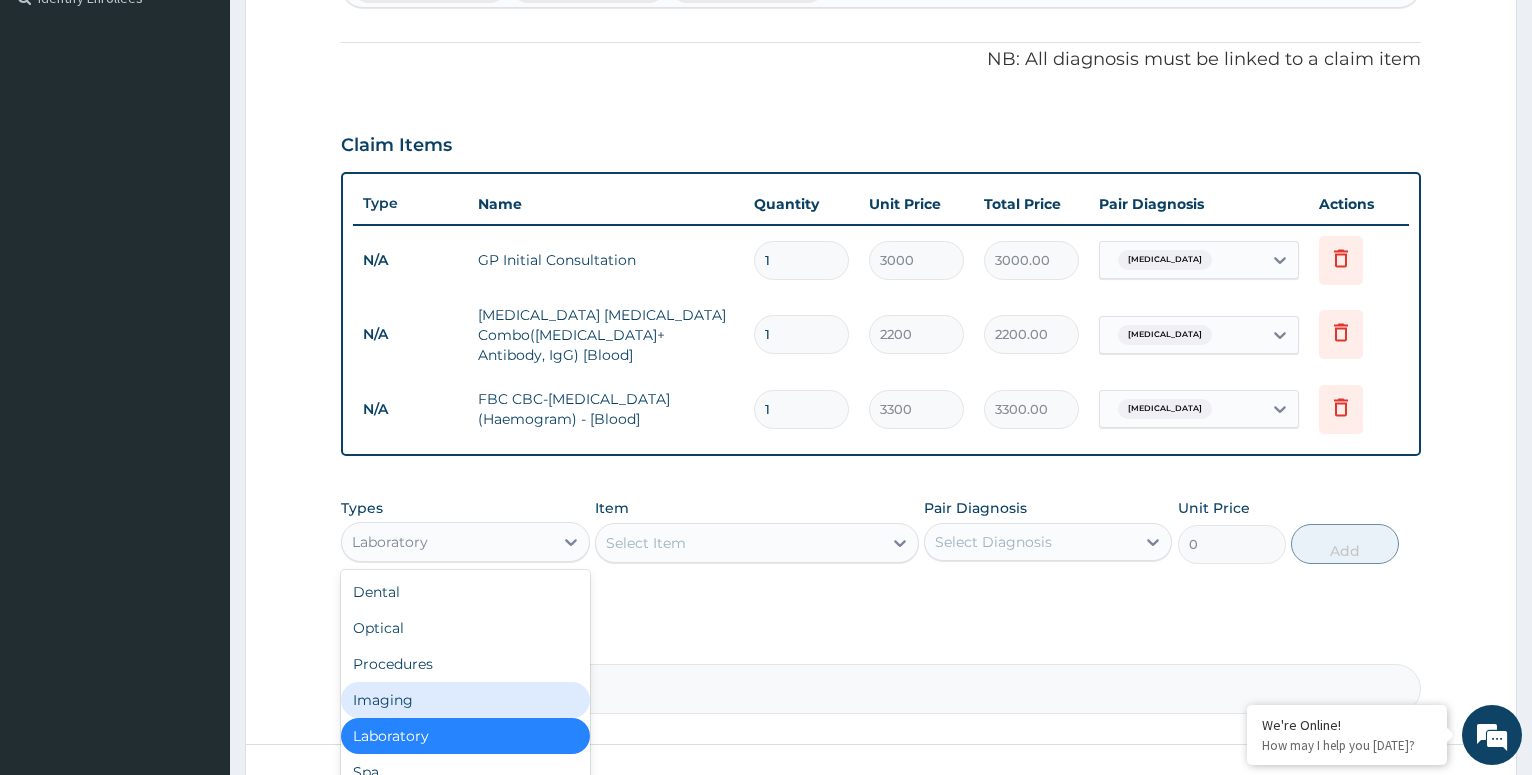 scroll, scrollTop: 68, scrollLeft: 0, axis: vertical 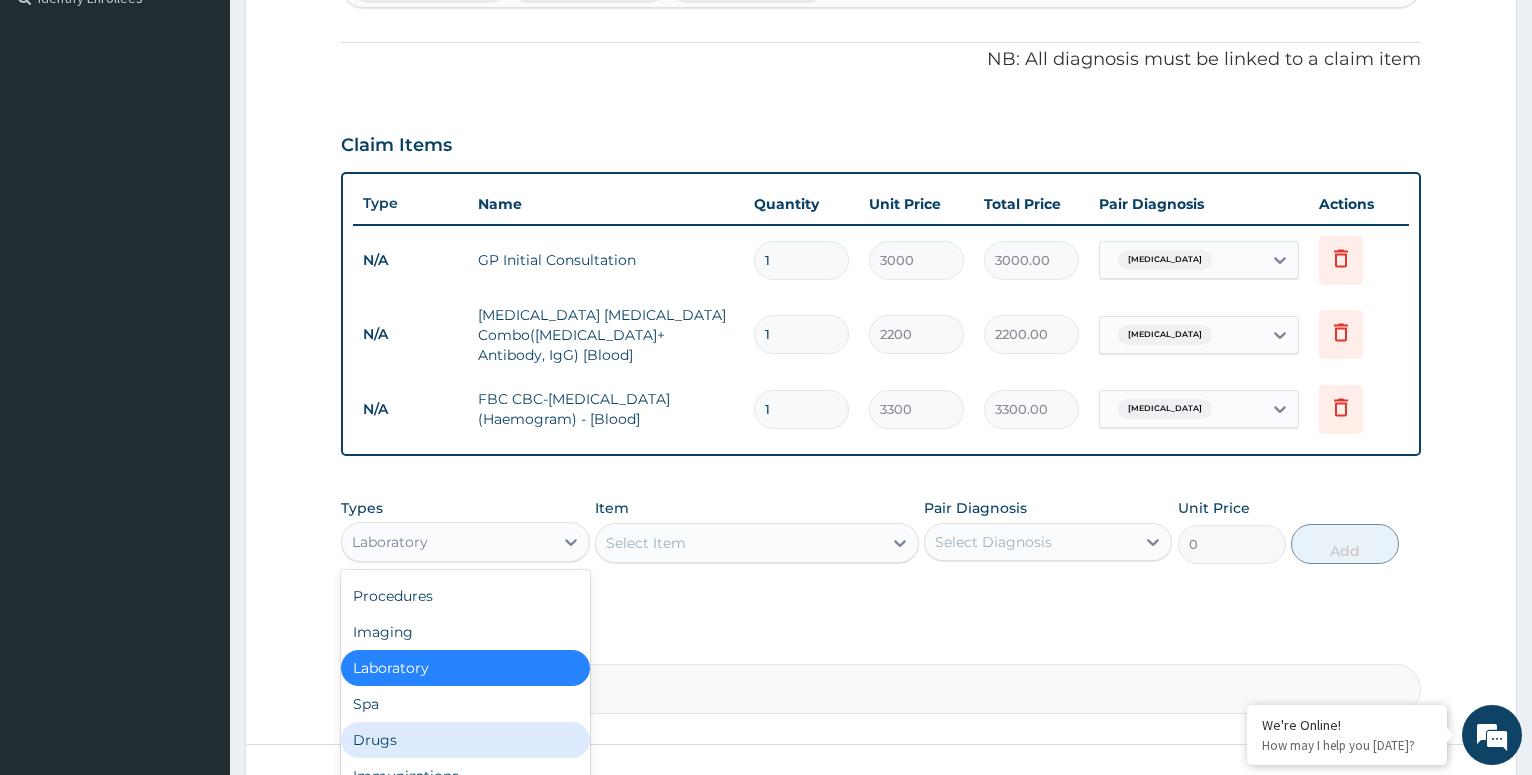click on "Drugs" at bounding box center [465, 740] 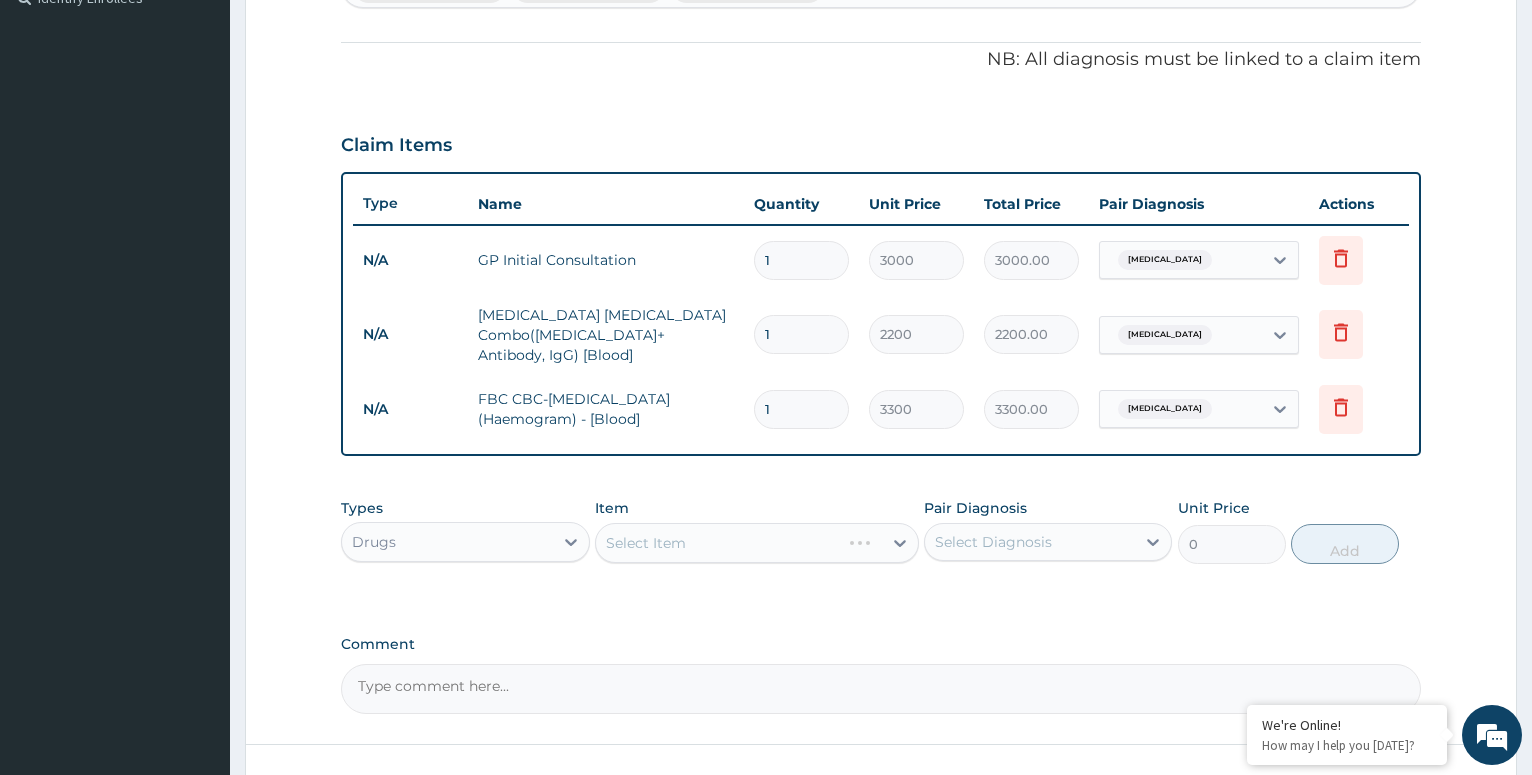 click on "Select Item" at bounding box center [757, 543] 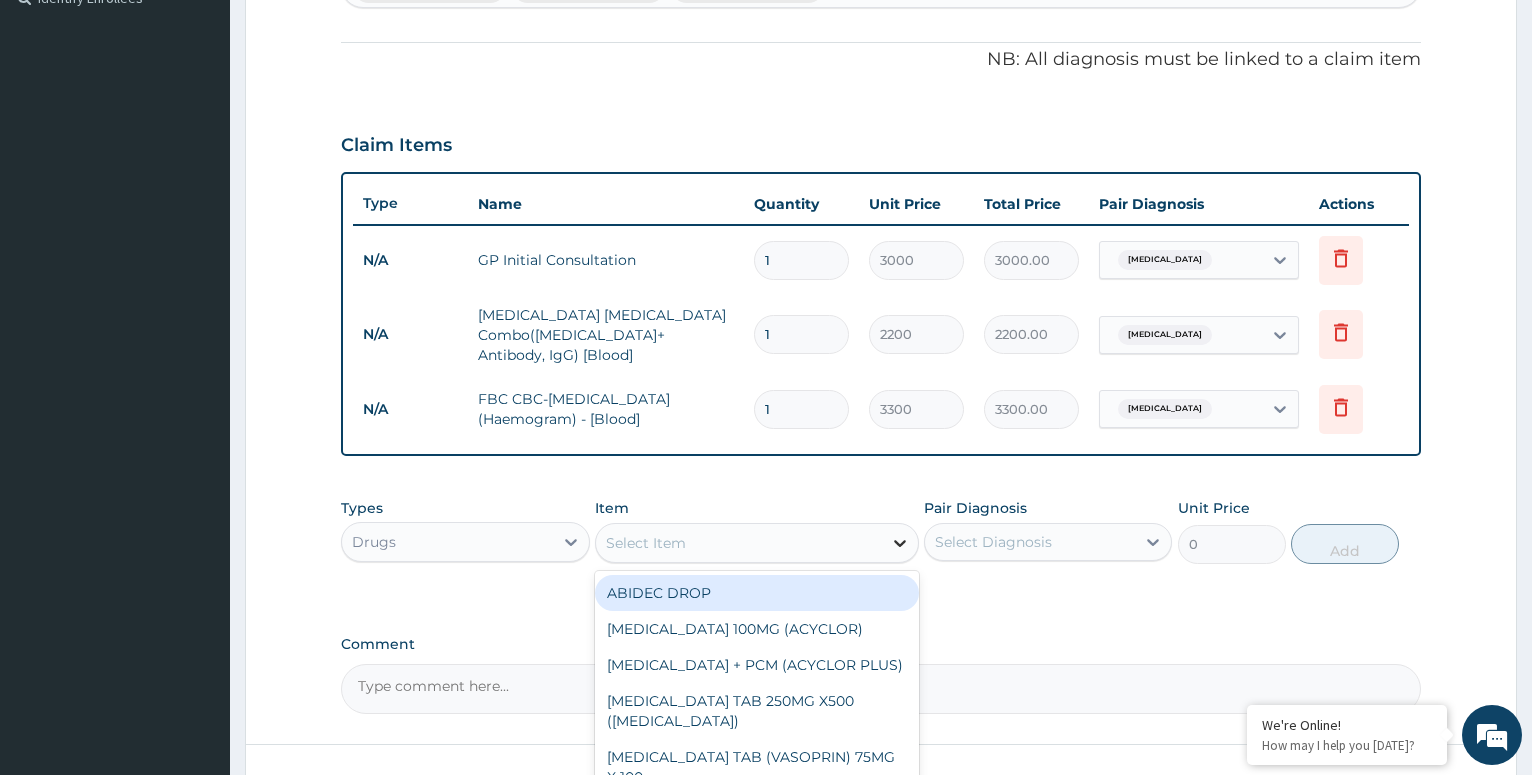 click at bounding box center (900, 543) 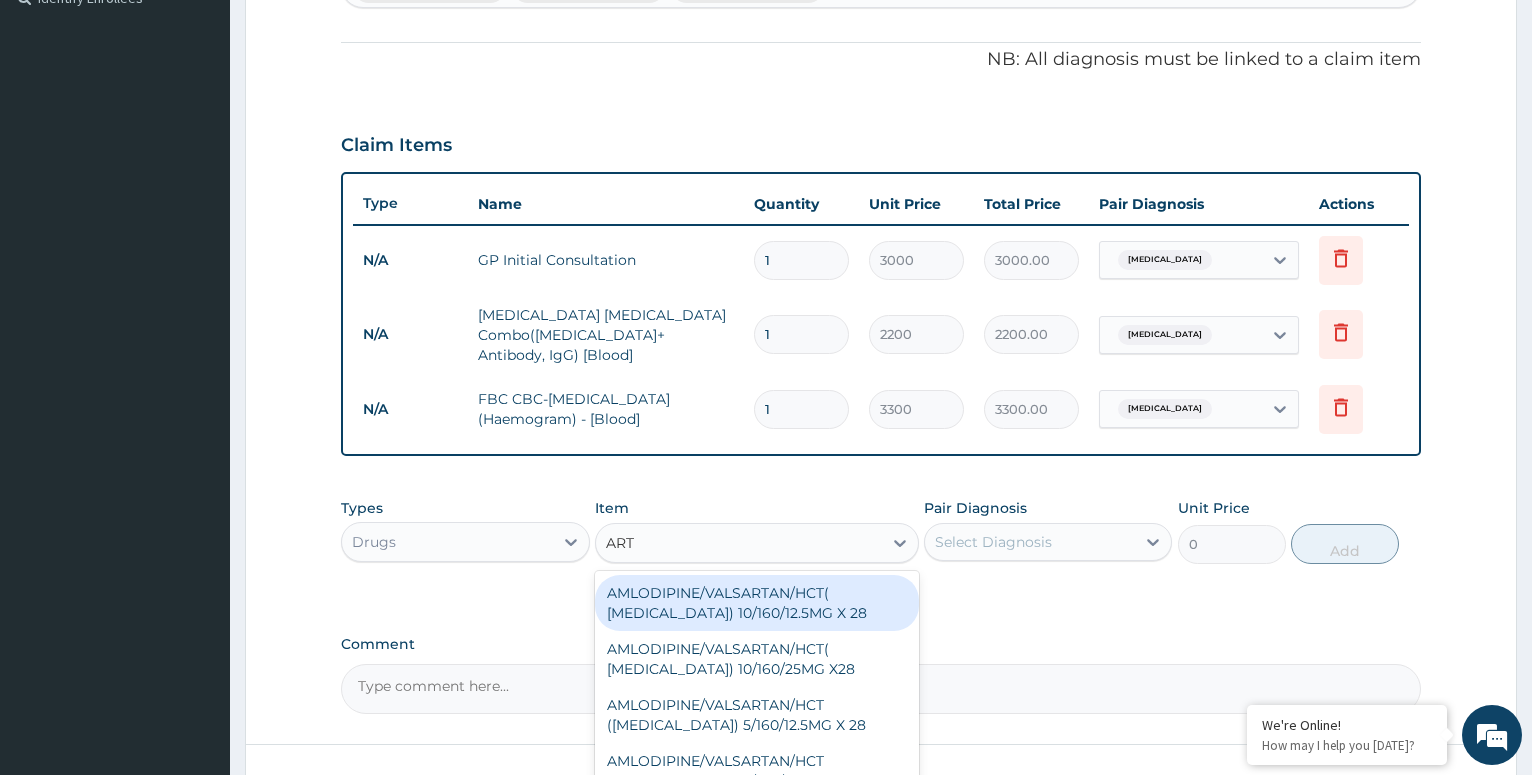 type on "ARTE" 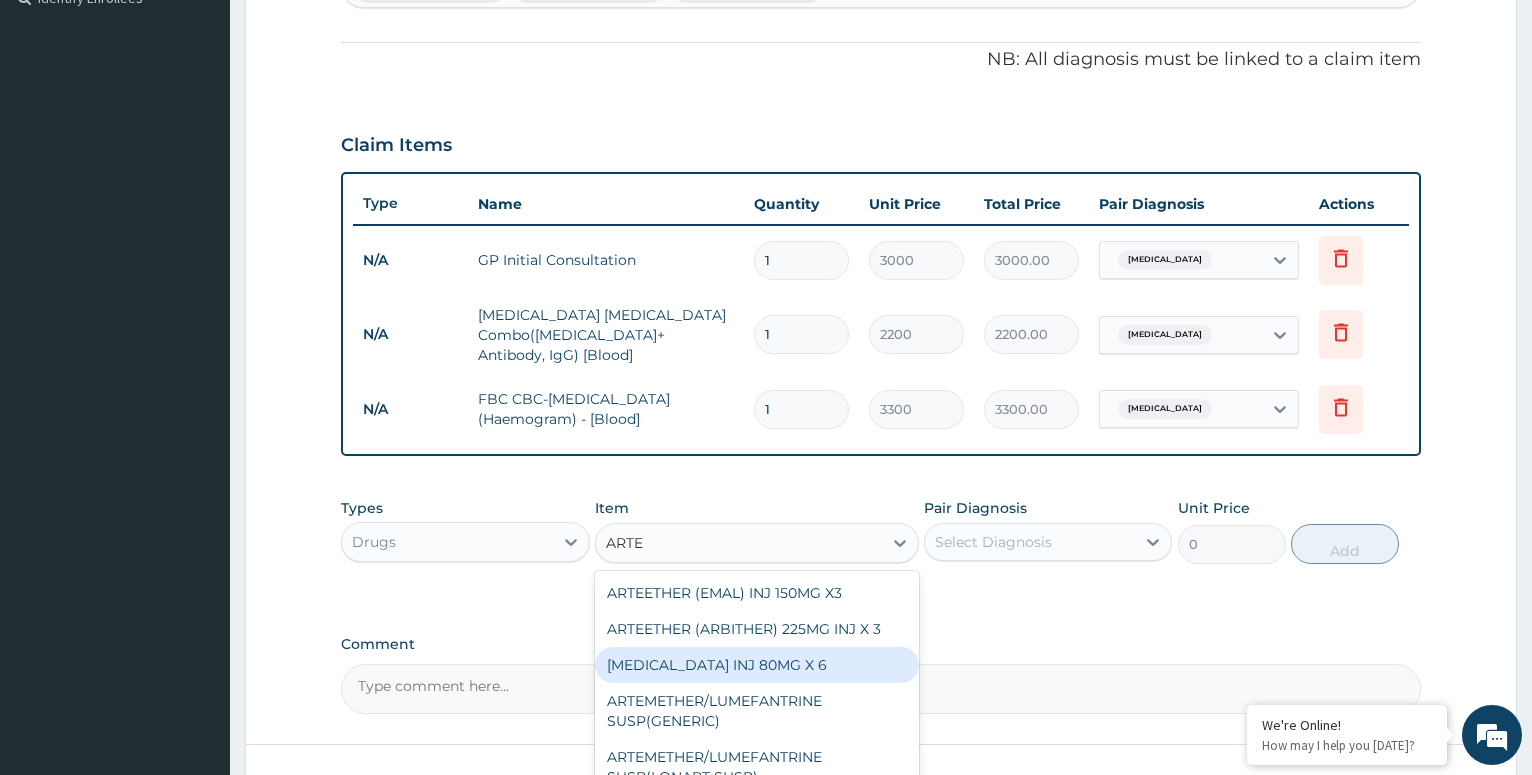 click on "ARTEMETHER INJ 80MG X 6" at bounding box center [757, 665] 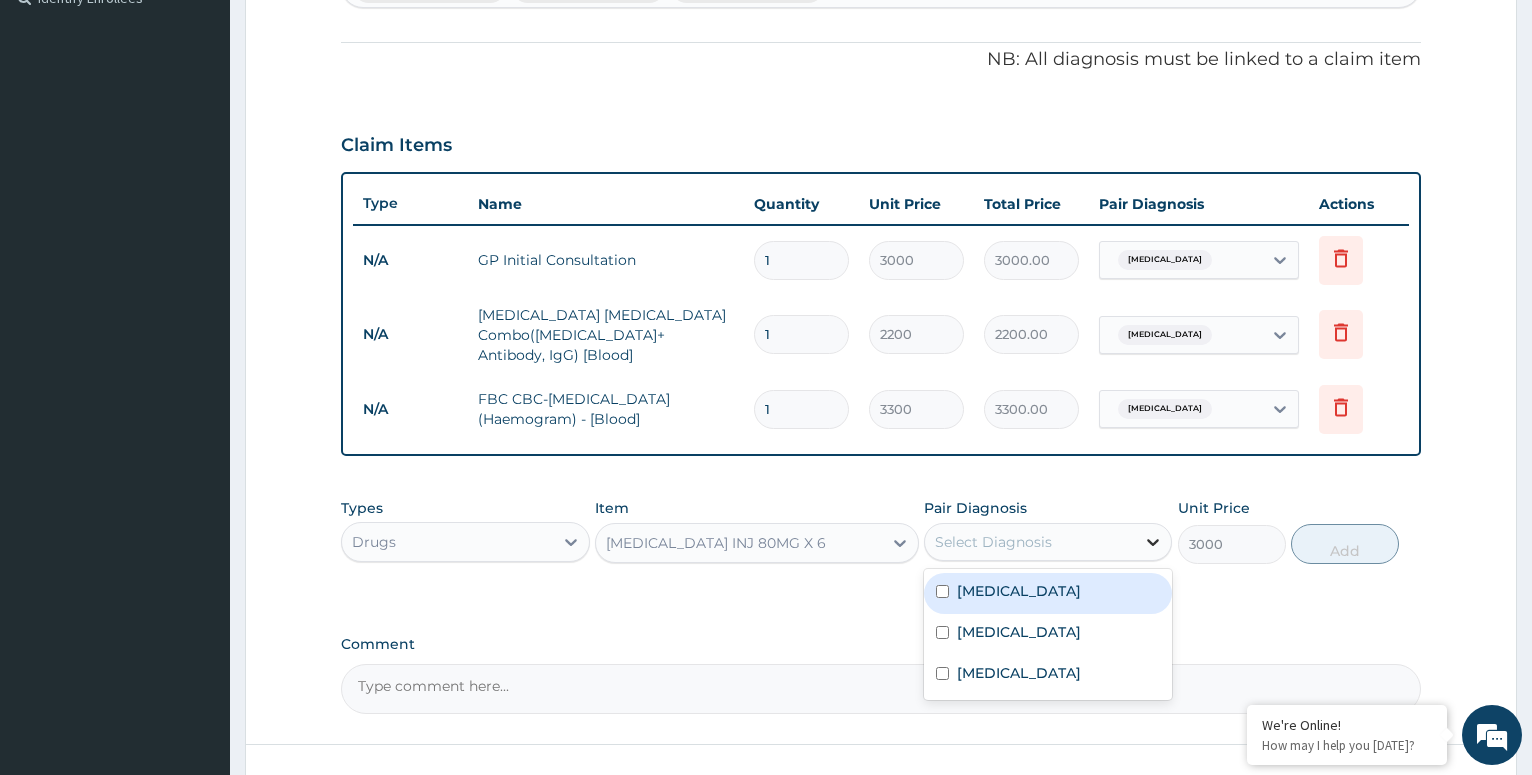 click 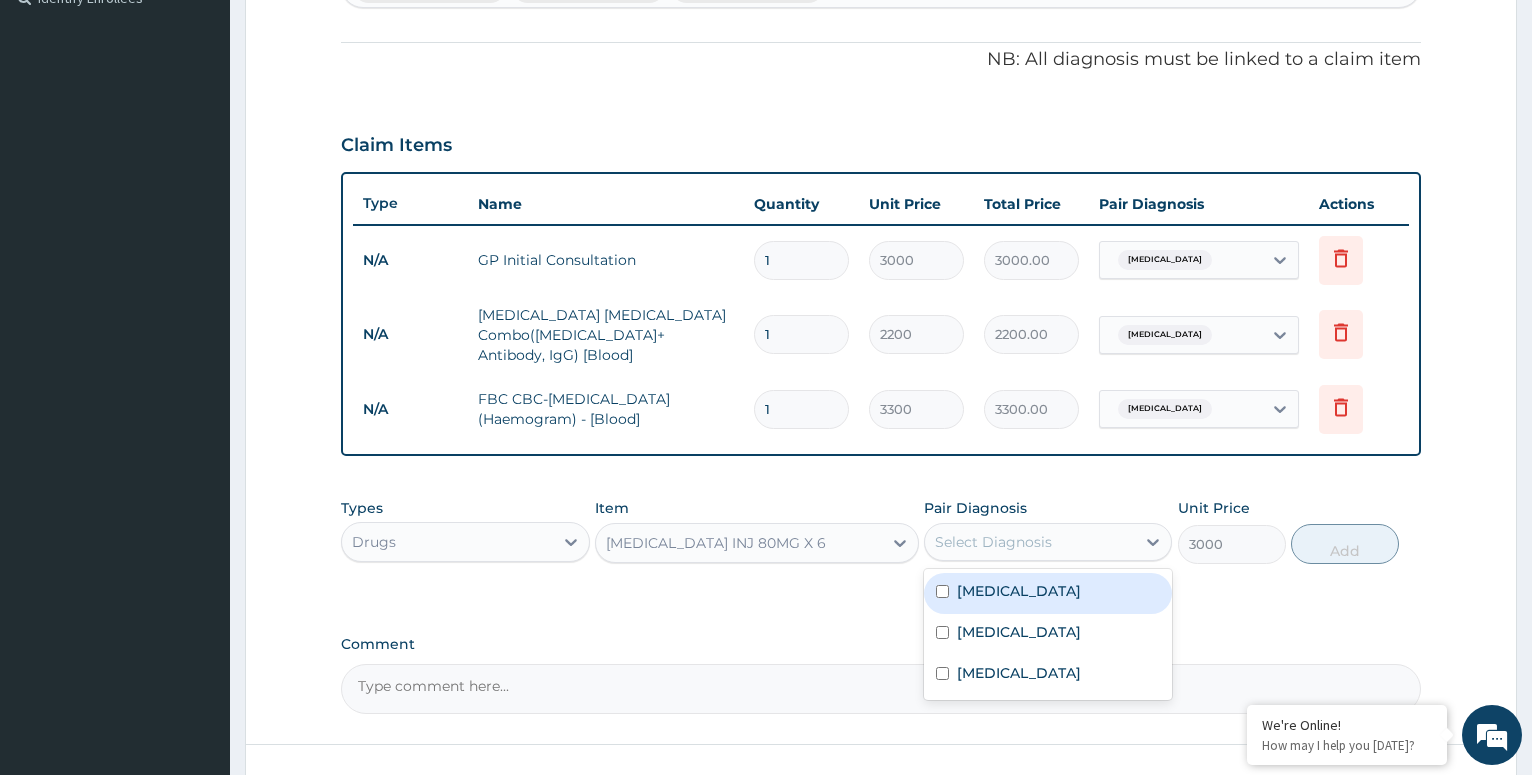 click at bounding box center [942, 591] 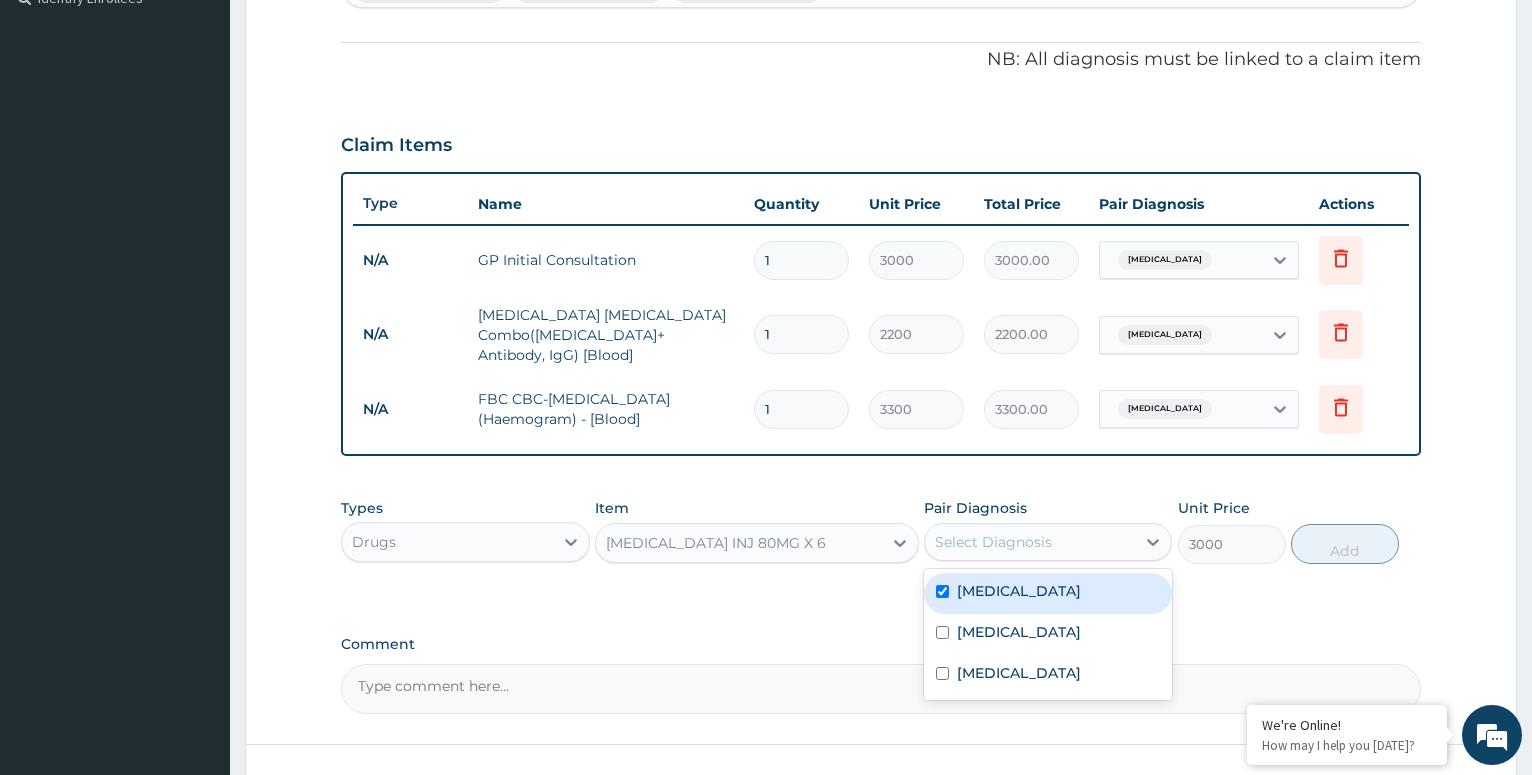checkbox on "true" 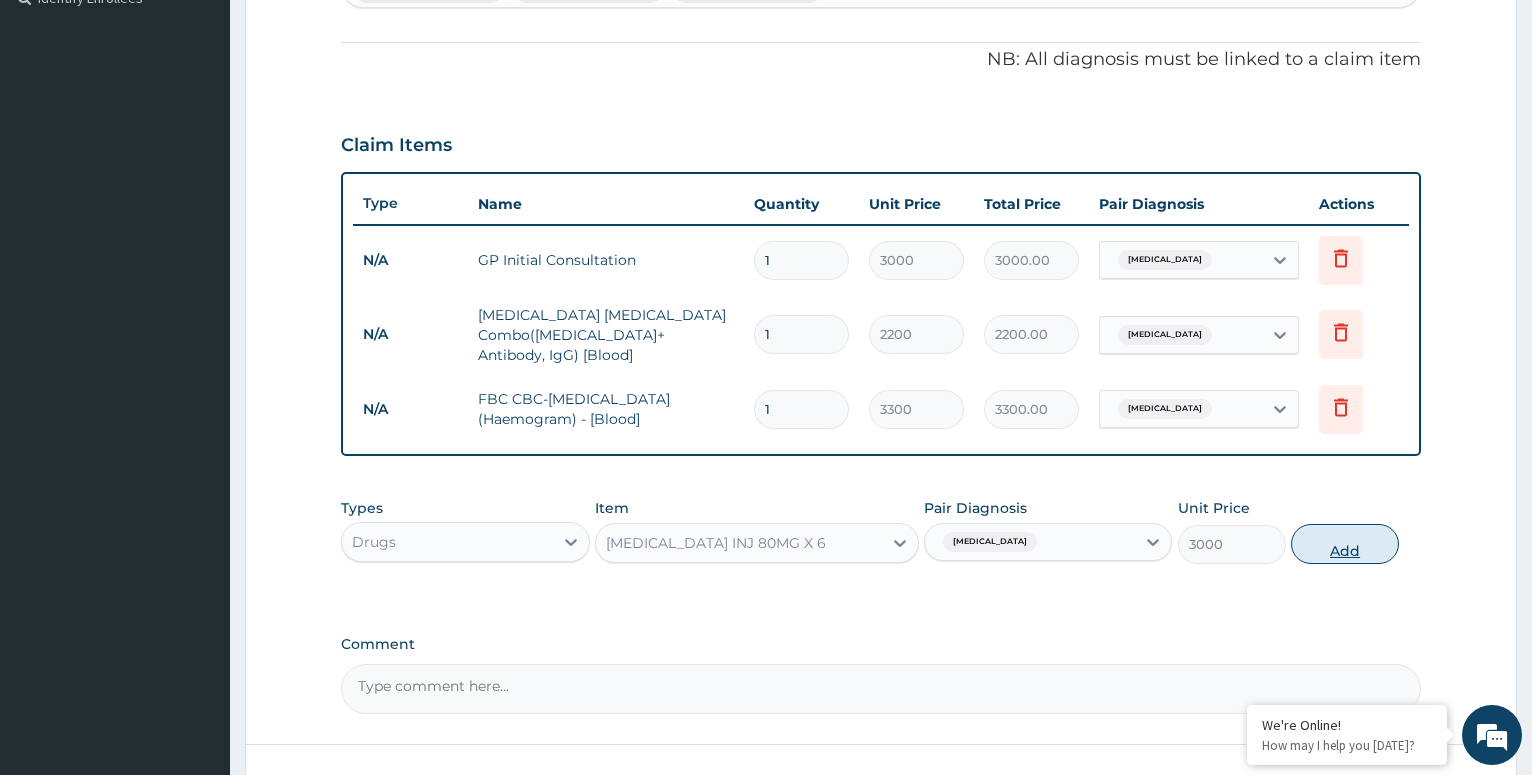 click on "Add" at bounding box center [1345, 544] 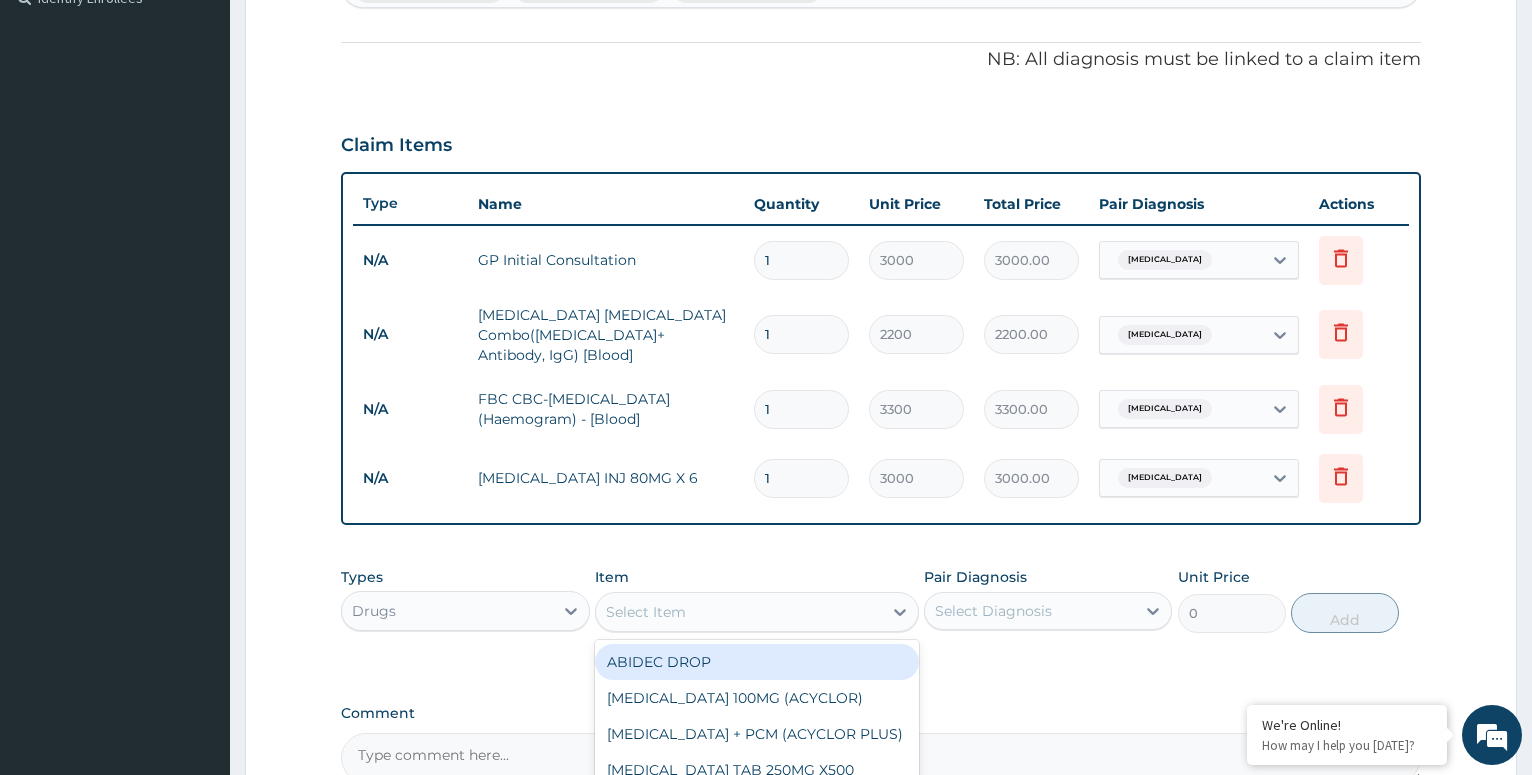 drag, startPoint x: 885, startPoint y: 605, endPoint x: 684, endPoint y: 657, distance: 207.61743 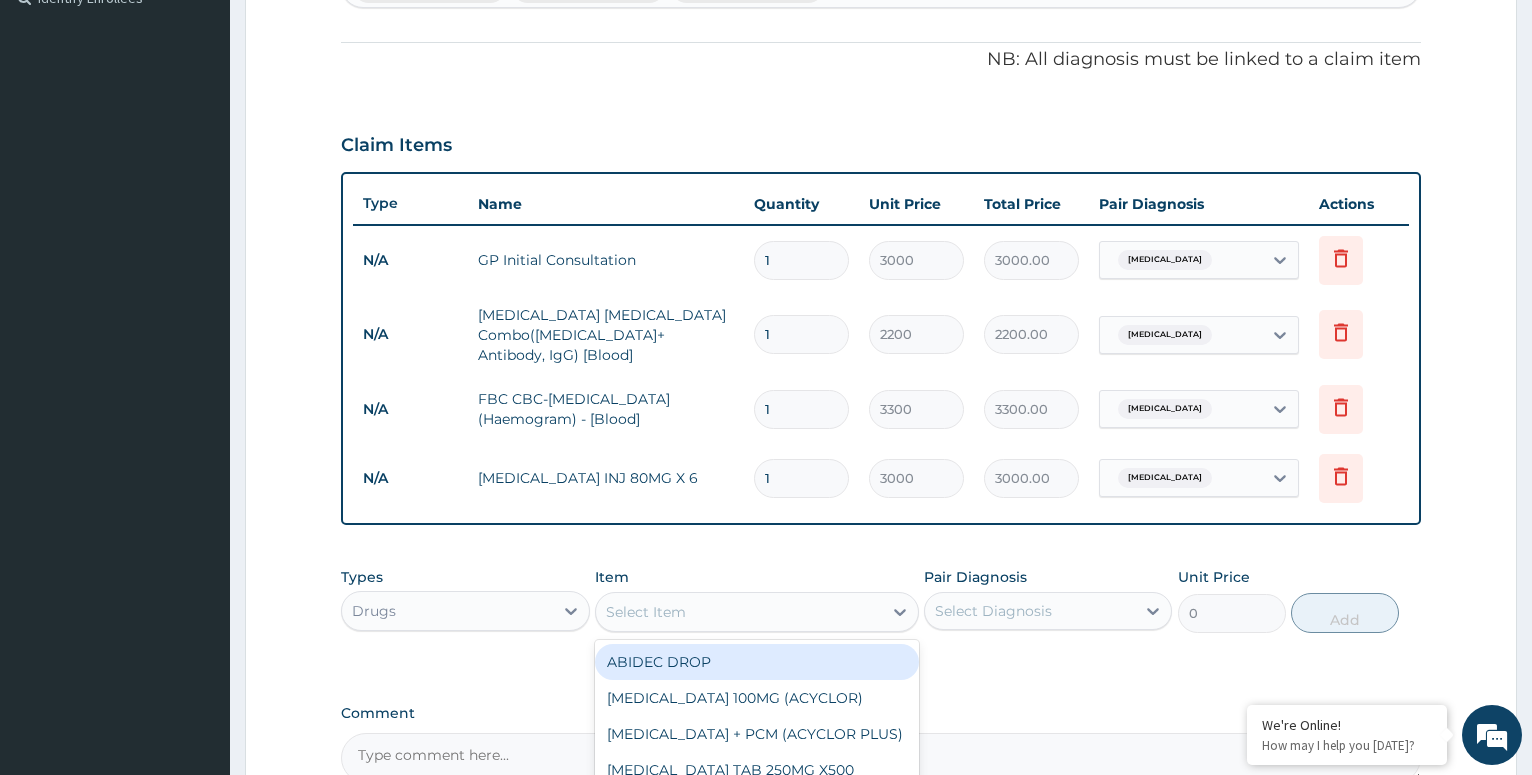 click at bounding box center [900, 612] 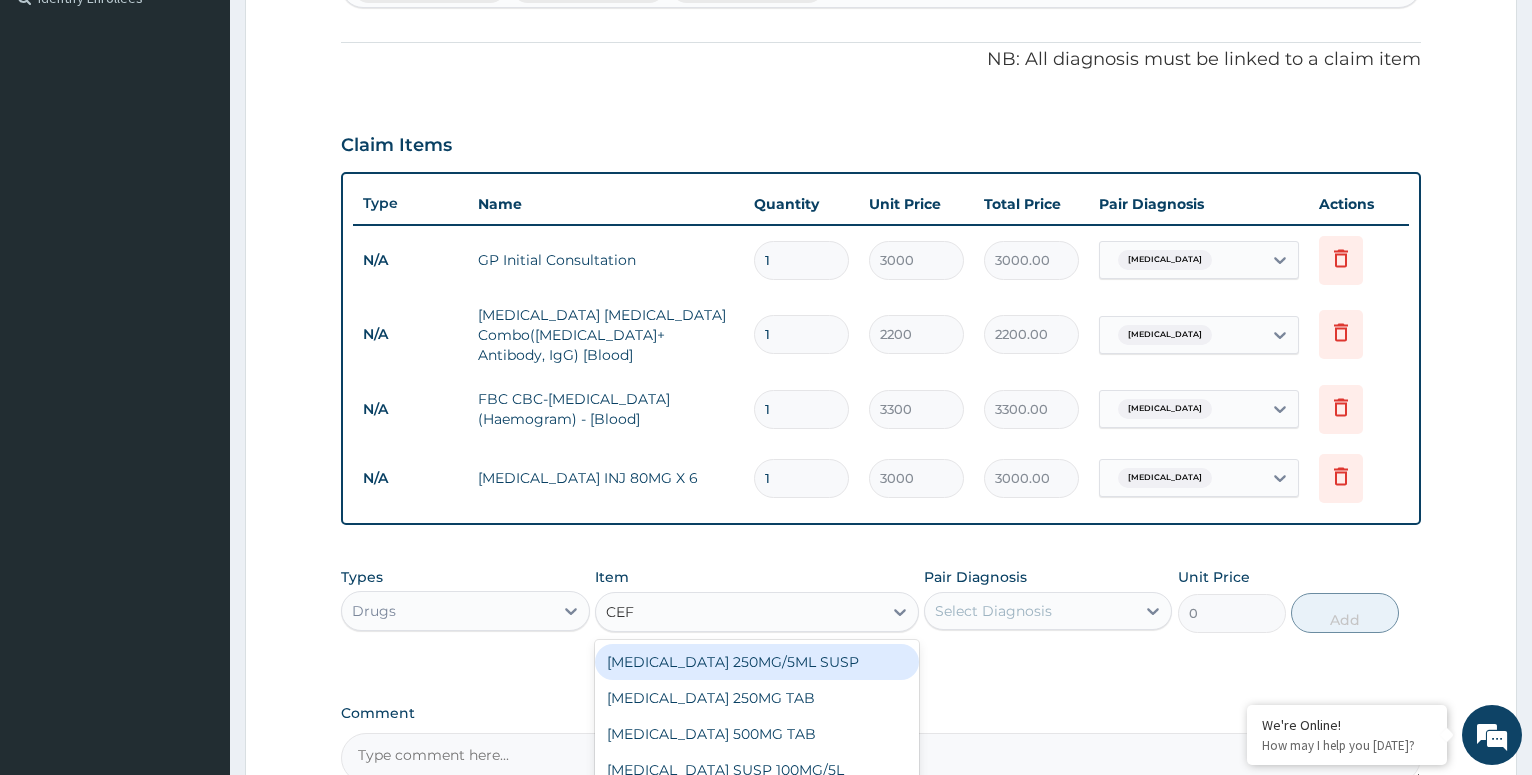 type on "CEFU" 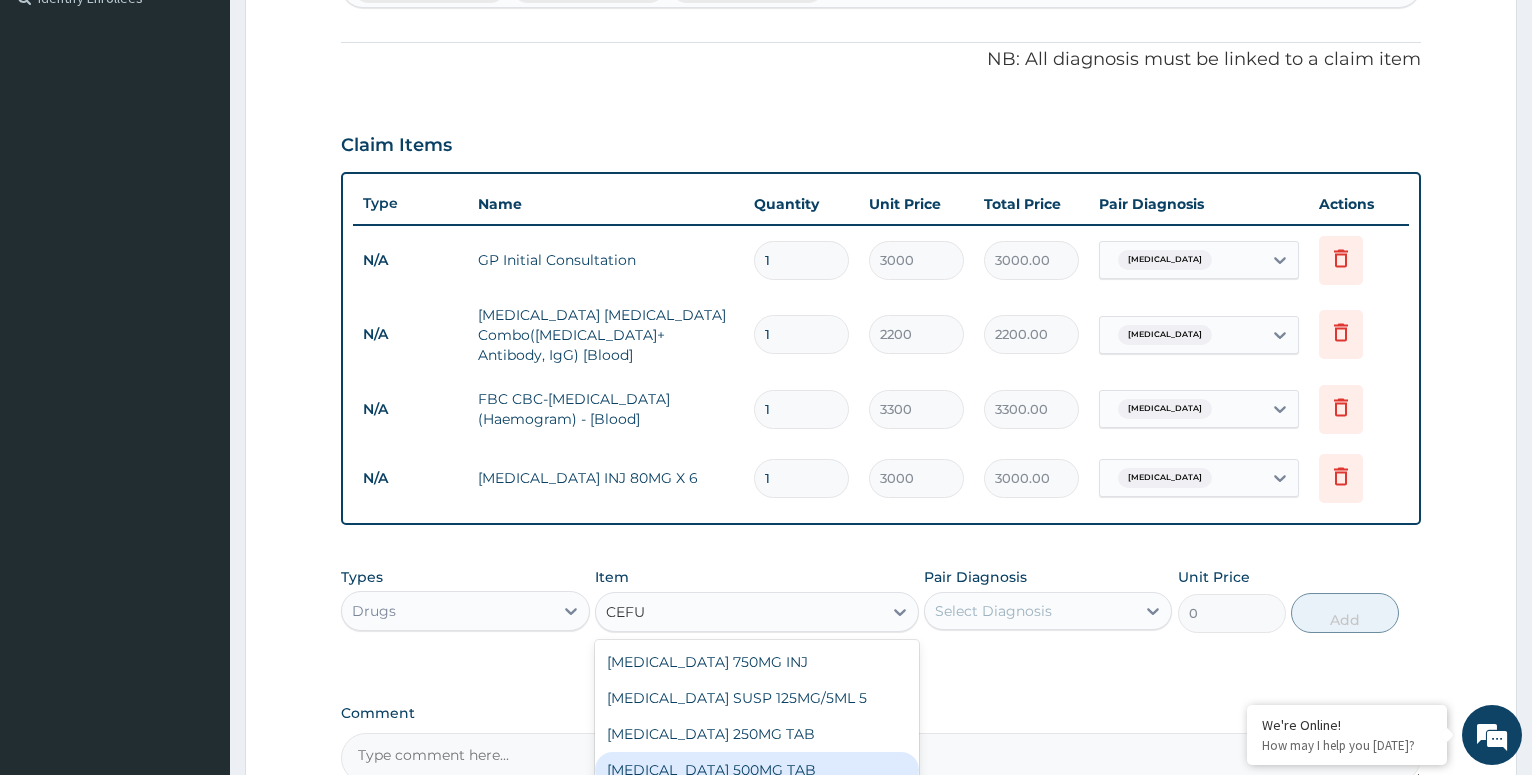 click on "CEFUROXIME 500MG TAB" at bounding box center (757, 770) 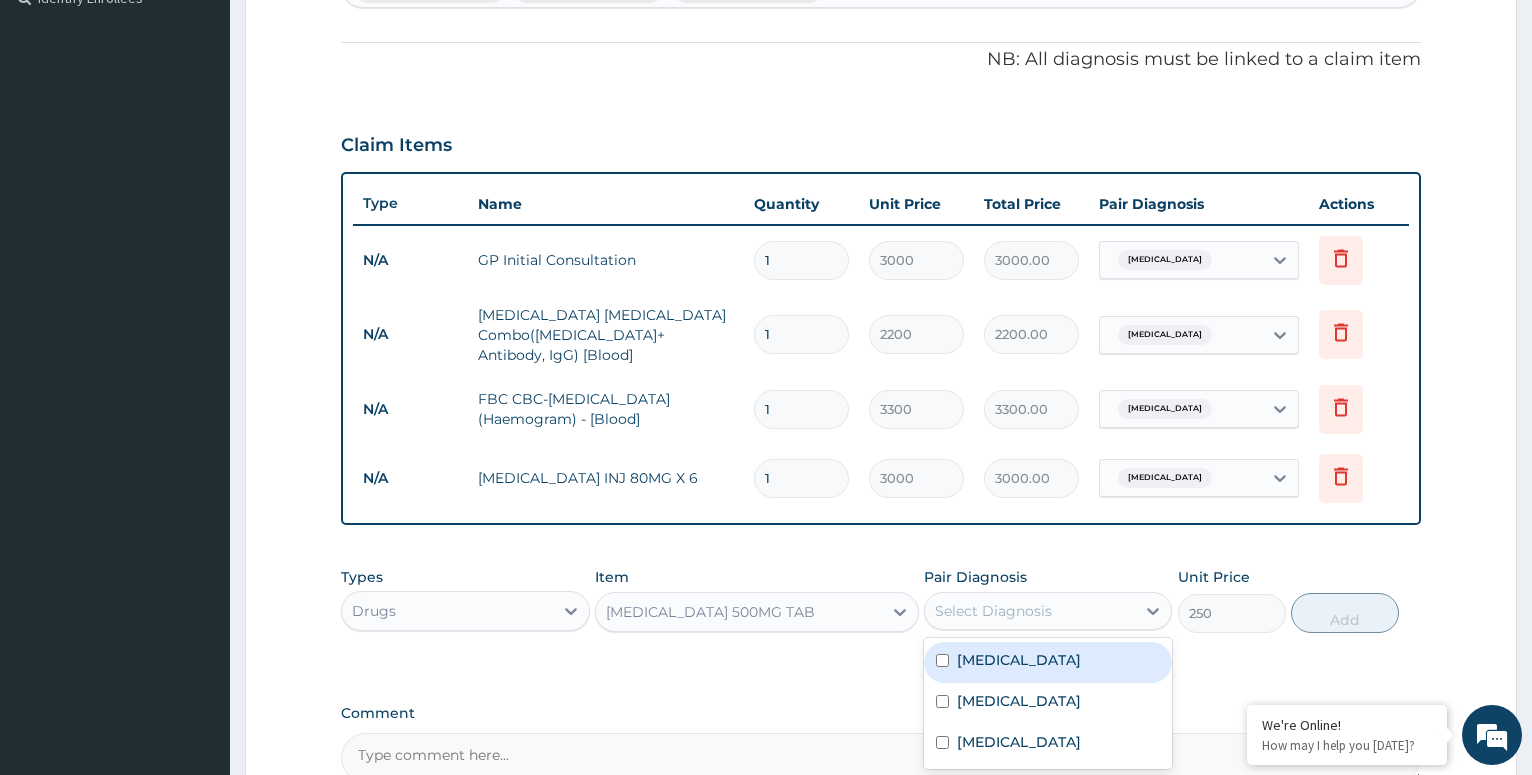 click on "Select Diagnosis" at bounding box center [1030, 611] 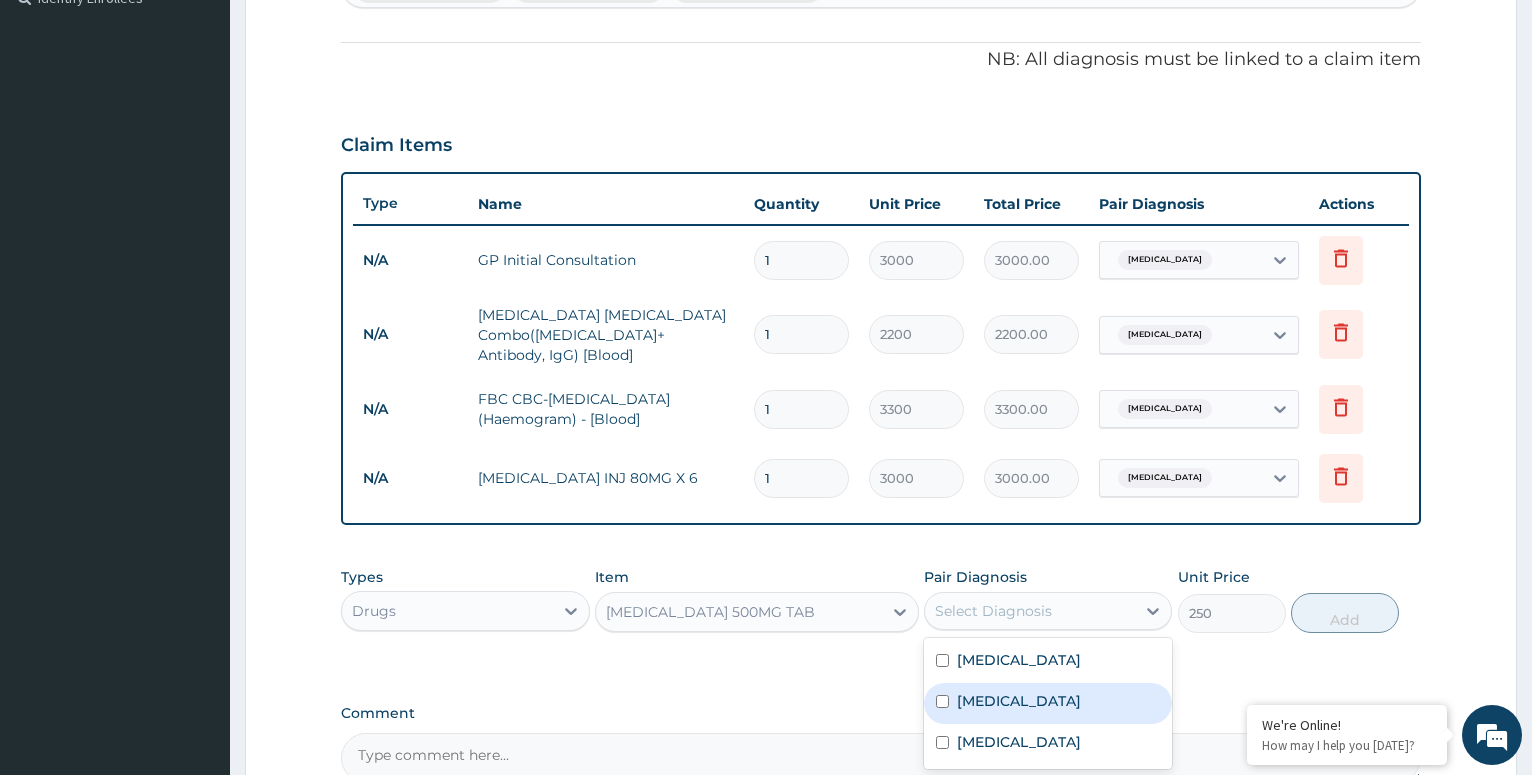 click at bounding box center (942, 701) 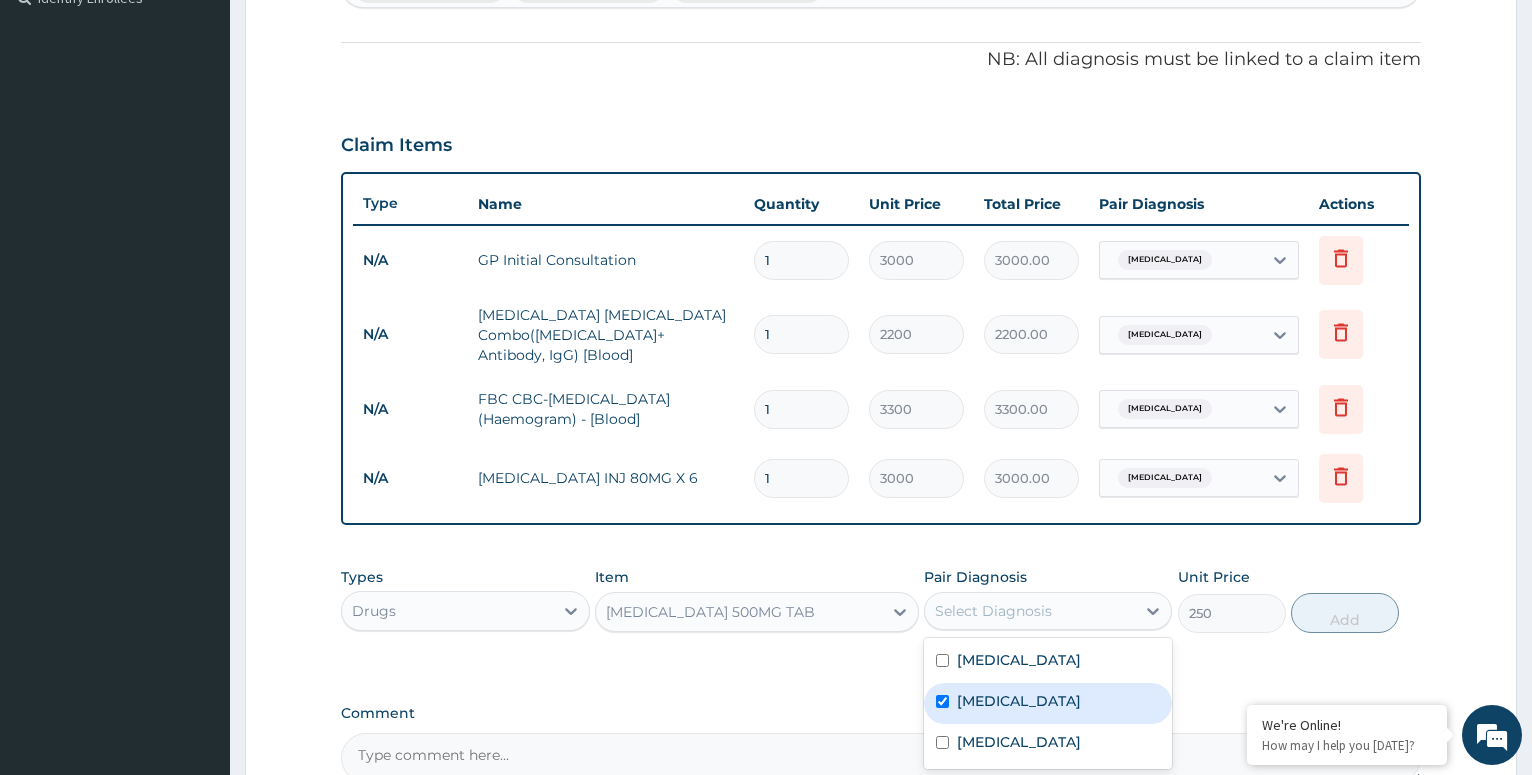 checkbox on "true" 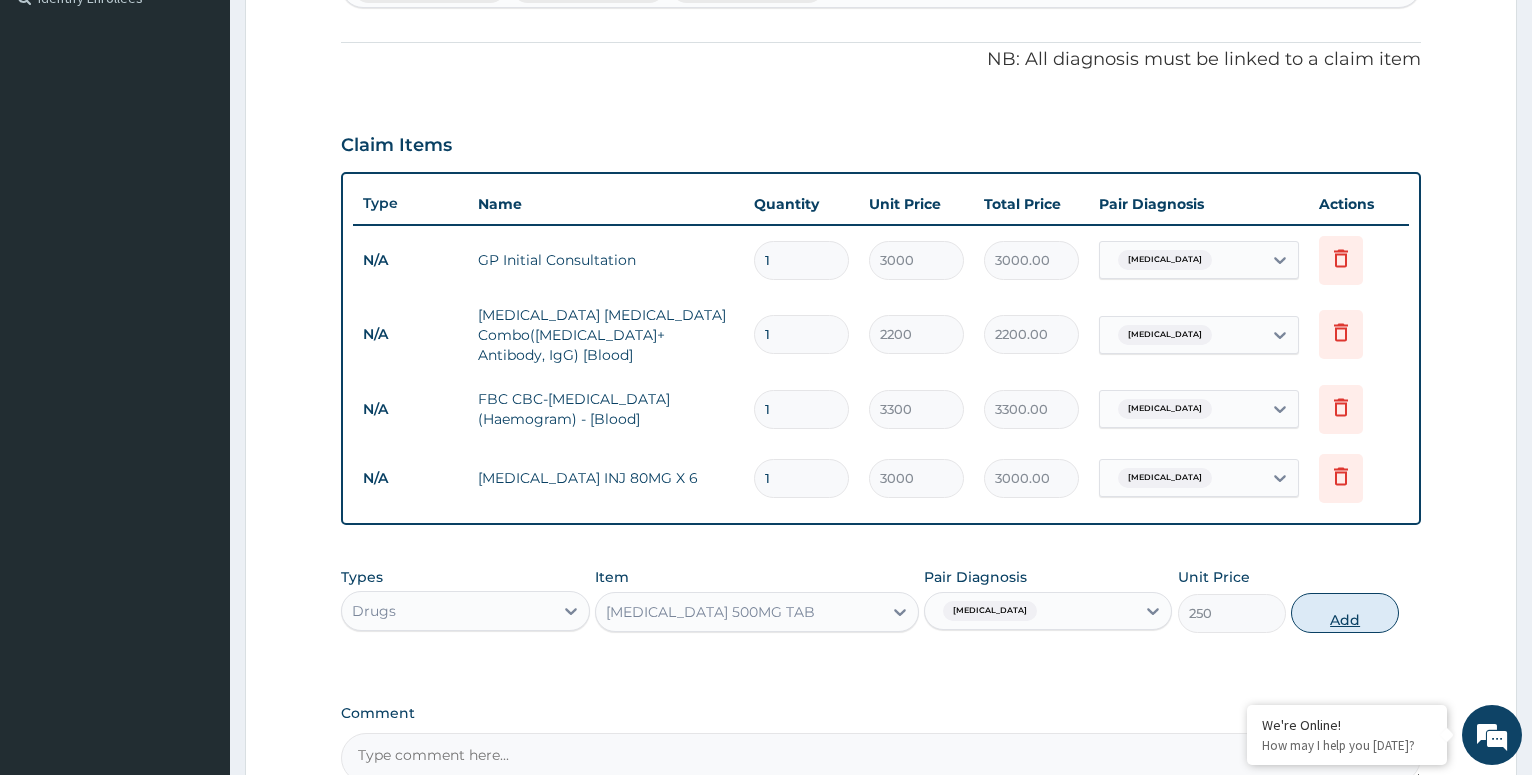 click on "Add" at bounding box center [1345, 613] 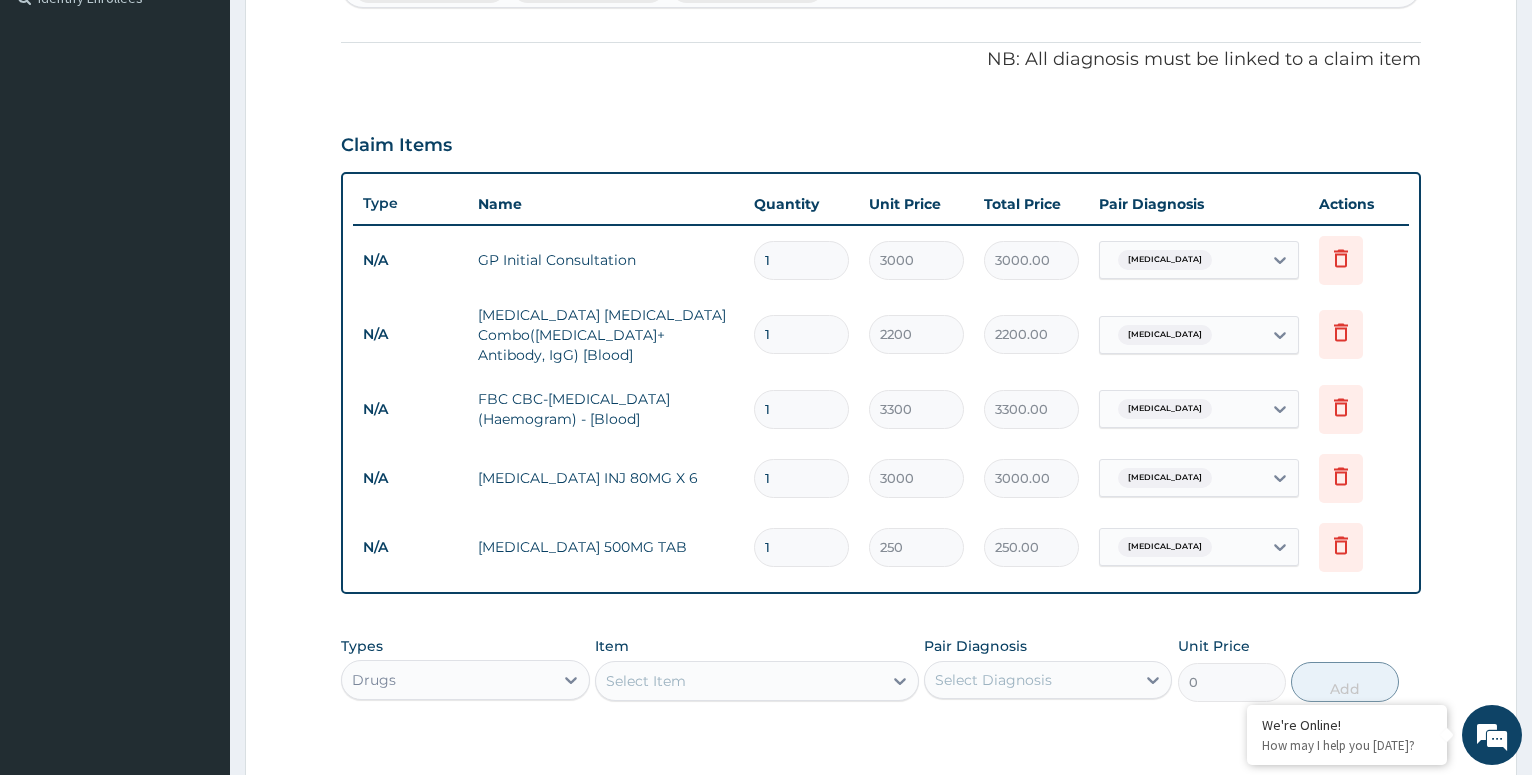 click on "Select Item" at bounding box center (739, 681) 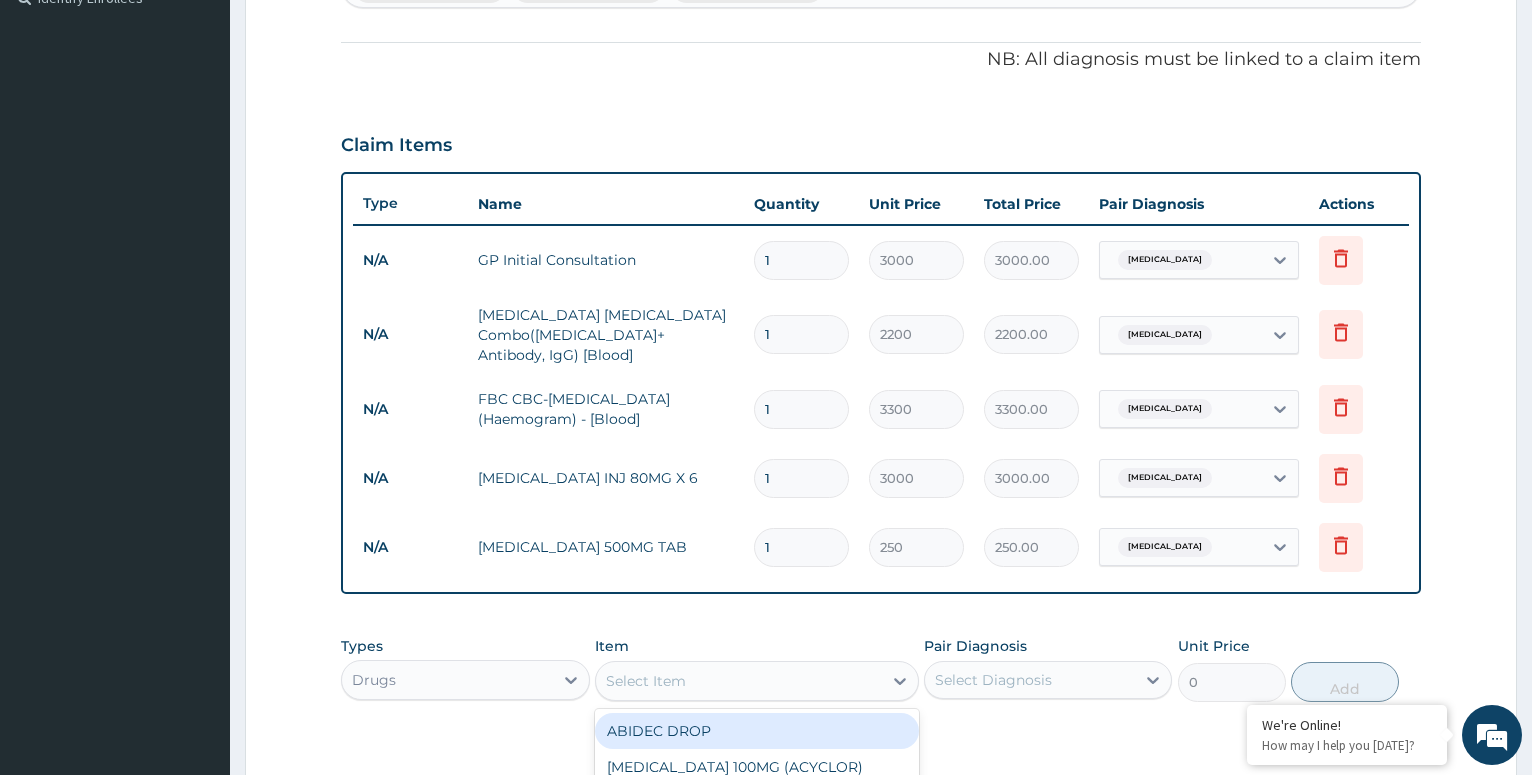 click on "Select Item" at bounding box center [739, 681] 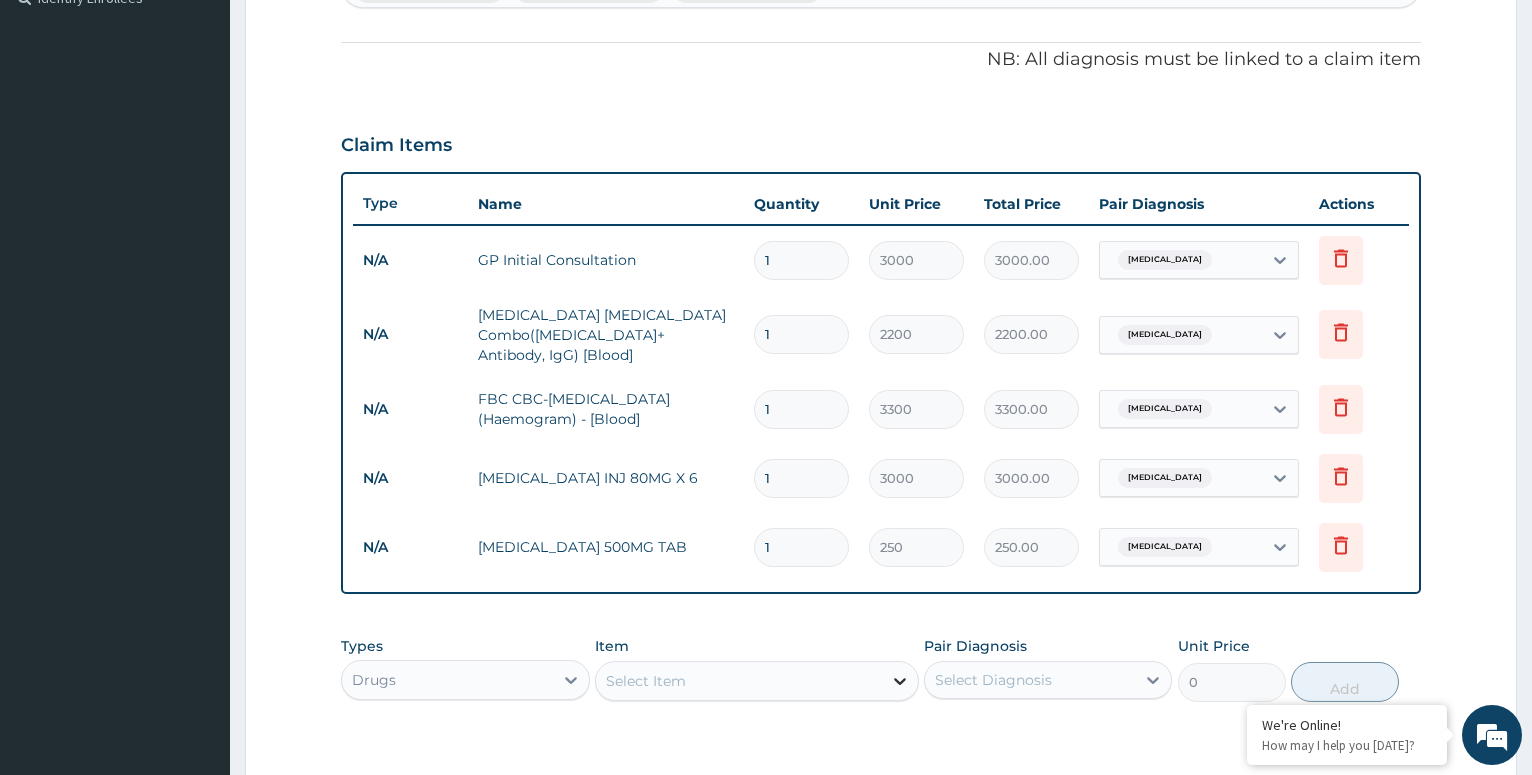 click 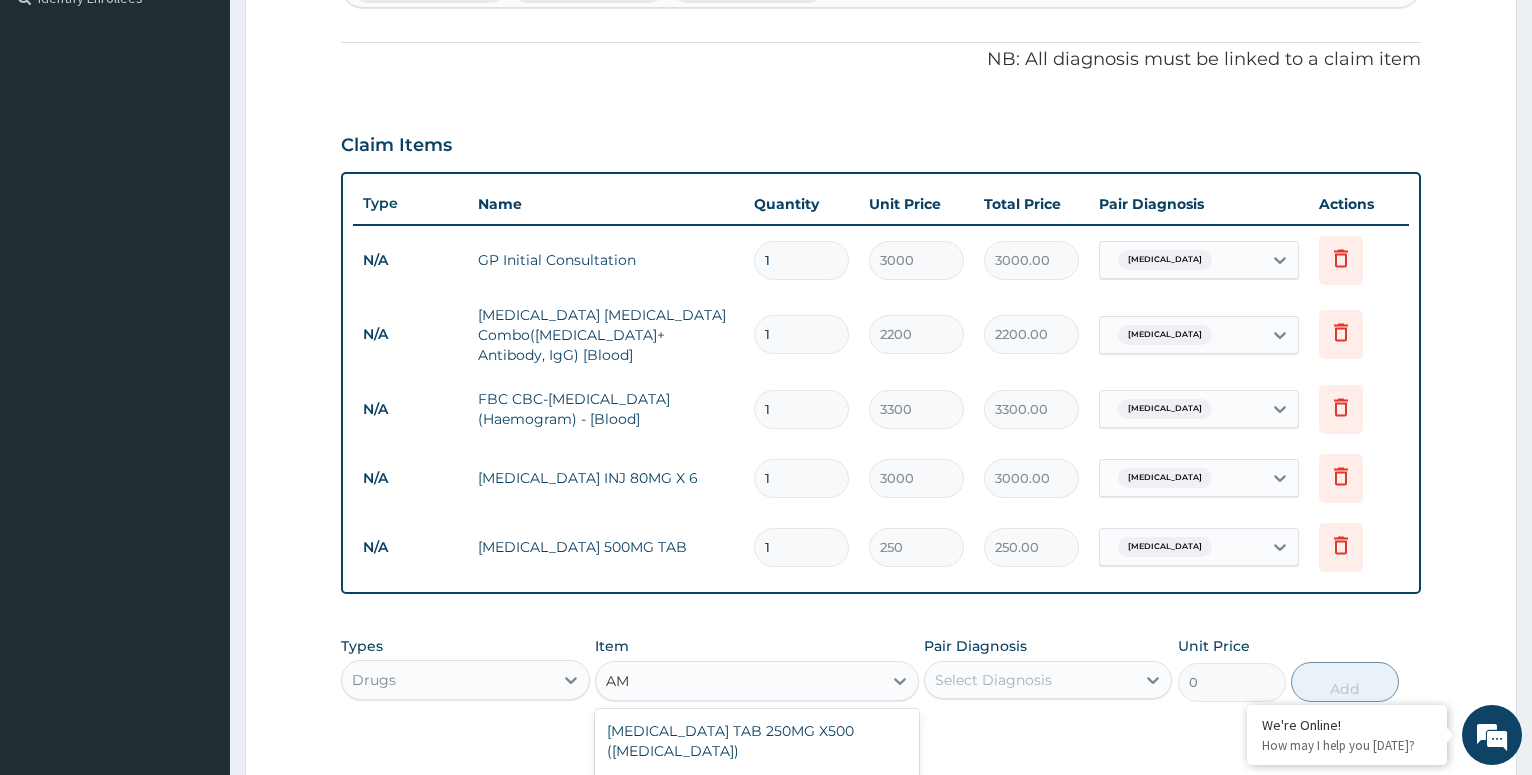 type on "A" 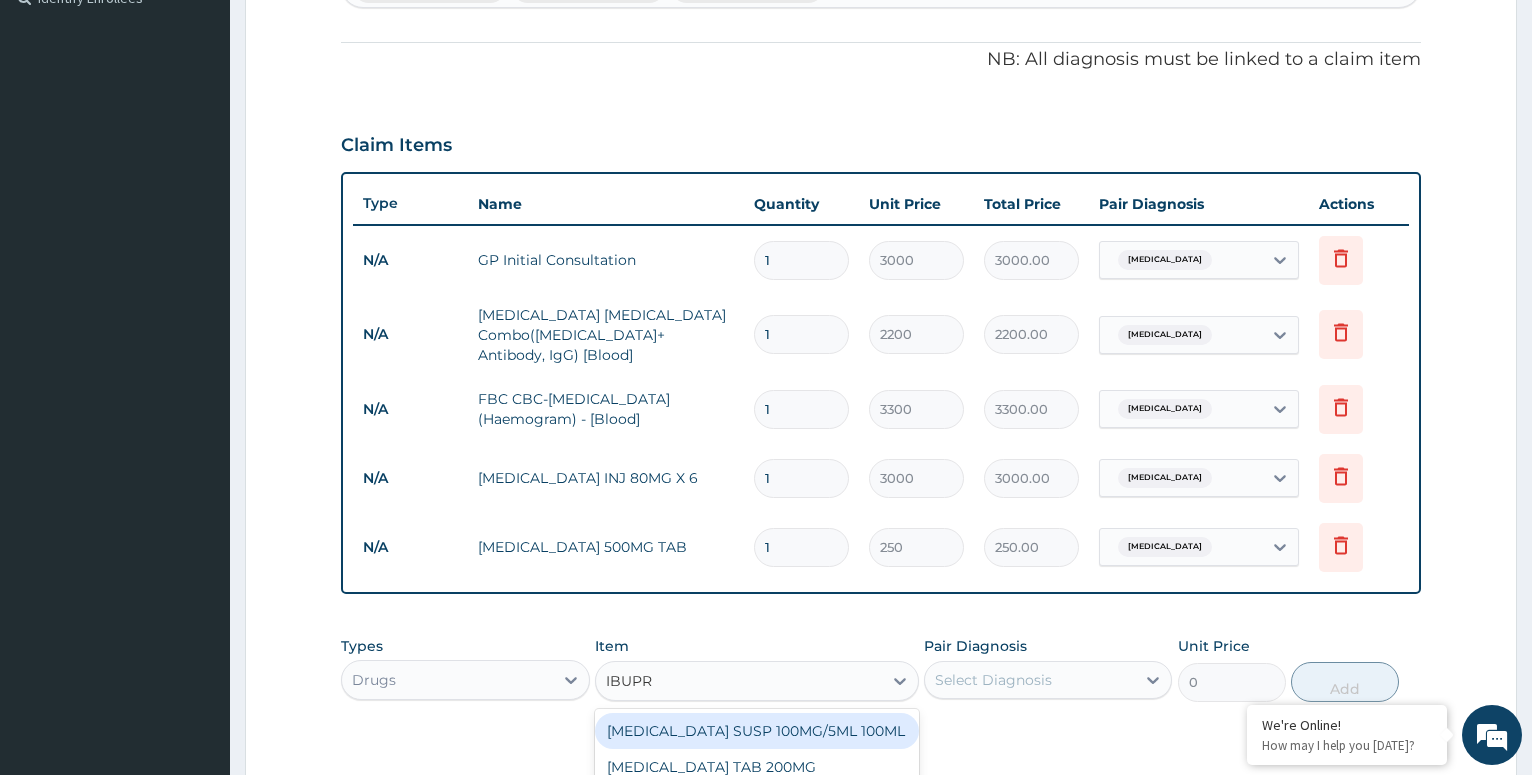 type on "IBUPRO" 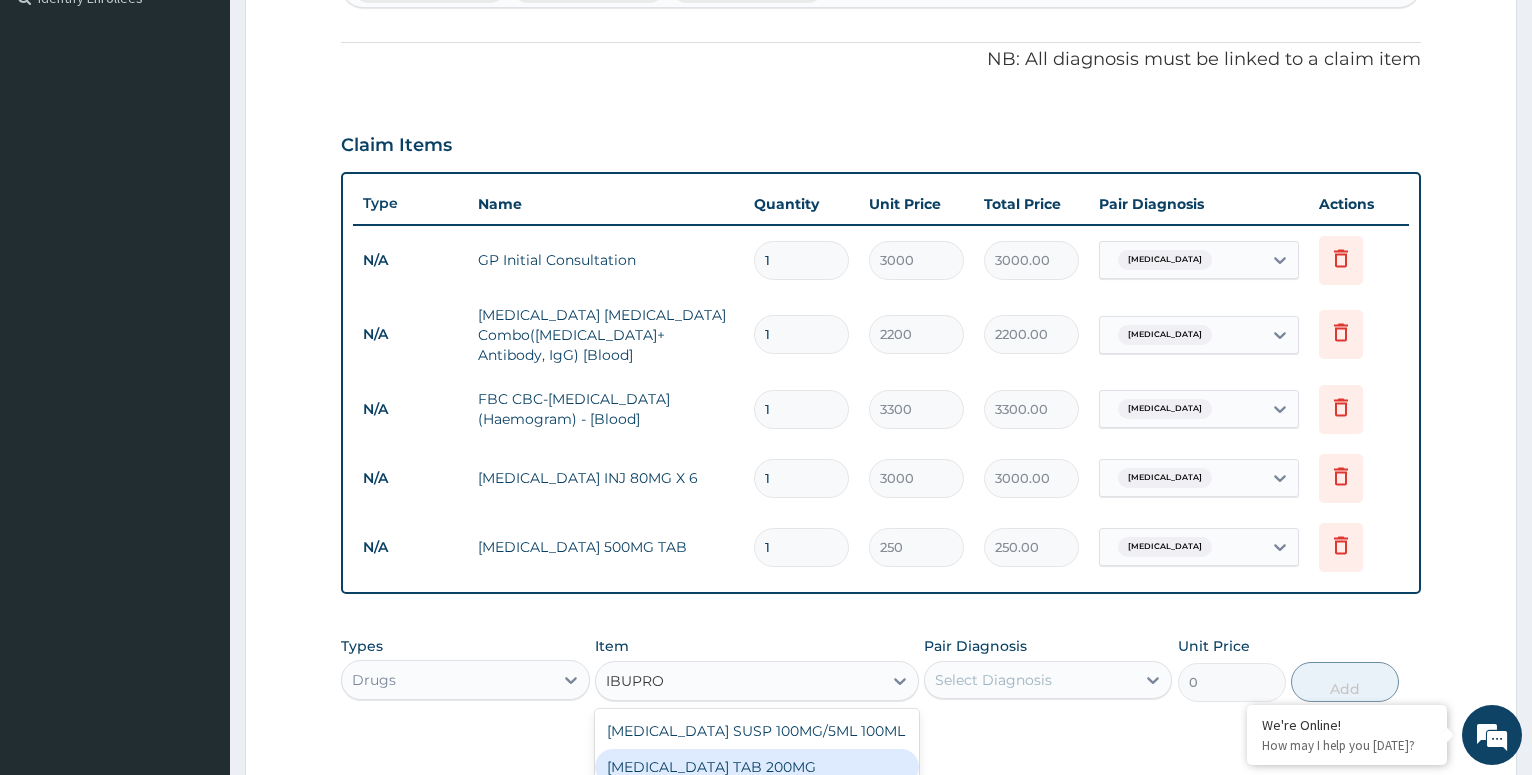 click on "IBUPROFEN TAB 200MG" at bounding box center (757, 767) 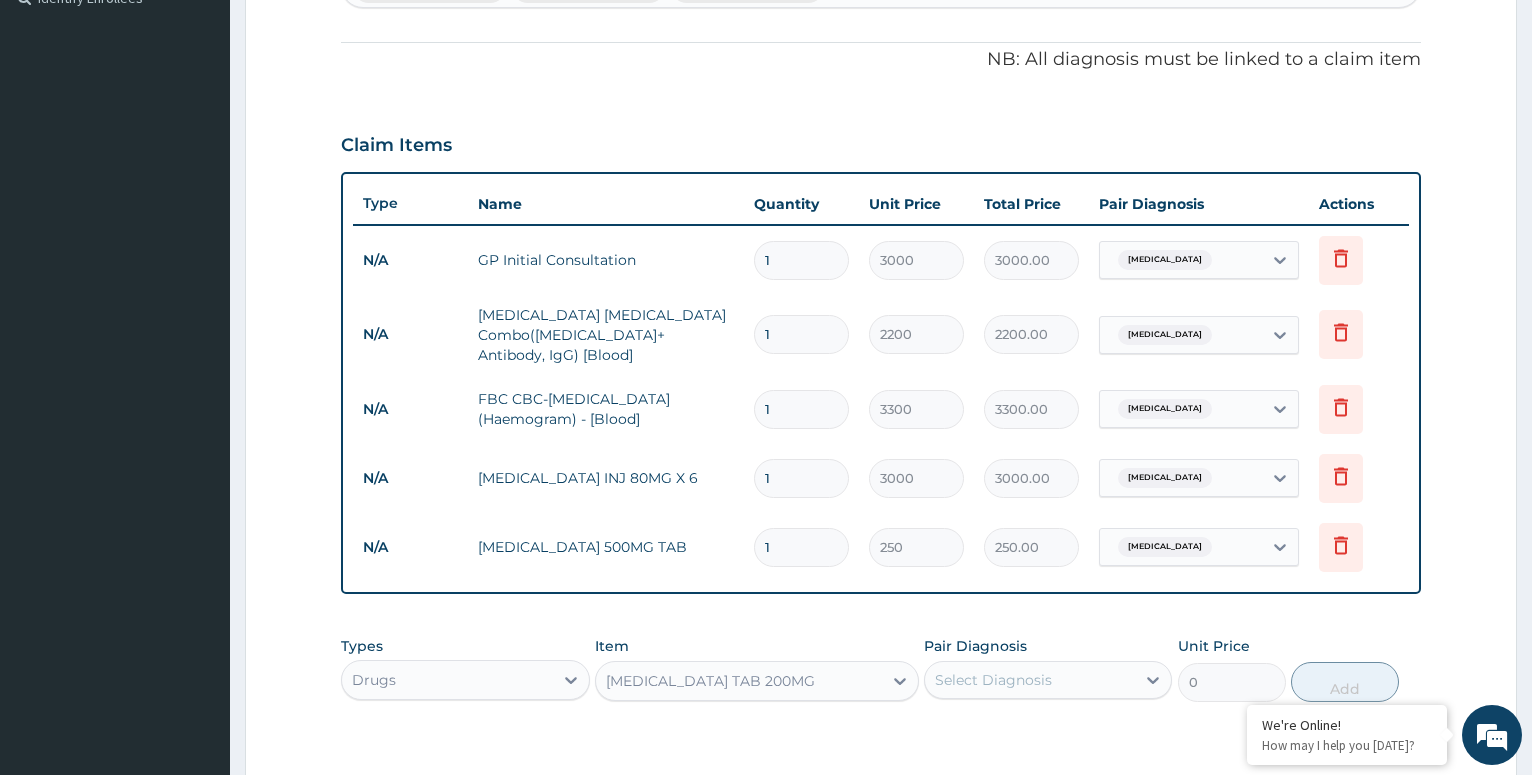 type 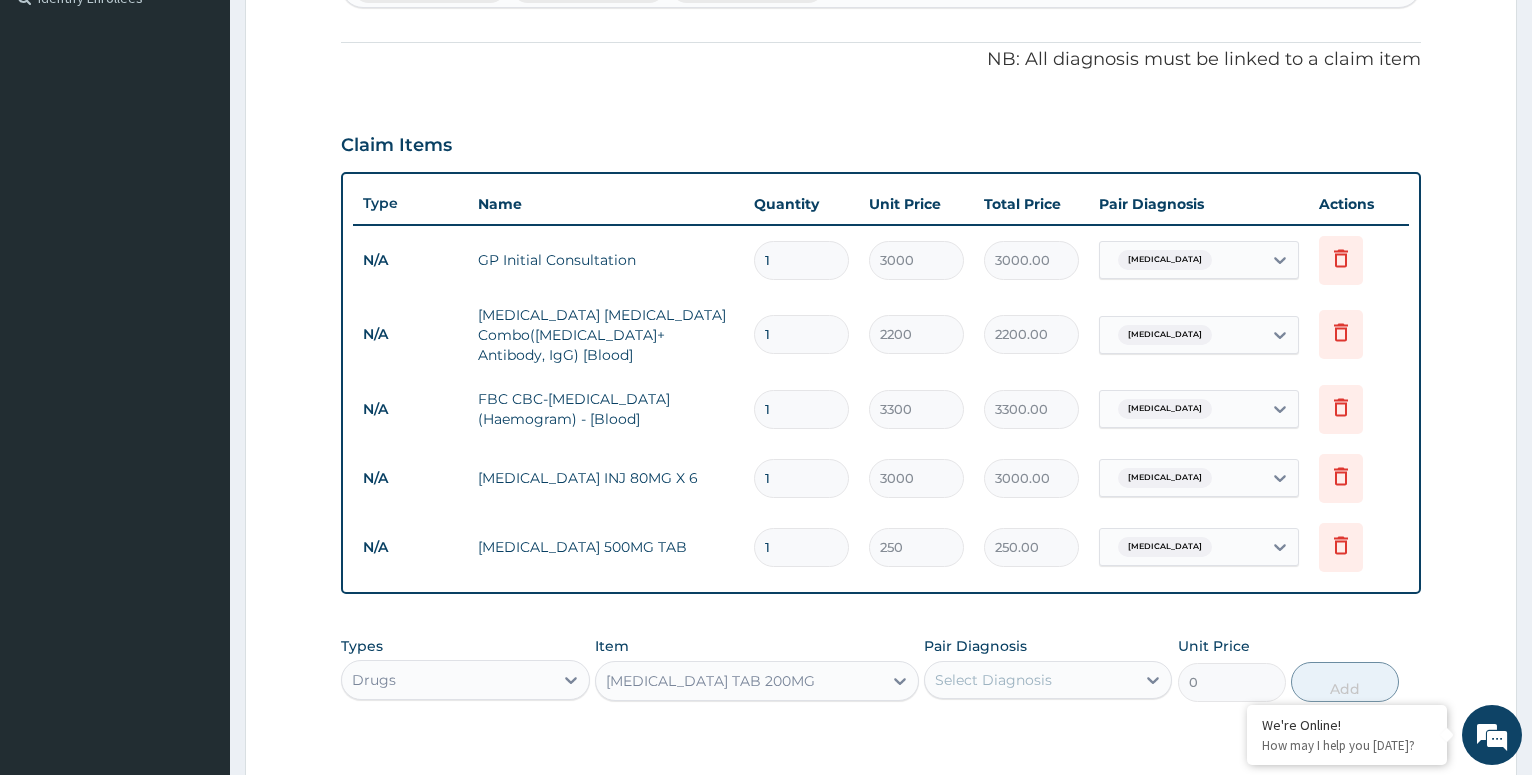 type on "50" 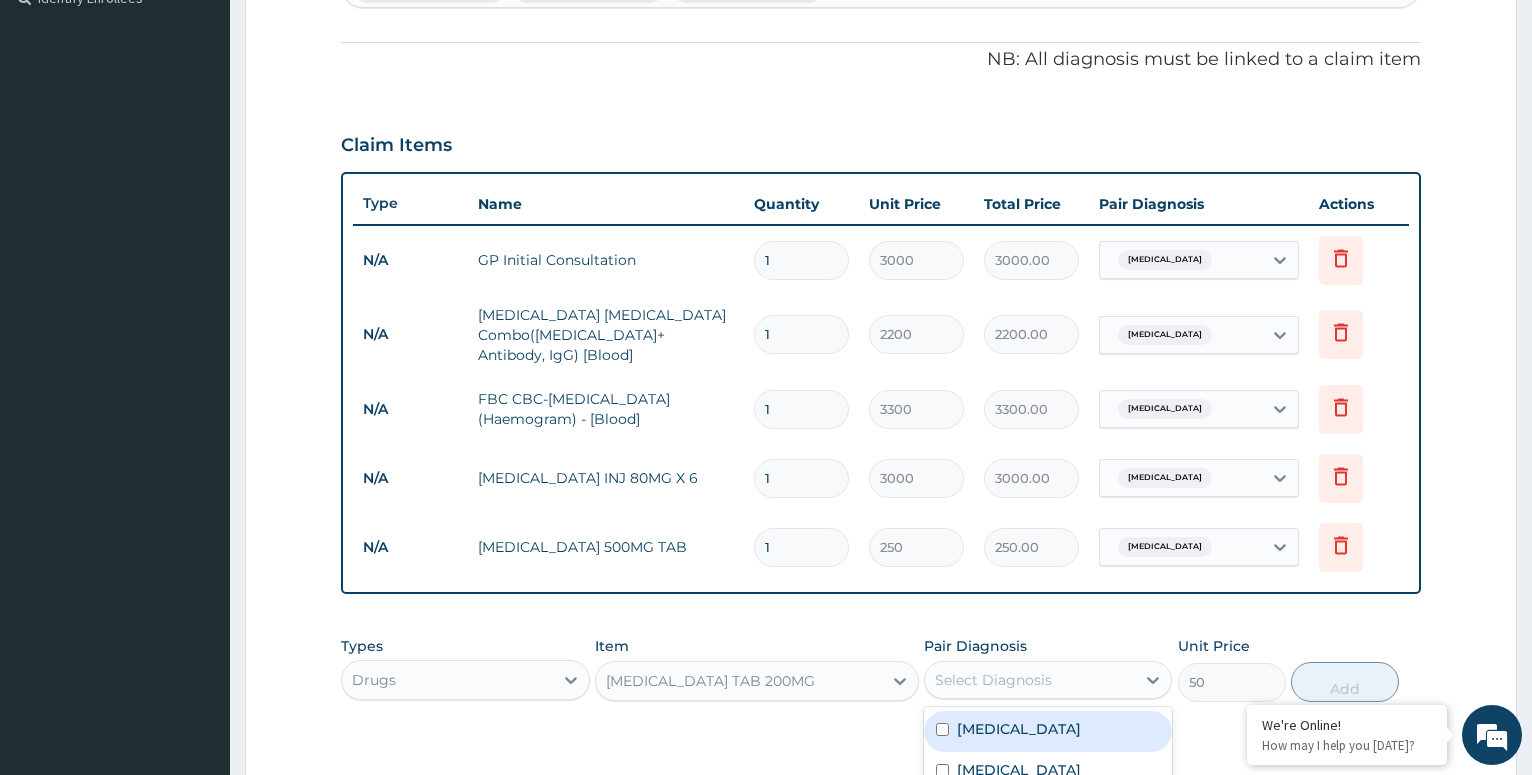 click on "Select Diagnosis" at bounding box center (1030, 680) 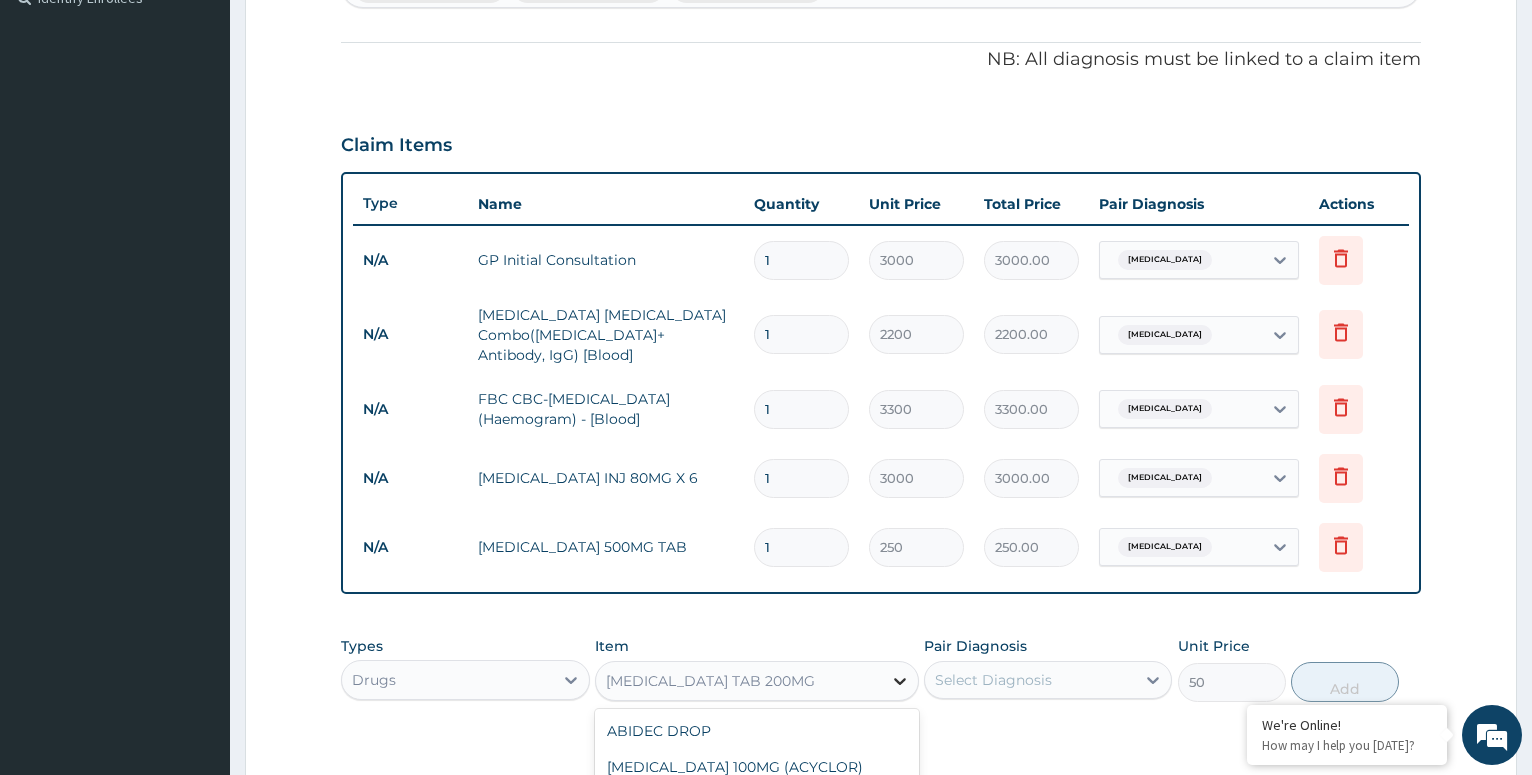 click 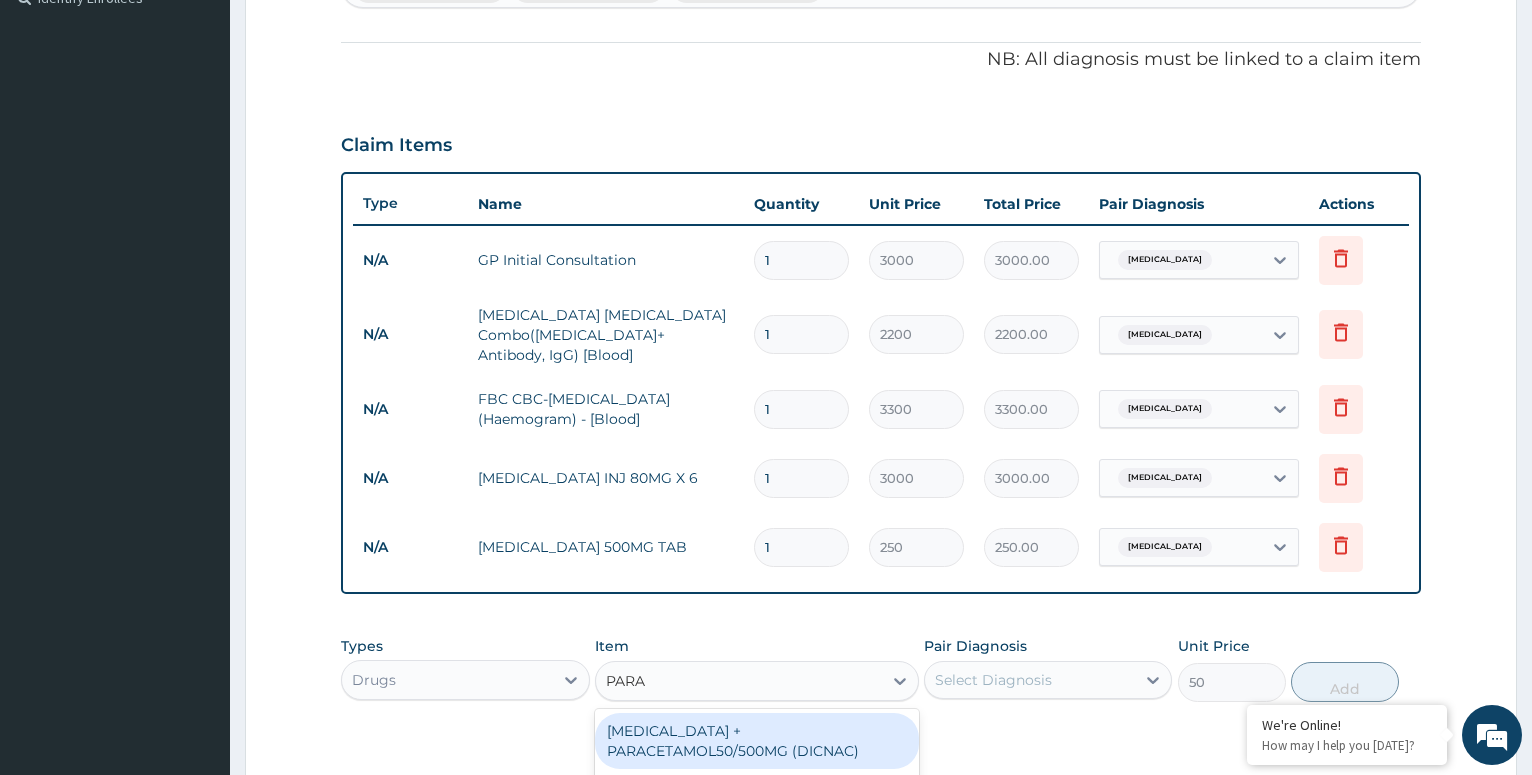 scroll, scrollTop: 0, scrollLeft: 0, axis: both 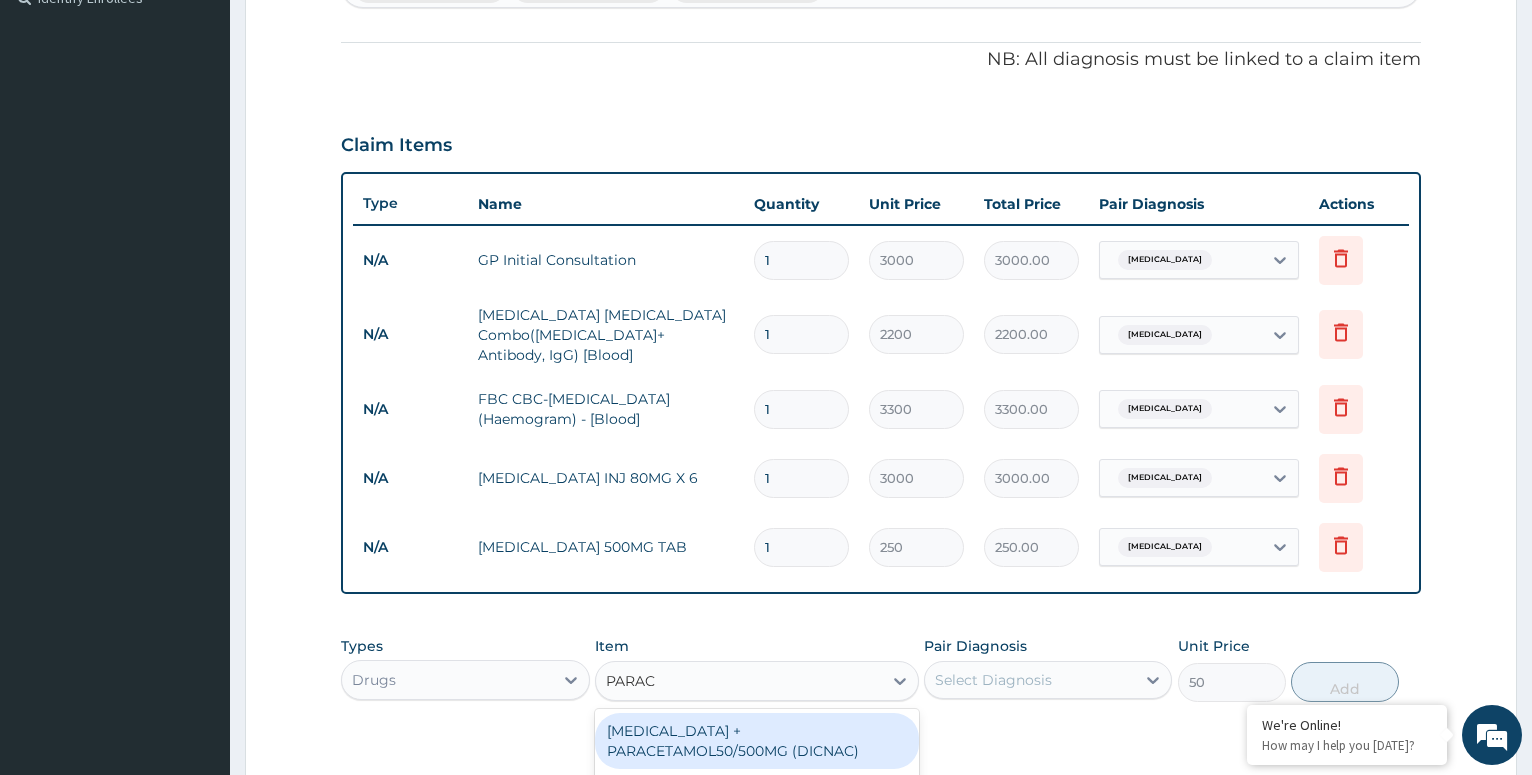 type on "PARACE" 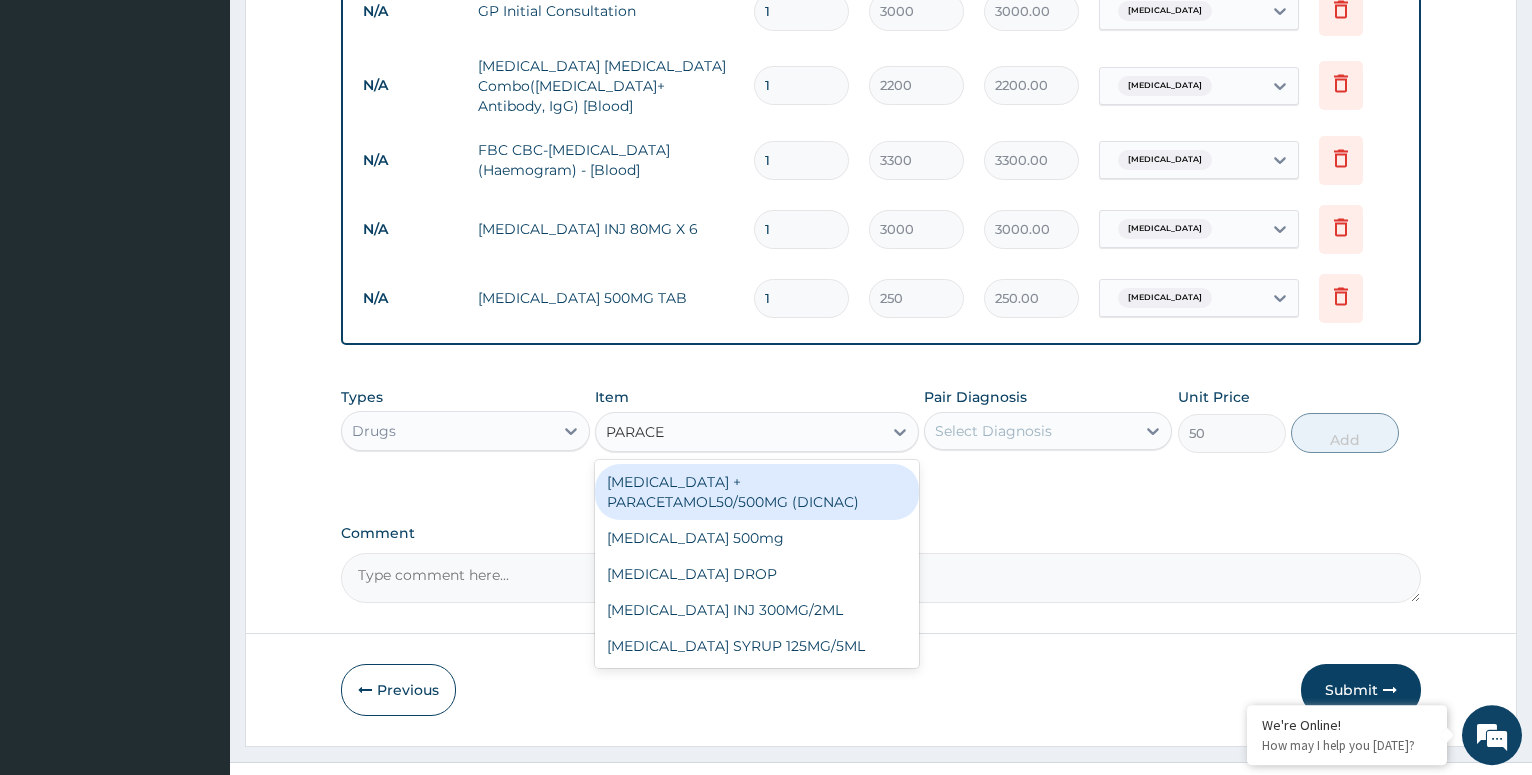 scroll, scrollTop: 827, scrollLeft: 0, axis: vertical 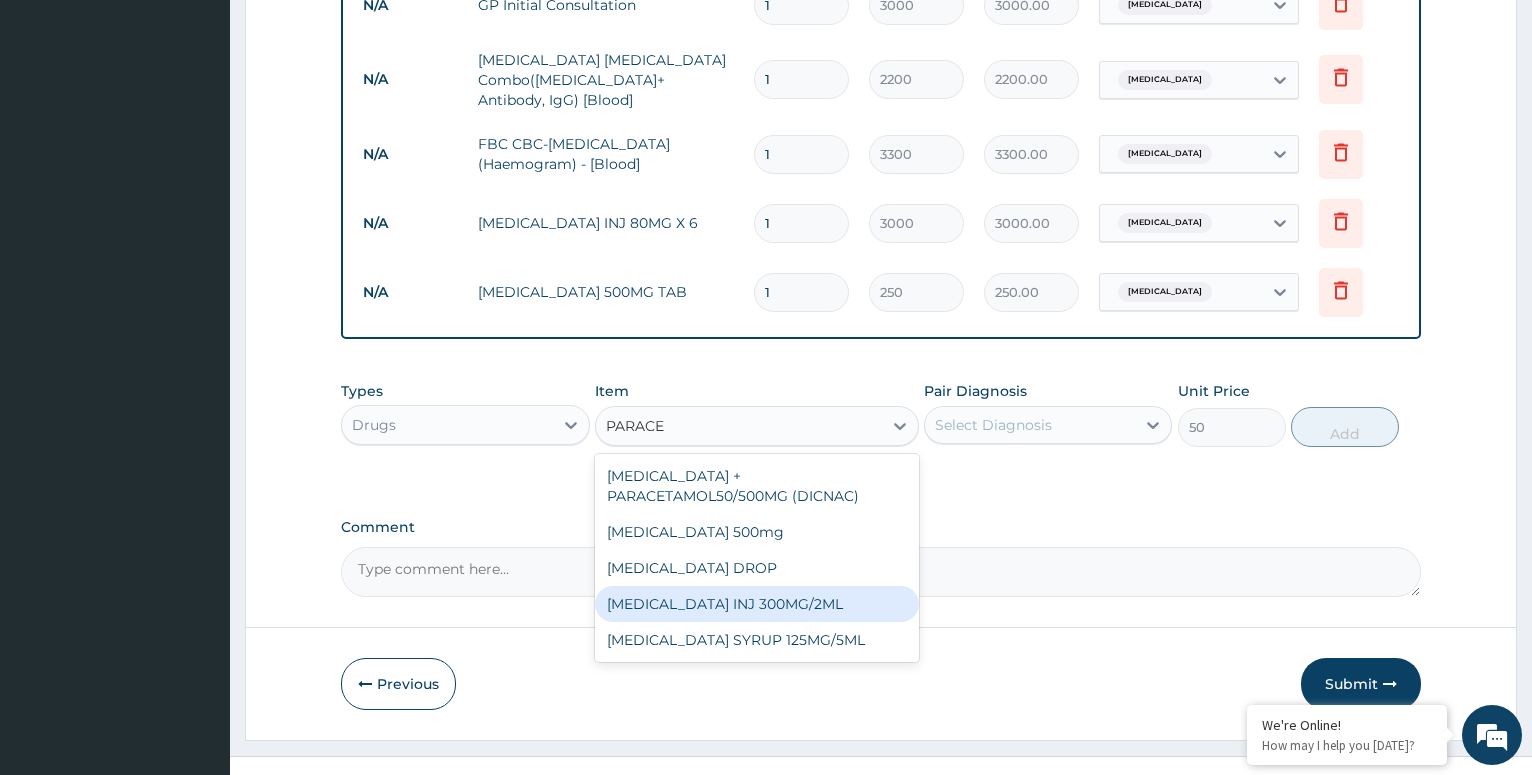 click on "PARACETAMOL INJ 300MG/2ML" at bounding box center [757, 604] 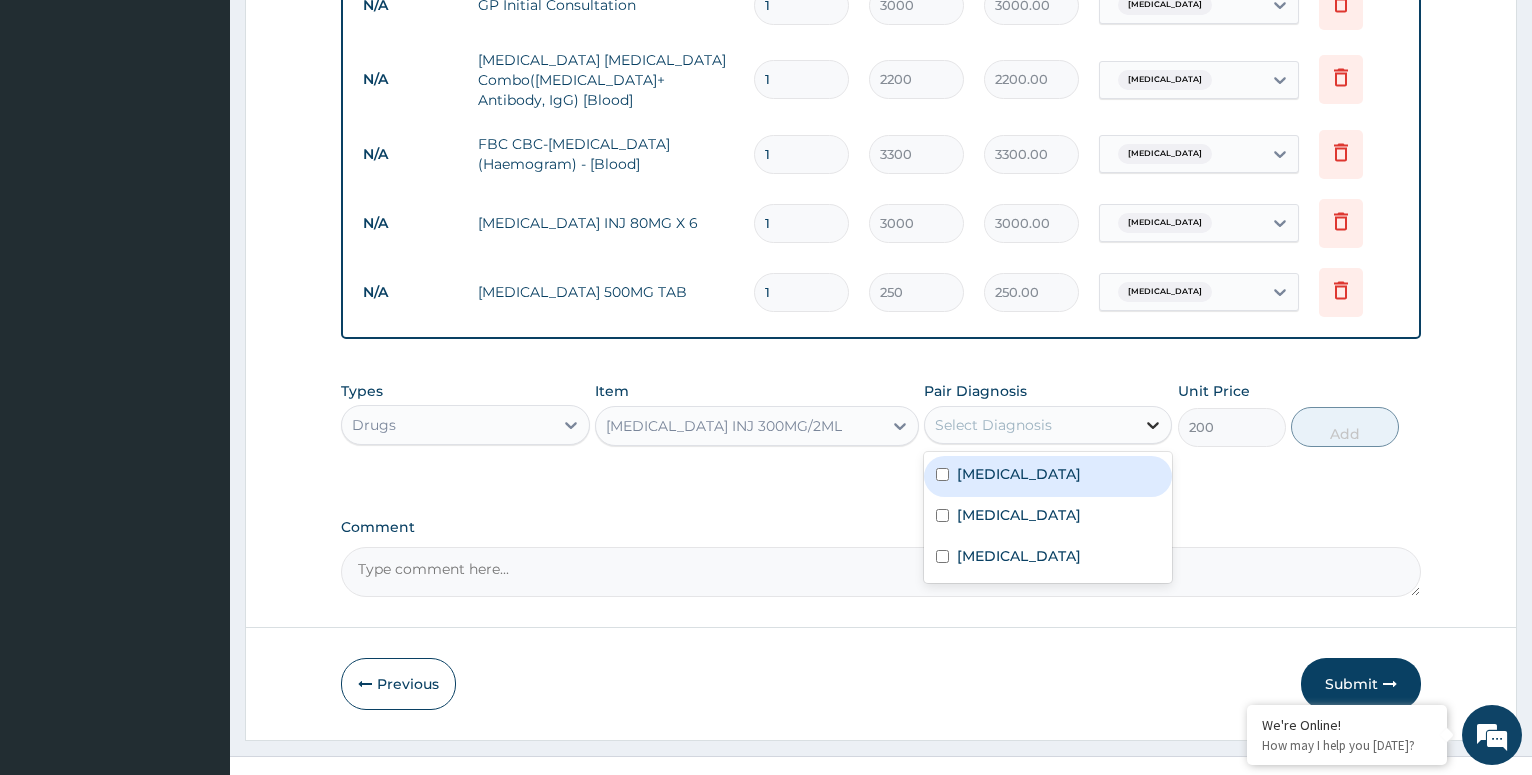 drag, startPoint x: 1140, startPoint y: 416, endPoint x: 1103, endPoint y: 431, distance: 39.92493 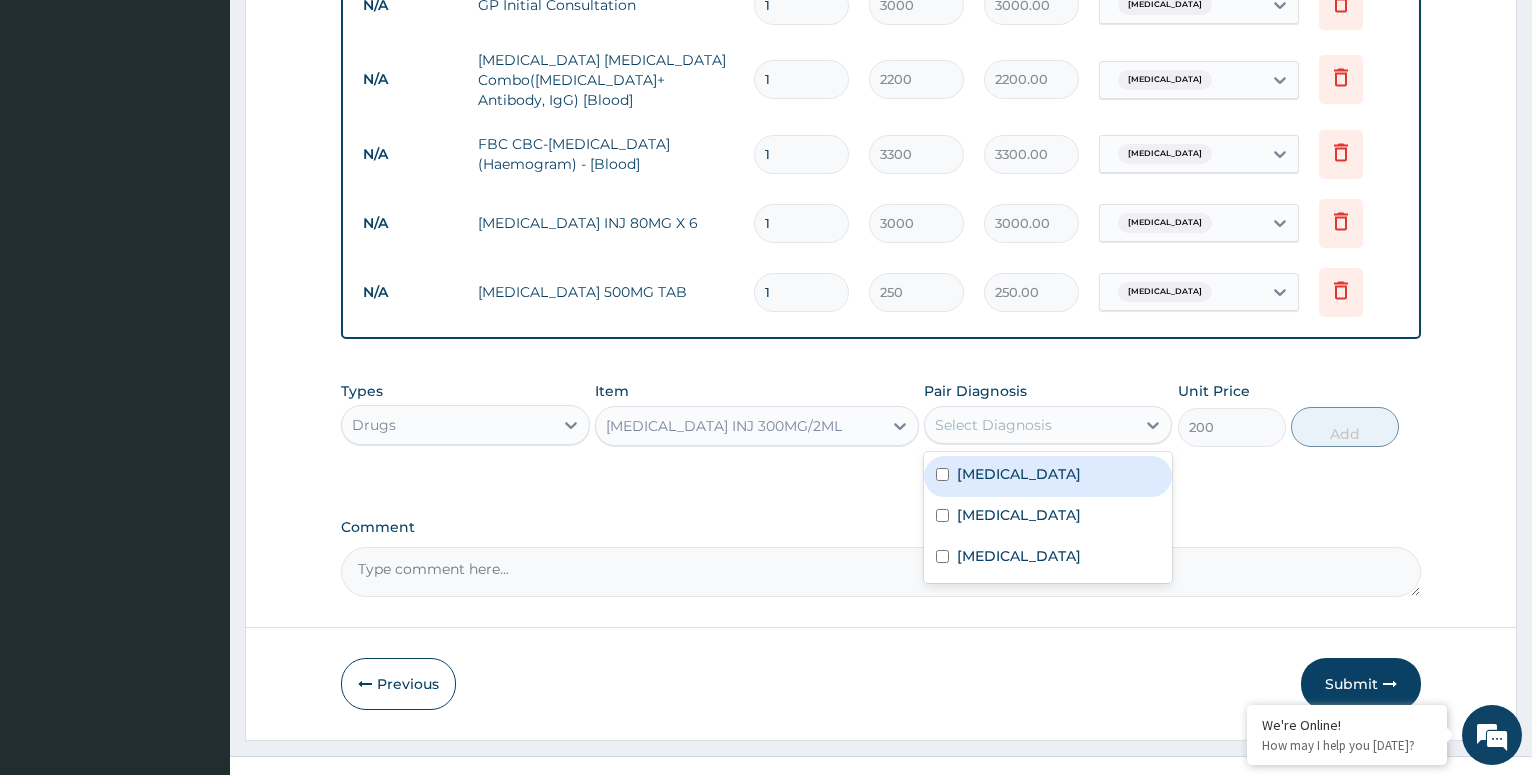 click at bounding box center (1153, 425) 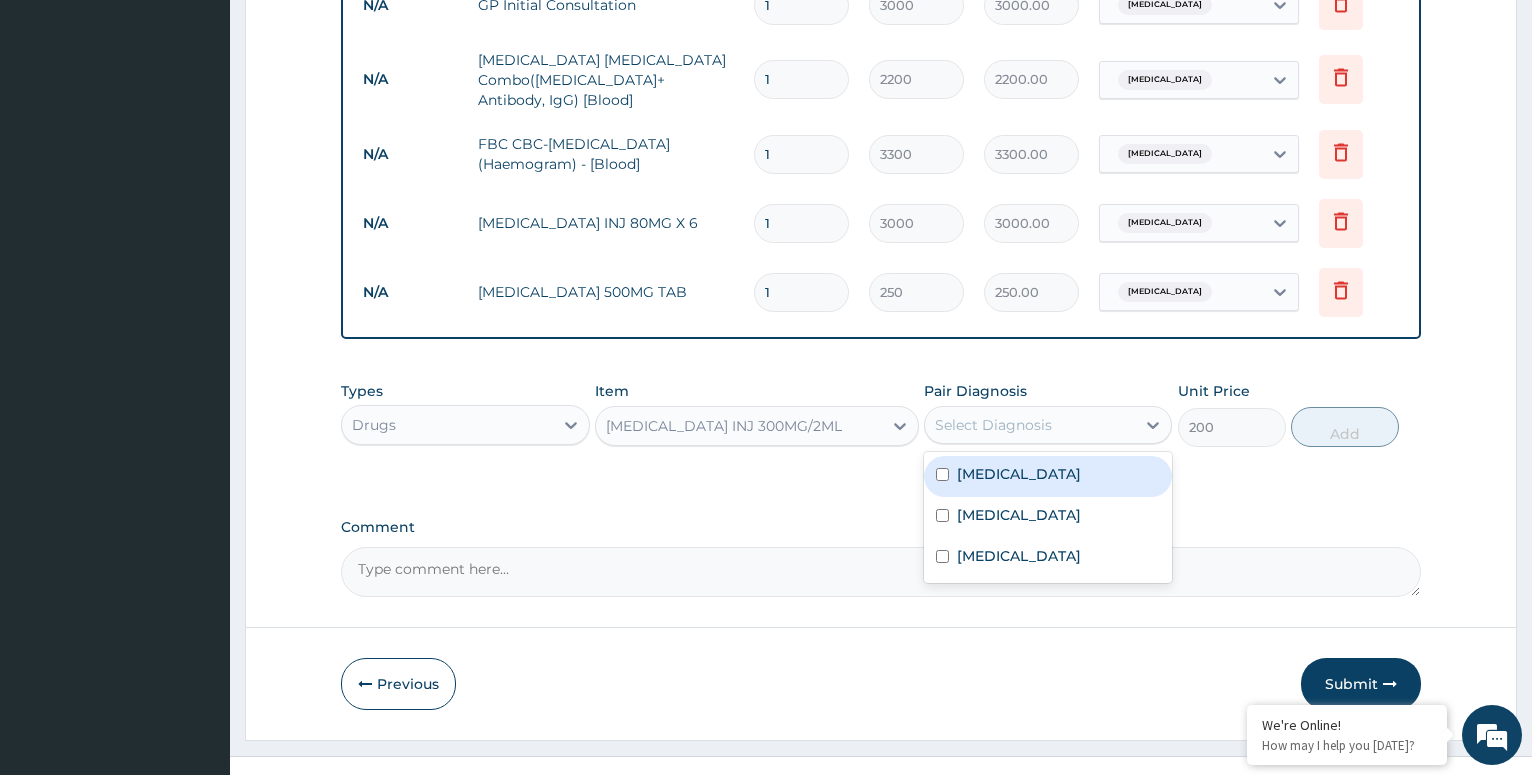 click at bounding box center [942, 474] 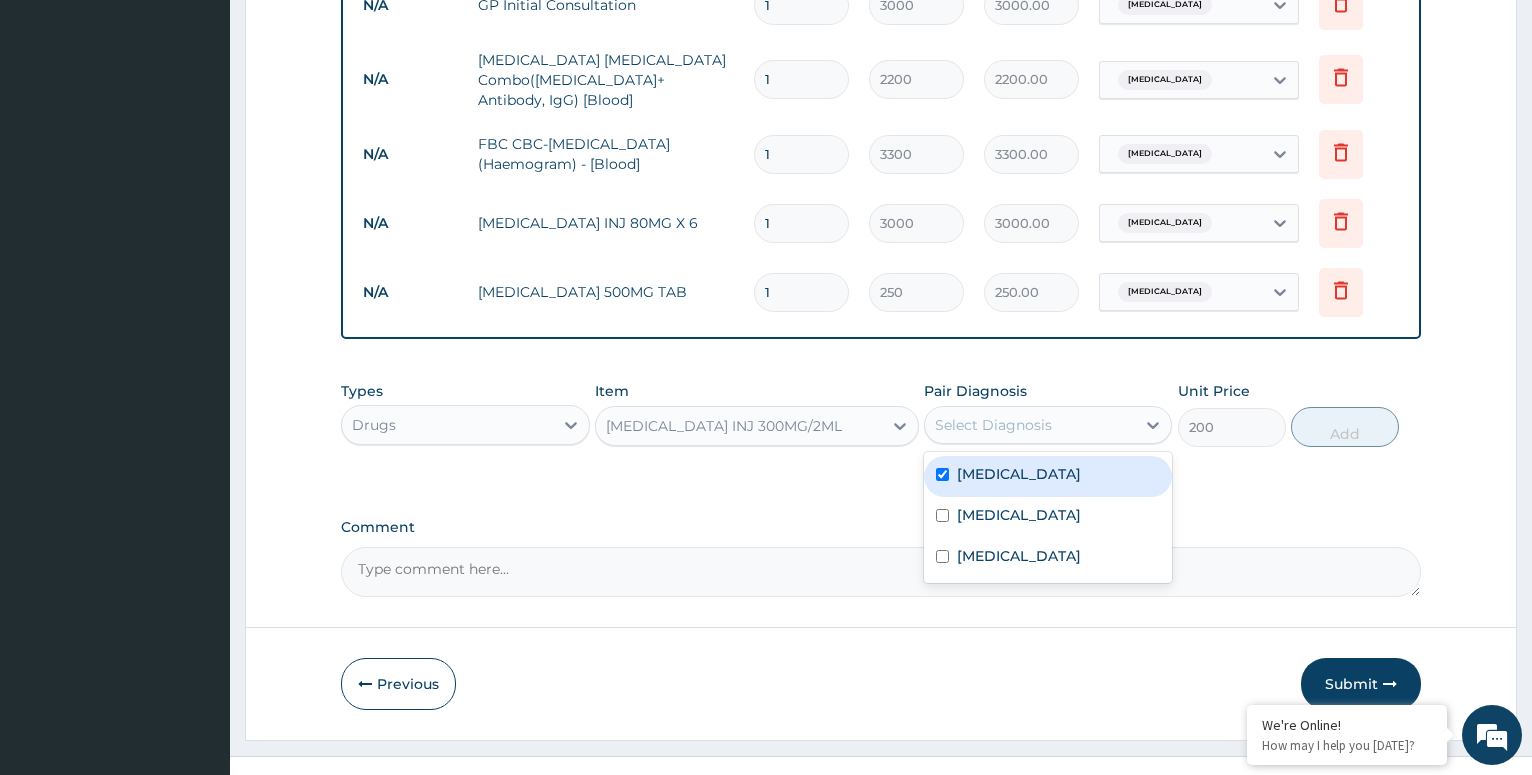 checkbox on "true" 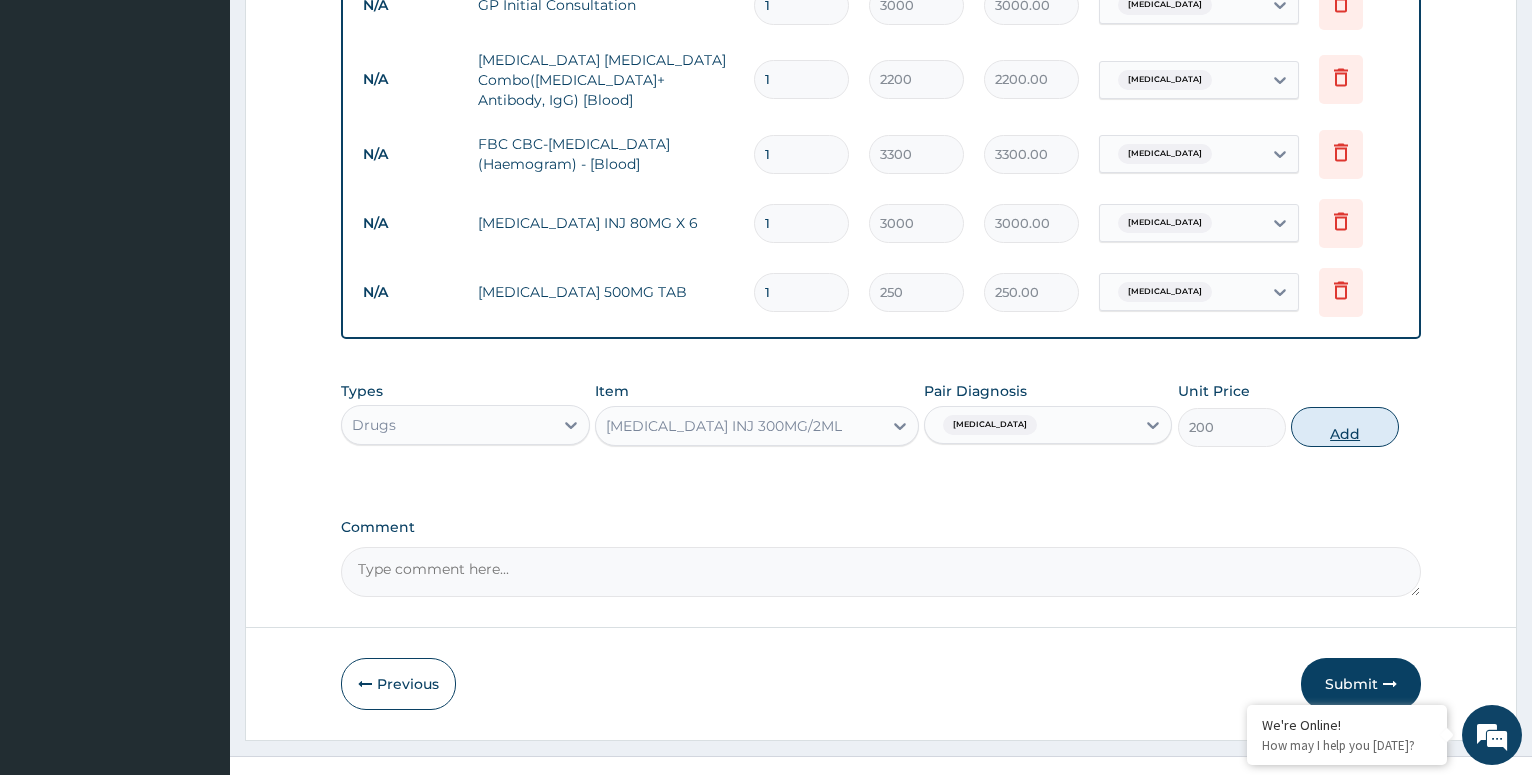 click on "Add" at bounding box center [1345, 427] 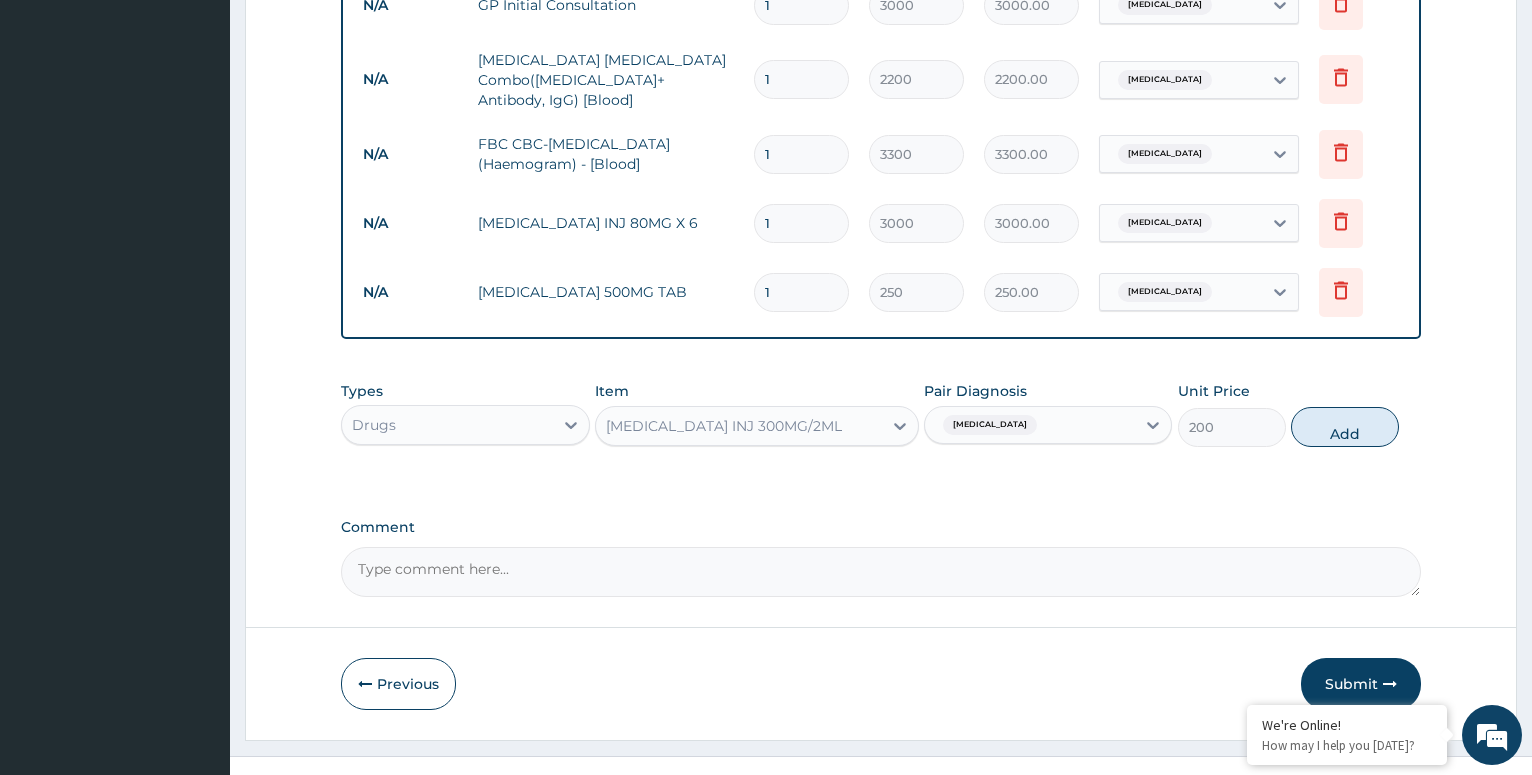 type on "0" 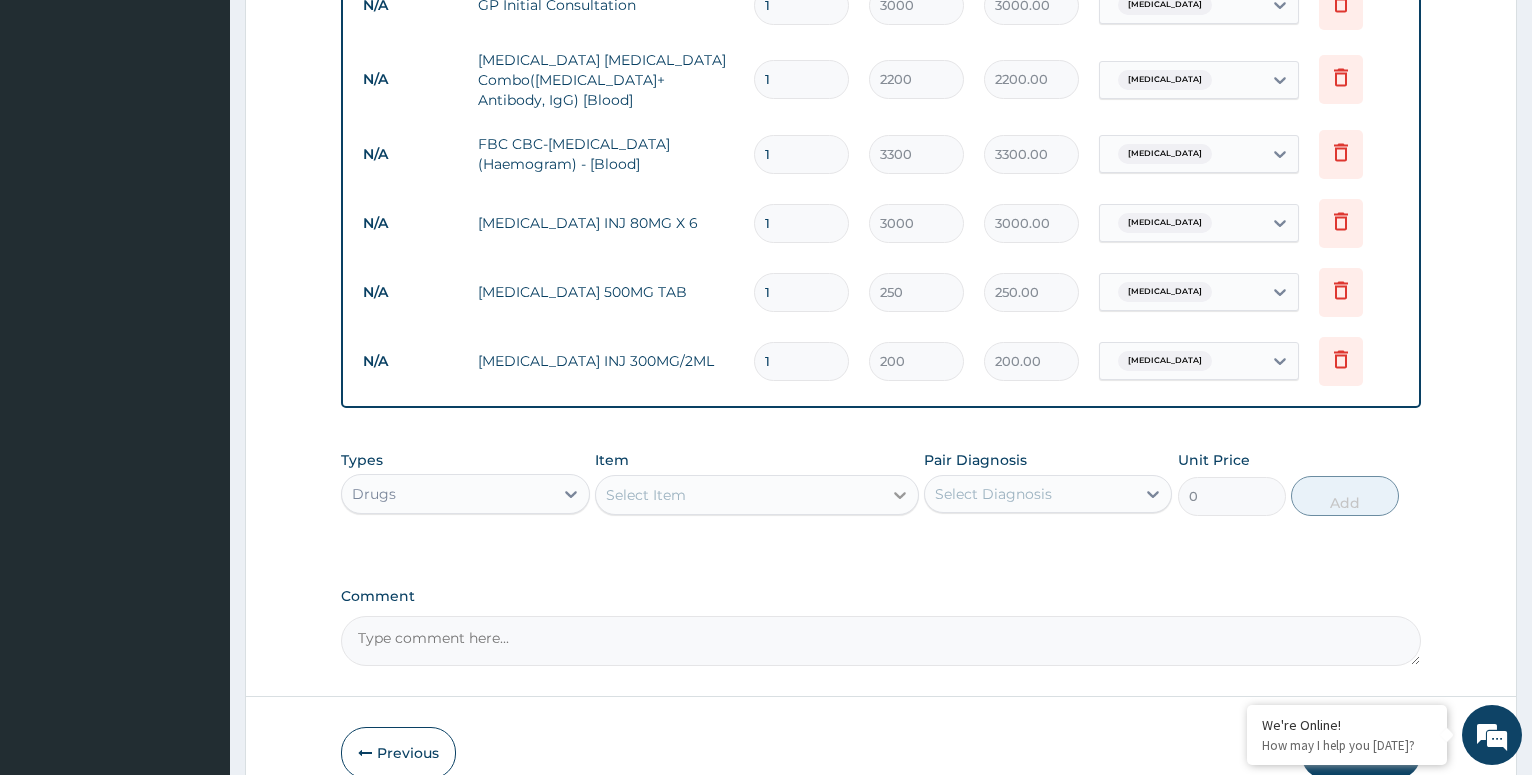 click at bounding box center (900, 495) 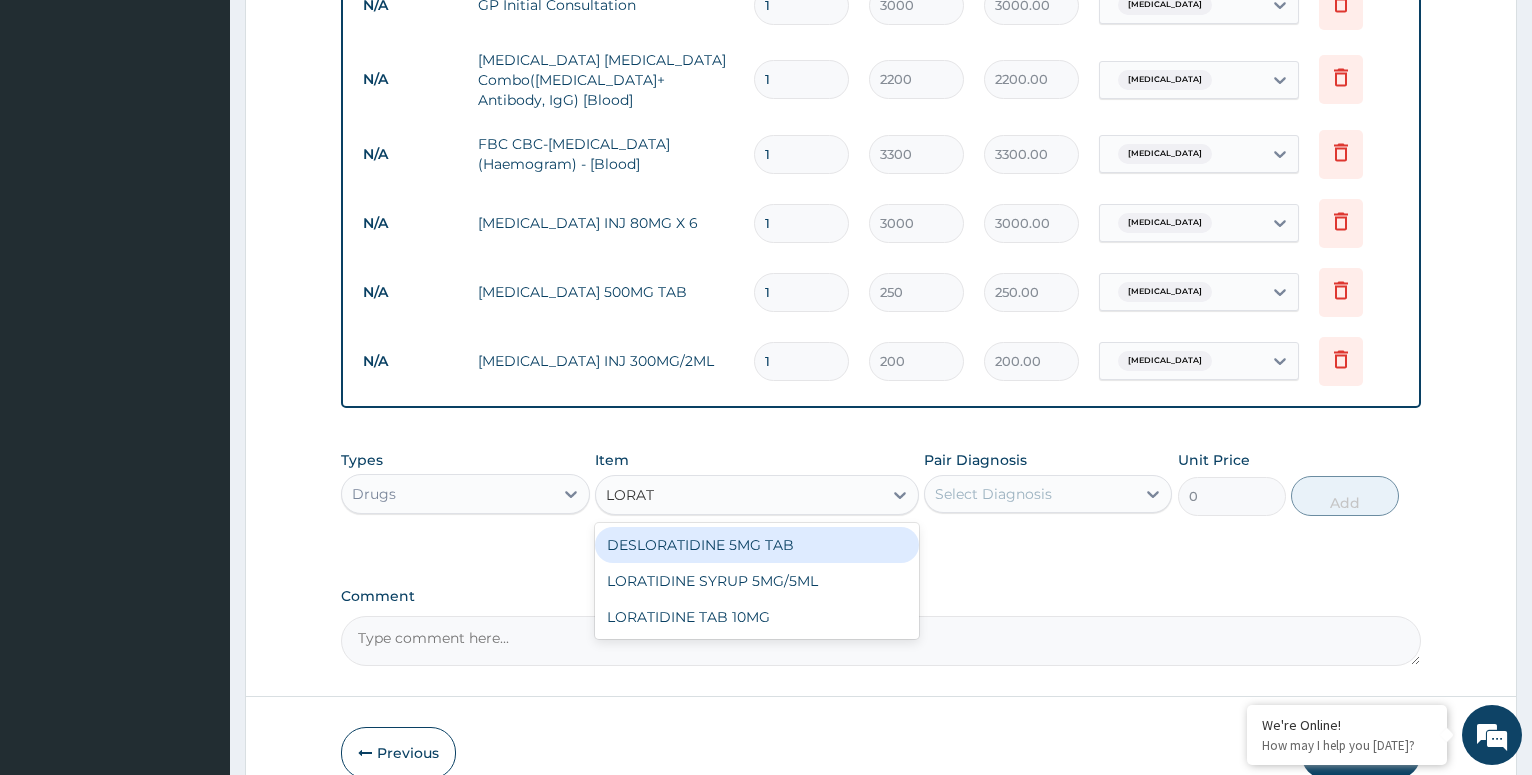 type on "LORATI" 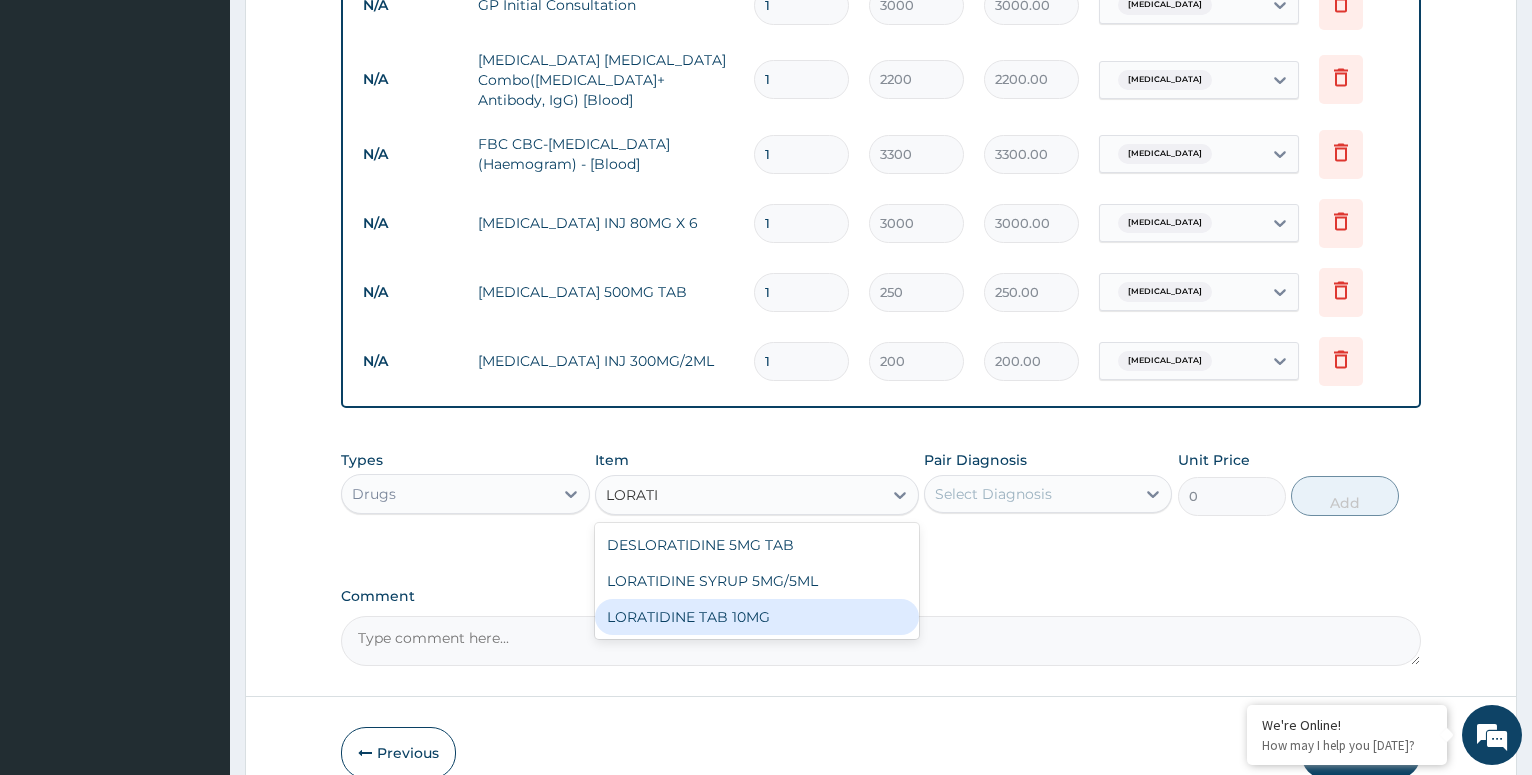 click on "LORATIDINE TAB 10MG" at bounding box center (757, 617) 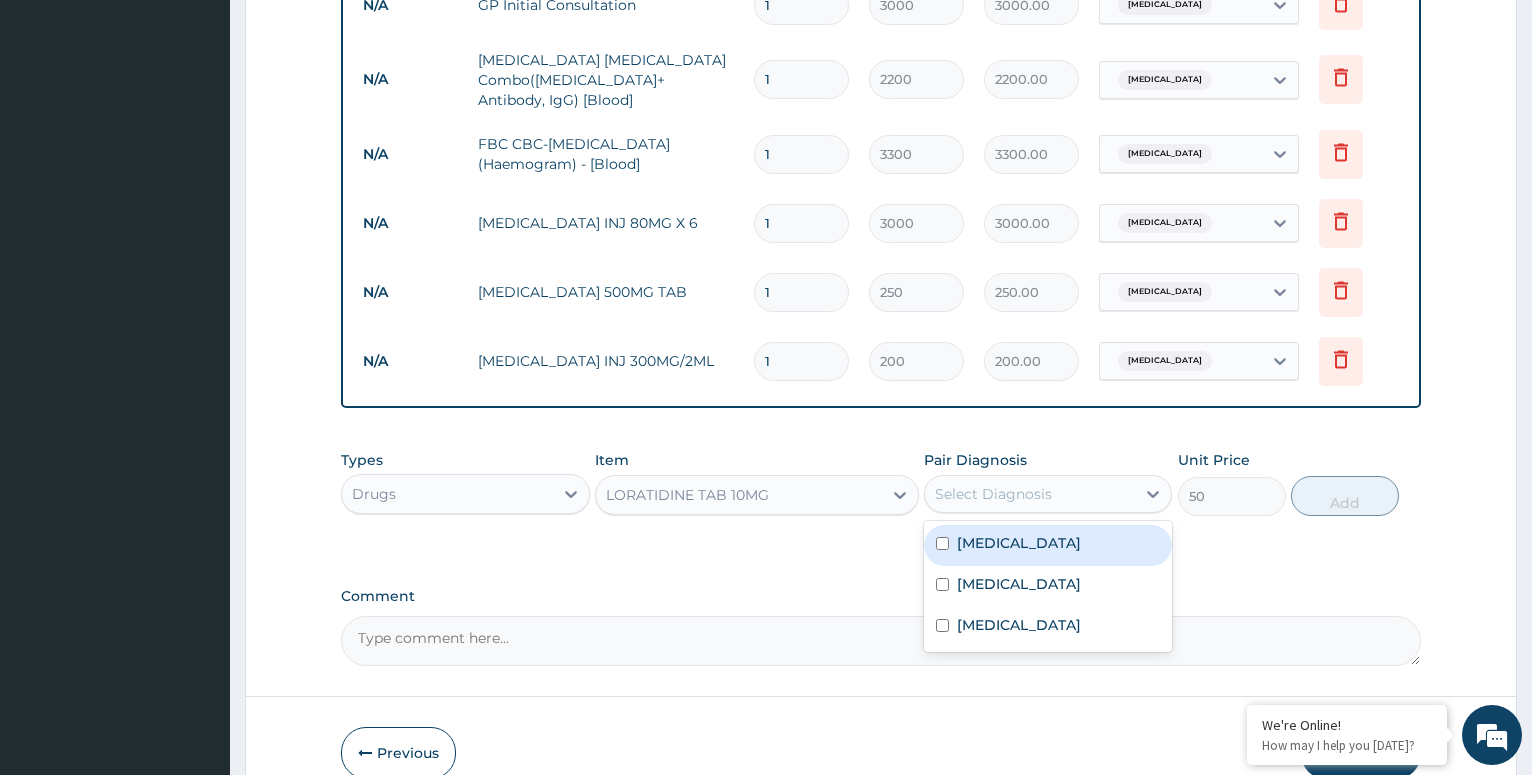 click on "Select Diagnosis" at bounding box center [1030, 494] 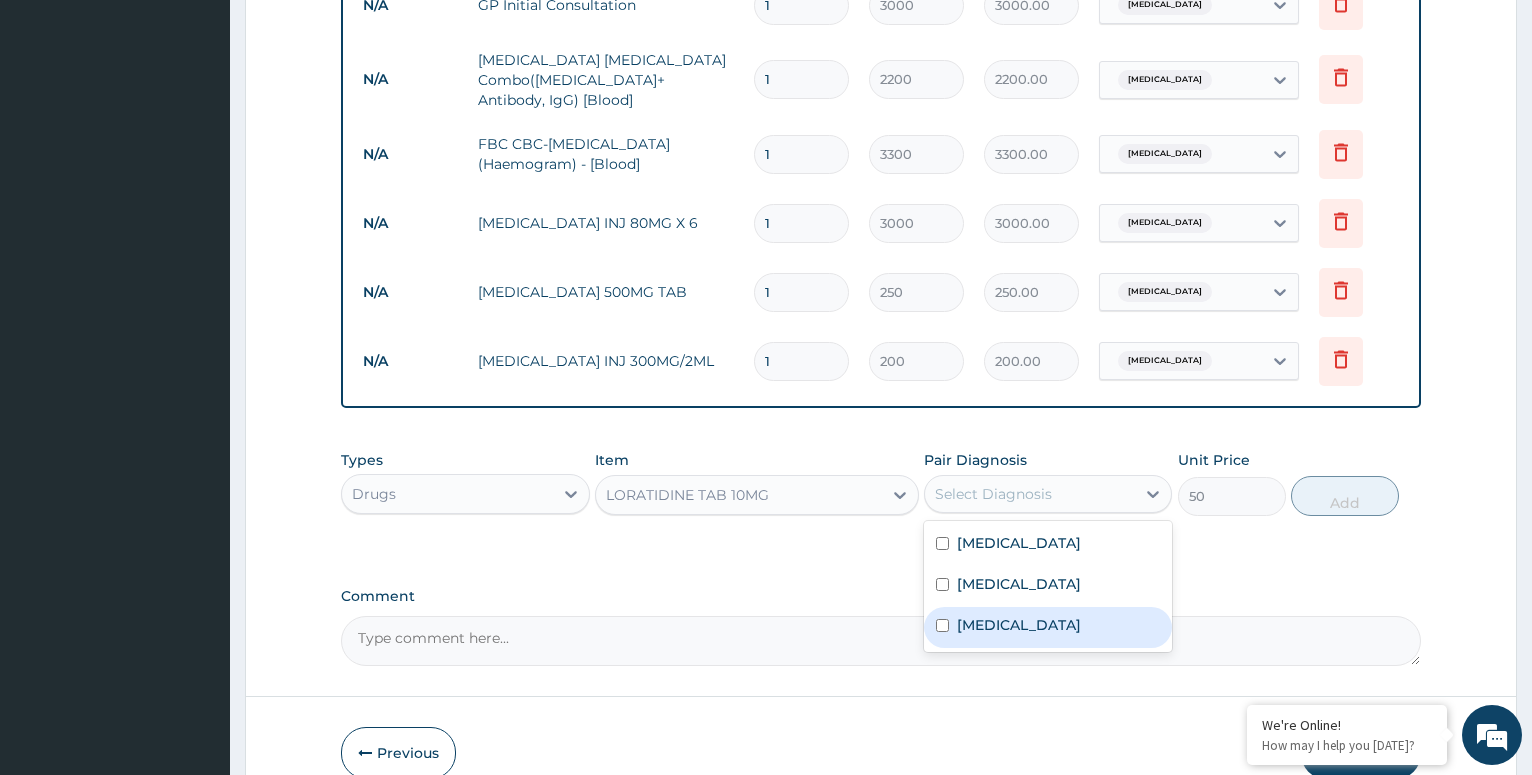 click on "Upper respiratory infection" at bounding box center (1048, 627) 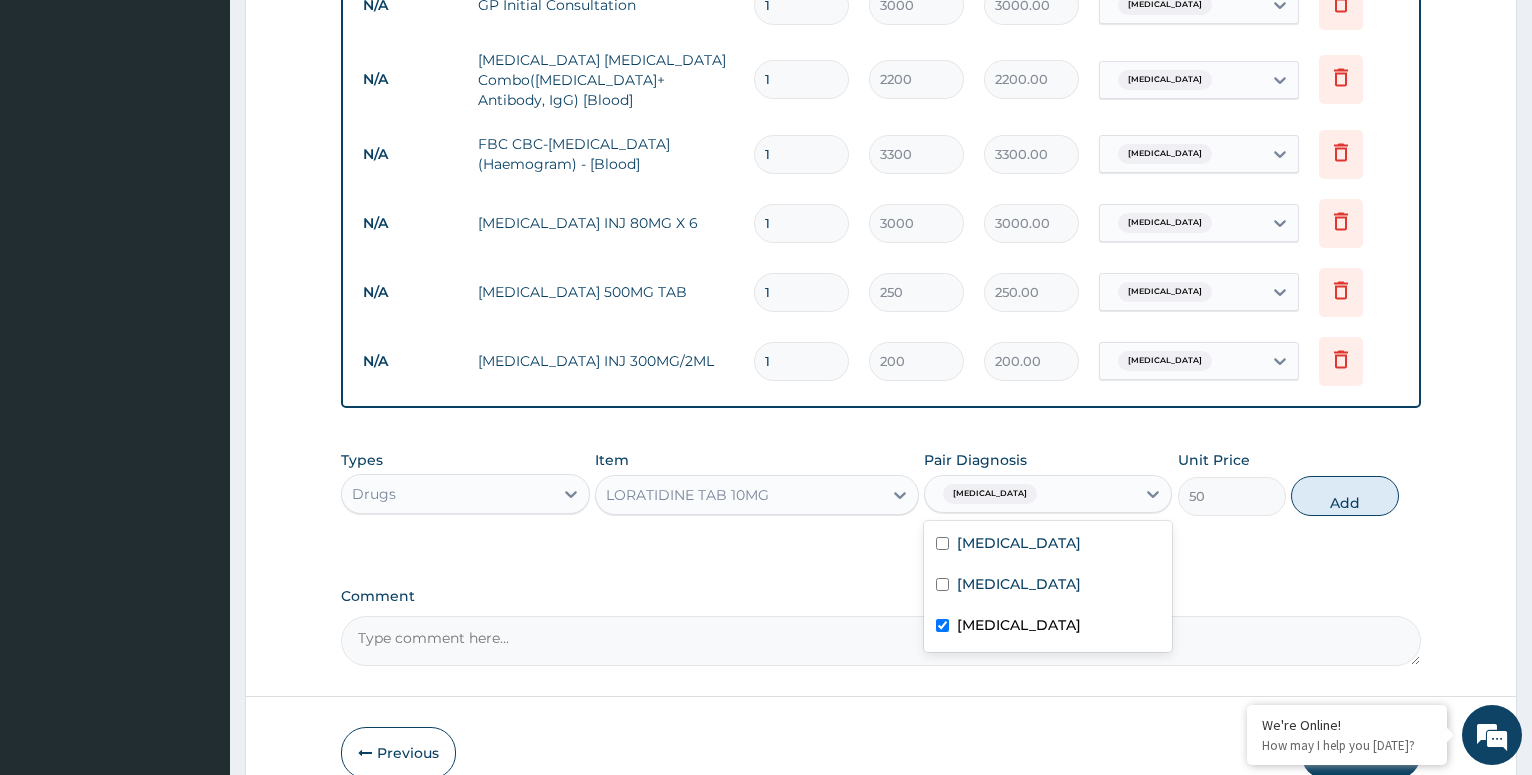 checkbox on "true" 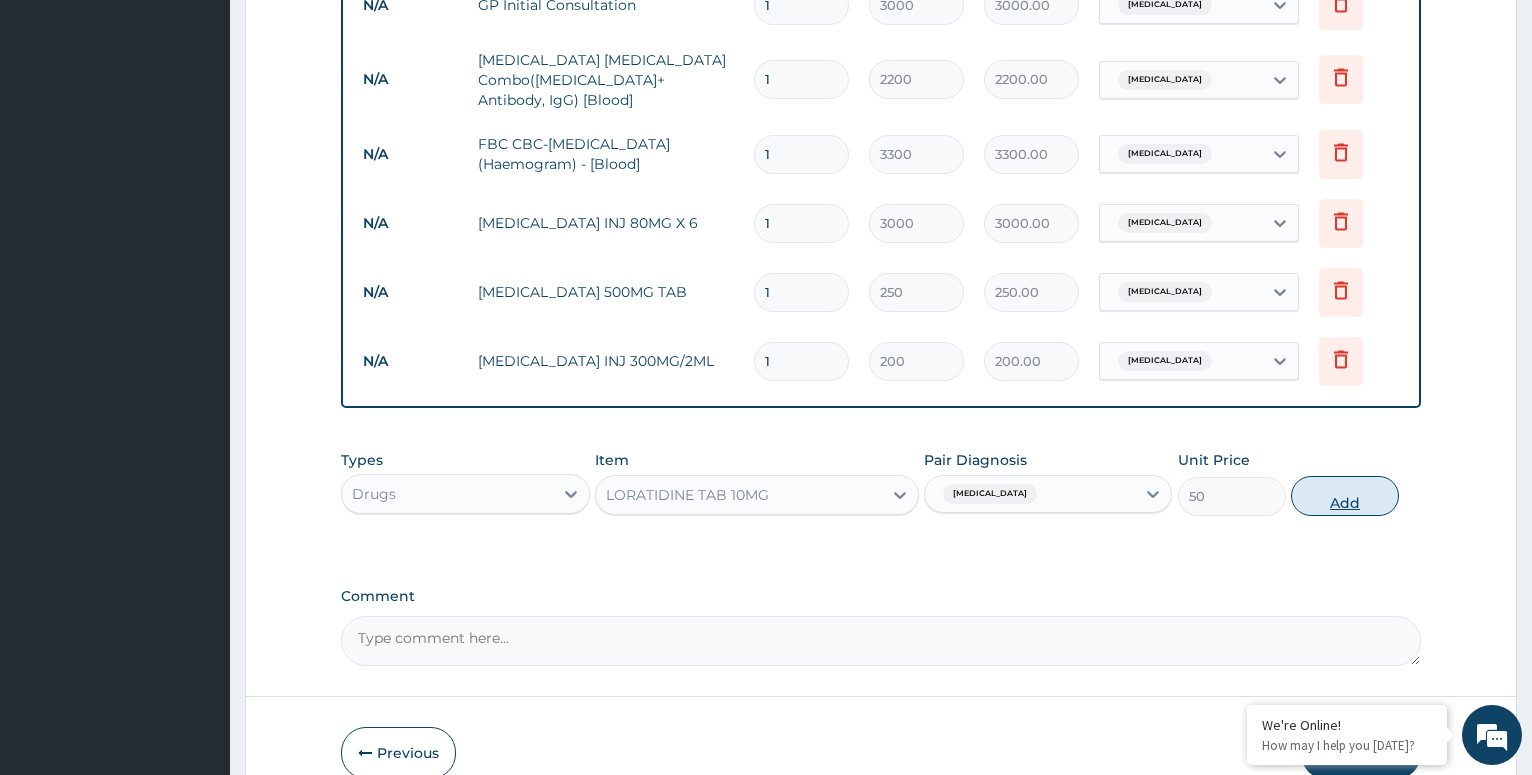 click on "Add" at bounding box center (1345, 496) 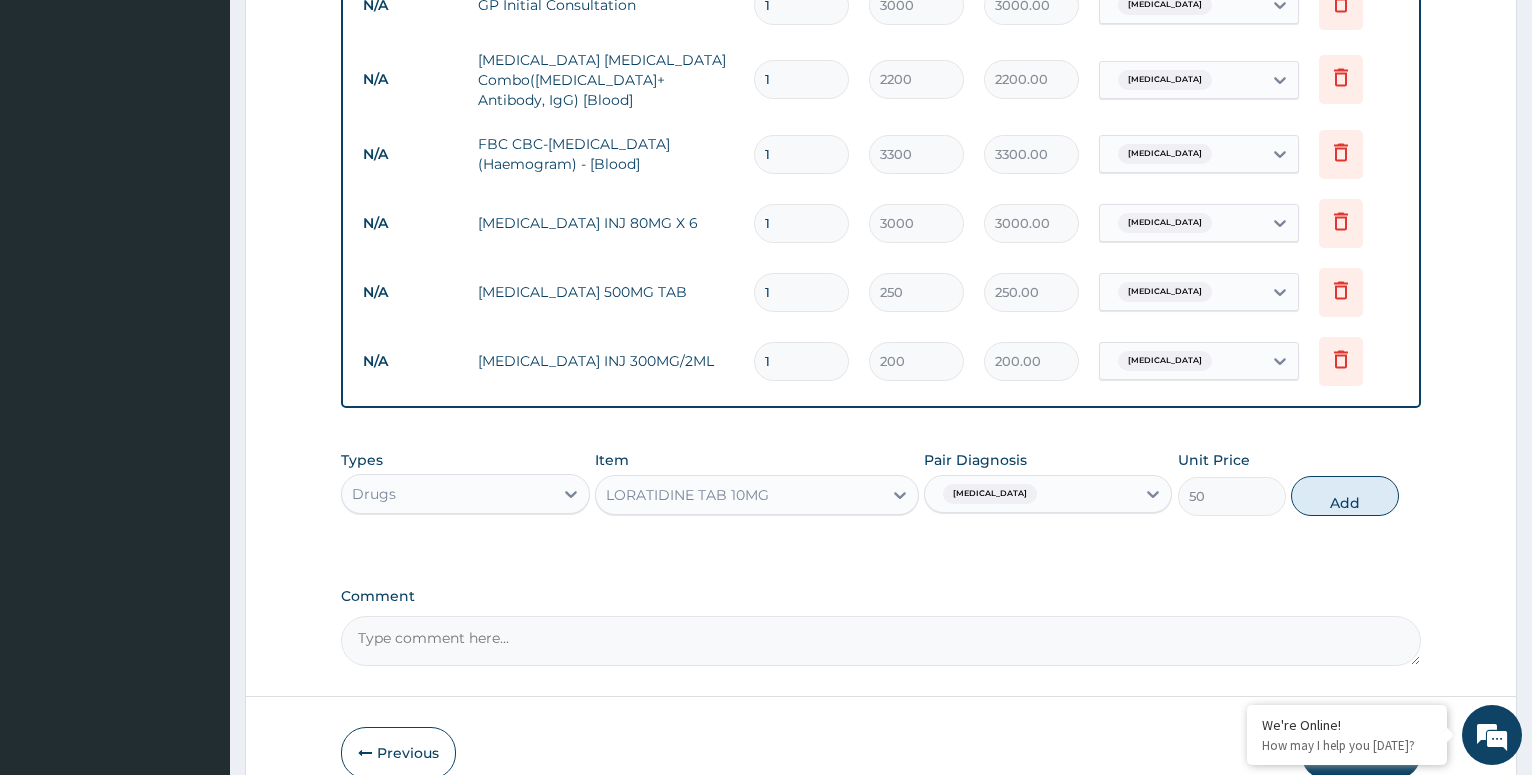 type on "0" 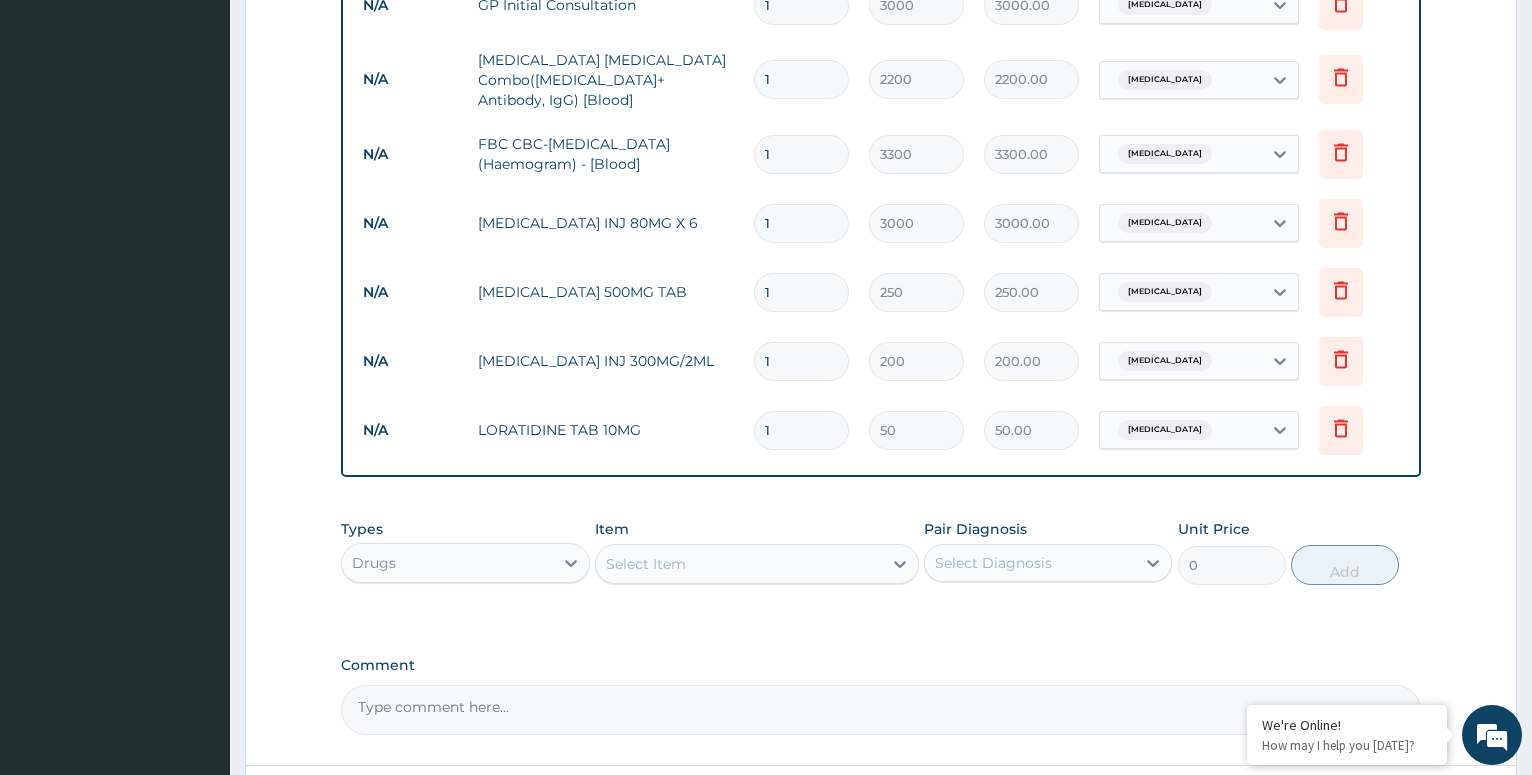 click on "Select Item" at bounding box center (739, 564) 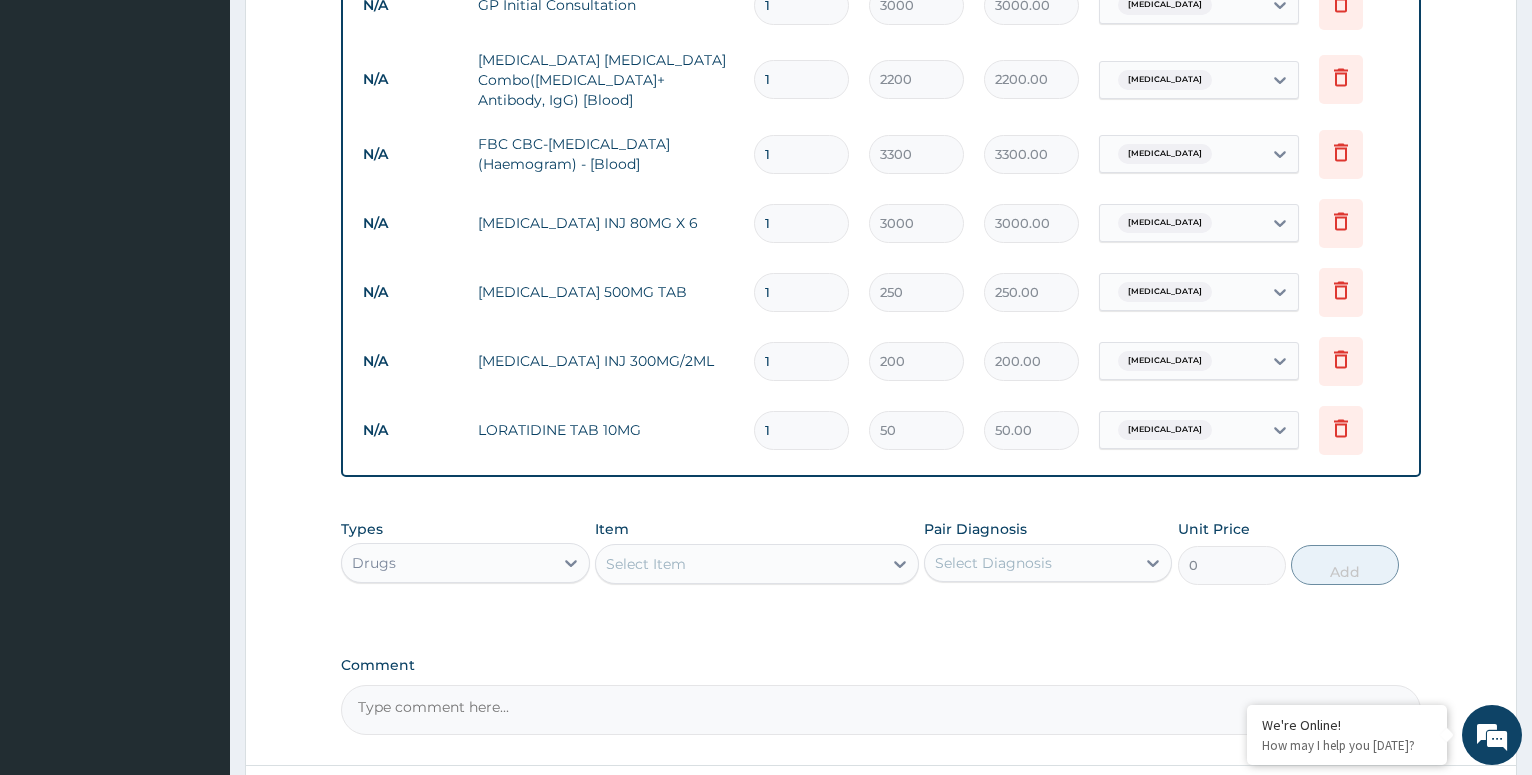 click on "PA Code / Prescription Code Enter Code(Secondary Care Only) Encounter Date DD-MM-YYYY Important Notice Please enter PA codes before entering items that are not attached to a PA code   All diagnoses entered must be linked to a claim item. Diagnosis & Claim Items that are visible but inactive cannot be edited because they were imported from an already approved PA code. Diagnosis Falciparum malaria Confirmed Septic shock Confirmed Upper respiratory infection Confirmed NB: All diagnosis must be linked to a claim item Claim Items Type Name Quantity Unit Price Total Price Pair Diagnosis Actions N/A GP Initial Consultation 1 3000 3000.00 Falciparum malaria Delete N/A Malaria Parasite Combo(Blood Film+ Antibody, IgG) [Blood] 1 2200 2200.00 Falciparum malaria Delete N/A FBC CBC-Complete Blood Count (Haemogram) - [Blood] 1 3300 3300.00 Septic shock Delete N/A ARTEMETHER INJ 80MG X 6 1 3000 3000.00 Falciparum malaria Delete N/A CEFUROXIME 500MG TAB 1 250 250.00 Septic shock Delete N/A PARACETAMOL INJ 300MG/2ML 1 200 N/A" at bounding box center [881, 49] 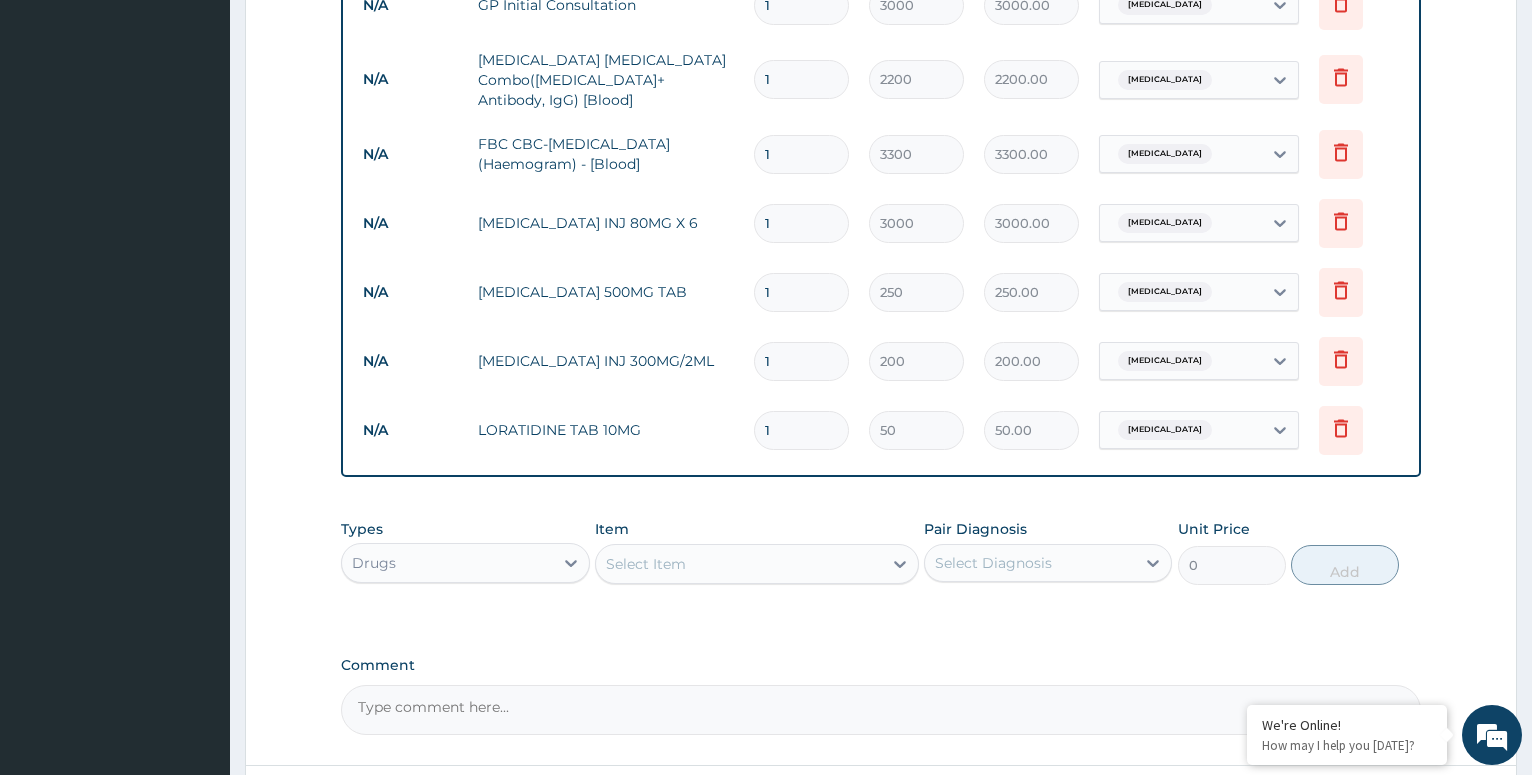 click on "Select Item" at bounding box center [739, 564] 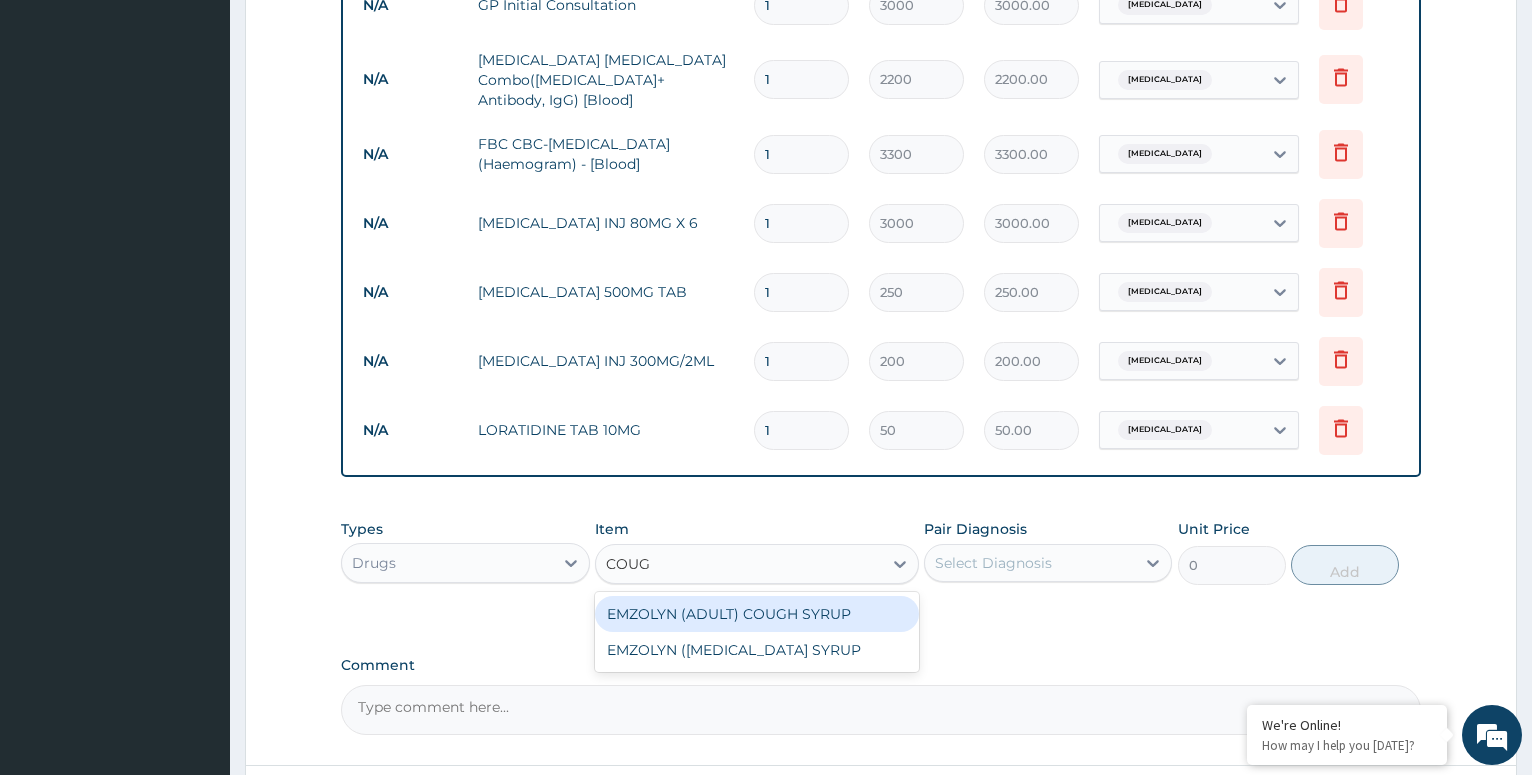 type on "COUGH" 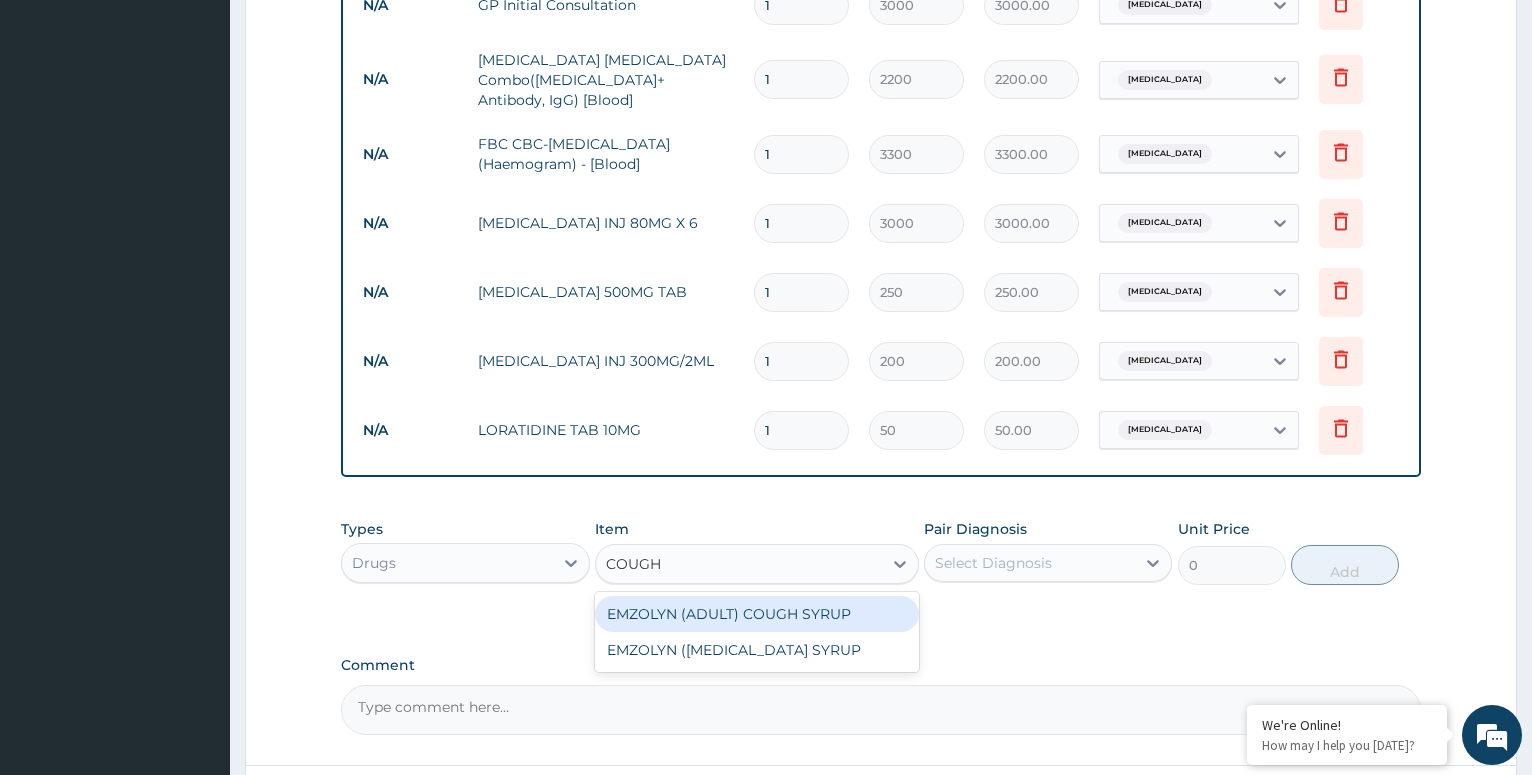 click on "EMZOLYN (ADULT) COUGH SYRUP" at bounding box center (757, 614) 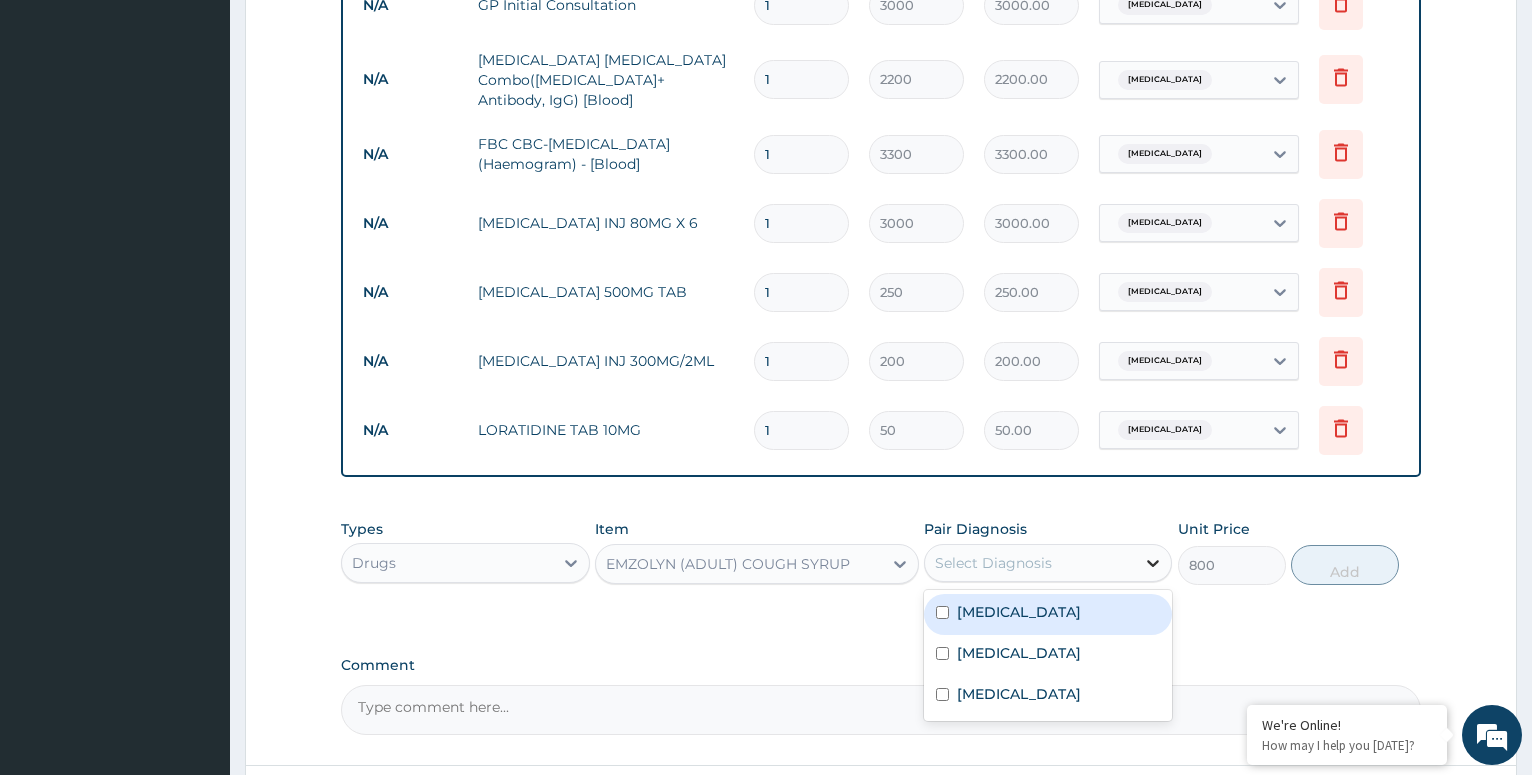 click at bounding box center [1153, 563] 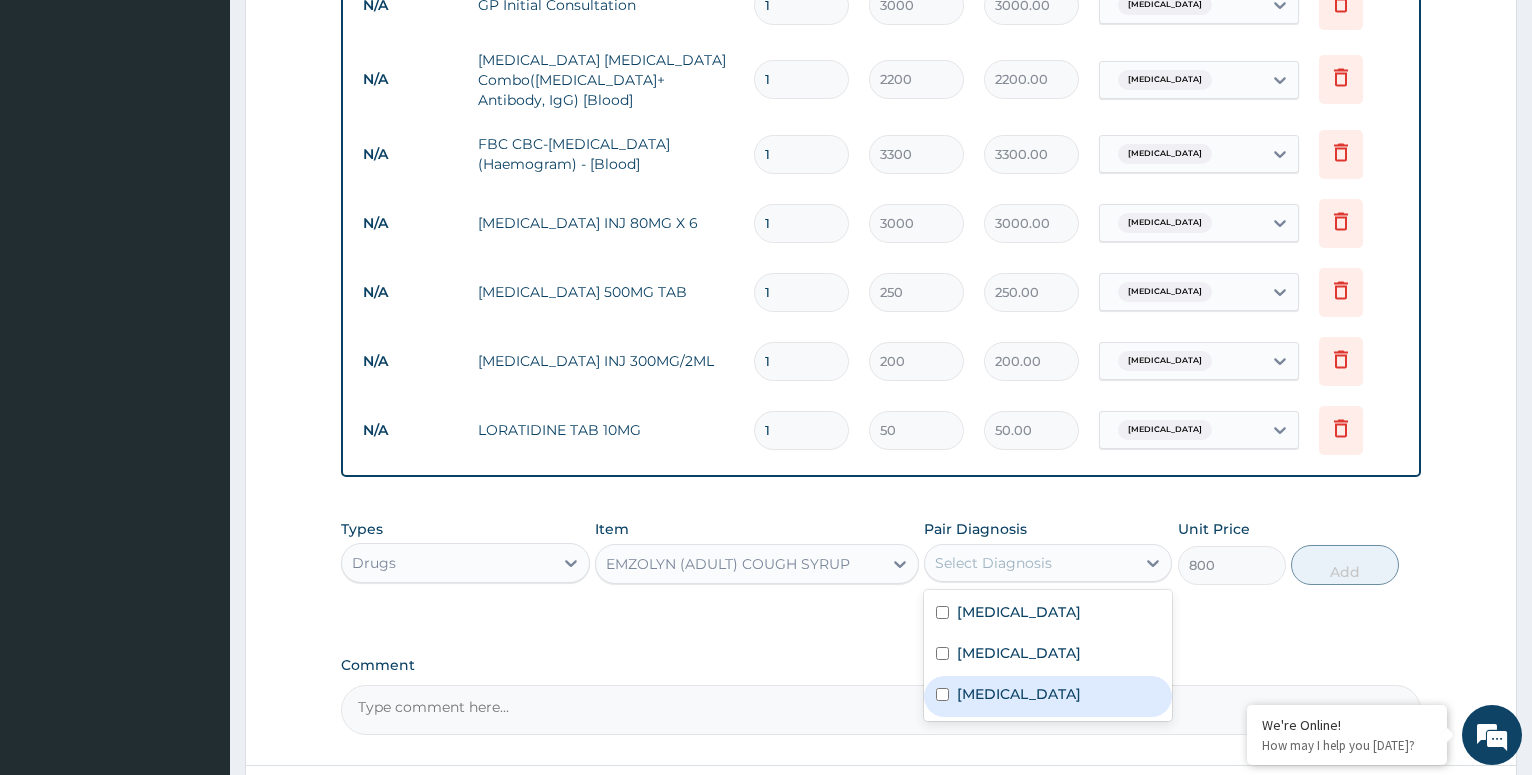 click on "Upper respiratory infection" at bounding box center [1048, 696] 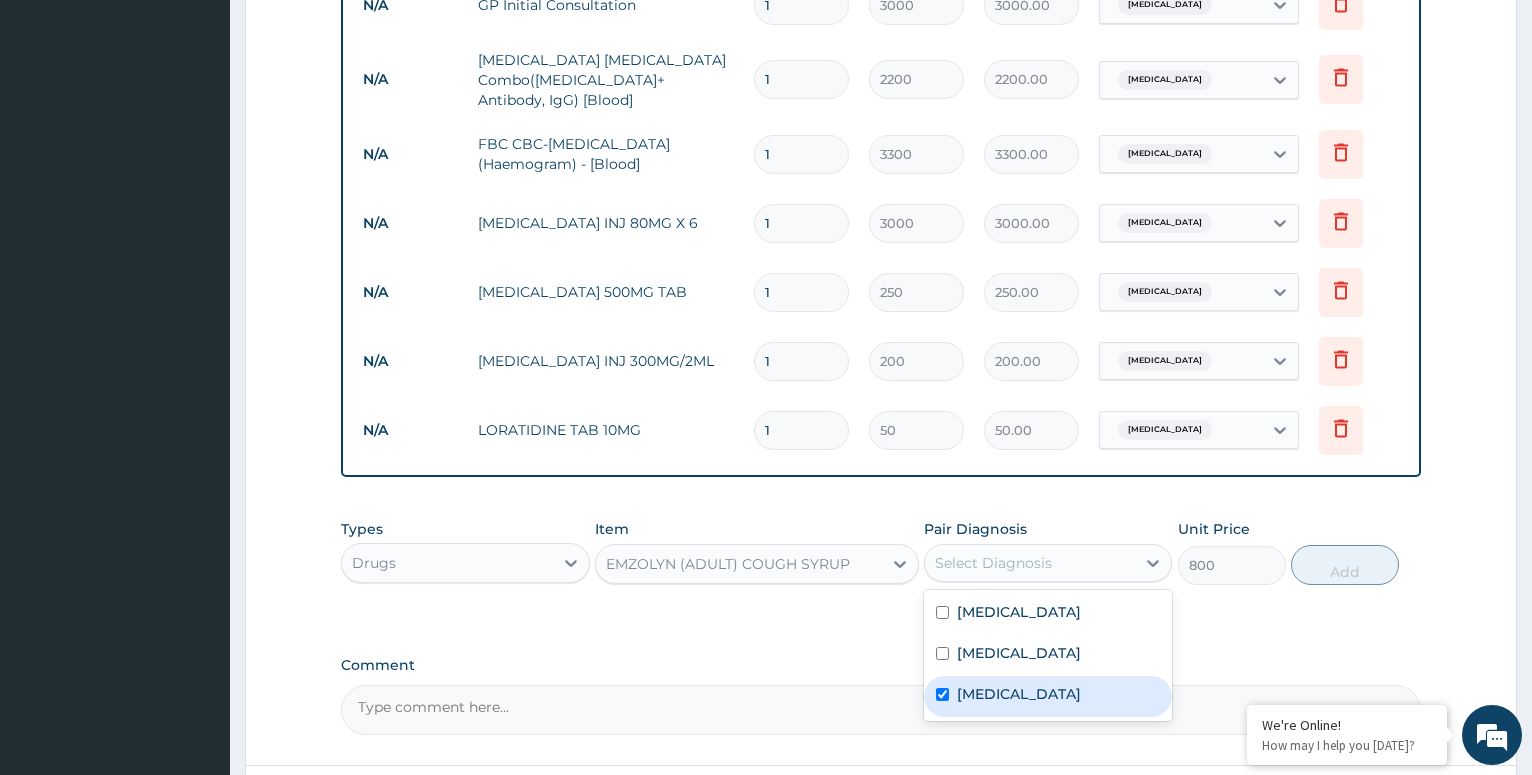 checkbox on "true" 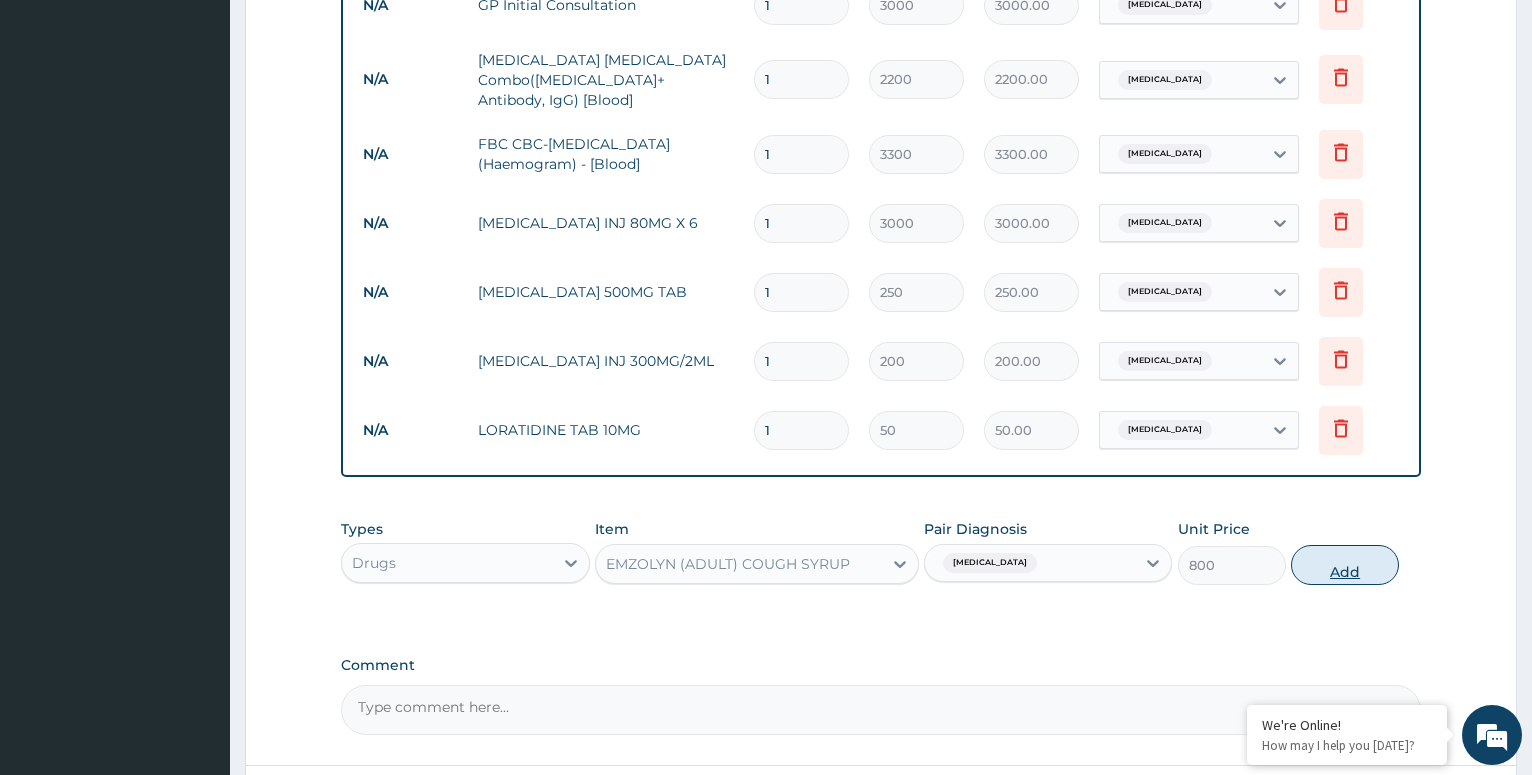 click on "Add" at bounding box center [1345, 565] 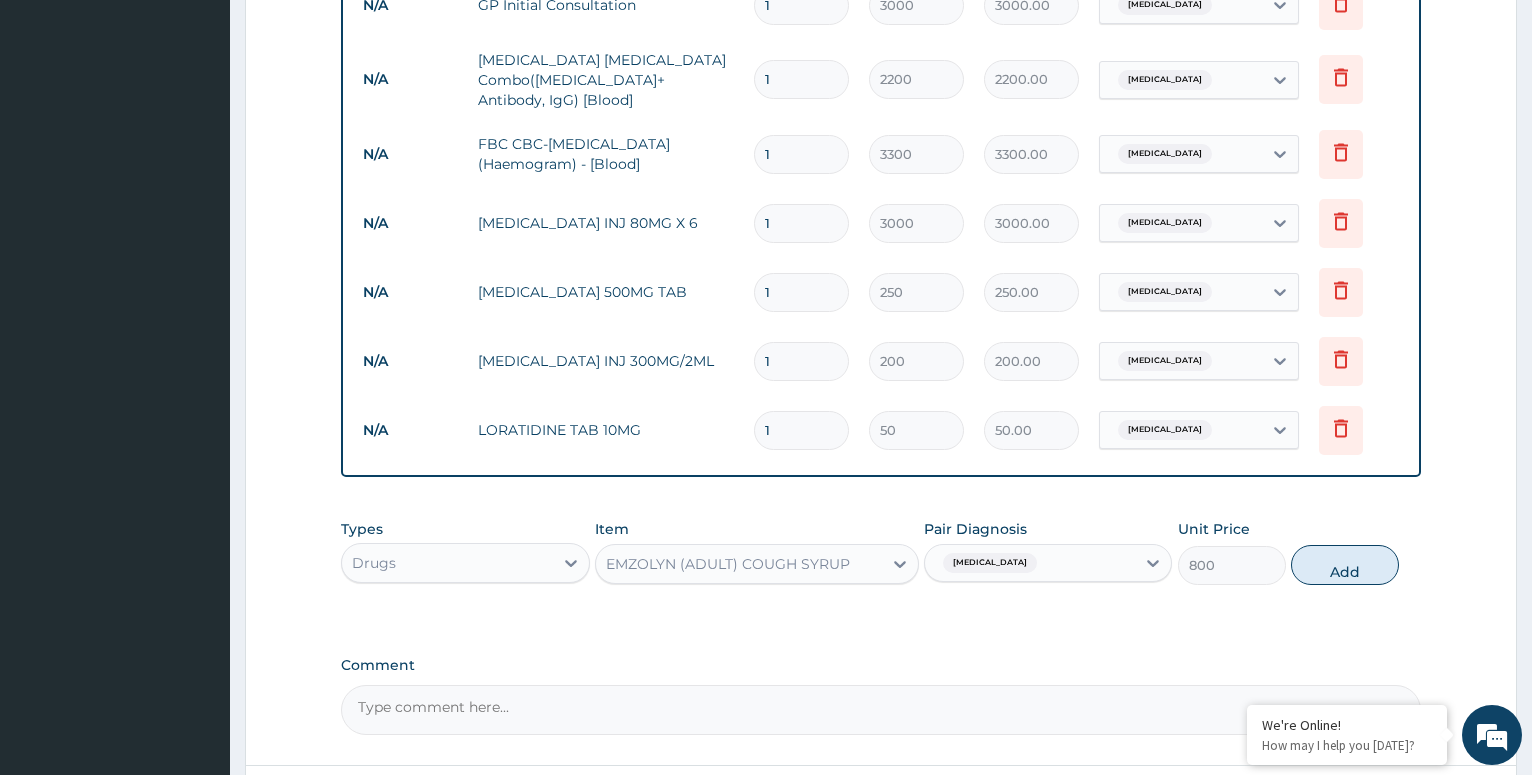 type on "0" 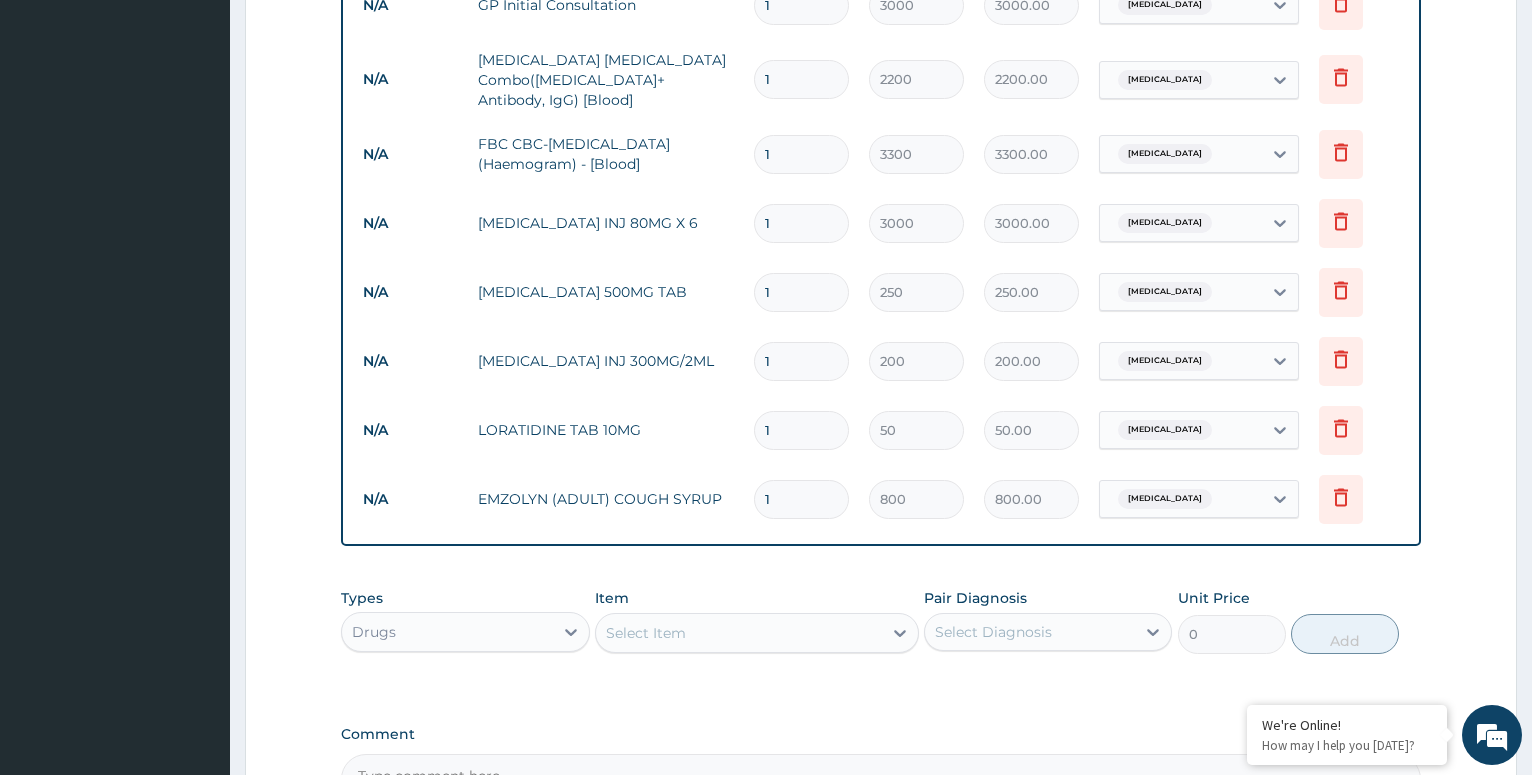 click on "1" at bounding box center [801, 223] 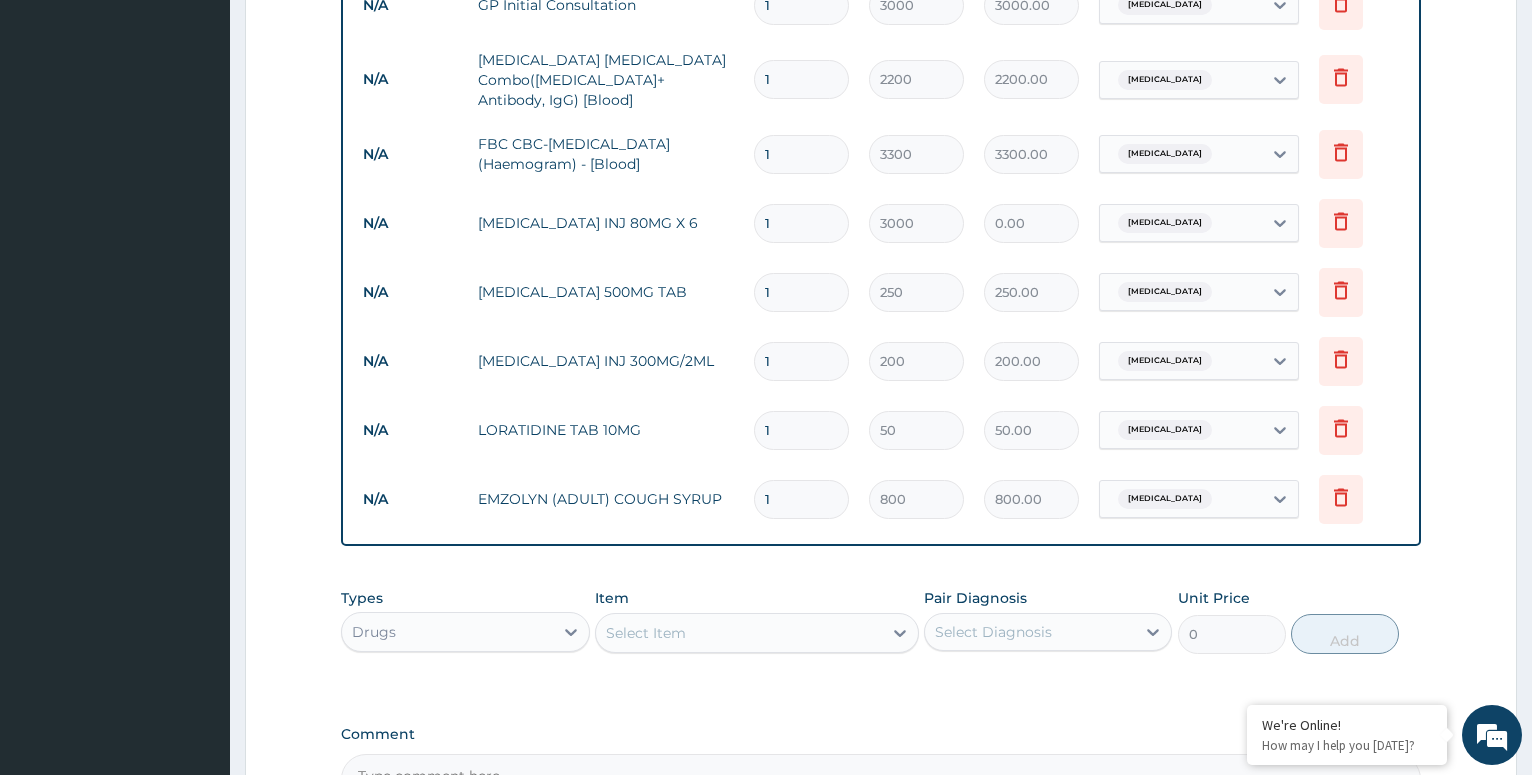 type 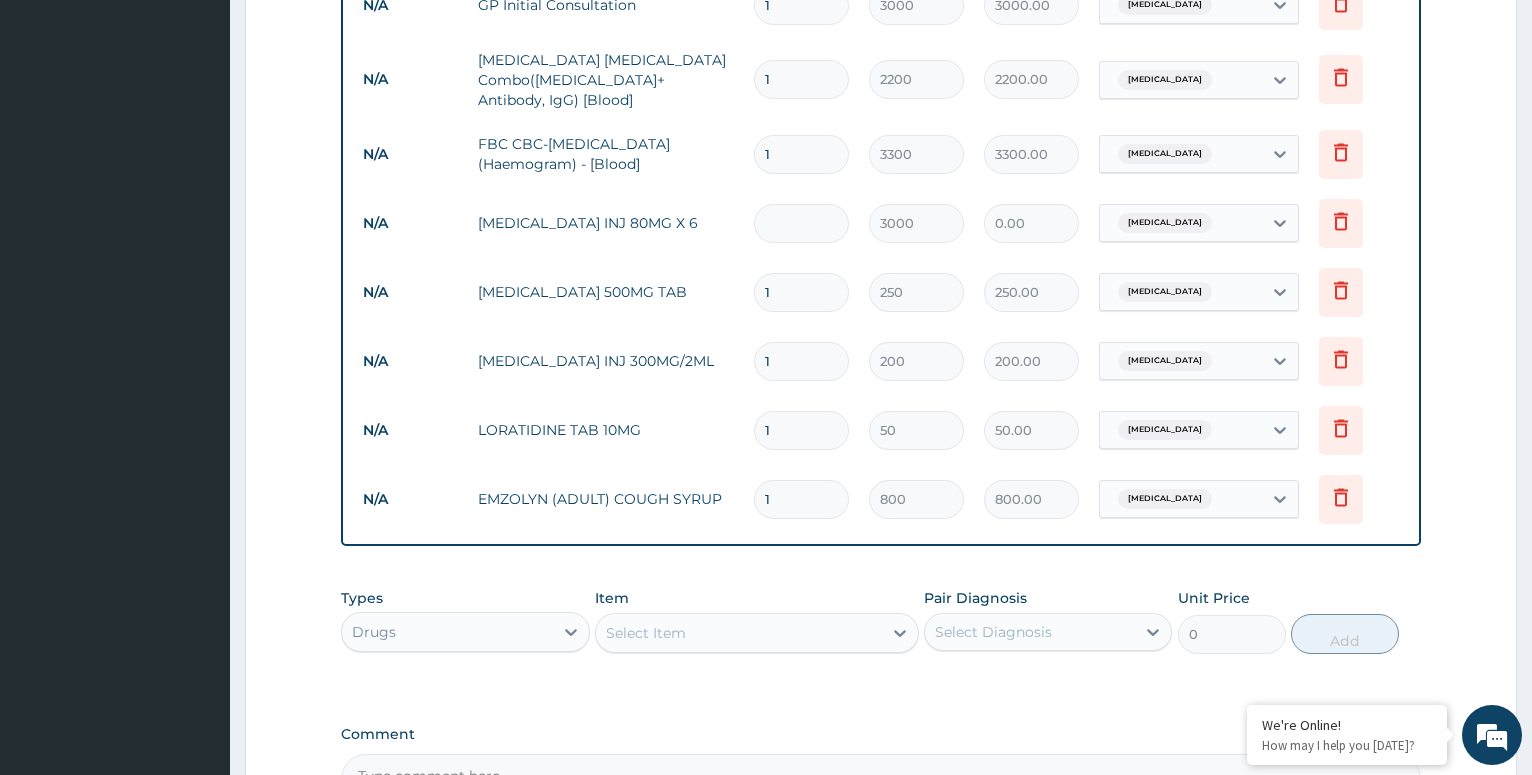 type on "0.00" 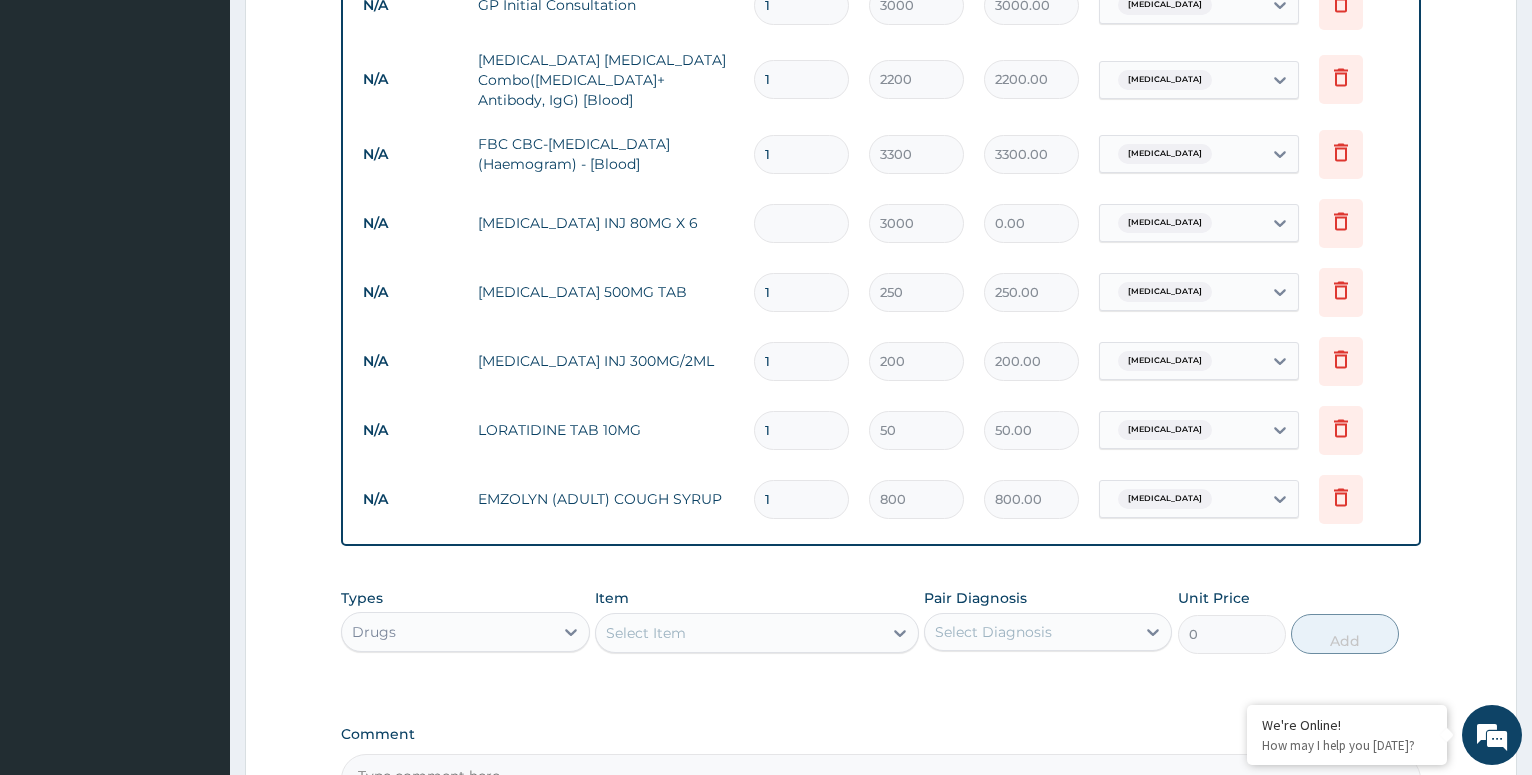 type on "1" 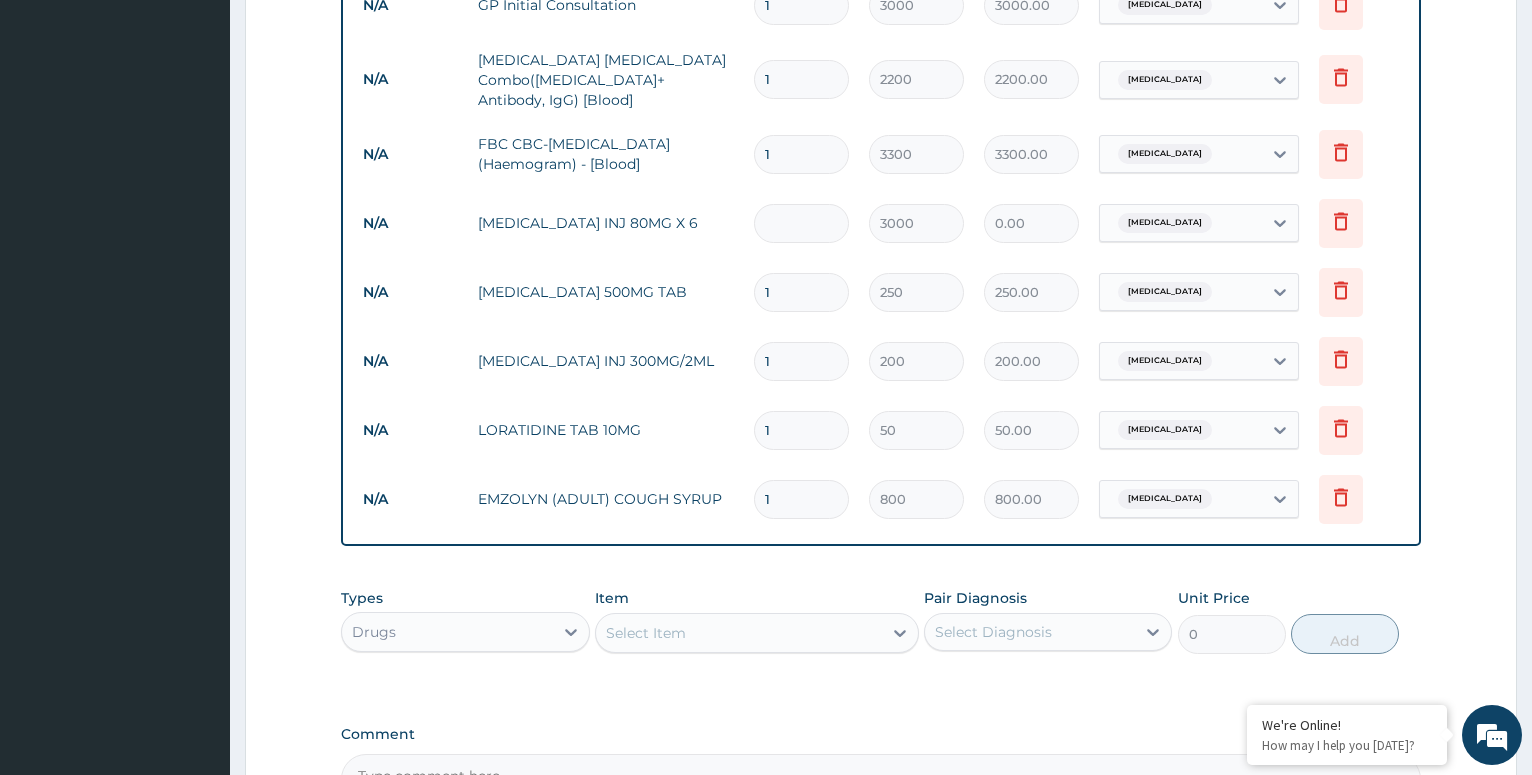 type on "3000.00" 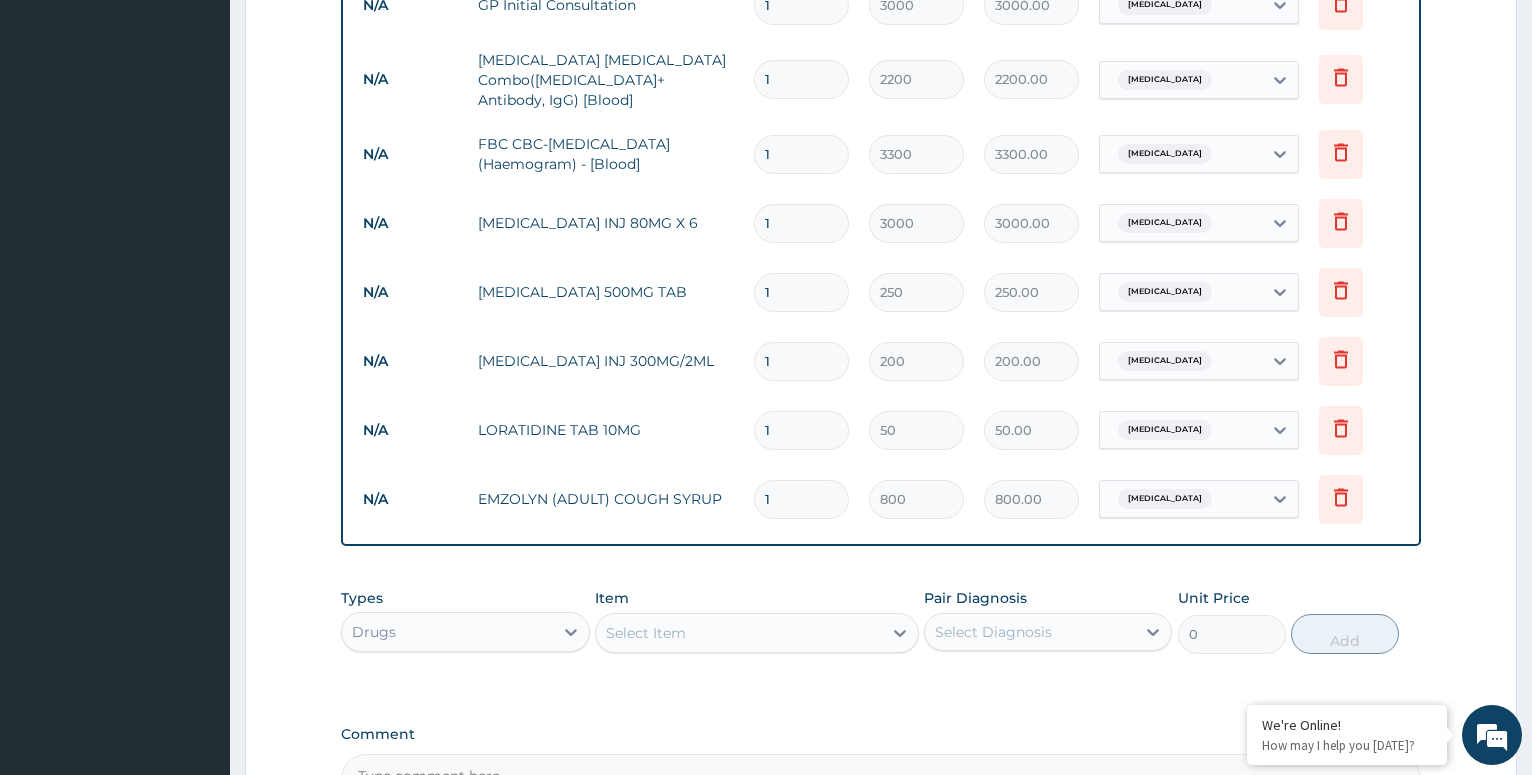 click on "1" at bounding box center [801, 292] 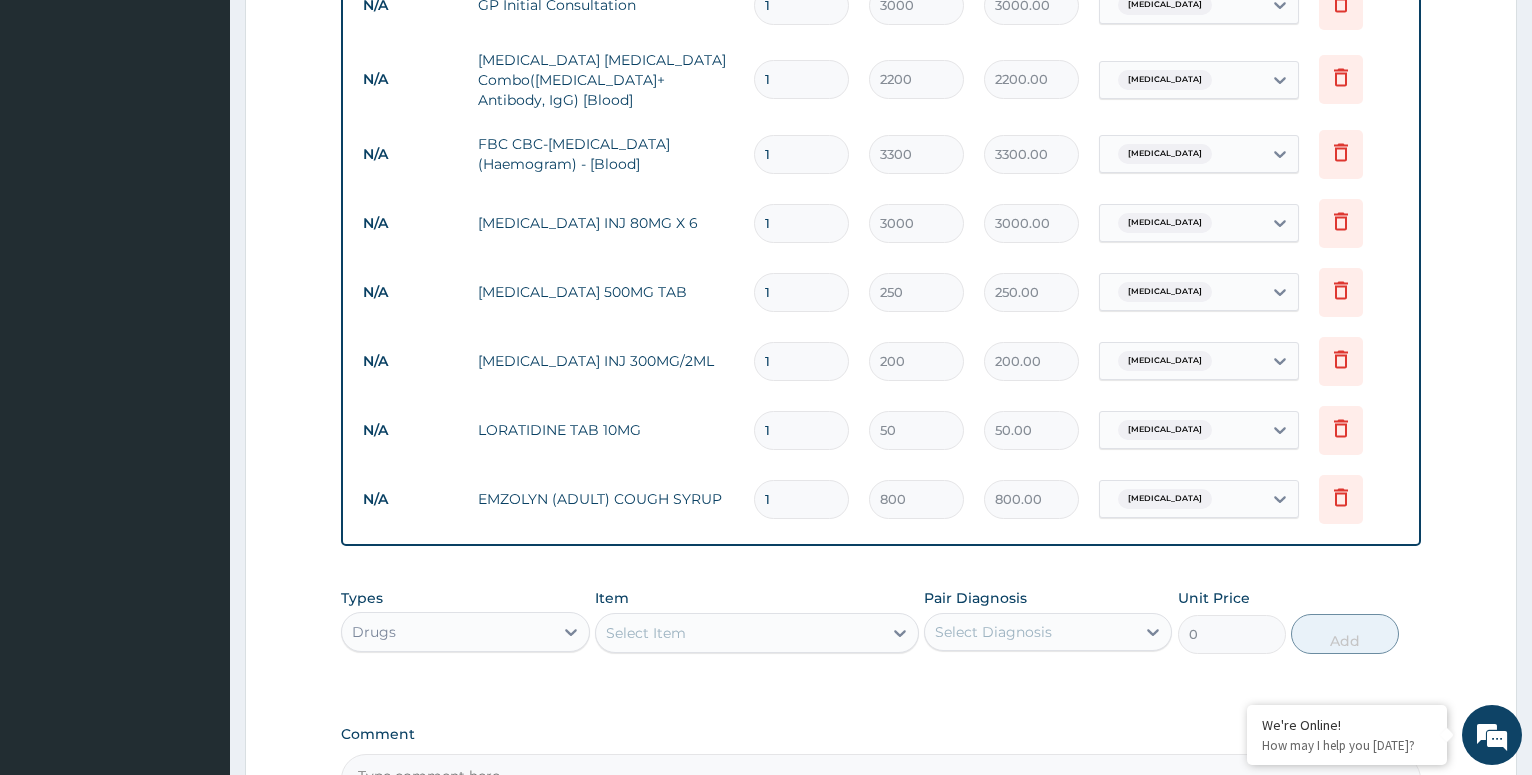 type on "11" 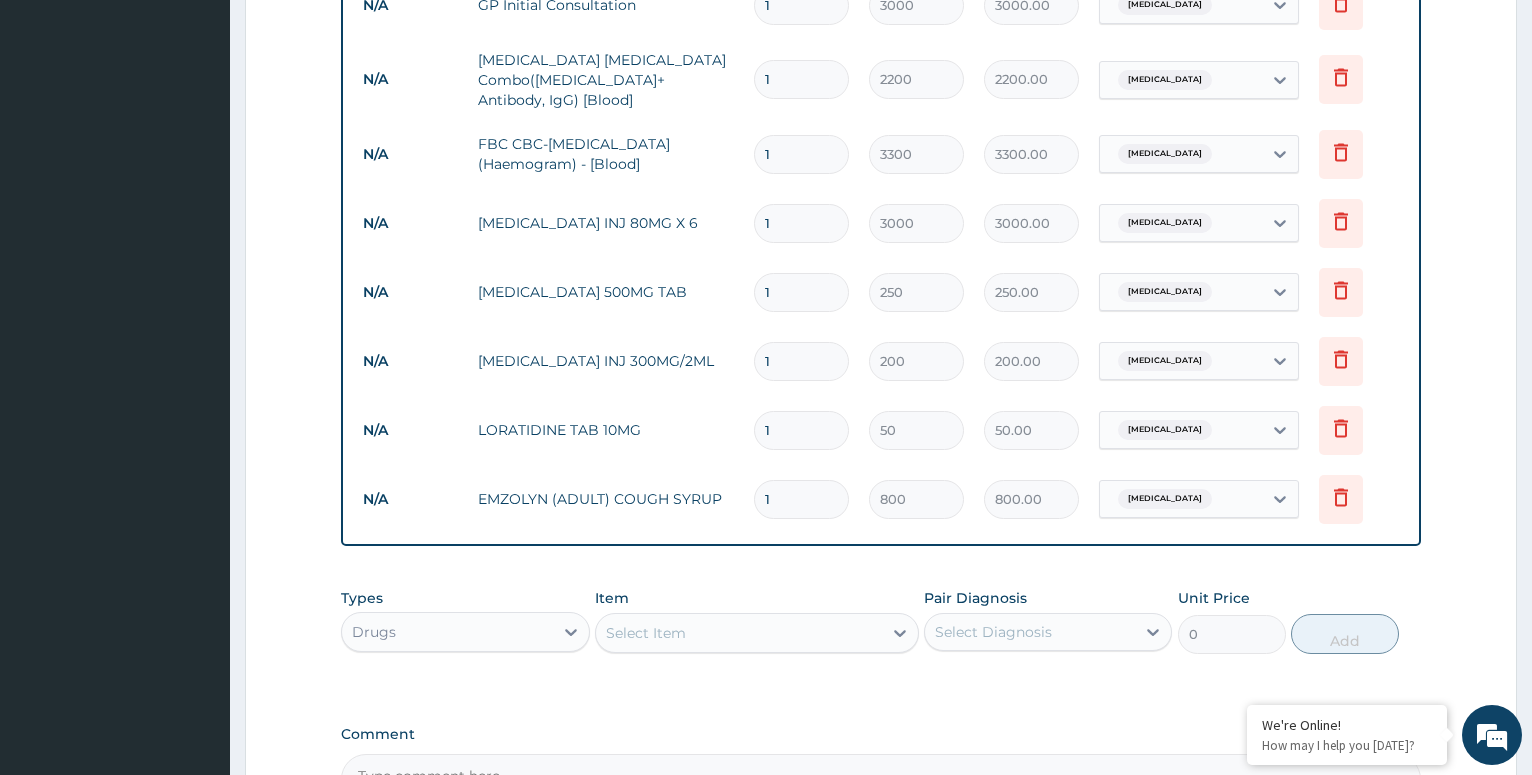 type on "2750.00" 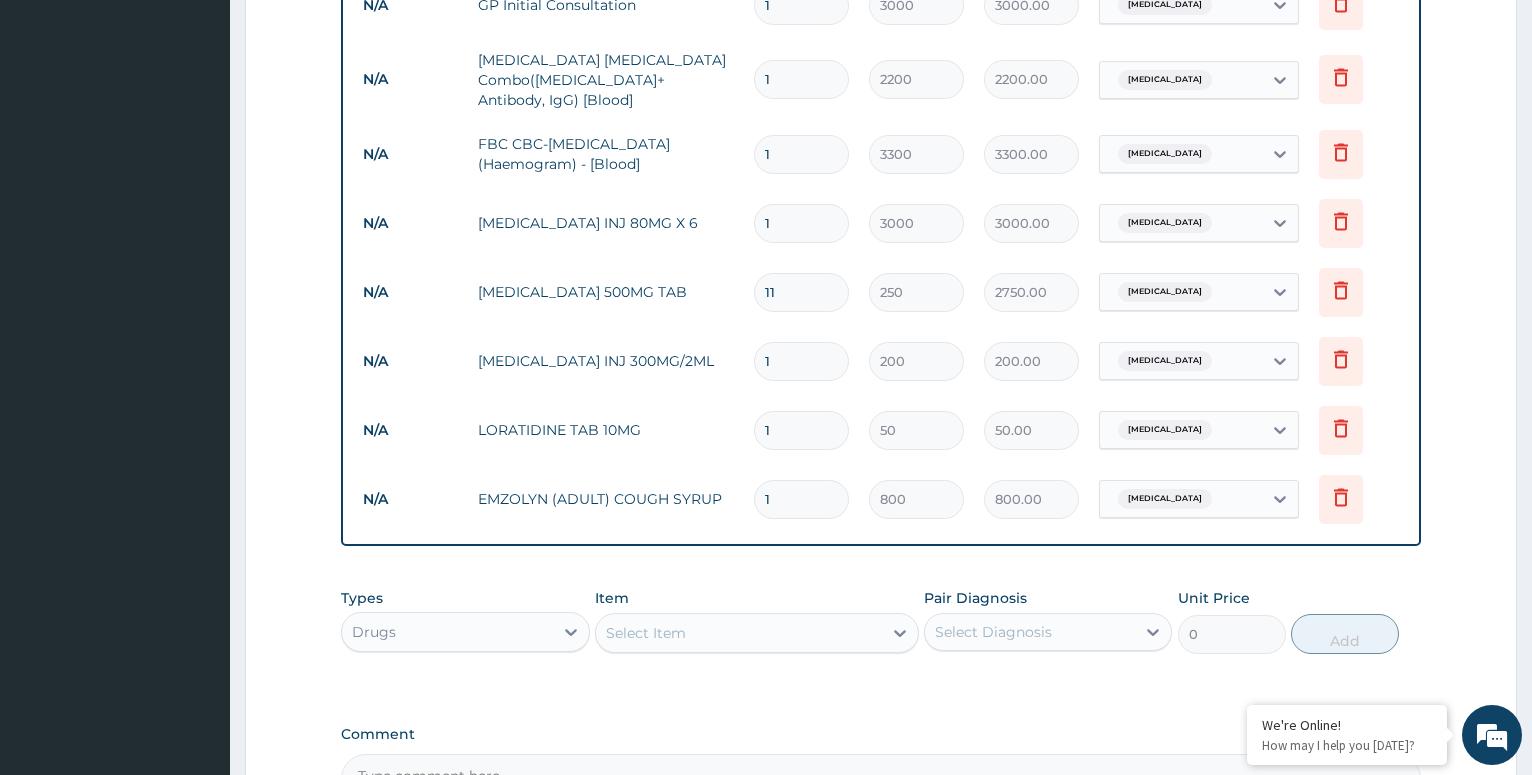 type on "110" 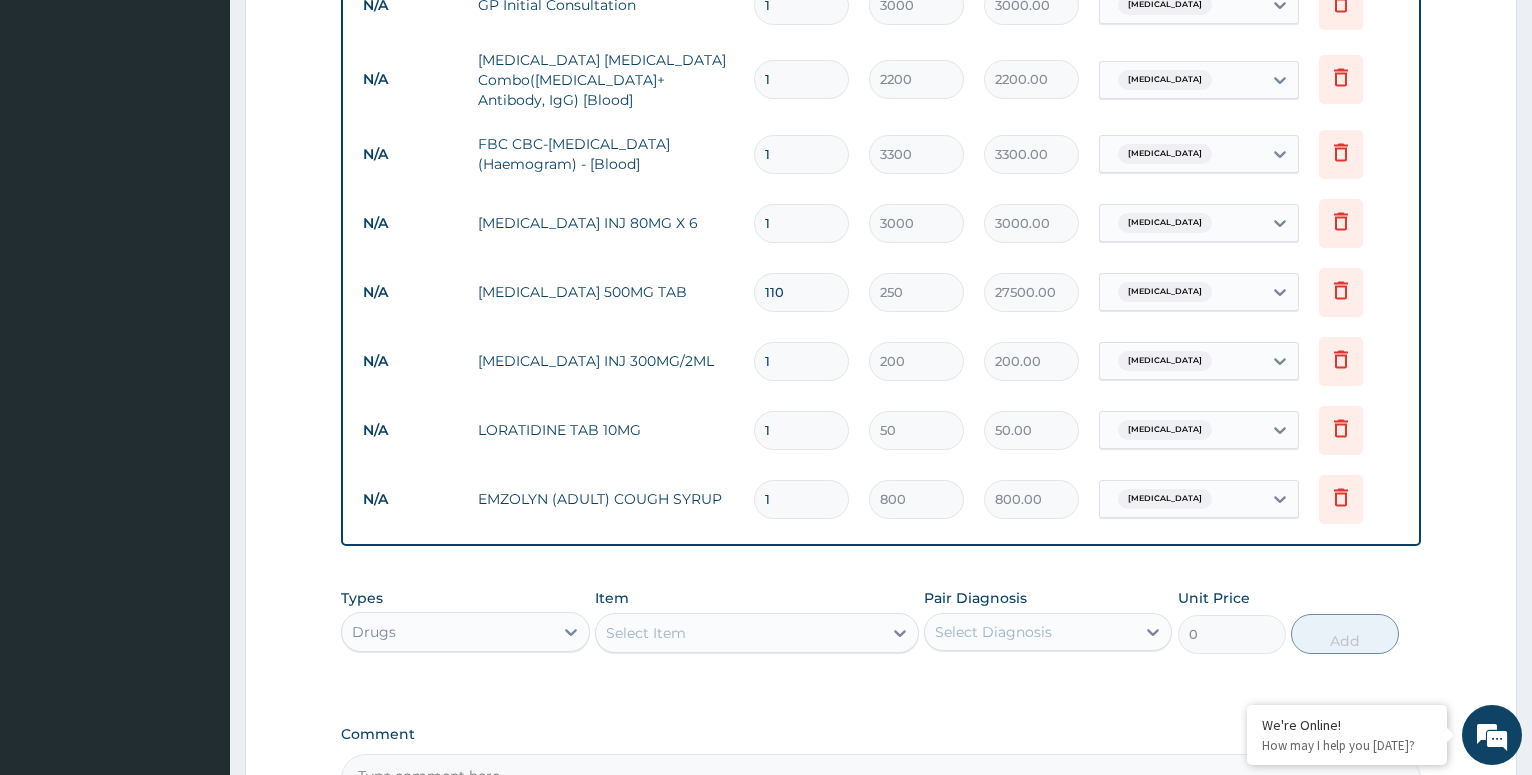 type on "11" 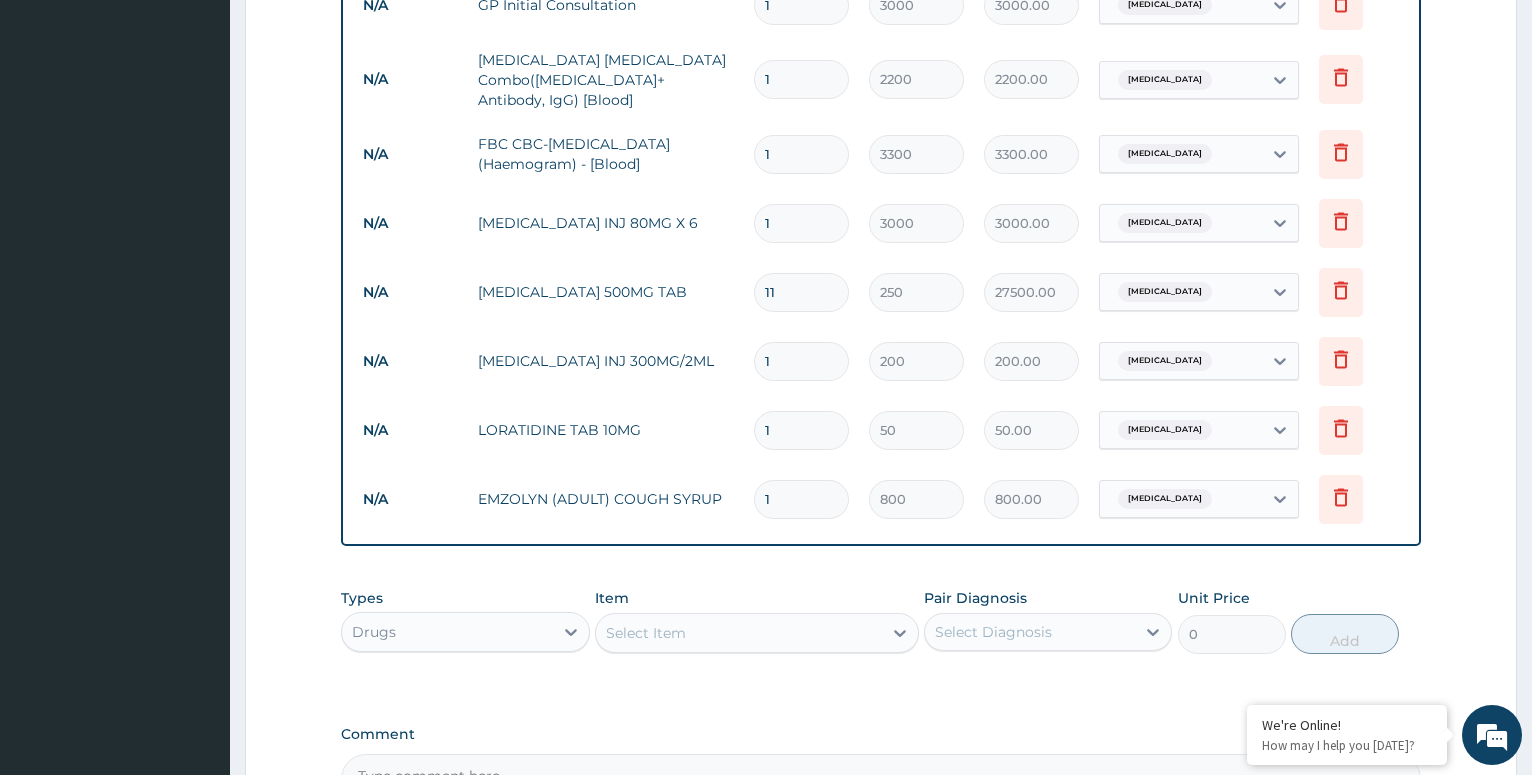 type on "2750.00" 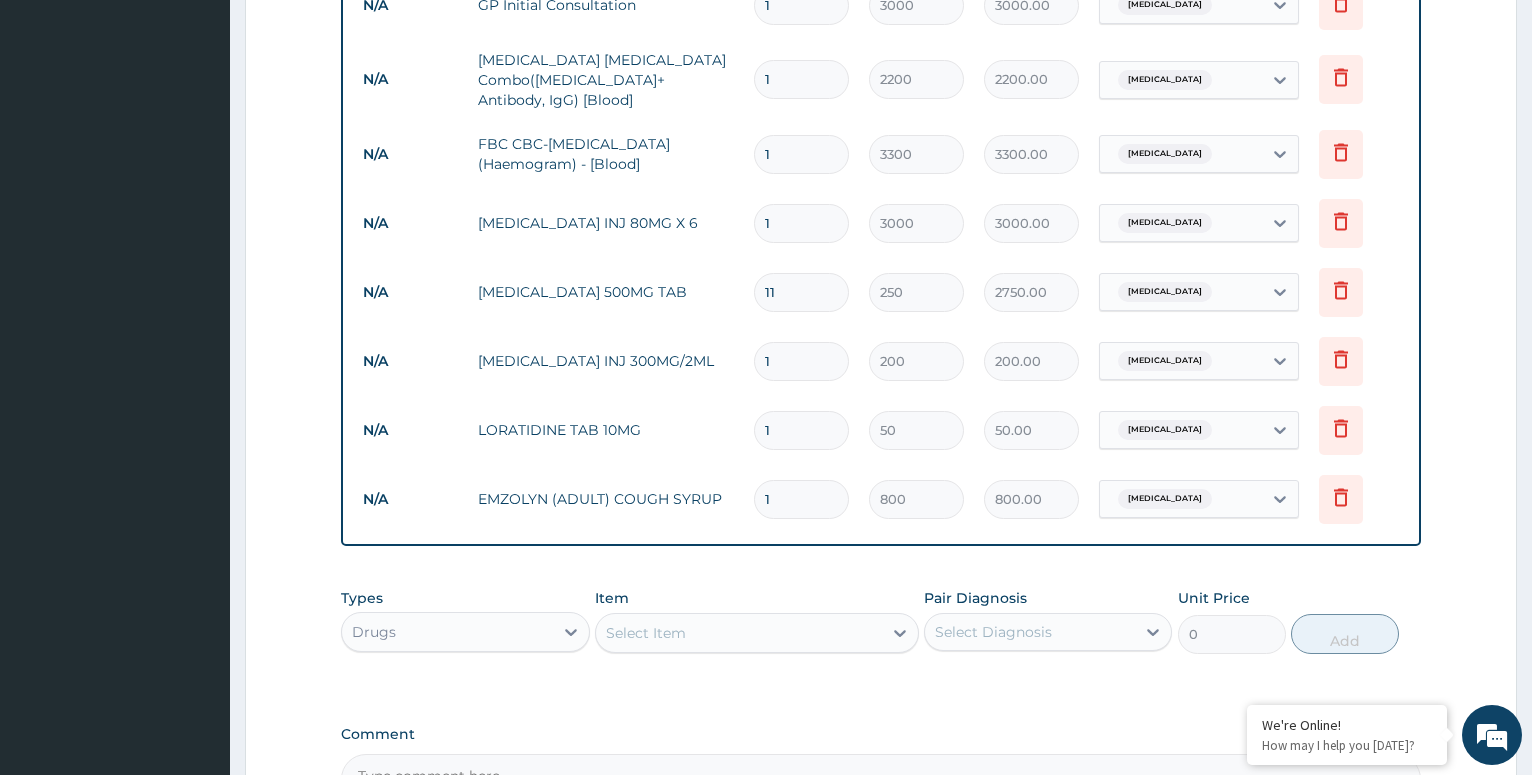 type on "1" 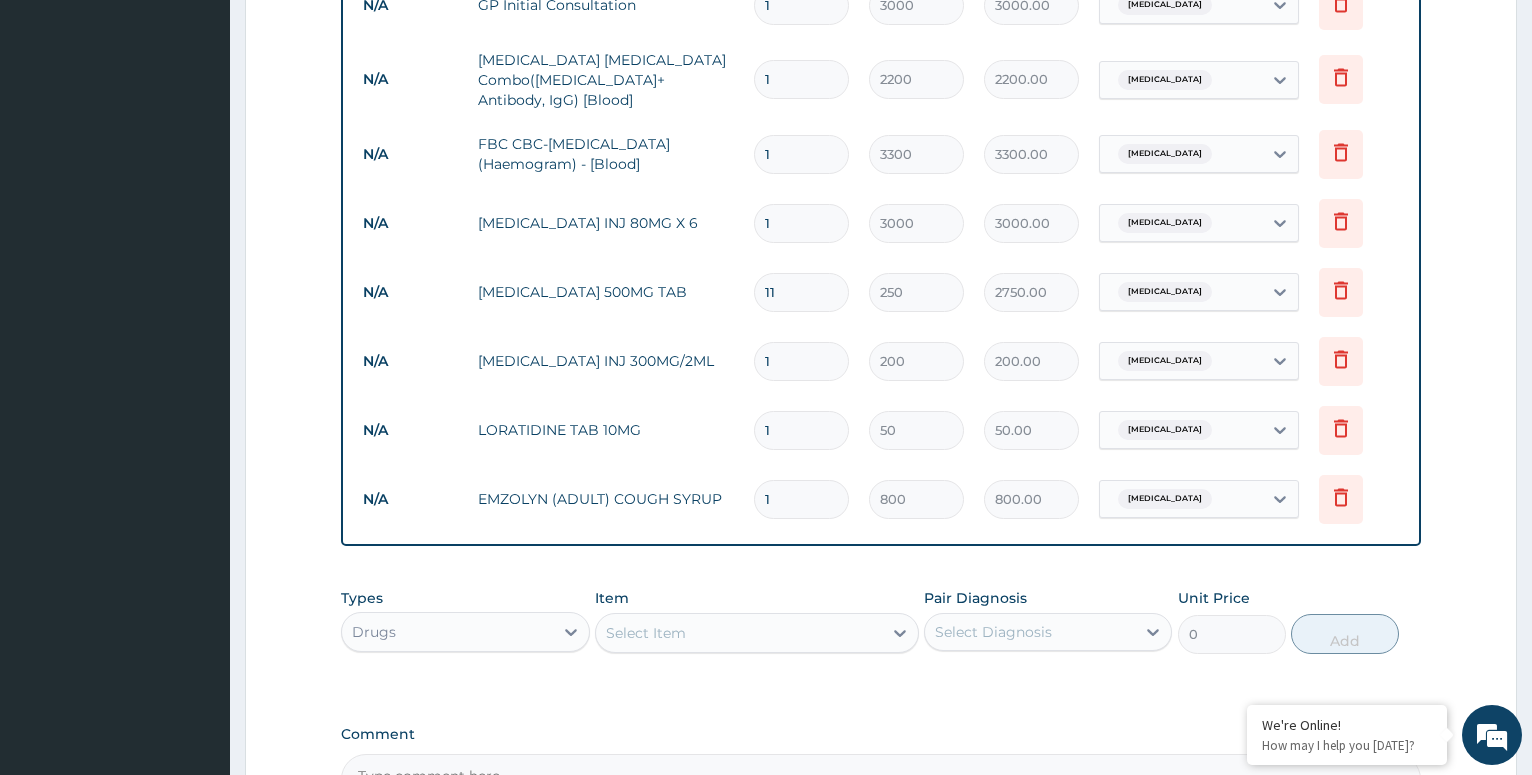type on "250.00" 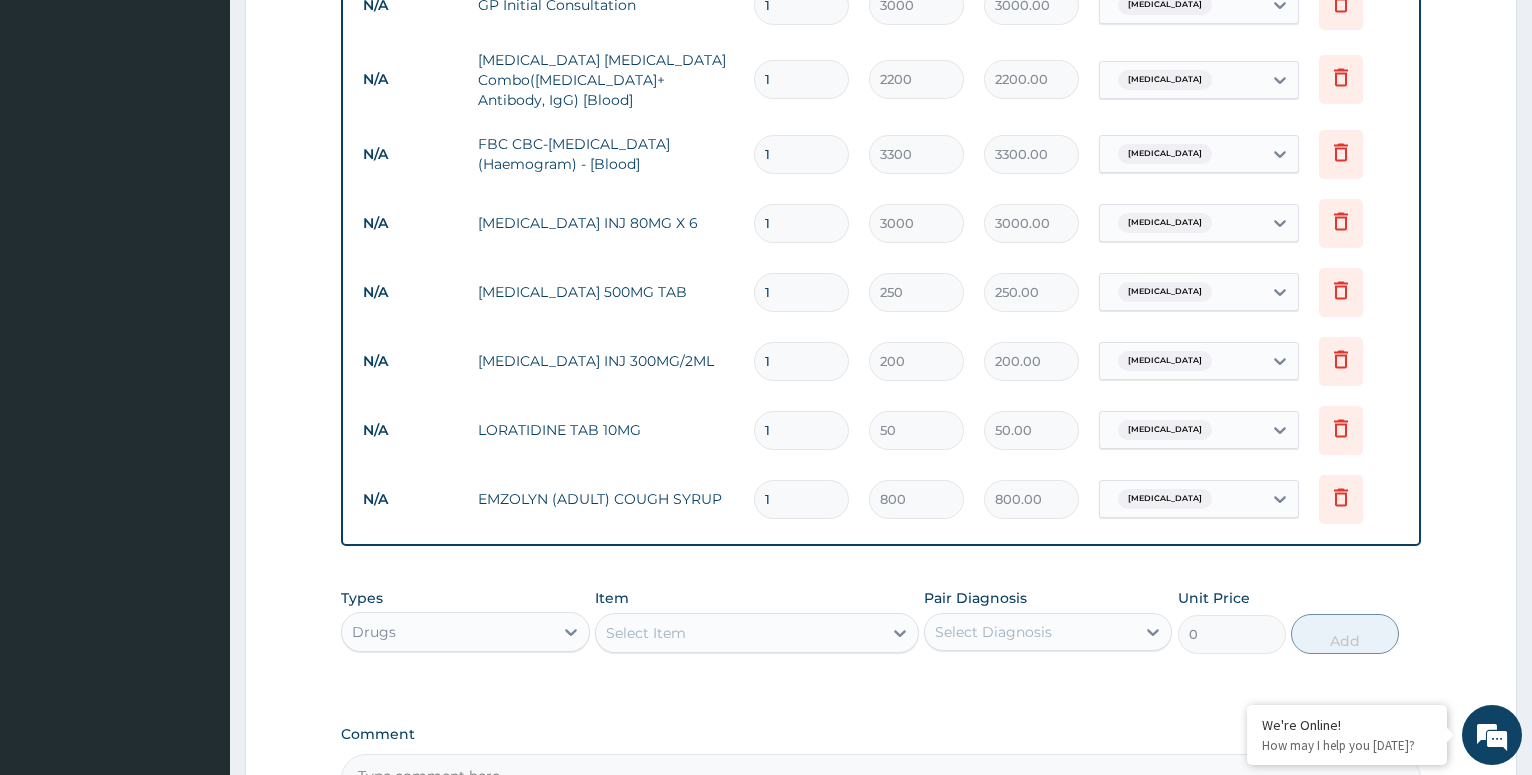 type on "10" 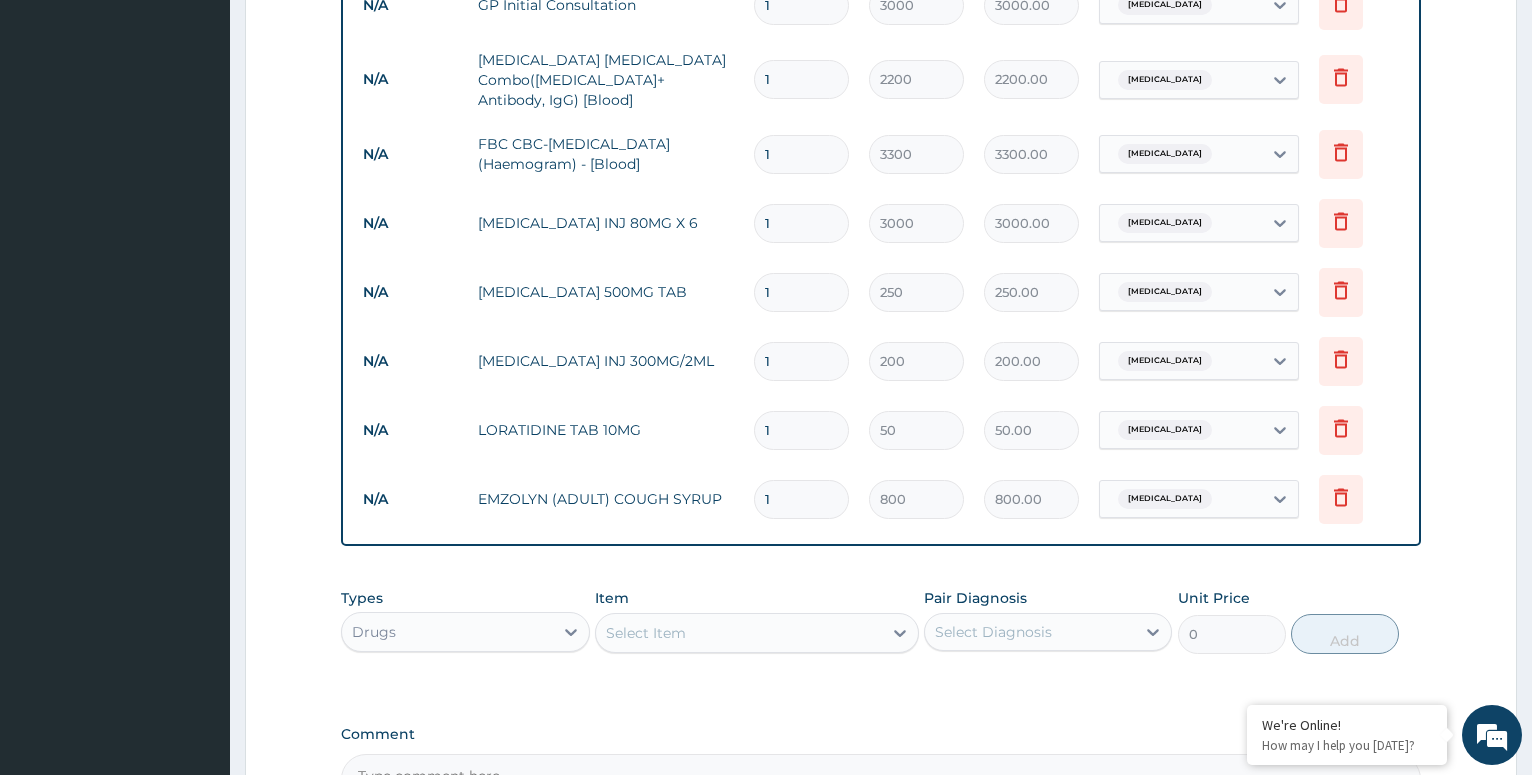 type on "2500.00" 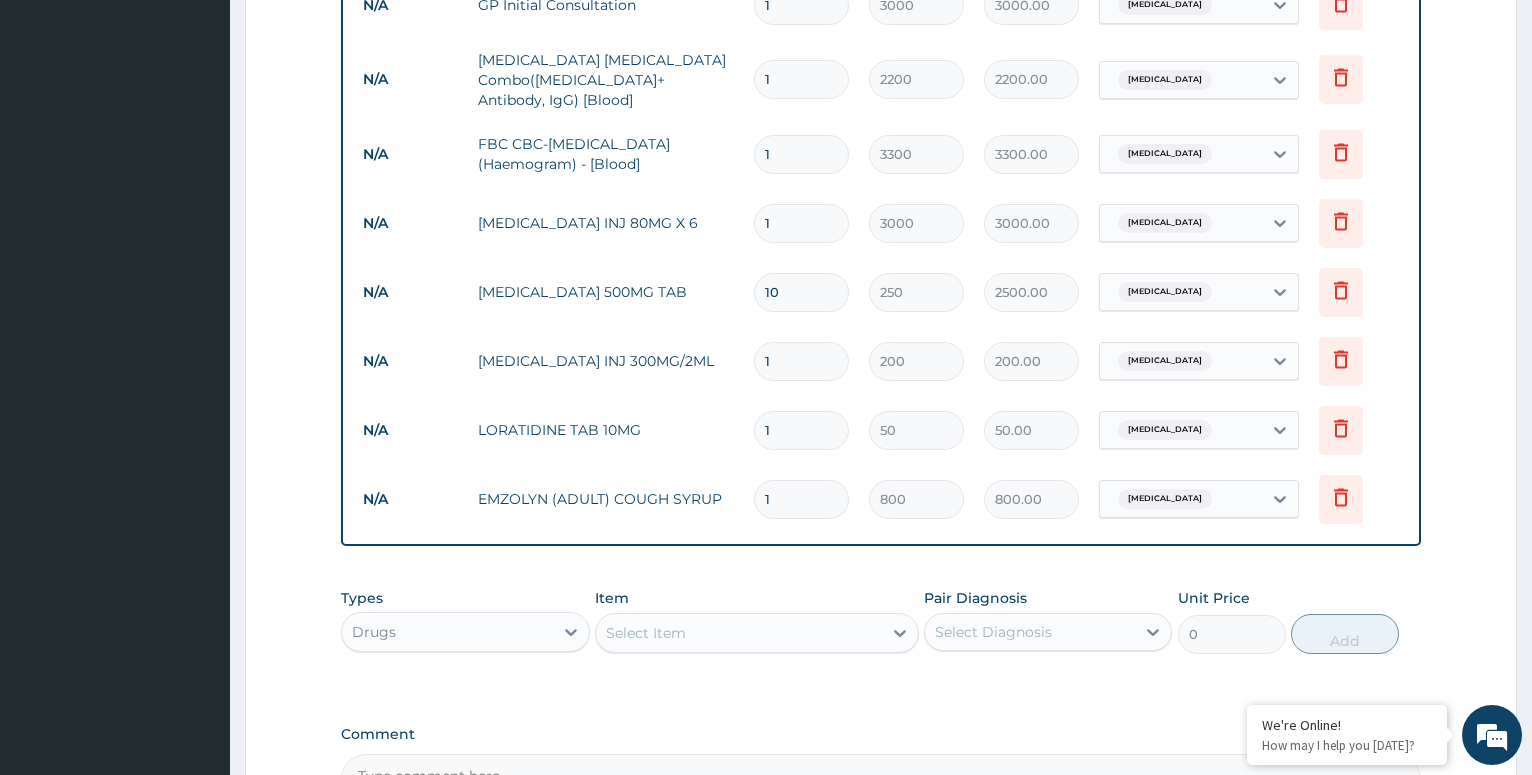type on "10" 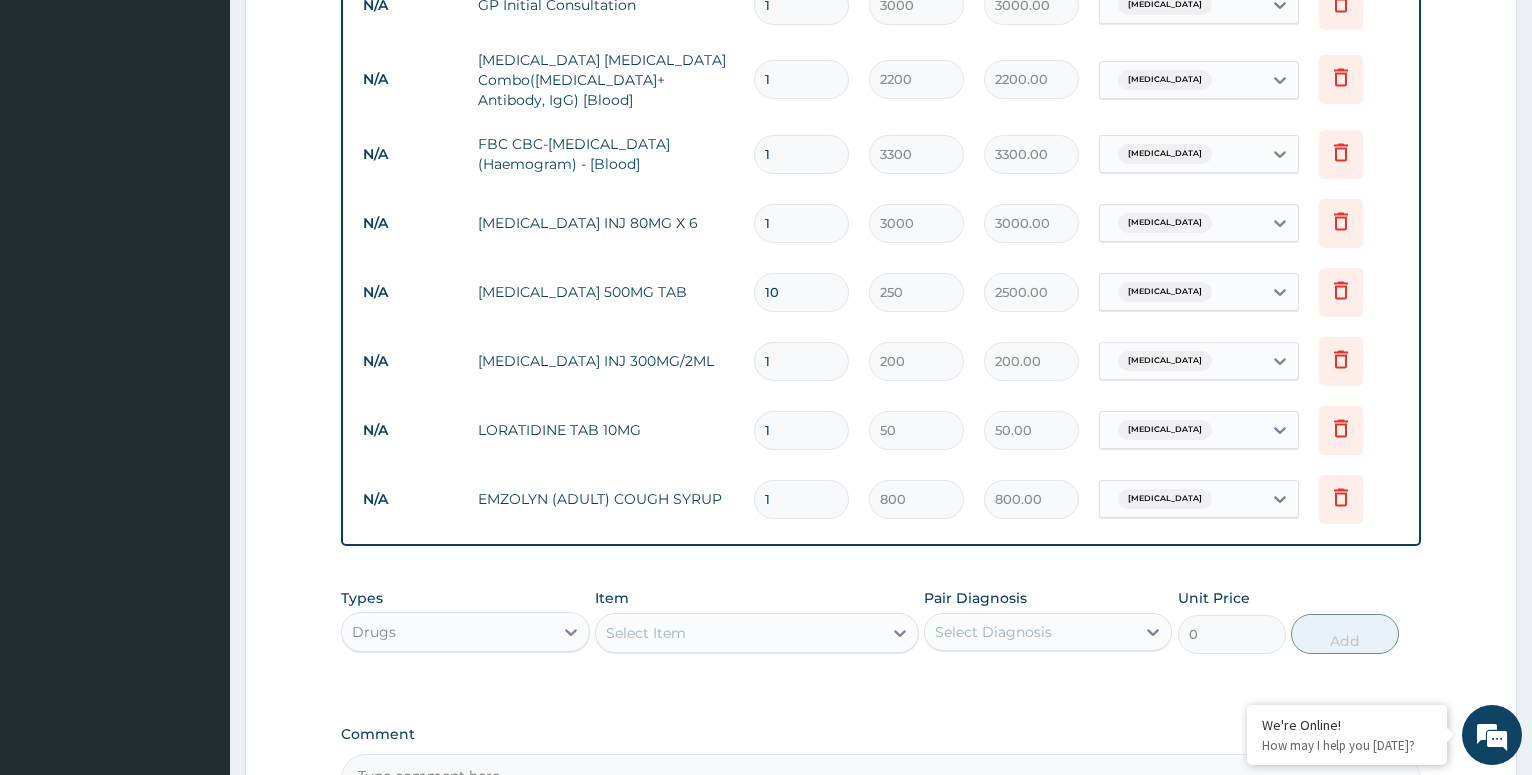 type 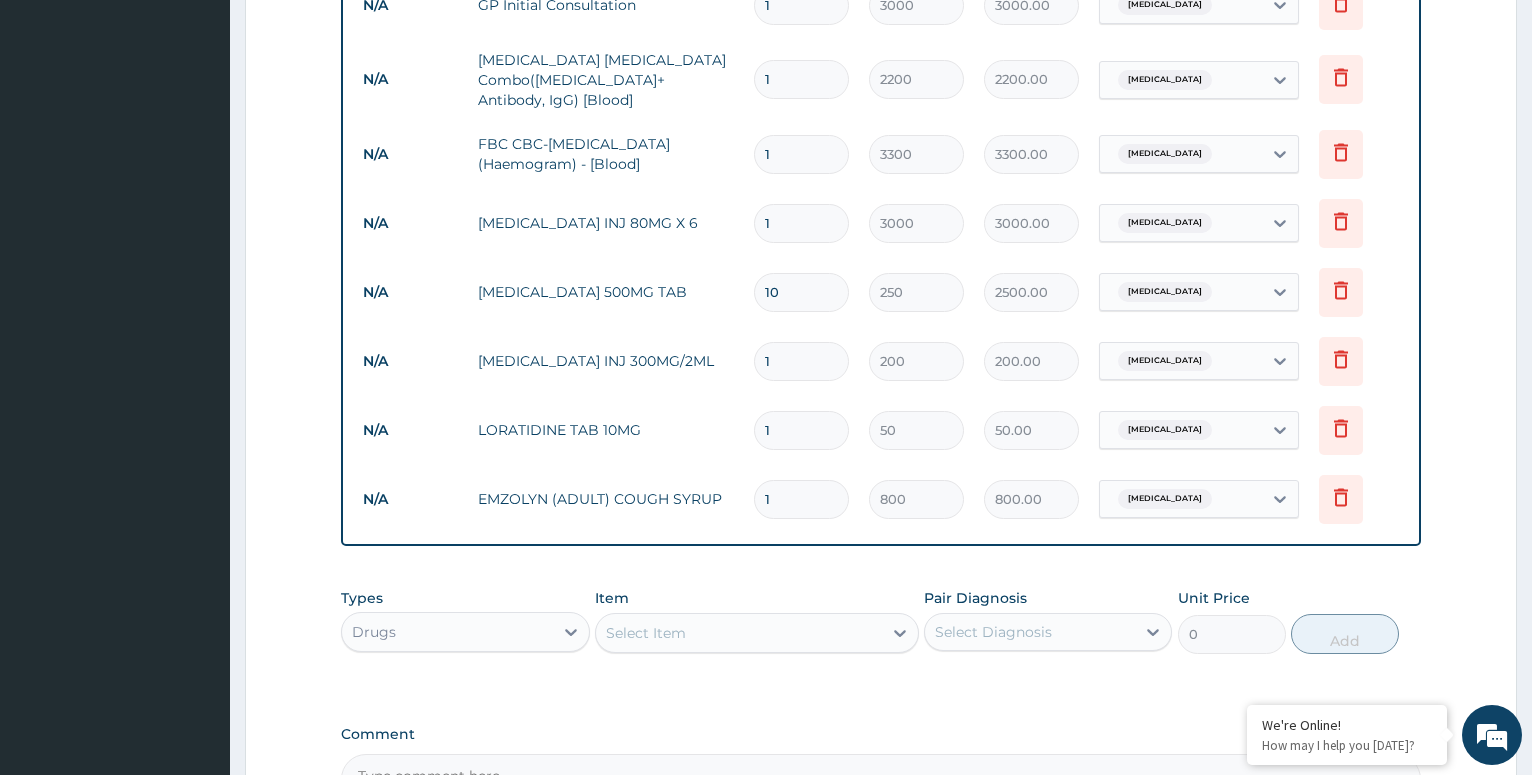 type on "0.00" 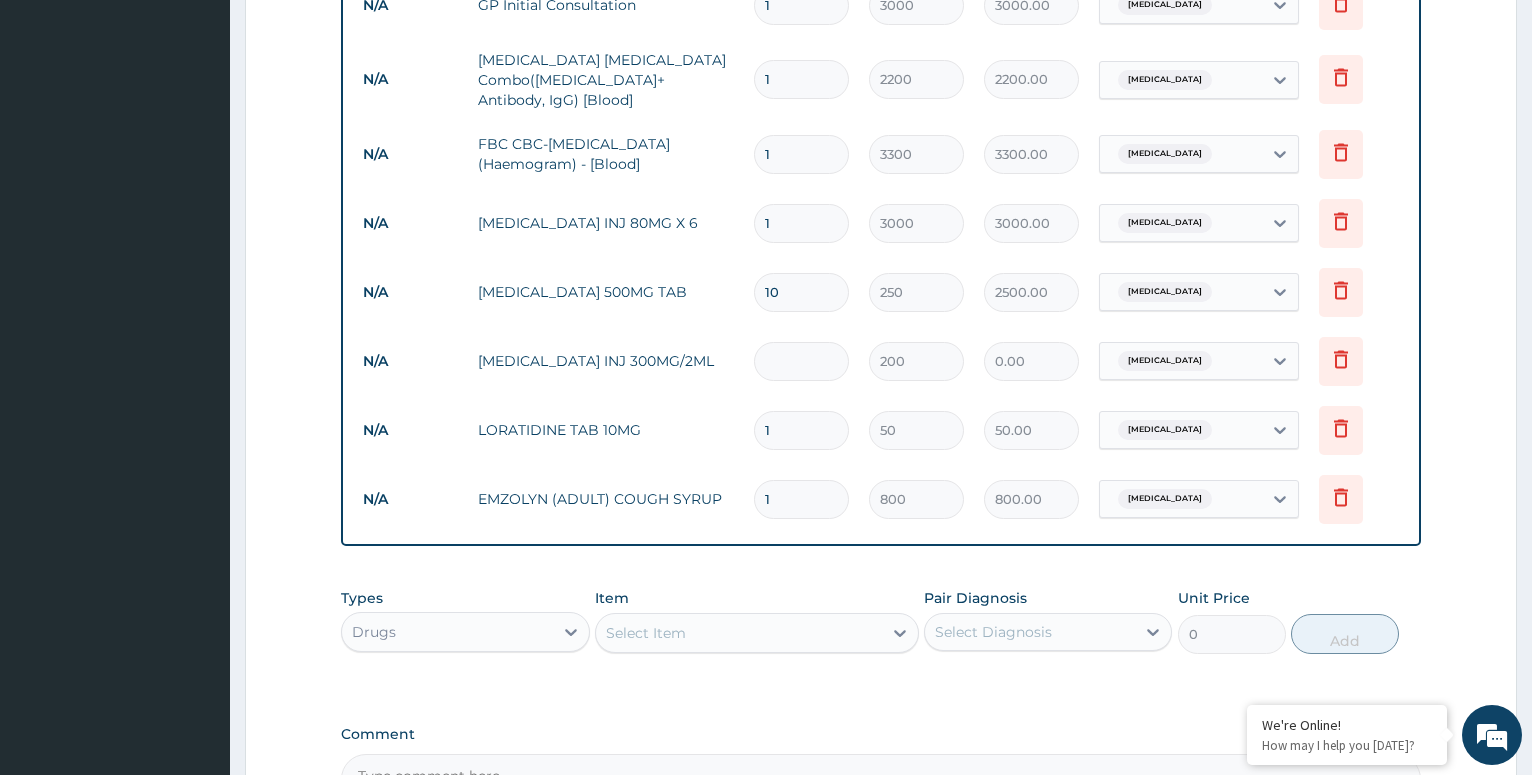 type on "2" 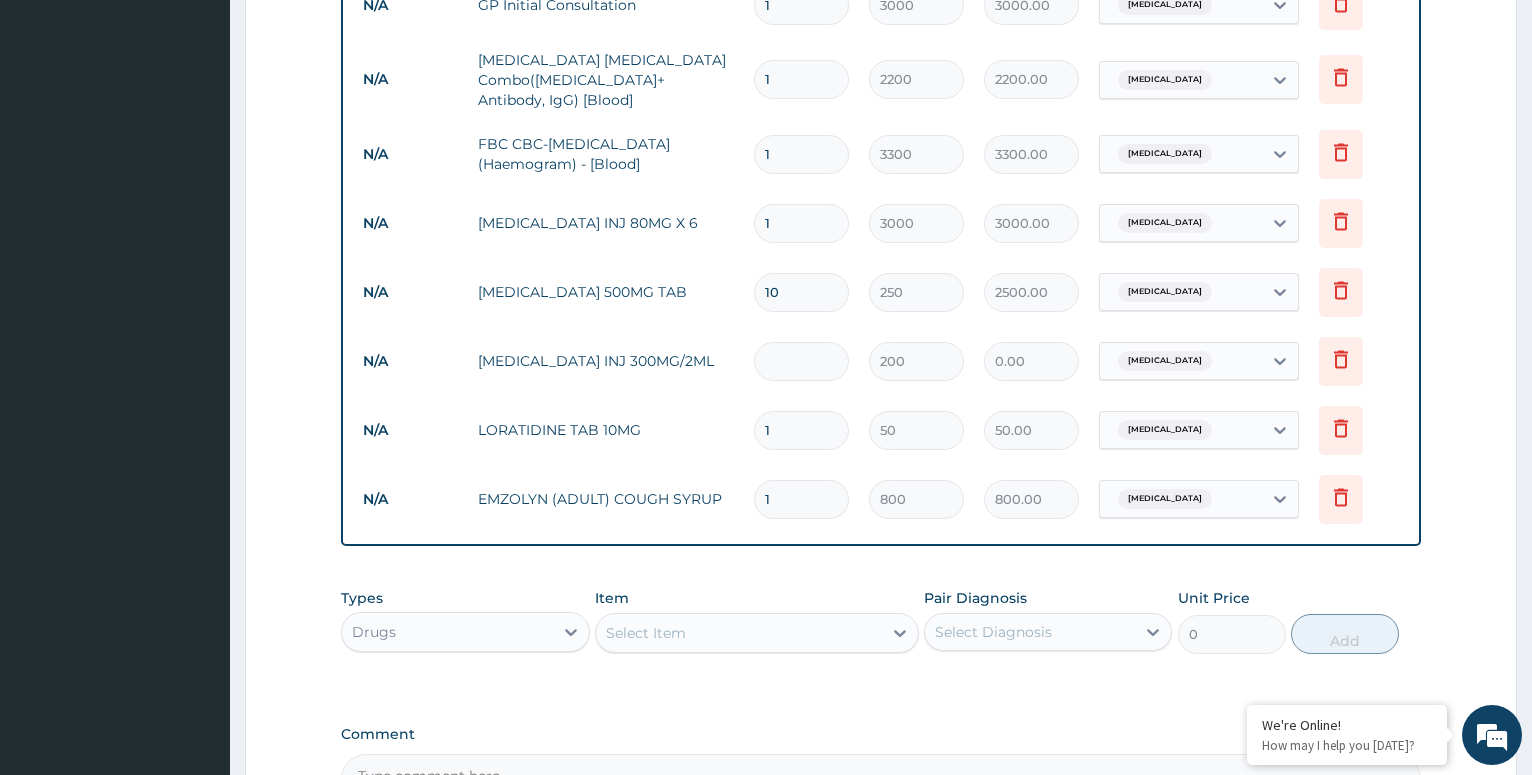 type on "400.00" 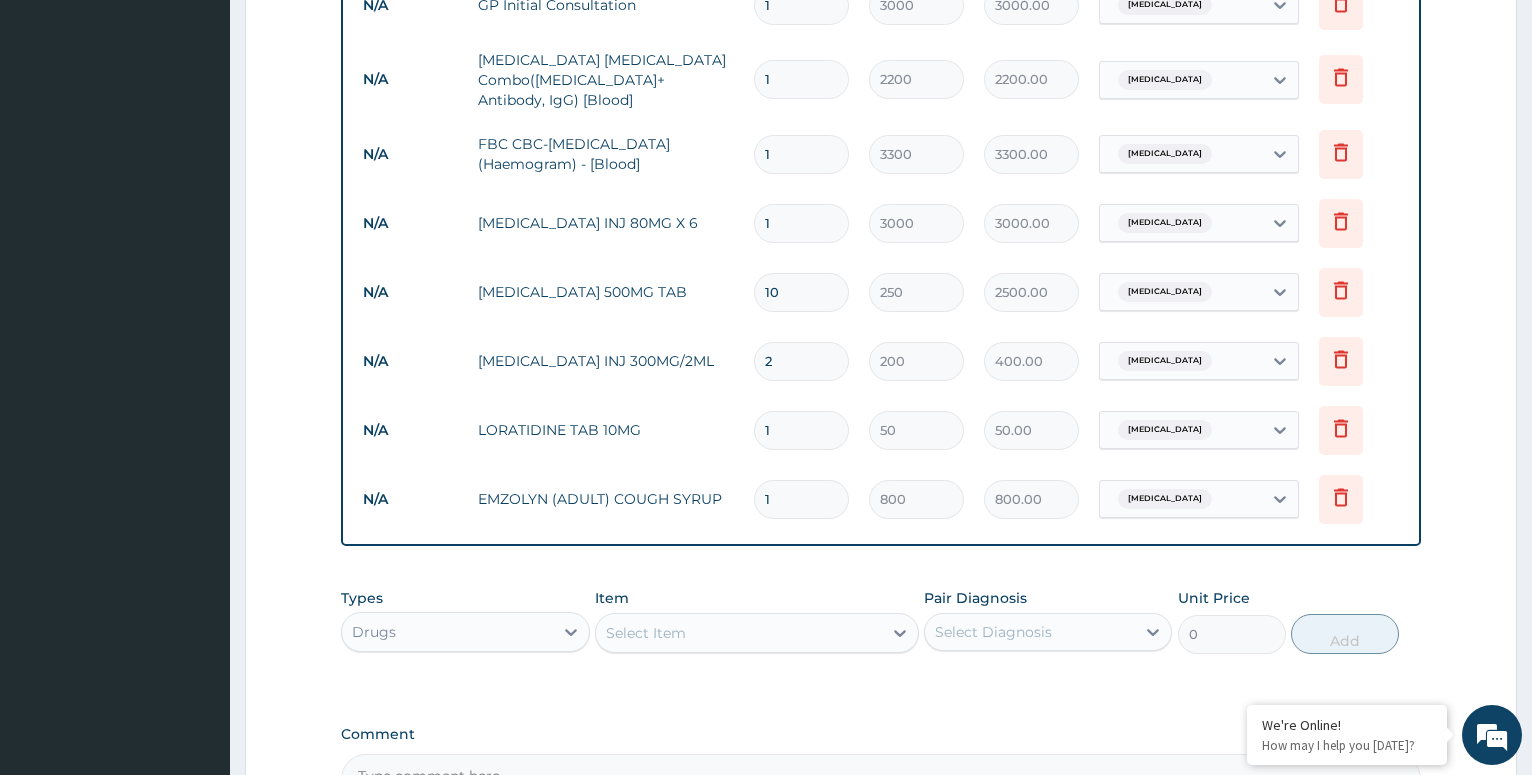 type on "2" 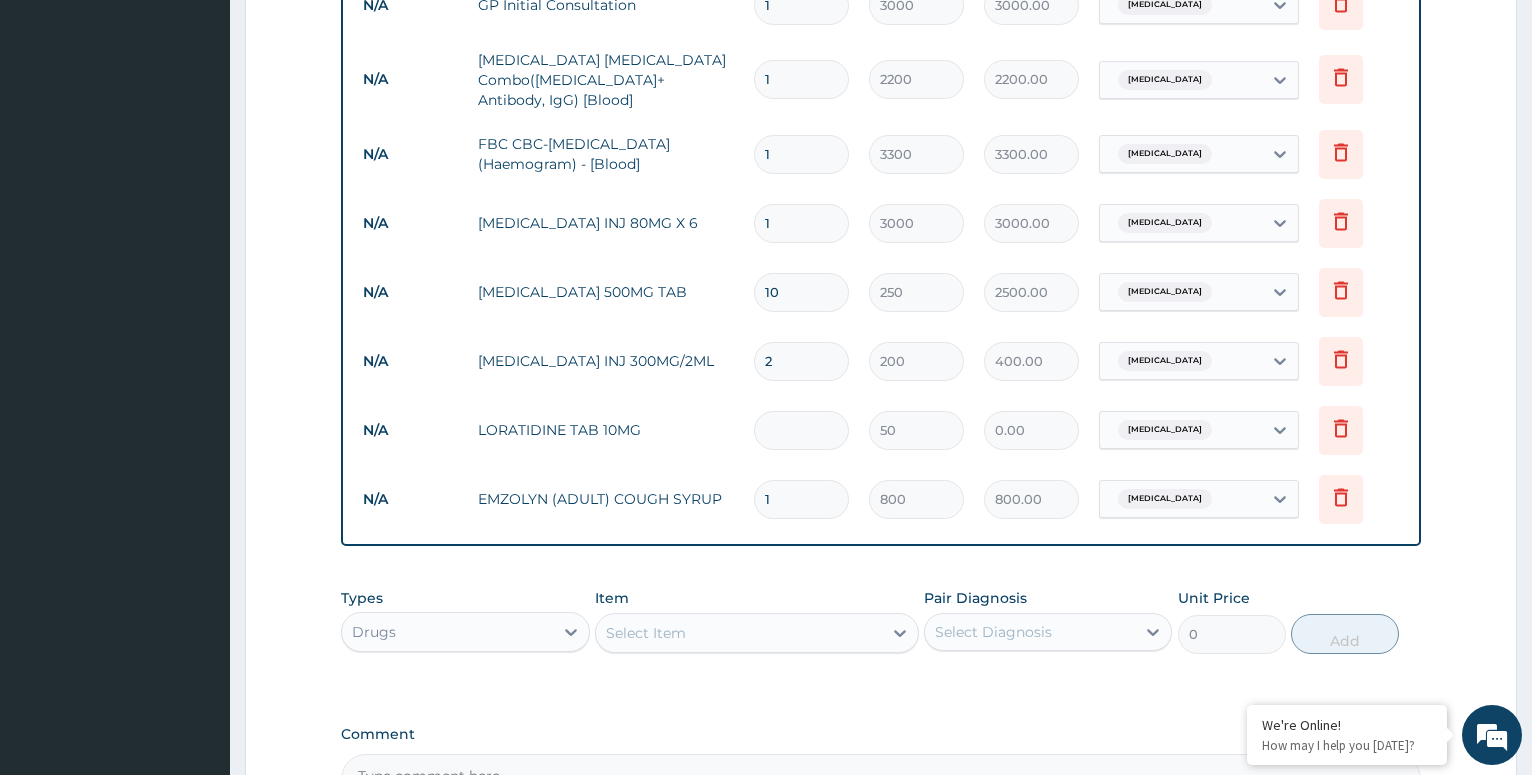 type on "5" 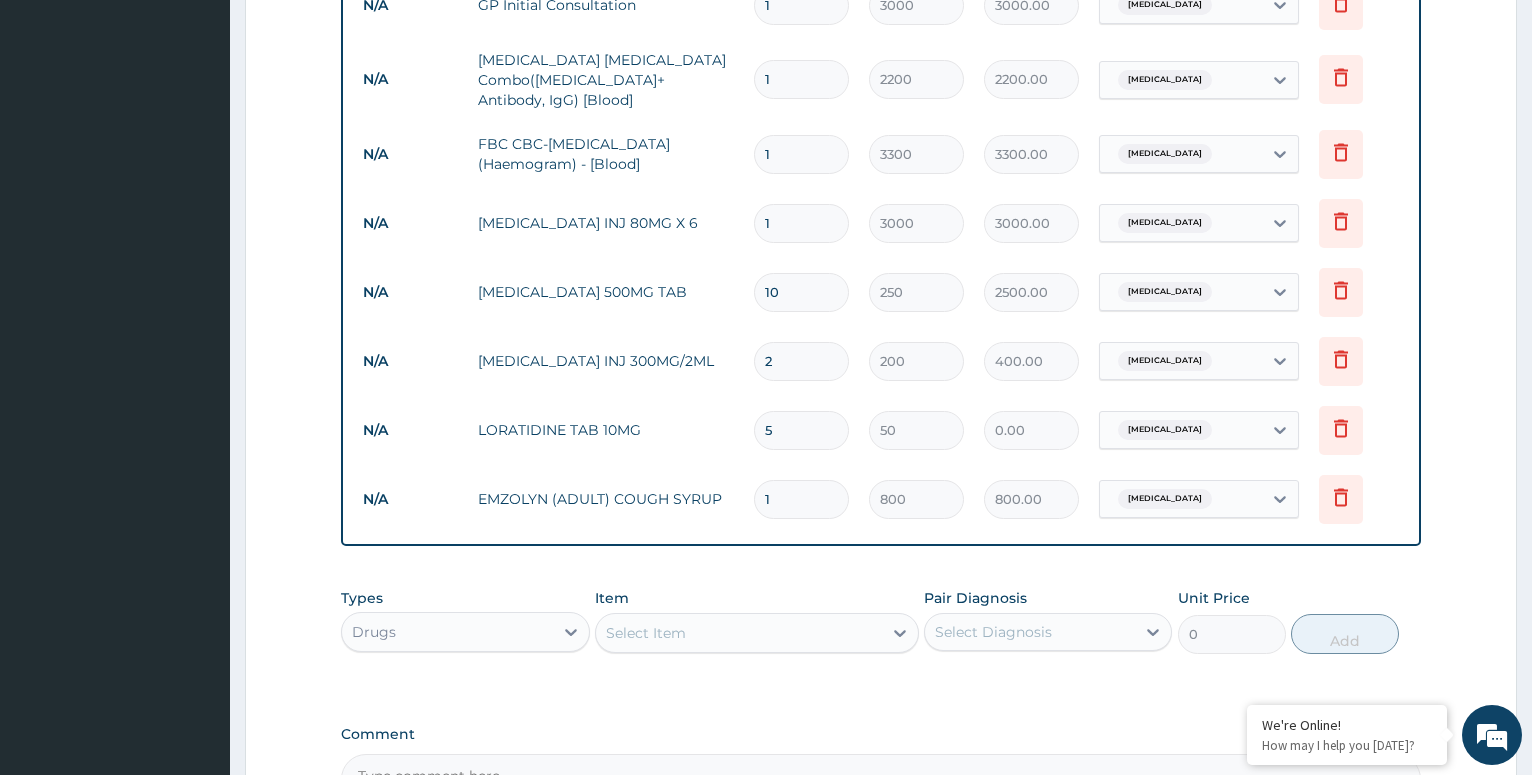 type on "250.00" 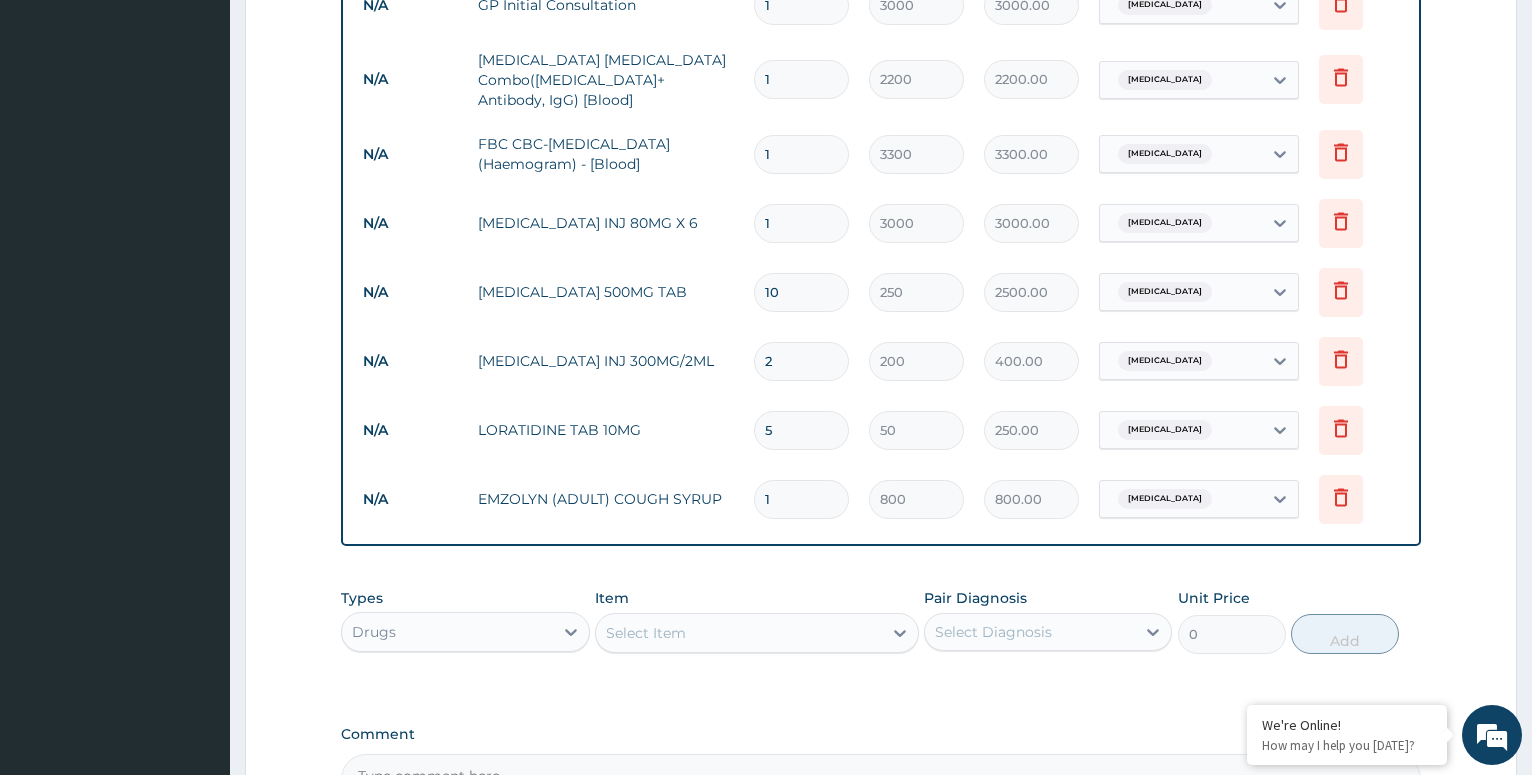 type on "5" 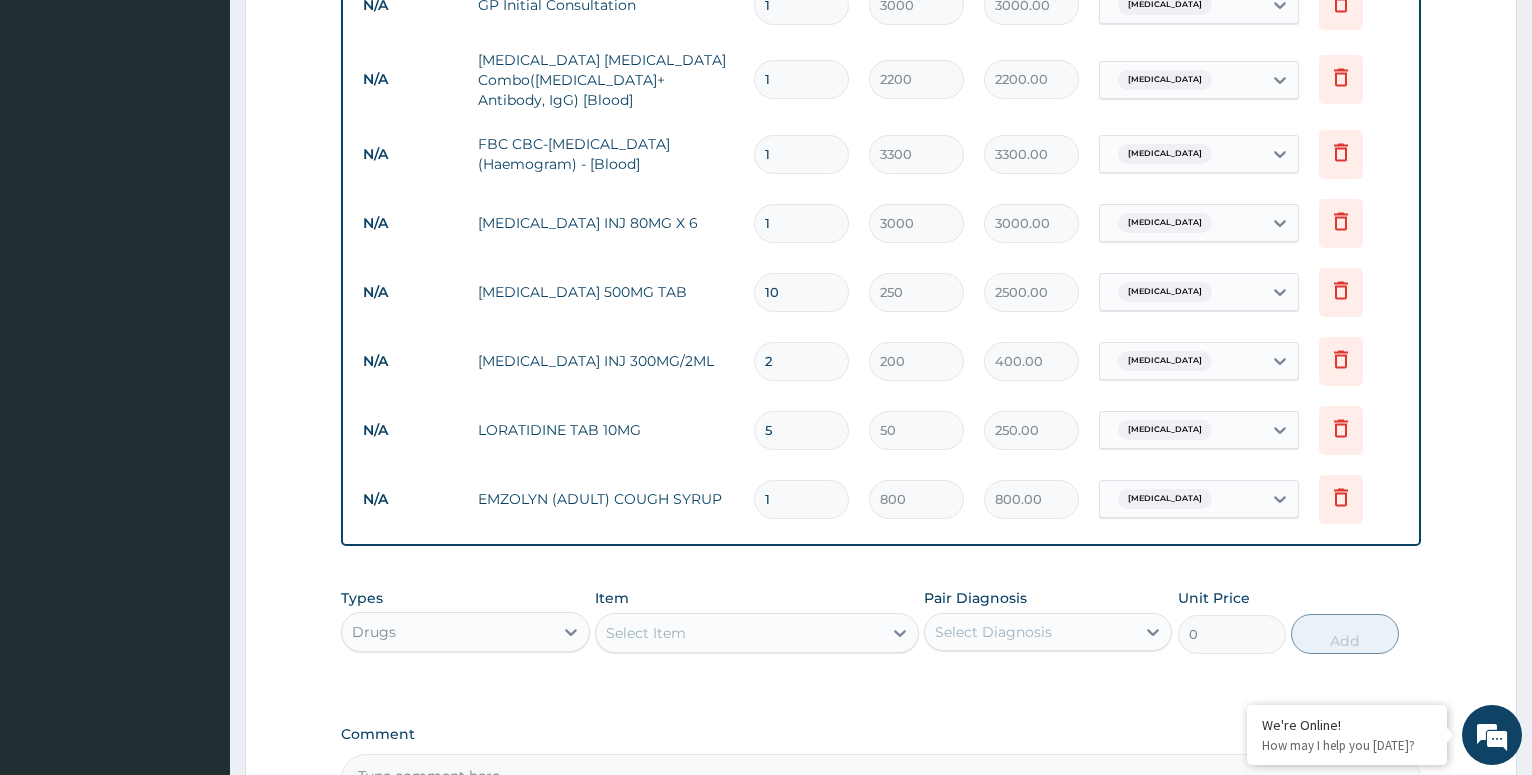type 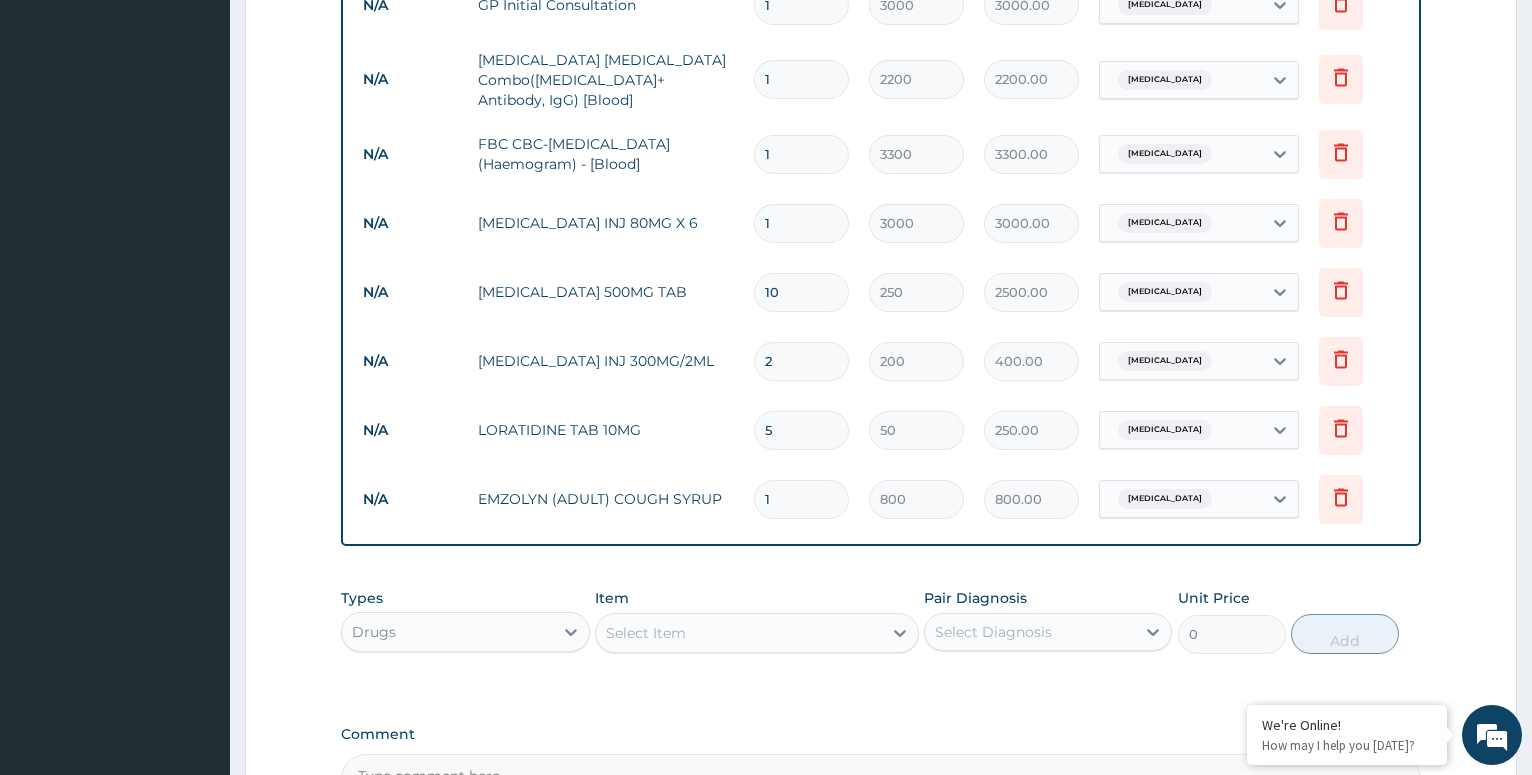 type on "0.00" 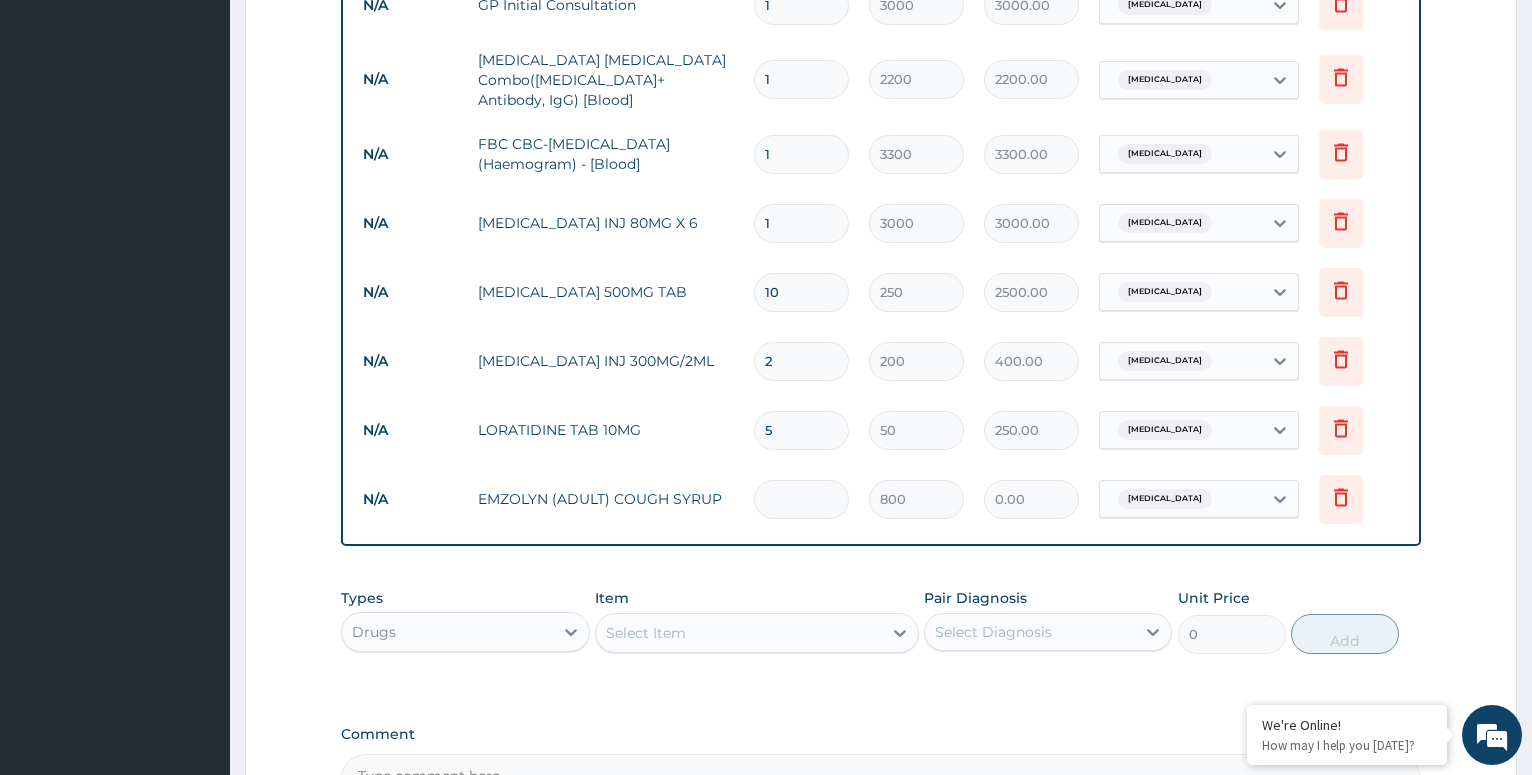 type on "5" 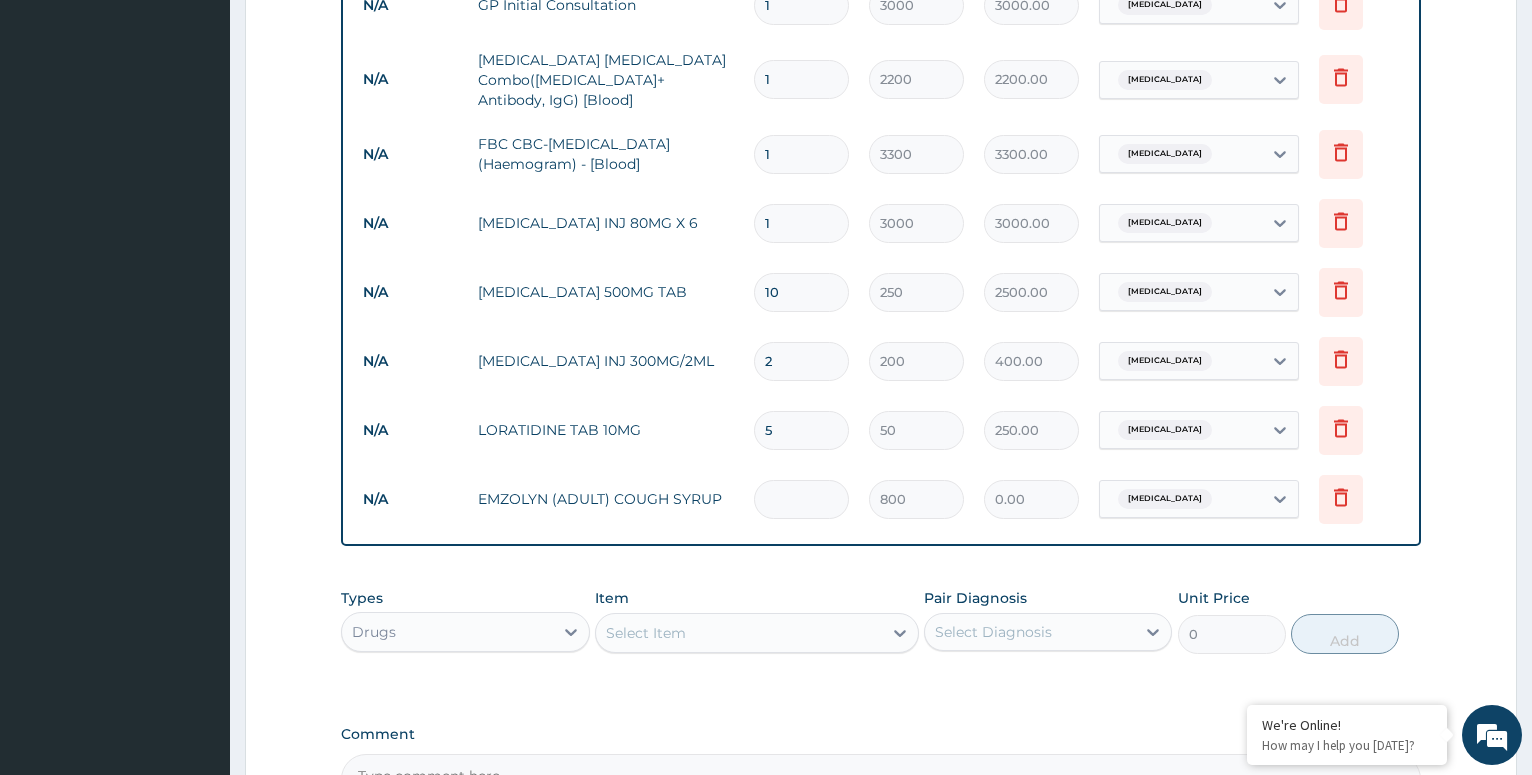 type on "4000.00" 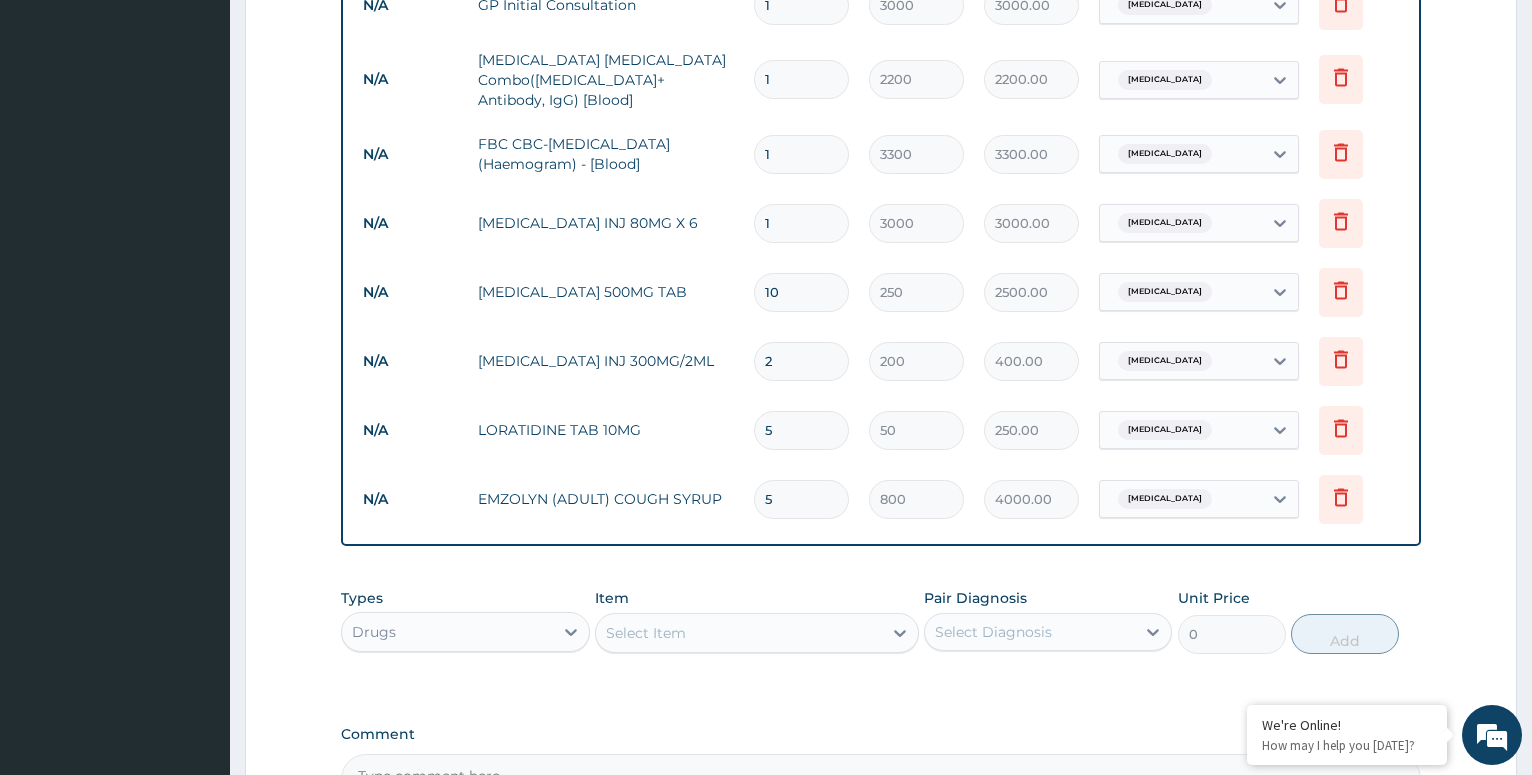 type 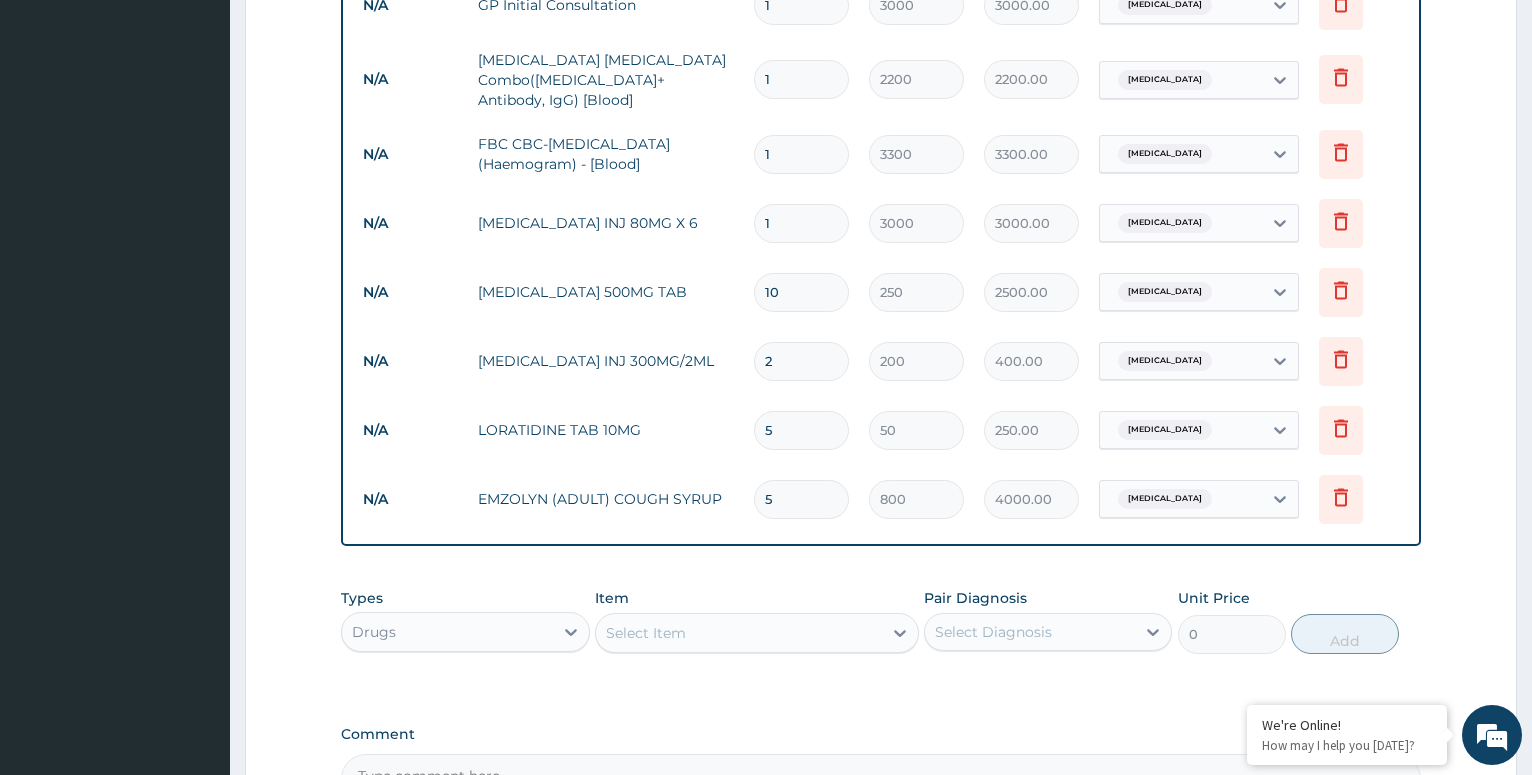 type on "0.00" 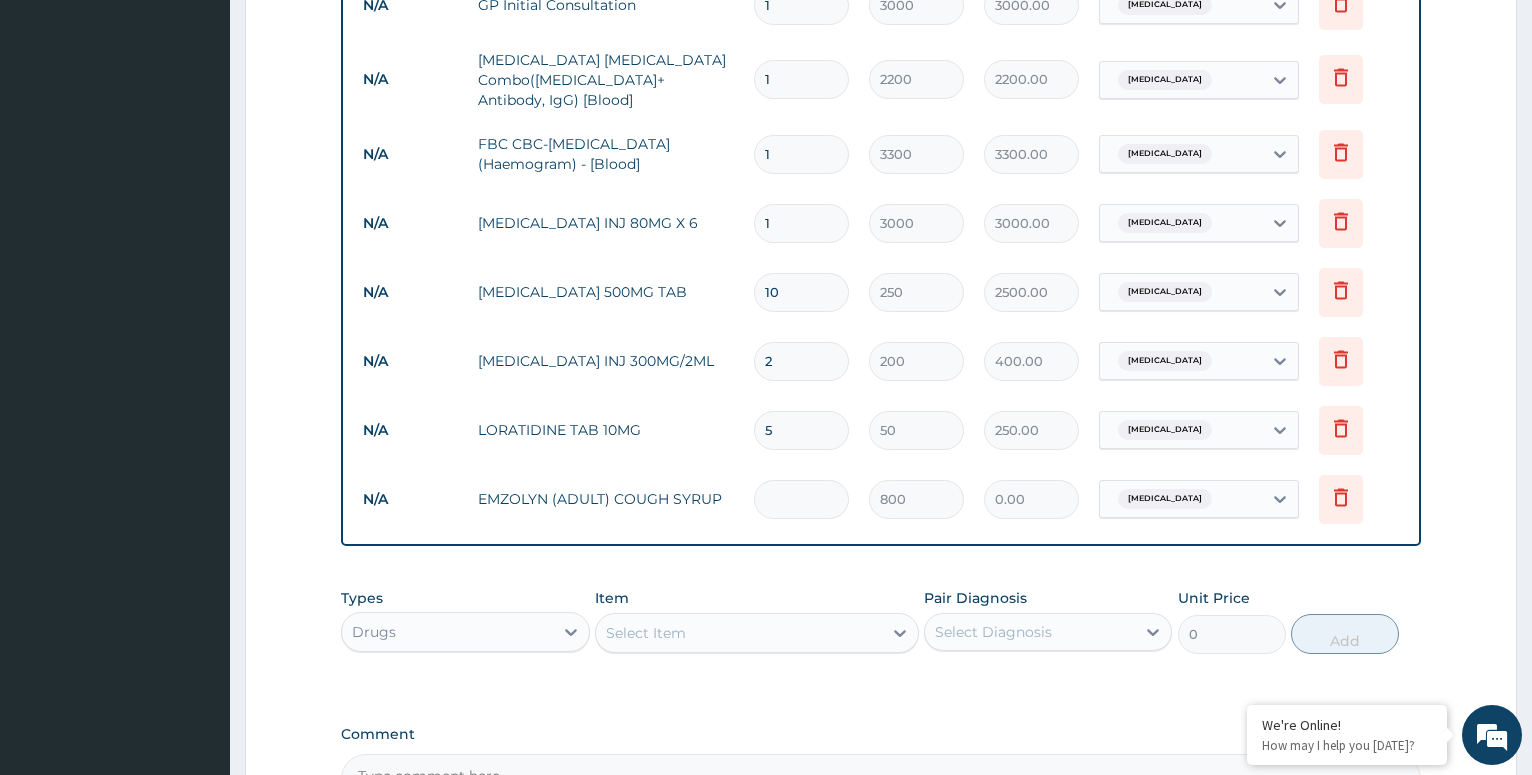 type on "1" 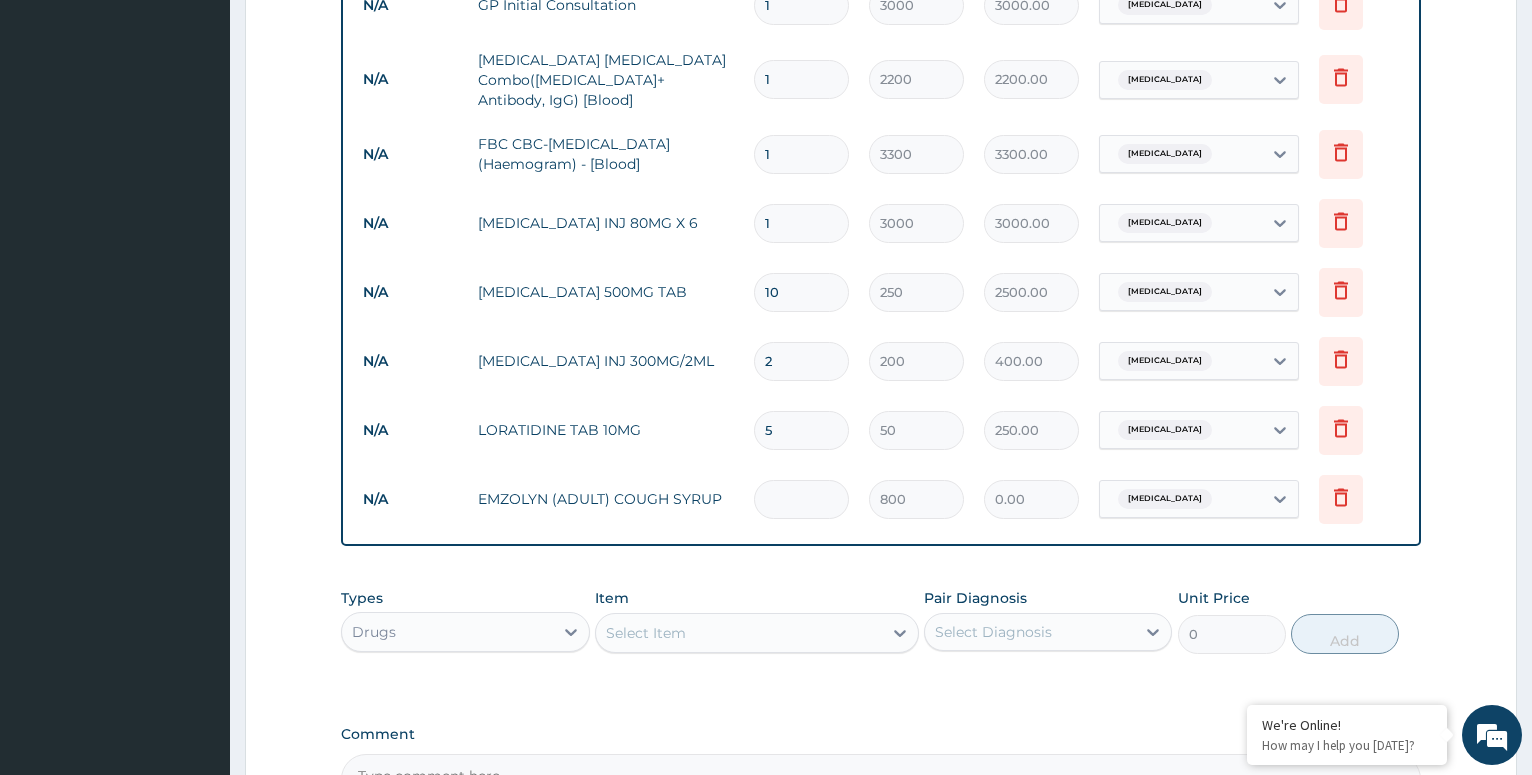 type on "800.00" 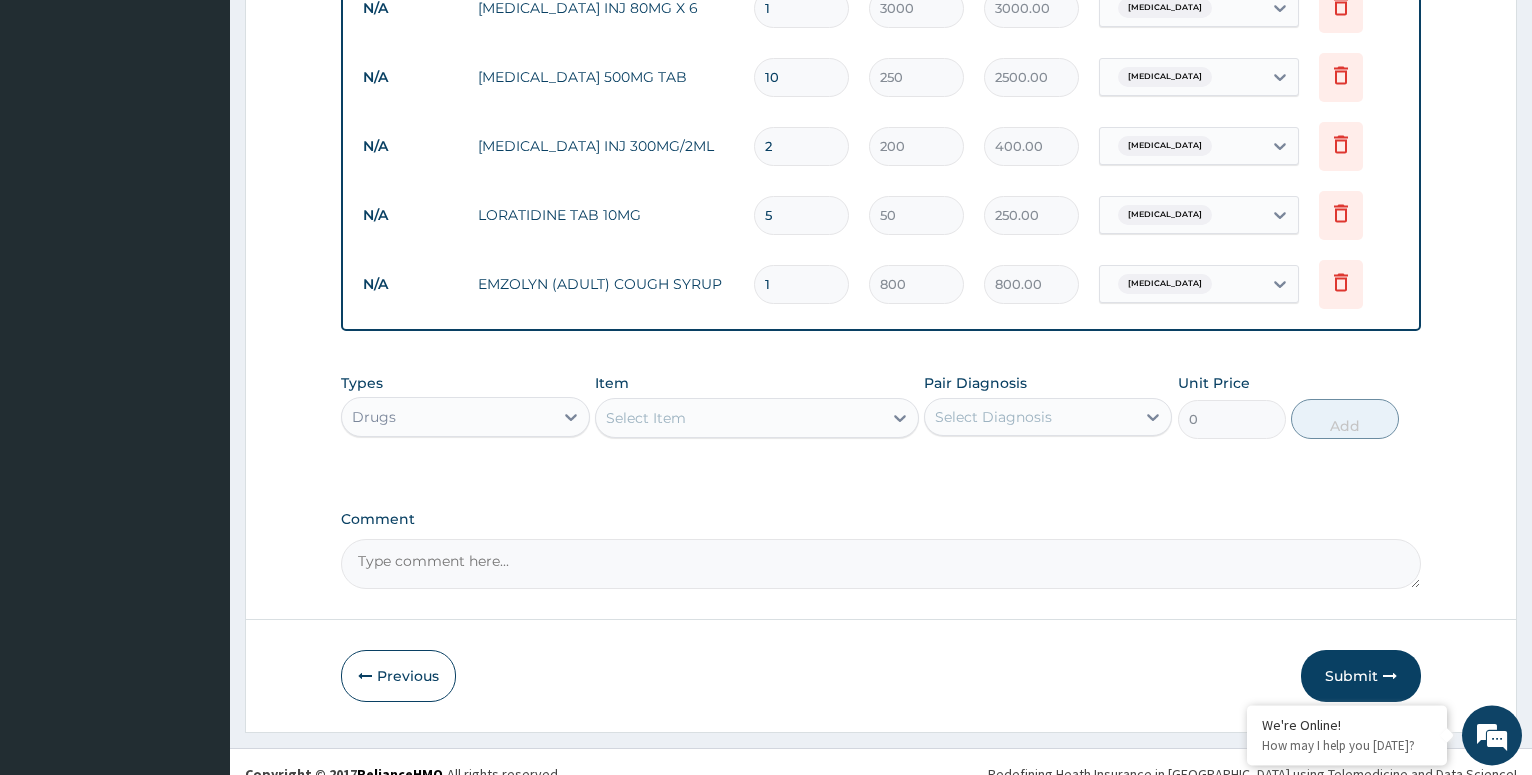 scroll, scrollTop: 1055, scrollLeft: 0, axis: vertical 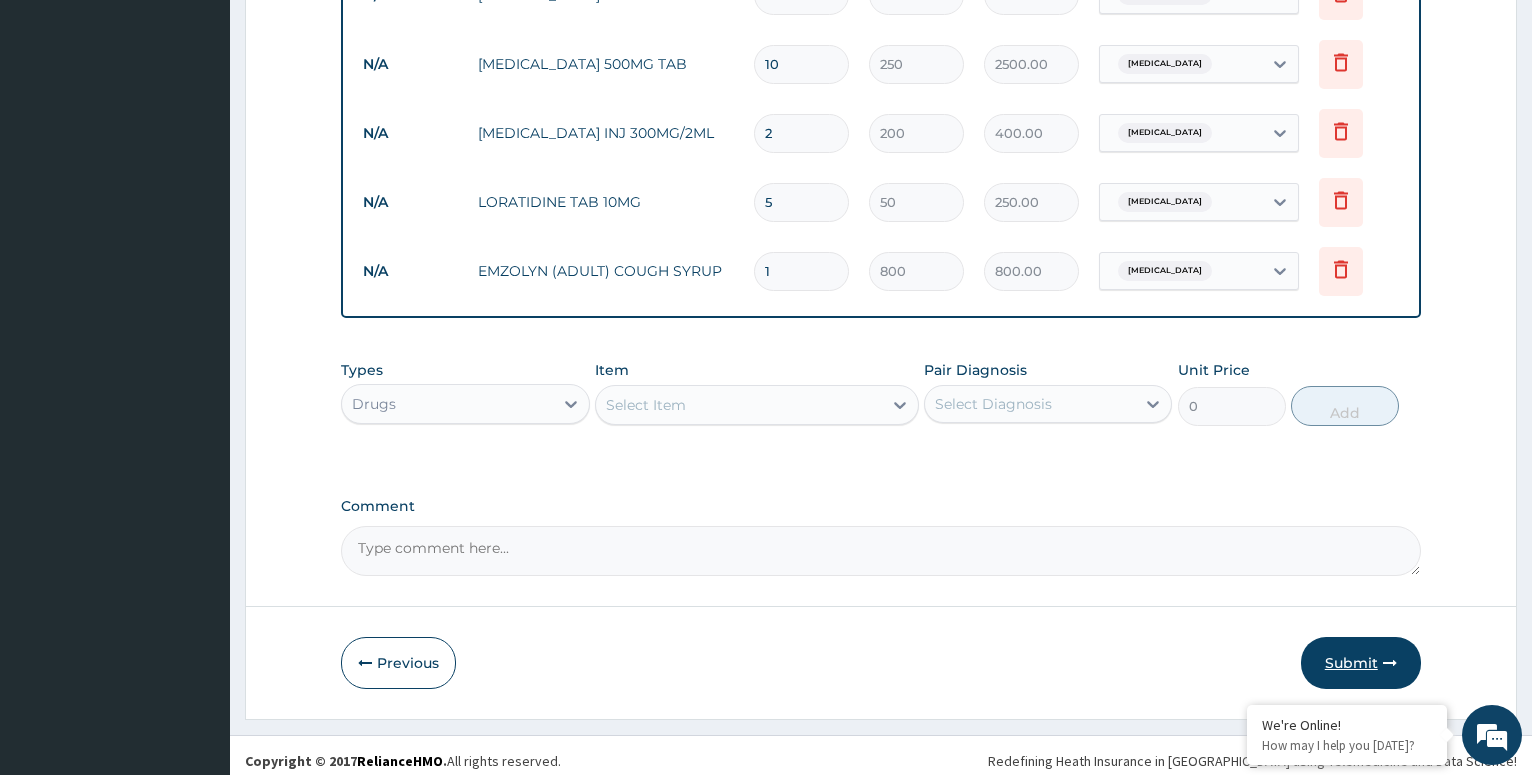 click on "Submit" at bounding box center (1361, 663) 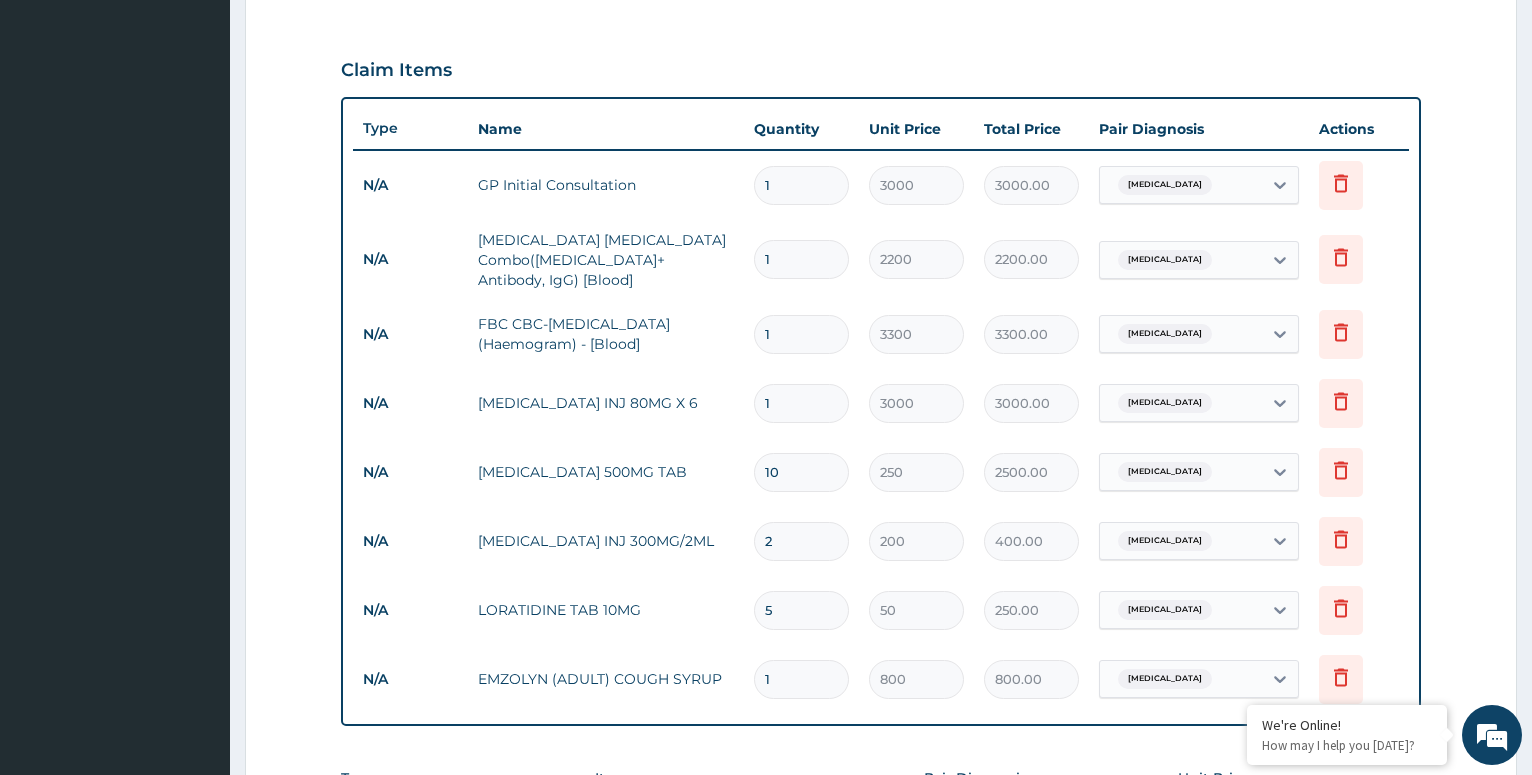 scroll, scrollTop: 137, scrollLeft: 0, axis: vertical 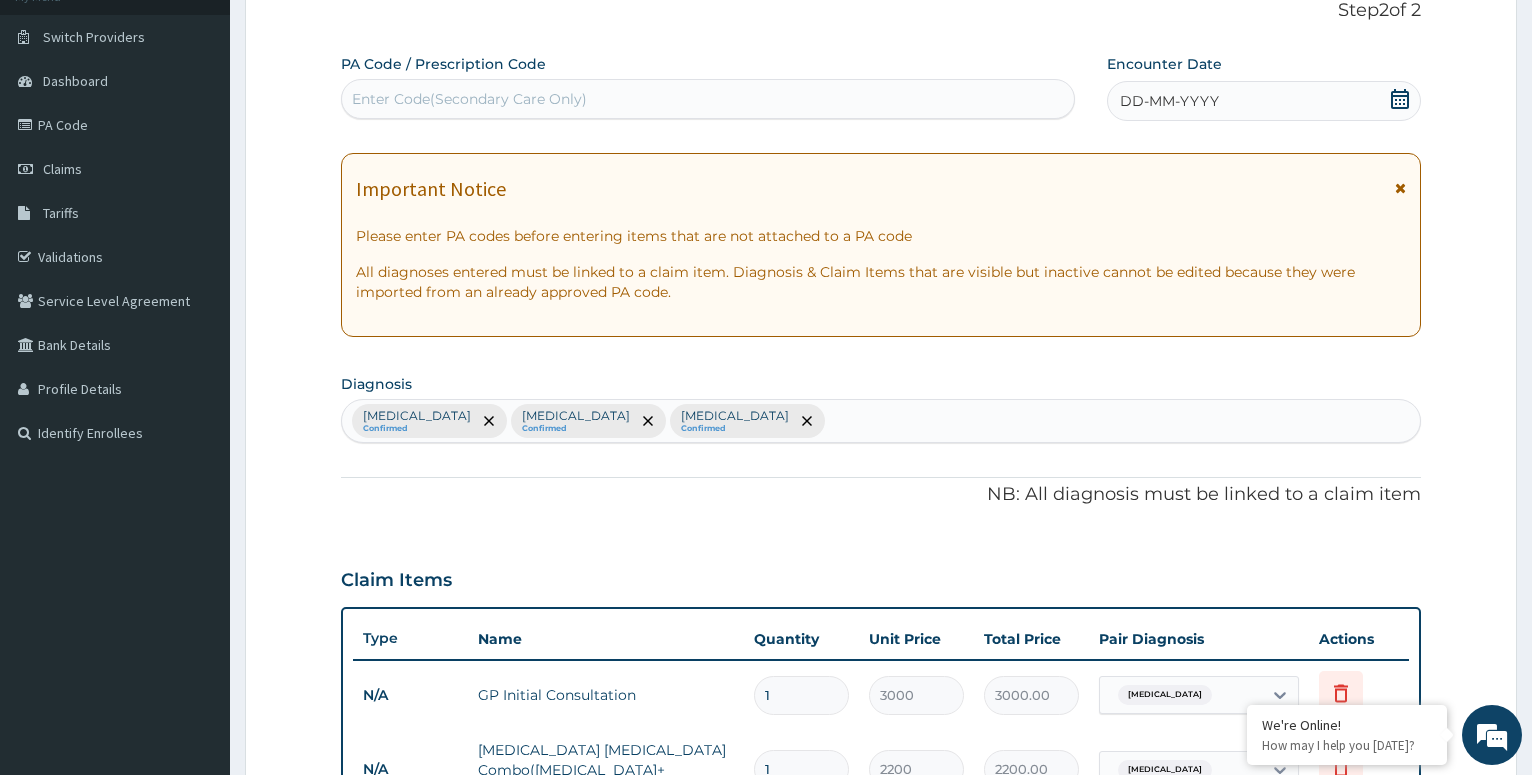 click 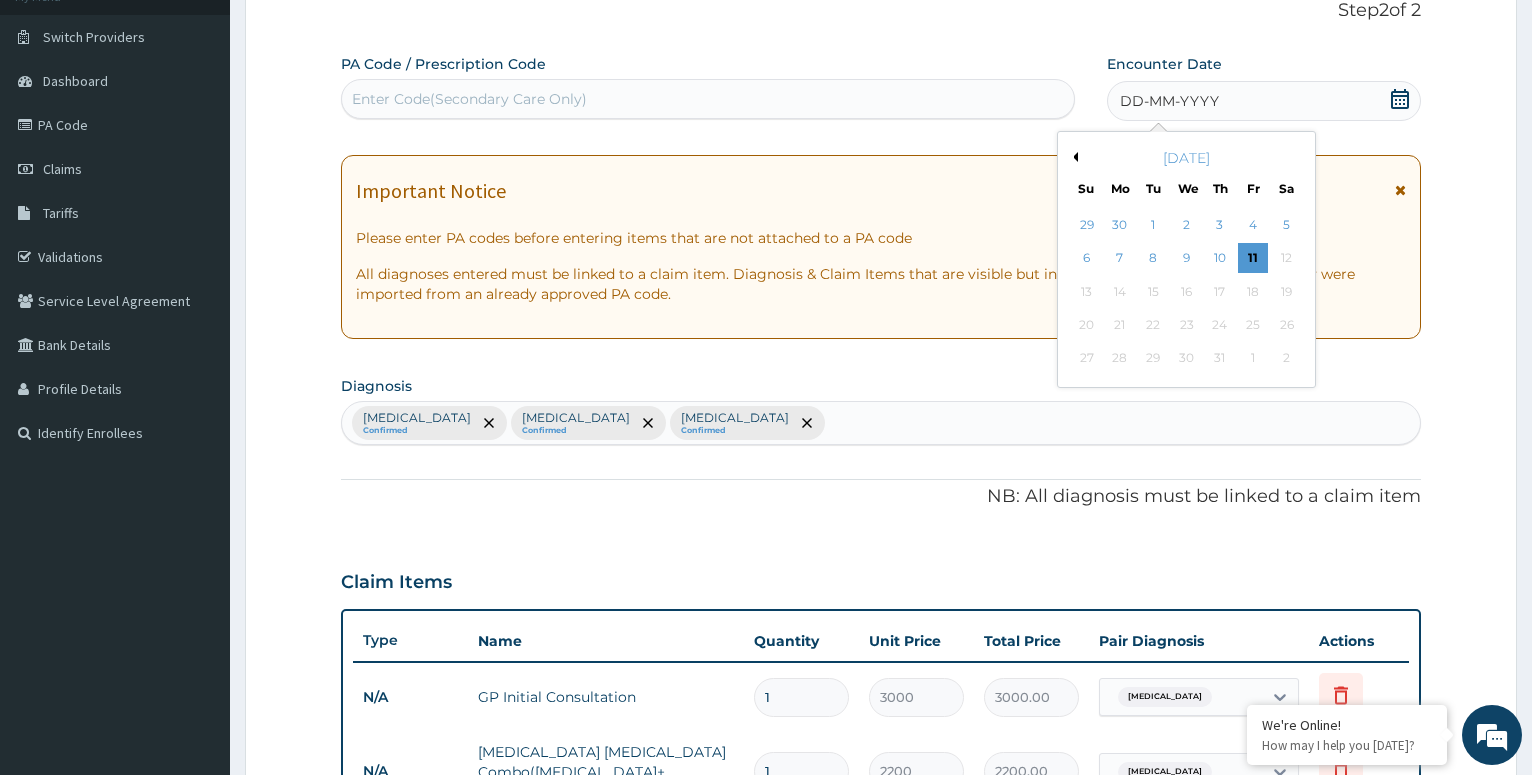 click on "July 2025" at bounding box center [1186, 158] 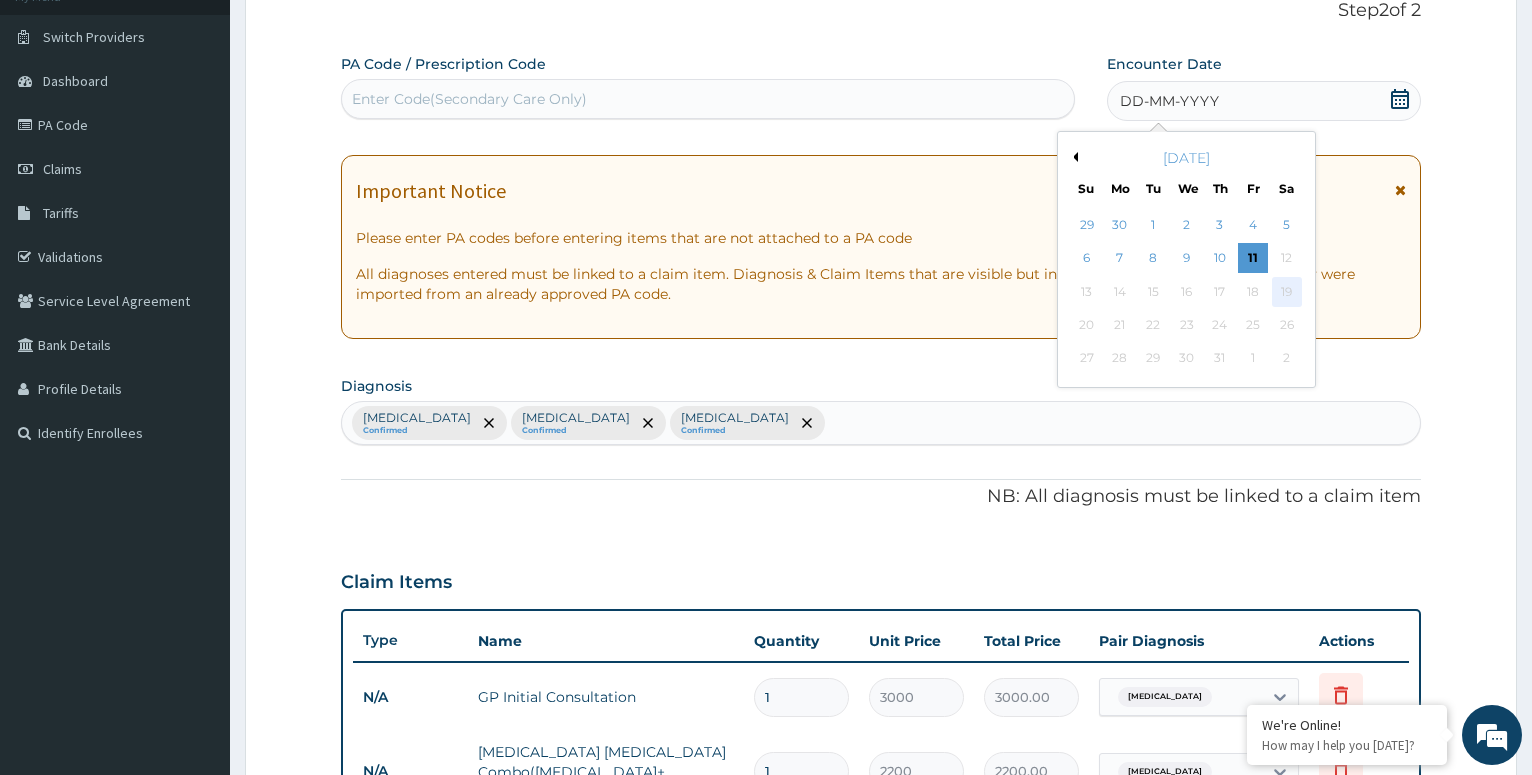 click on "19" at bounding box center (1286, 292) 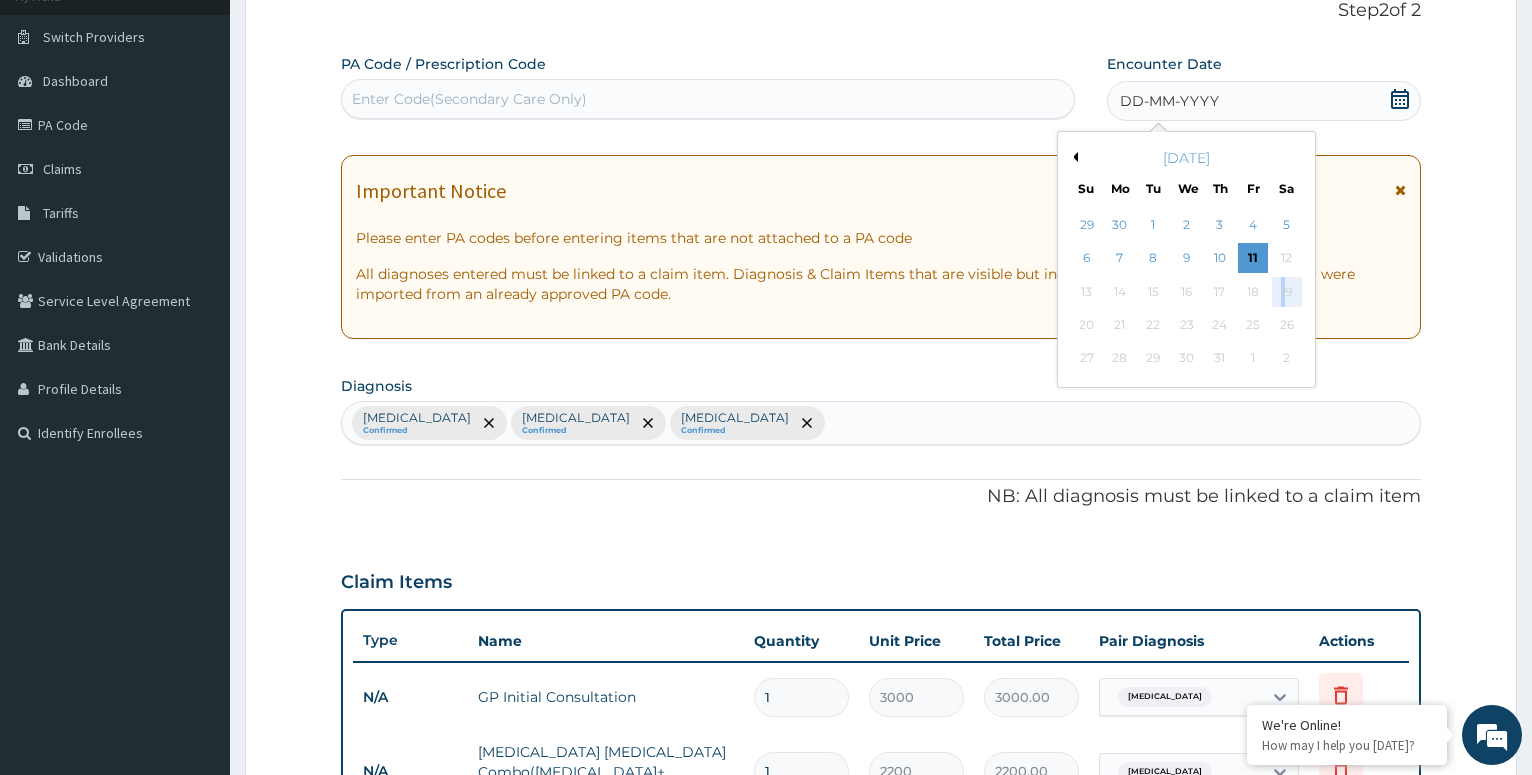 click on "19" at bounding box center [1286, 292] 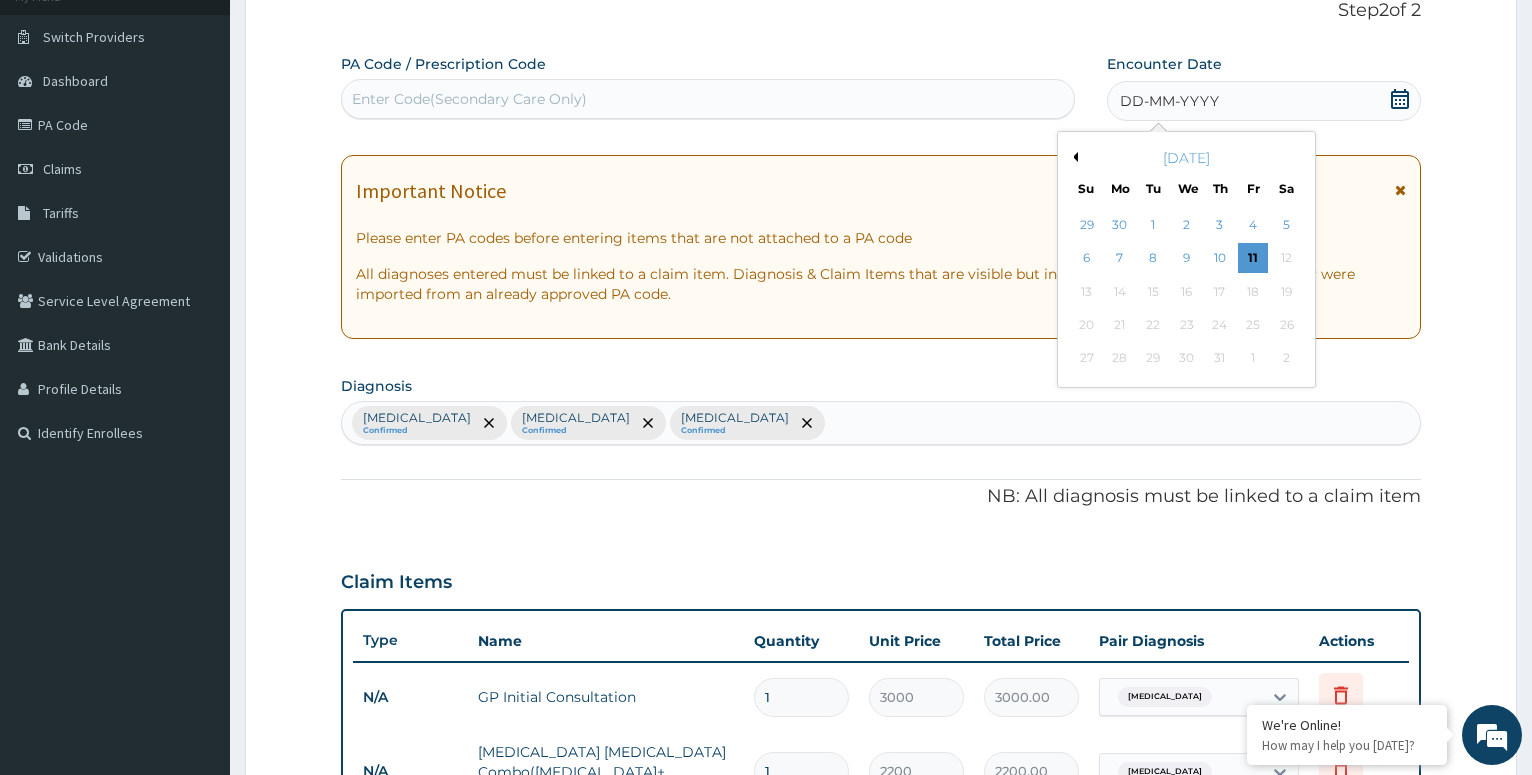click on "Previous Month" at bounding box center [1073, 157] 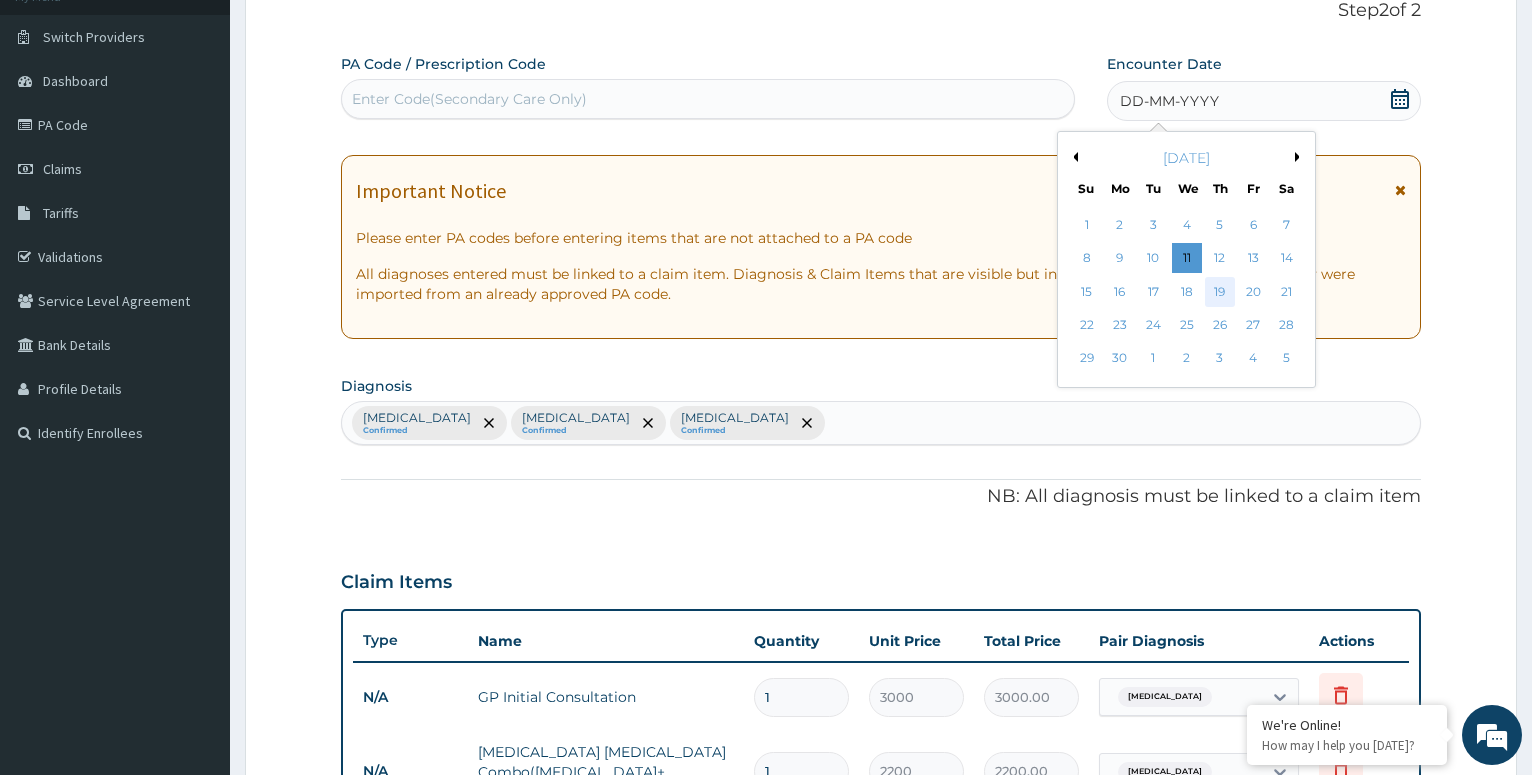 click on "19" at bounding box center [1219, 292] 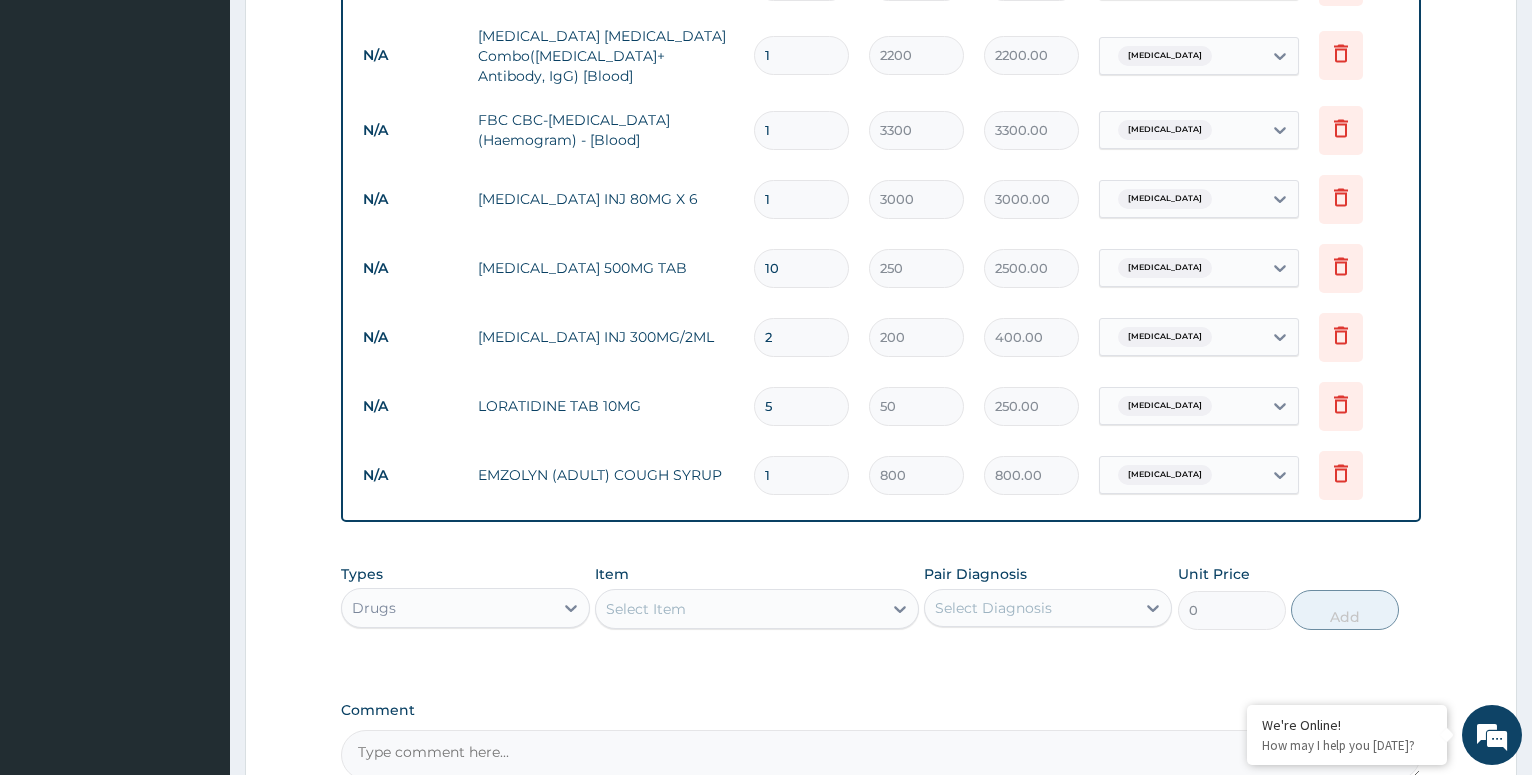 scroll, scrollTop: 1055, scrollLeft: 0, axis: vertical 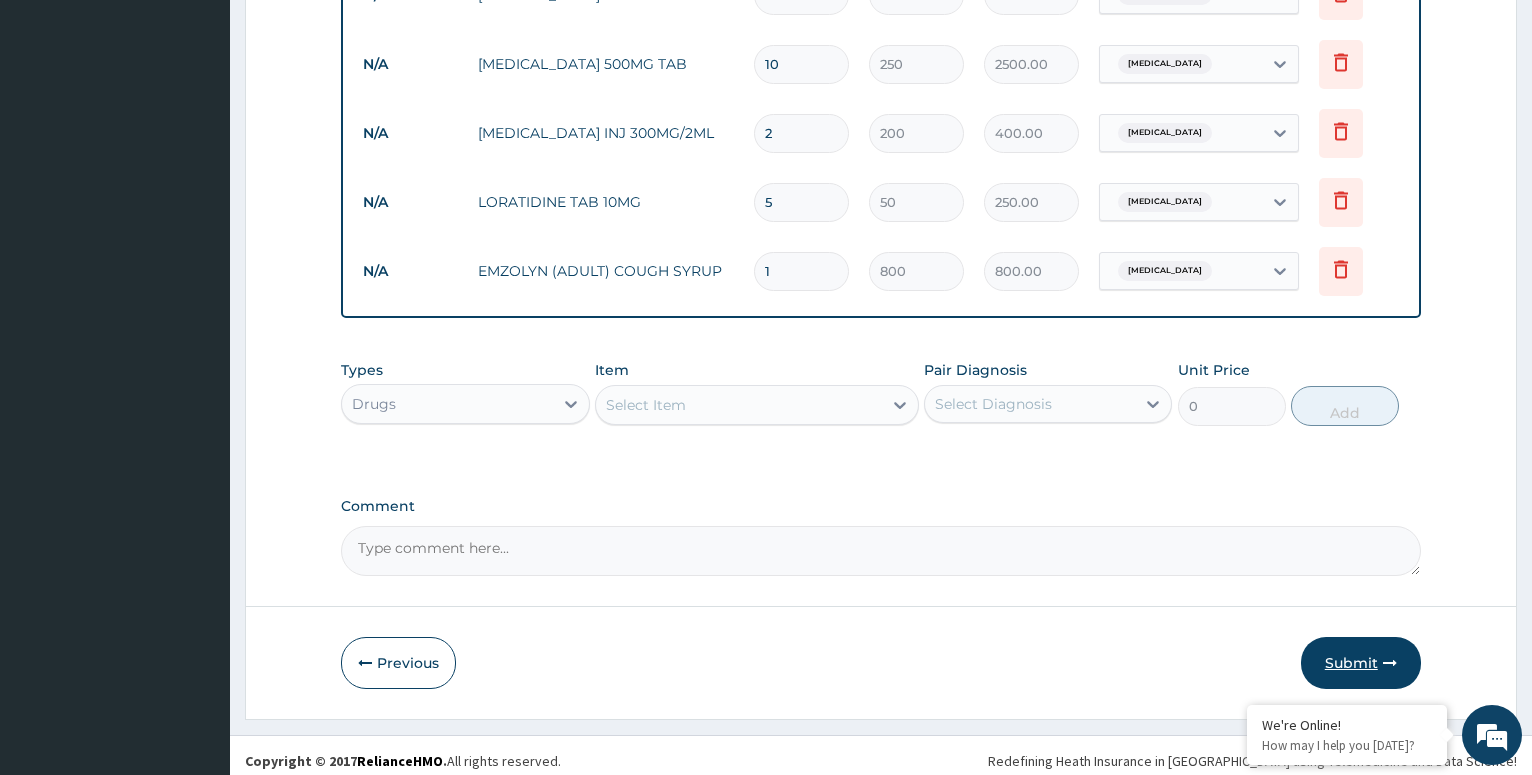 click on "Submit" at bounding box center [1361, 663] 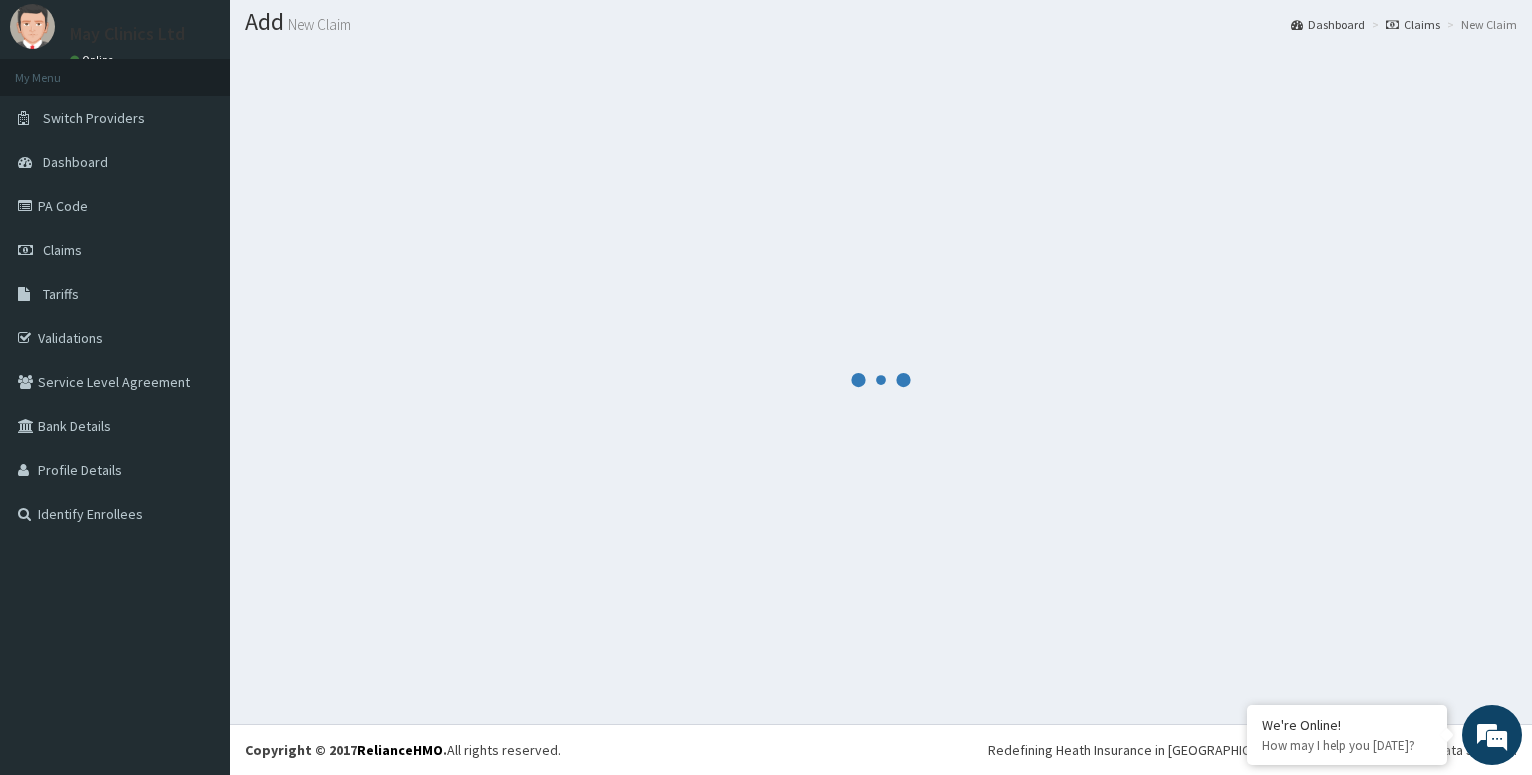 scroll, scrollTop: 56, scrollLeft: 0, axis: vertical 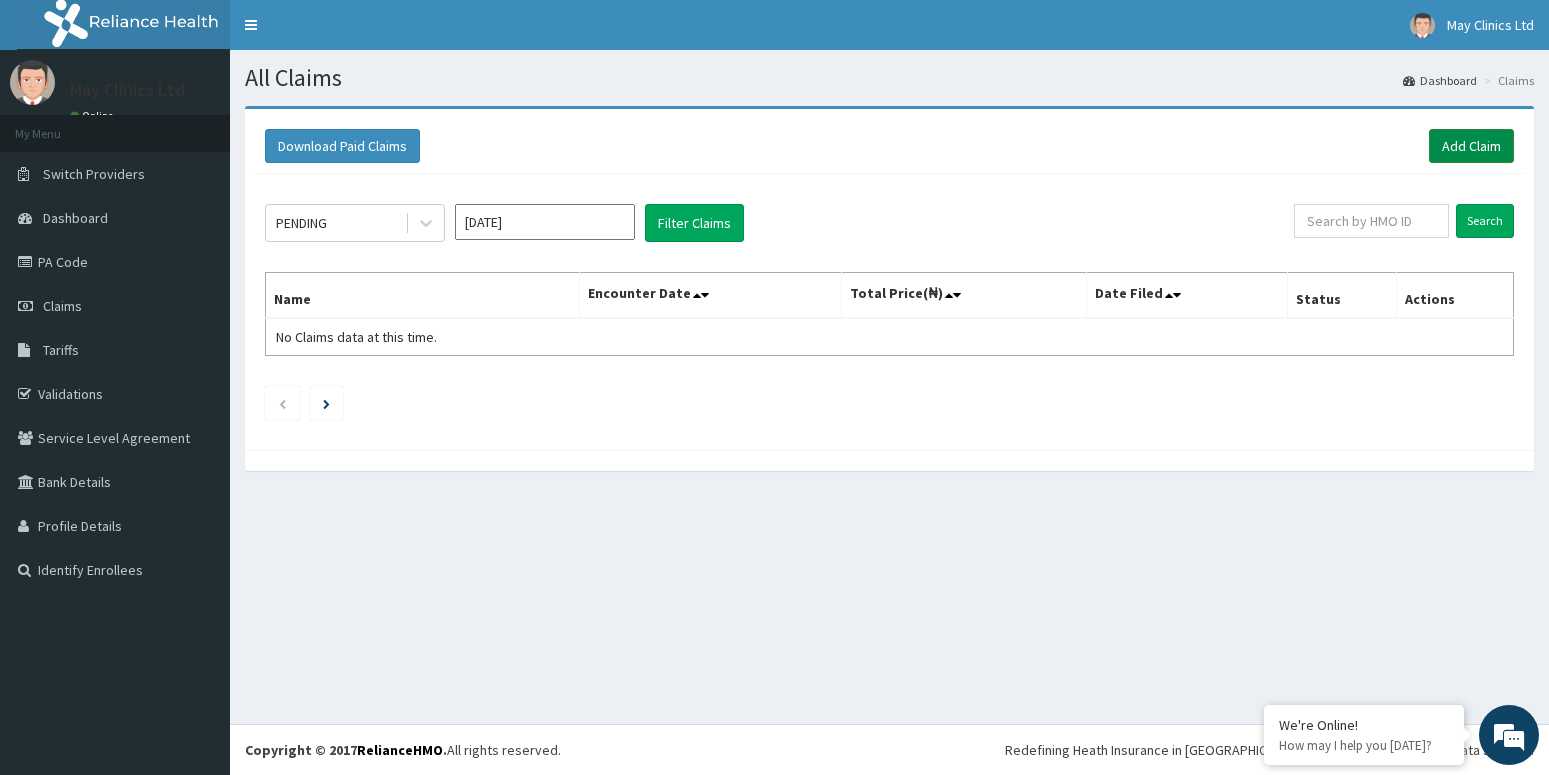 click on "Add Claim" at bounding box center (1471, 146) 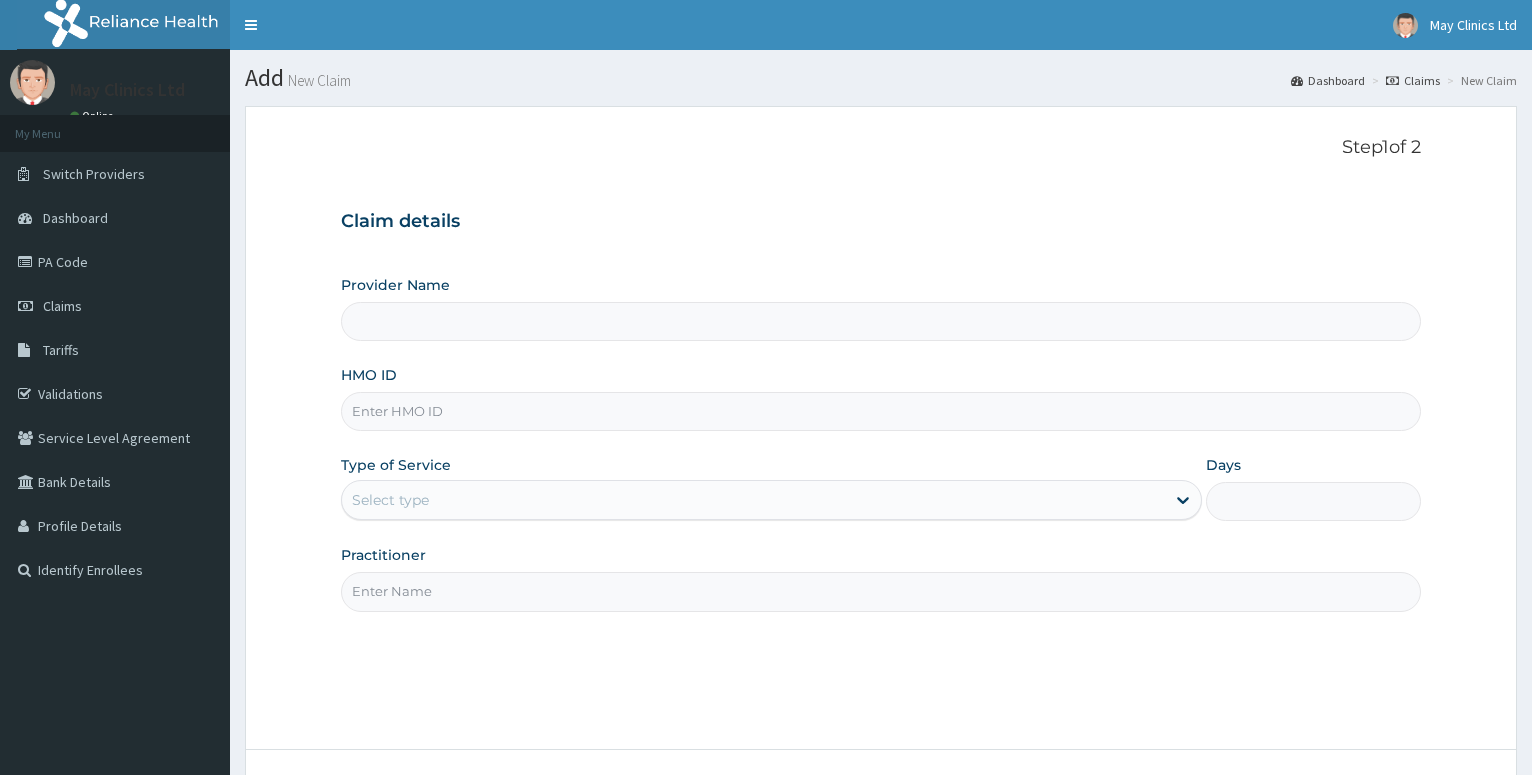 scroll, scrollTop: 0, scrollLeft: 0, axis: both 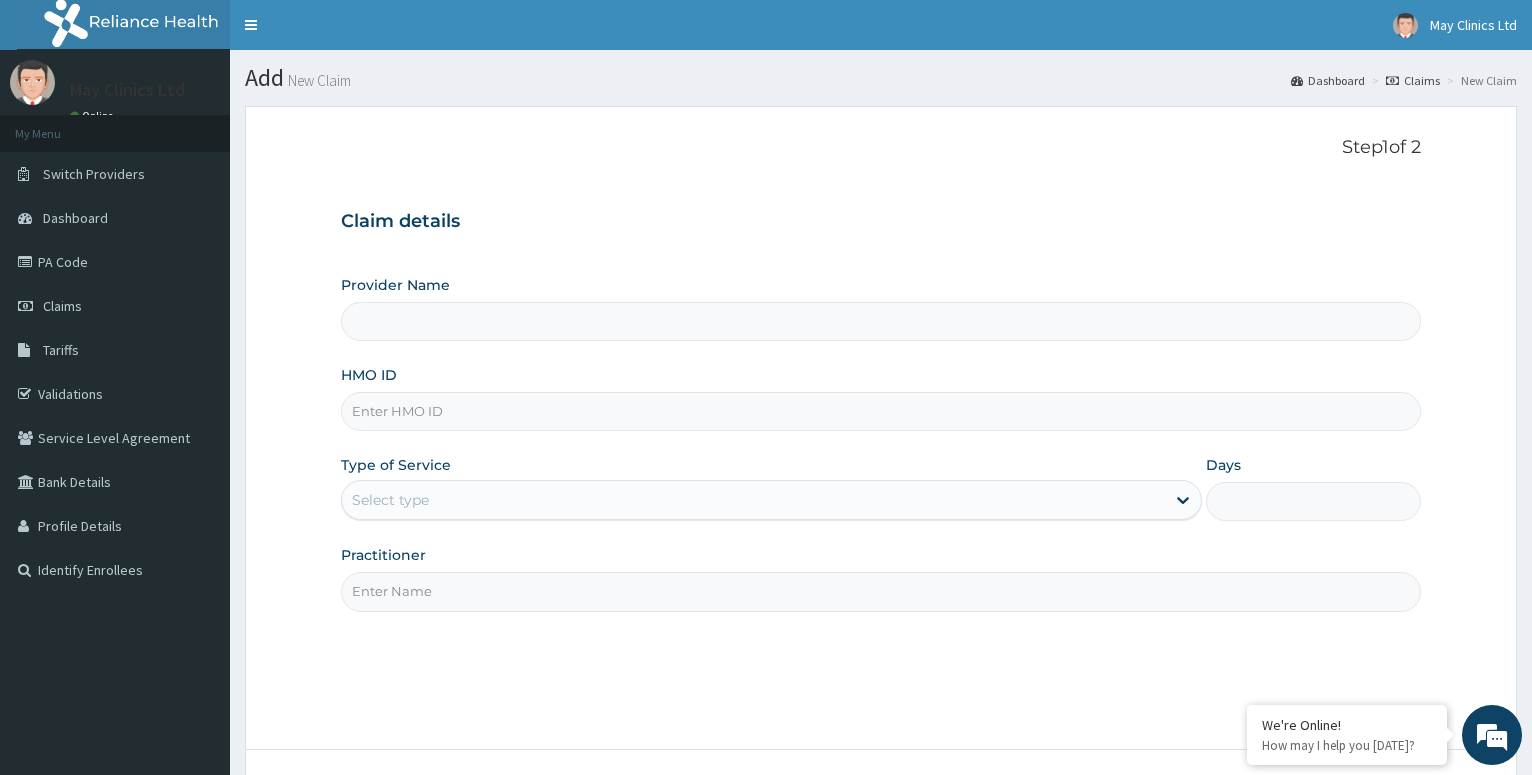 type on "May Clinics Ltd- Ilasamaja" 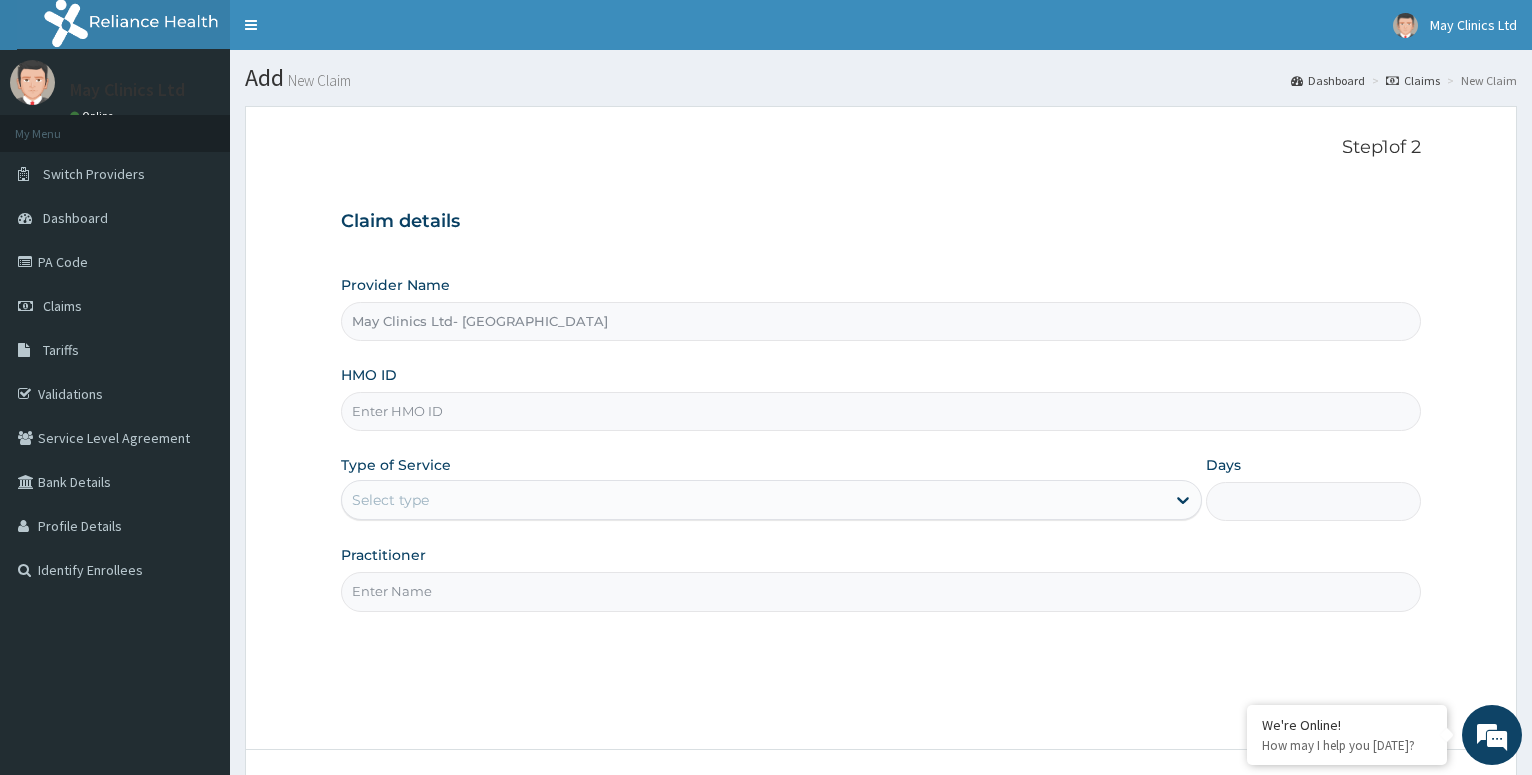scroll, scrollTop: 0, scrollLeft: 0, axis: both 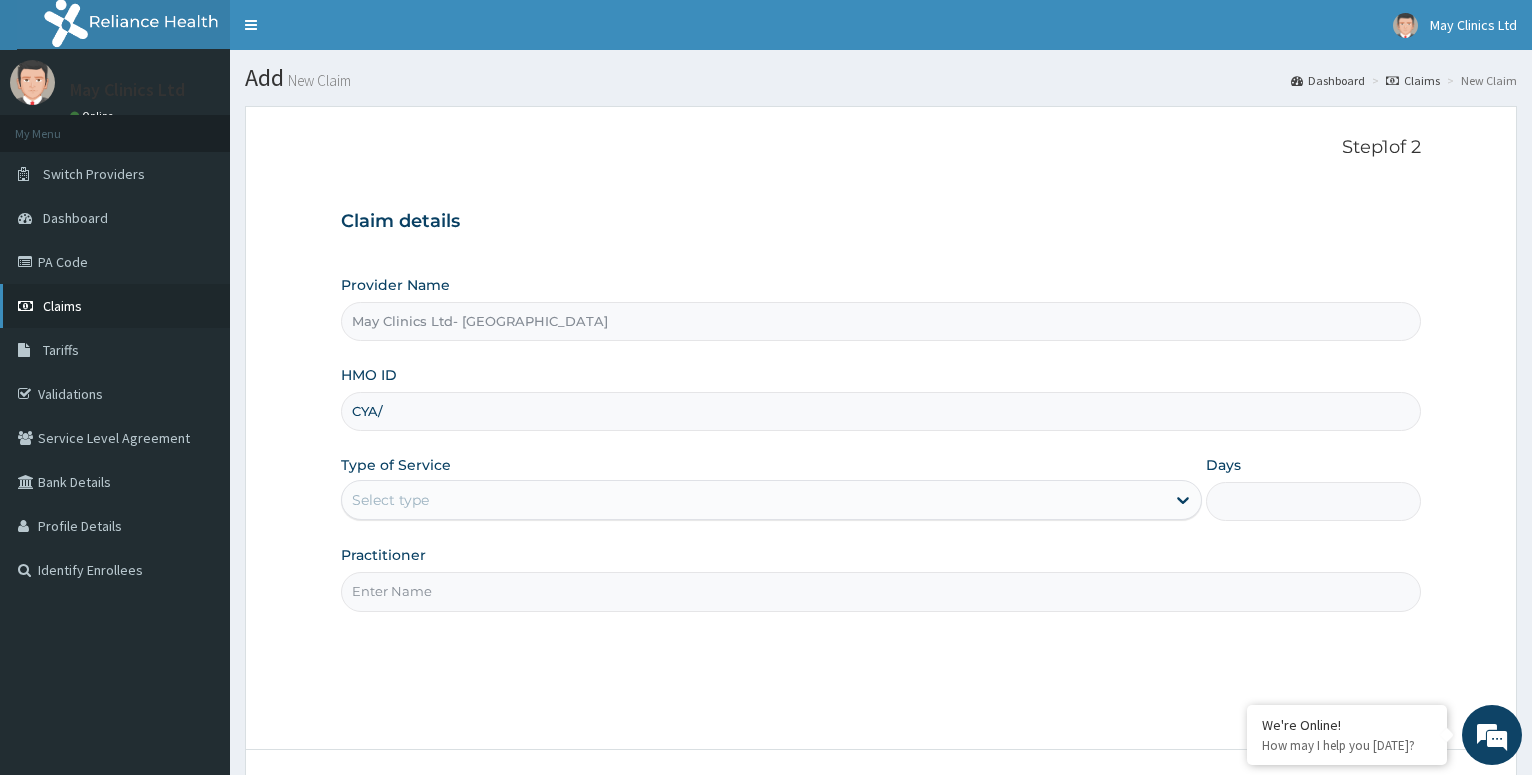 type on "CYA/" 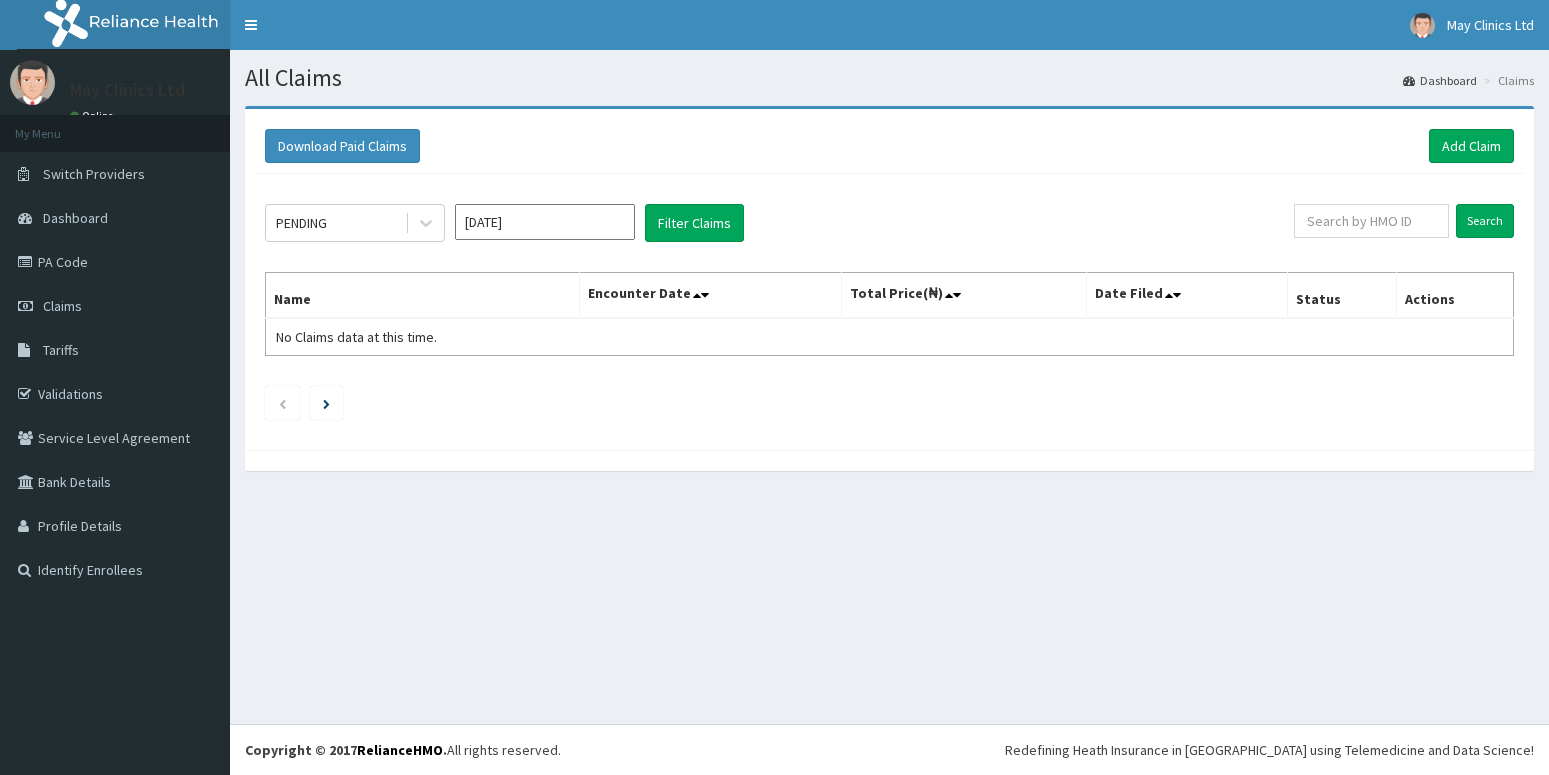 scroll, scrollTop: 0, scrollLeft: 0, axis: both 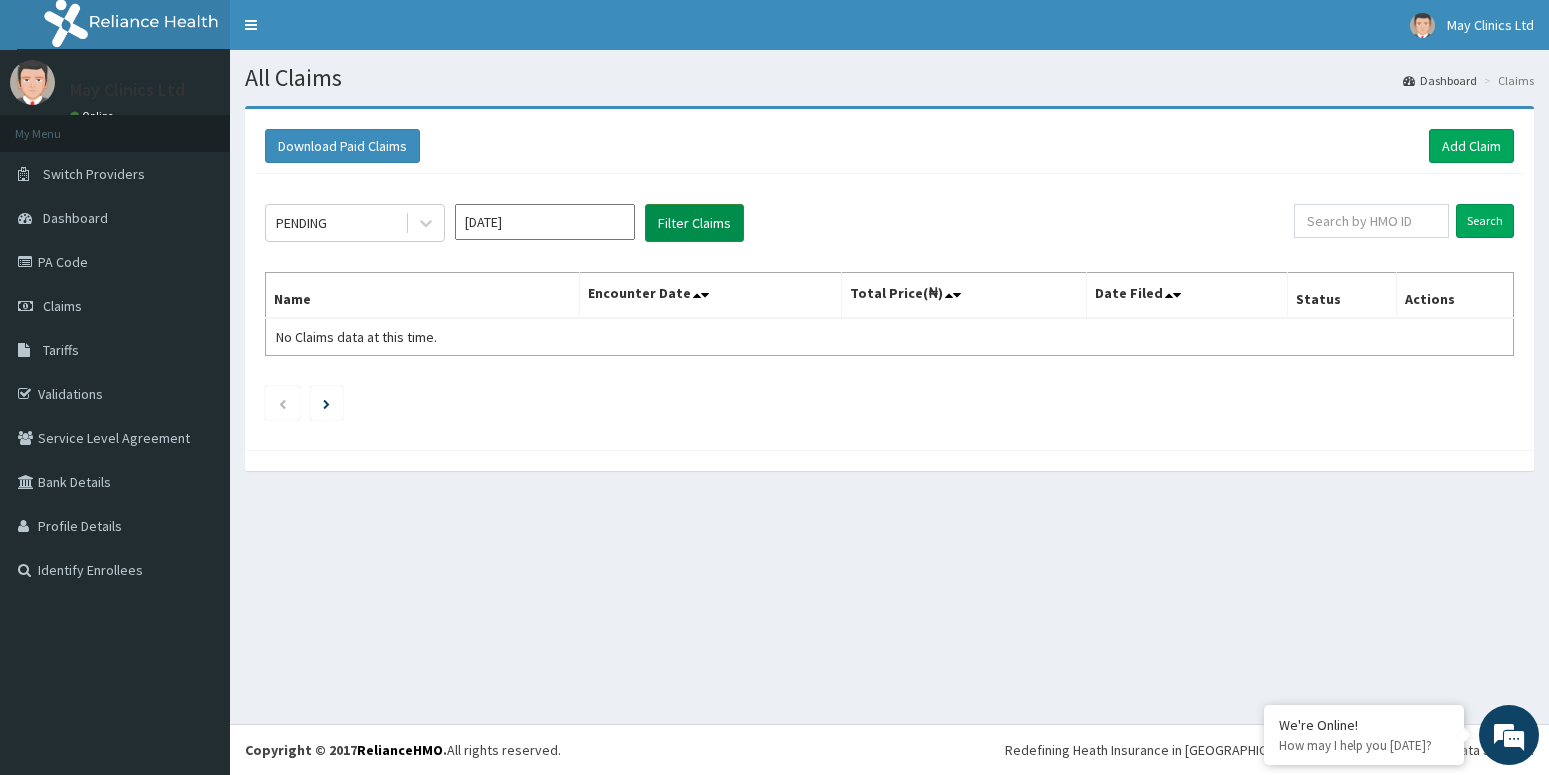 click on "Filter Claims" at bounding box center (694, 223) 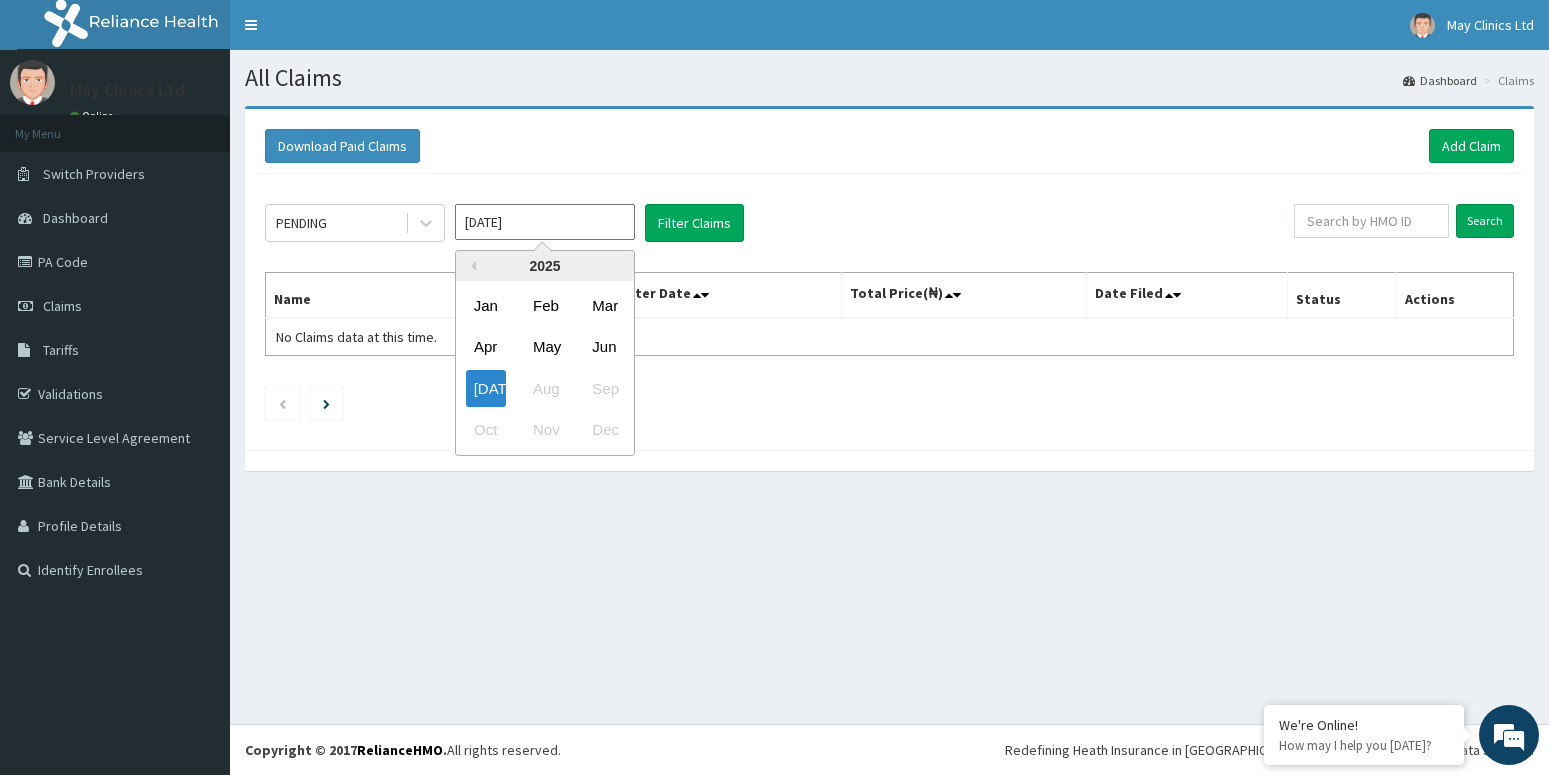 click on "Jul 2025" at bounding box center (545, 222) 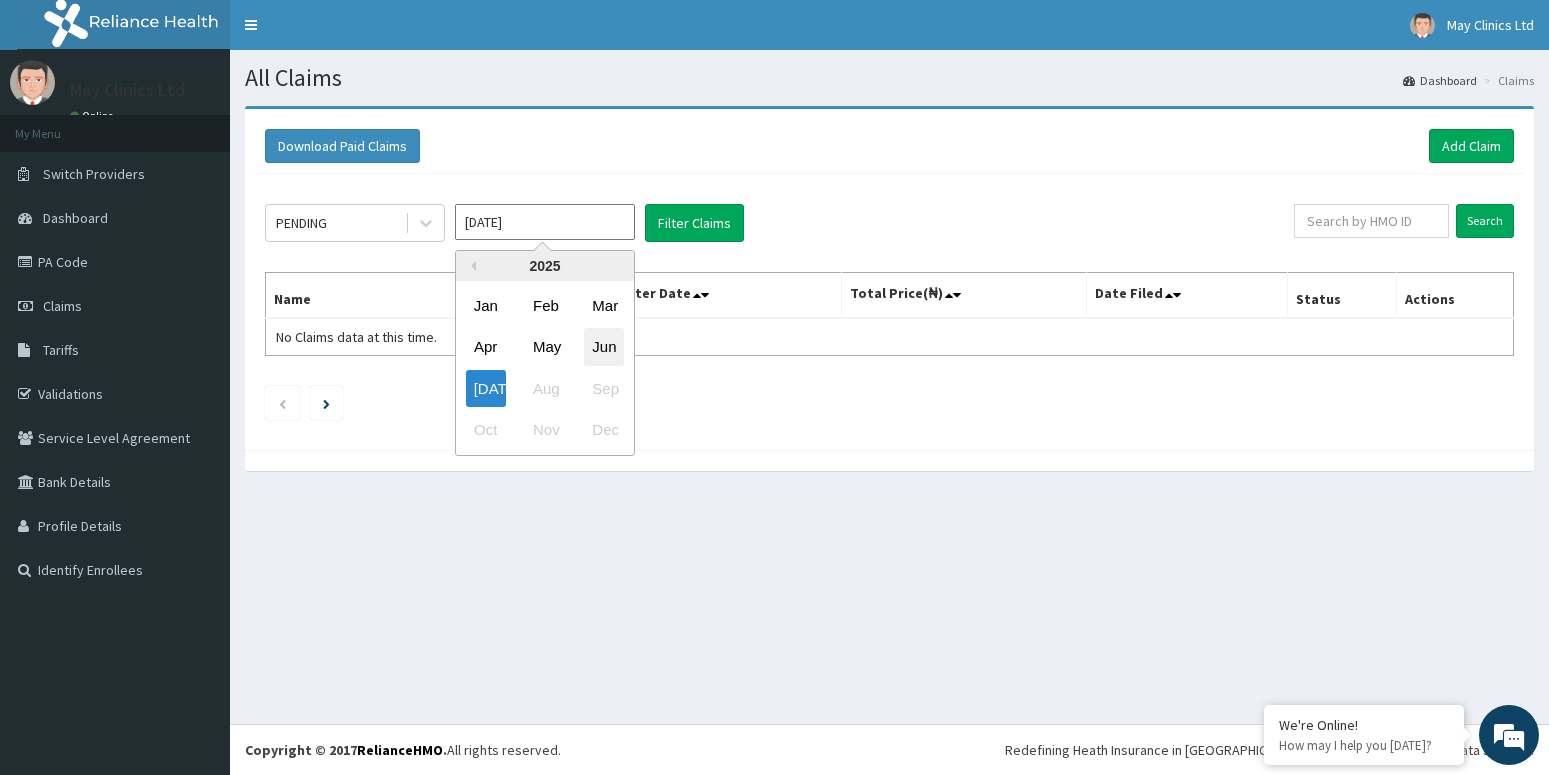 click on "Jun" at bounding box center [604, 347] 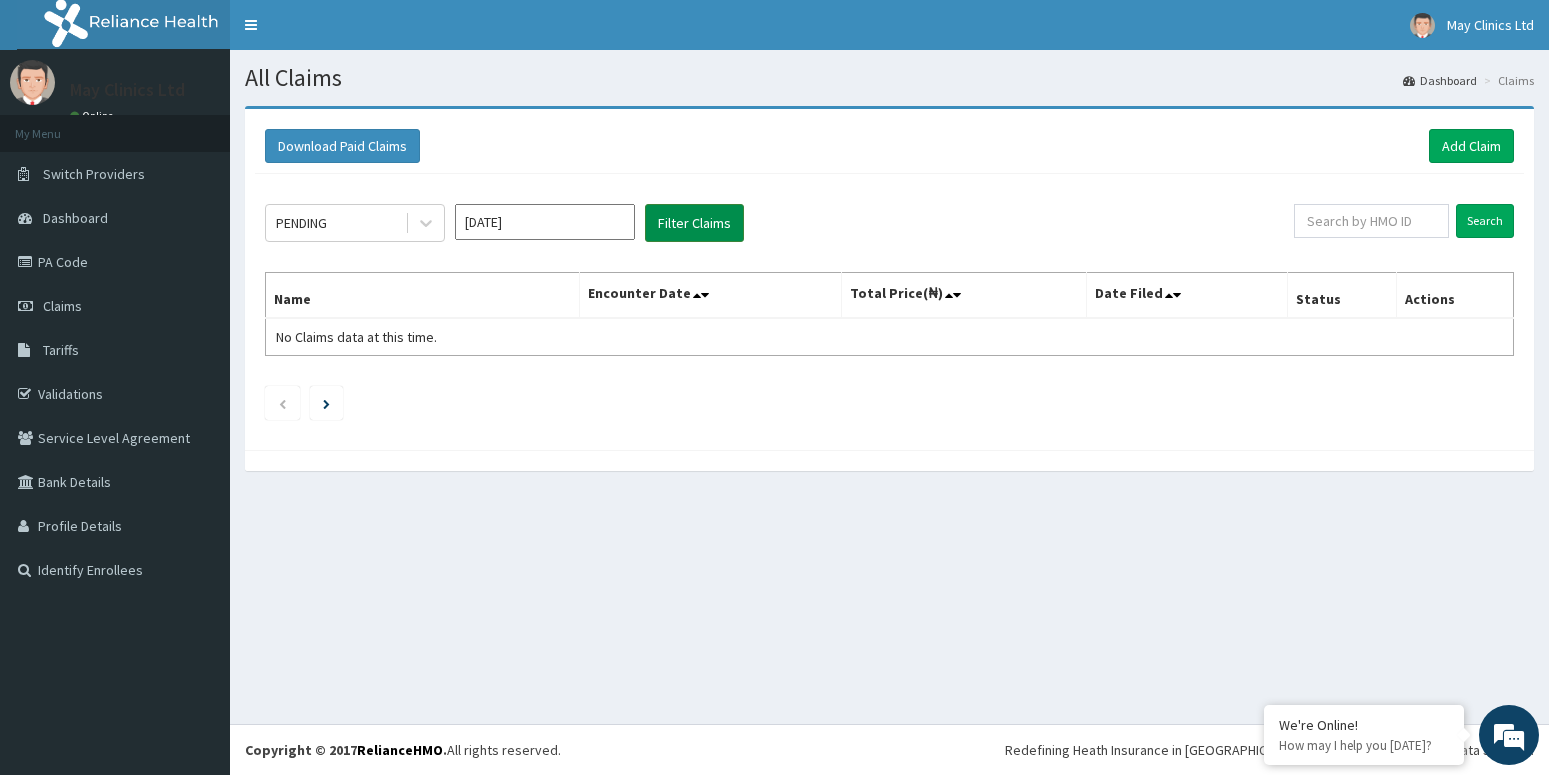 click on "Filter Claims" at bounding box center [694, 223] 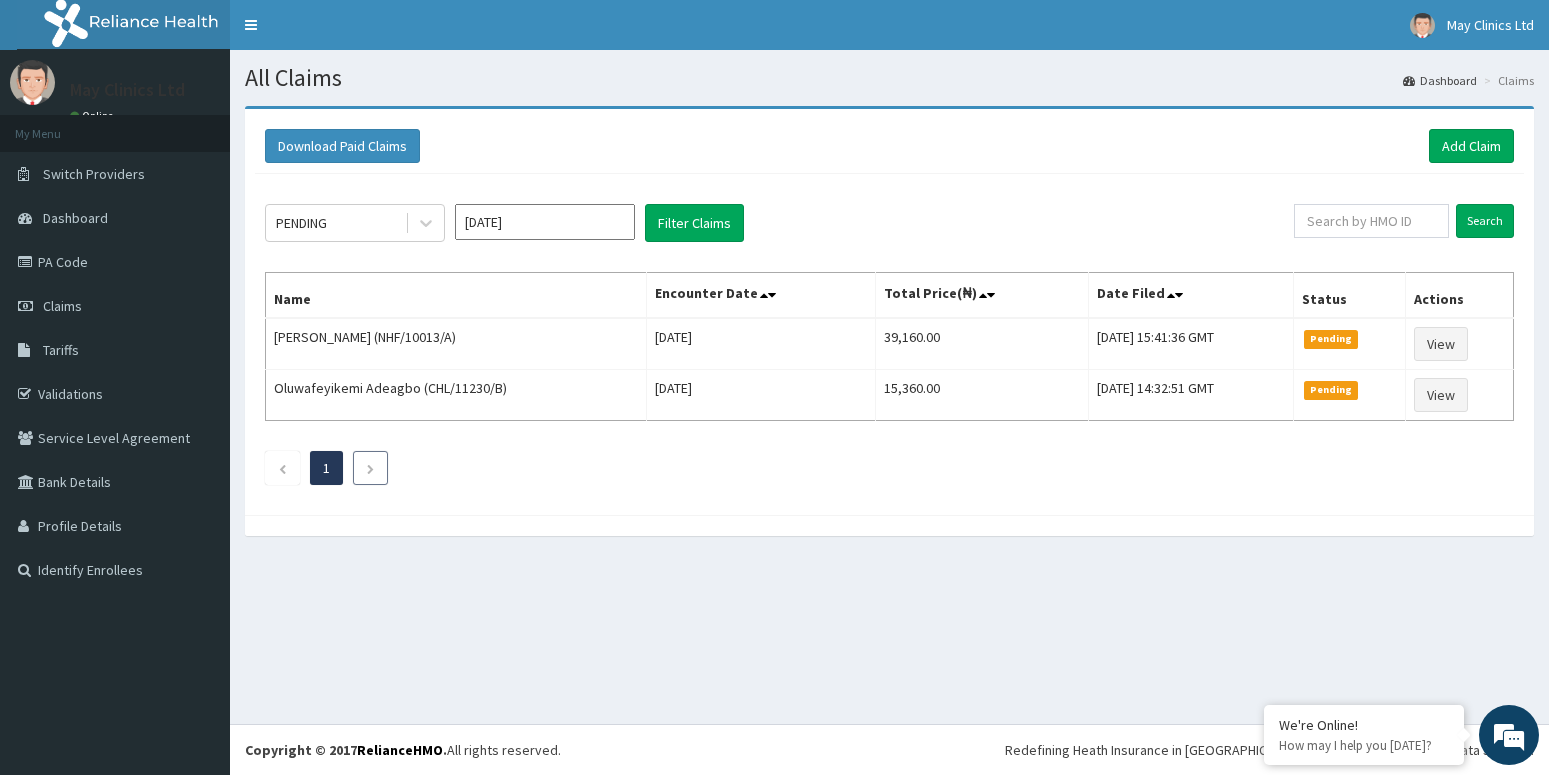 click at bounding box center (370, 468) 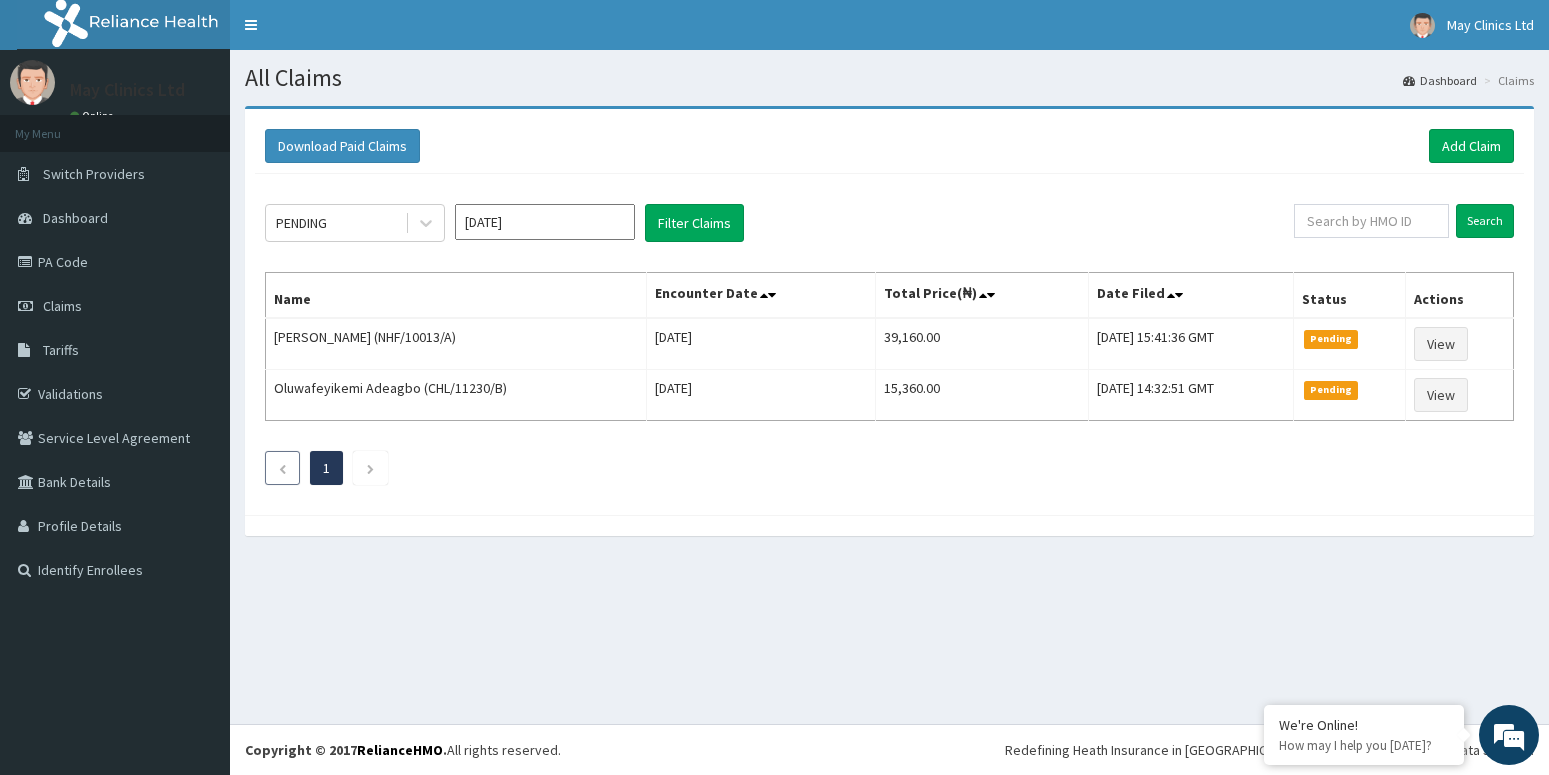 click at bounding box center [282, 469] 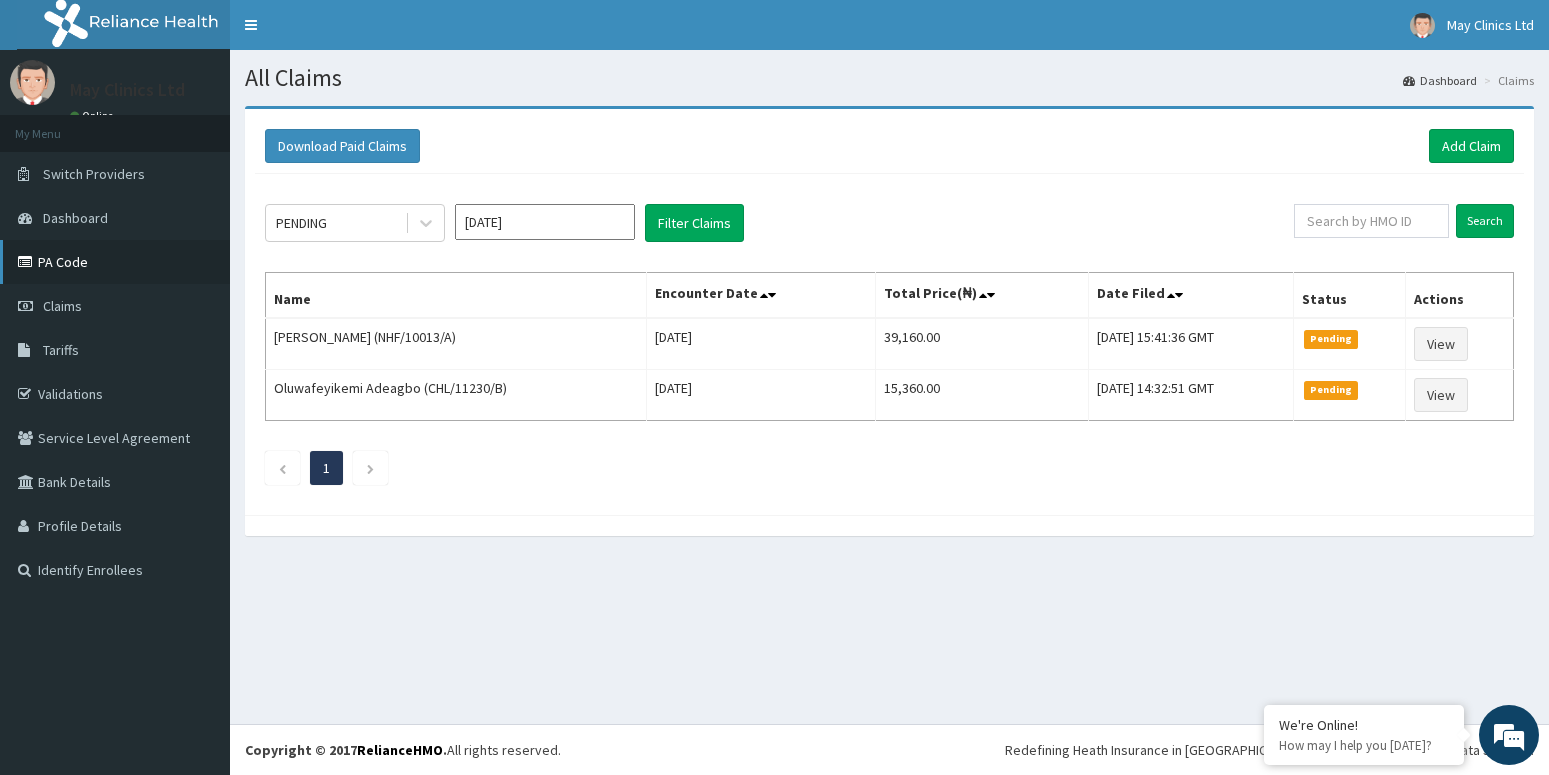 click on "PA Code" at bounding box center [115, 262] 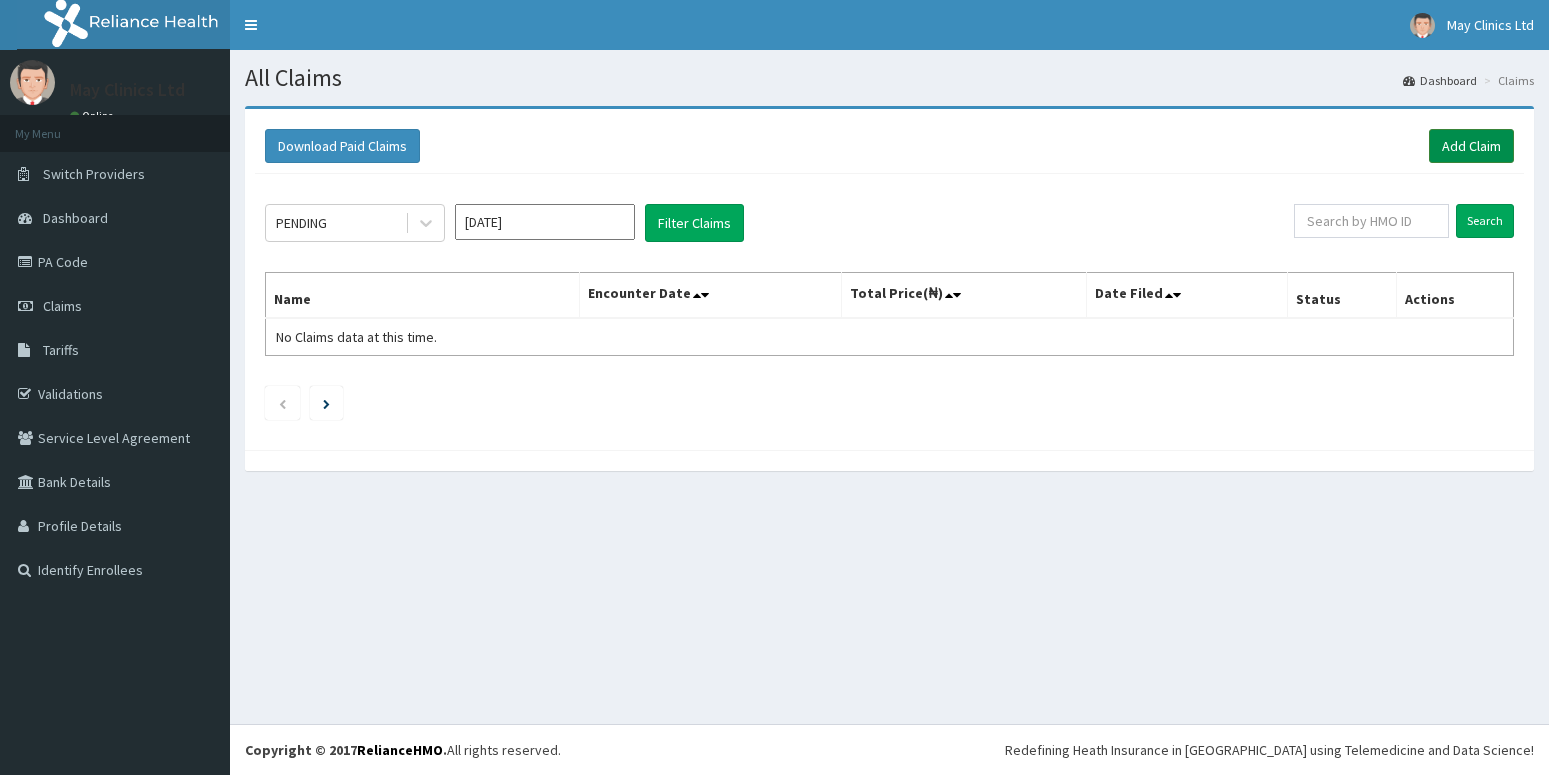 scroll, scrollTop: 0, scrollLeft: 0, axis: both 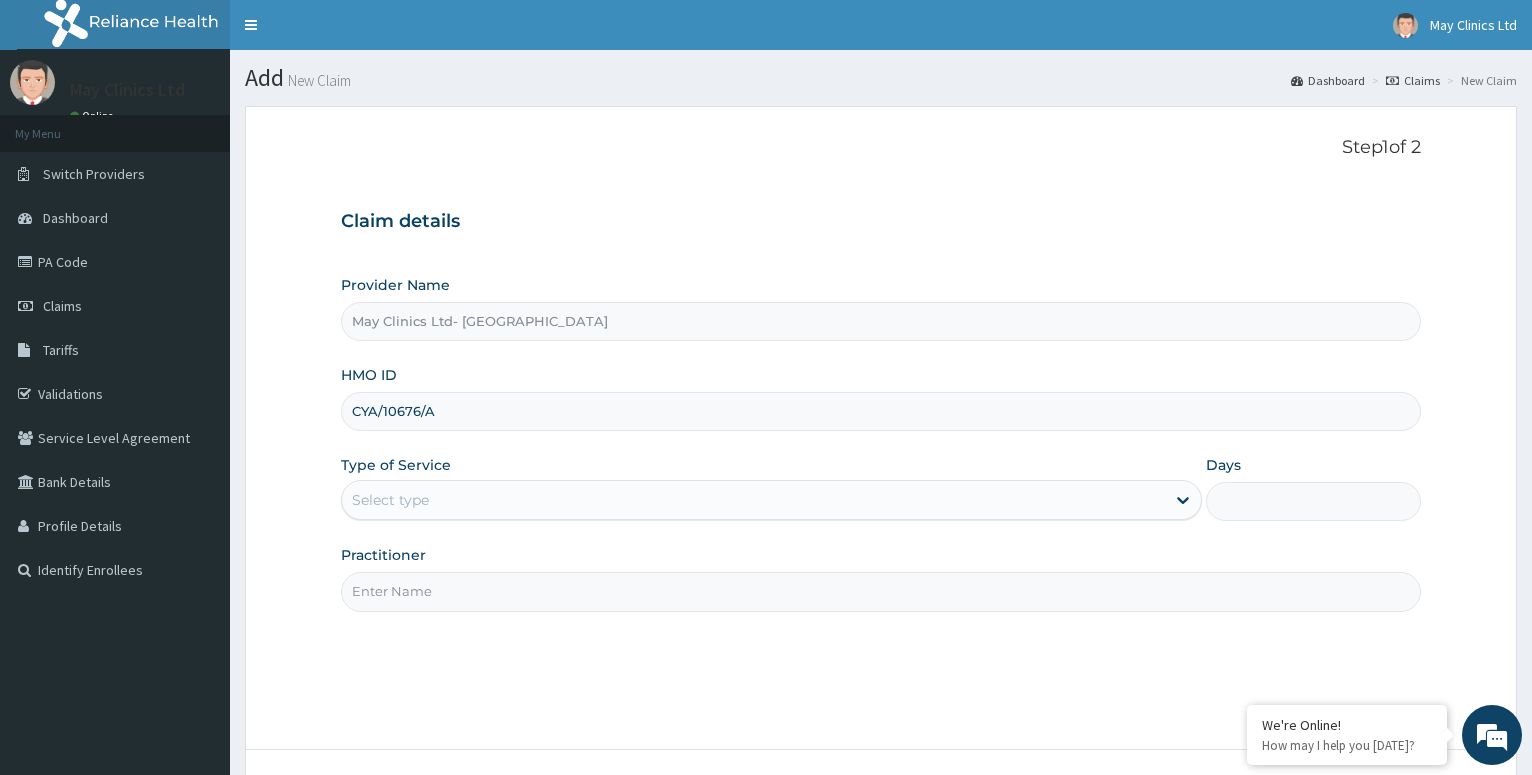 type on "CYA/10676/A" 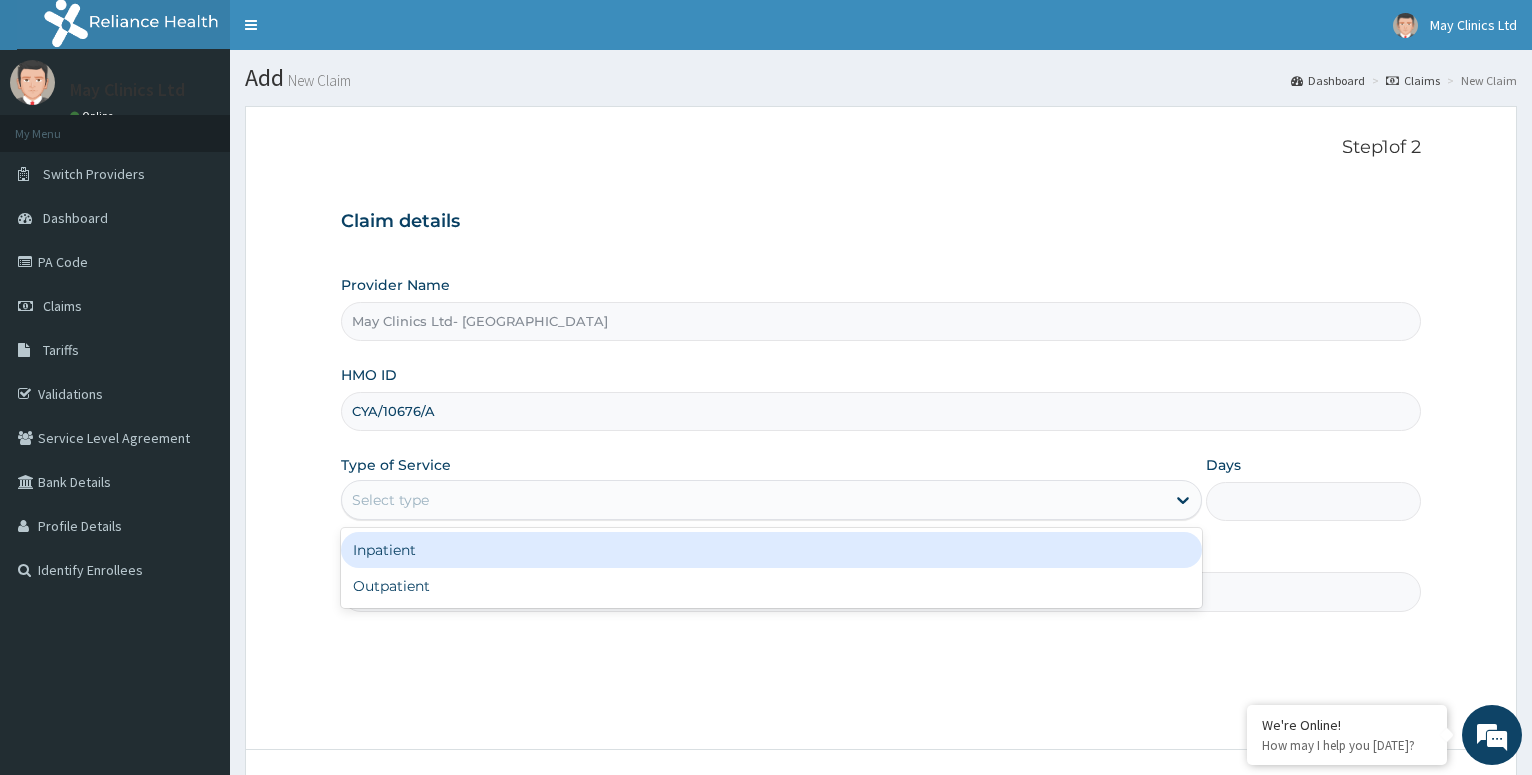 click on "Select type" at bounding box center [753, 500] 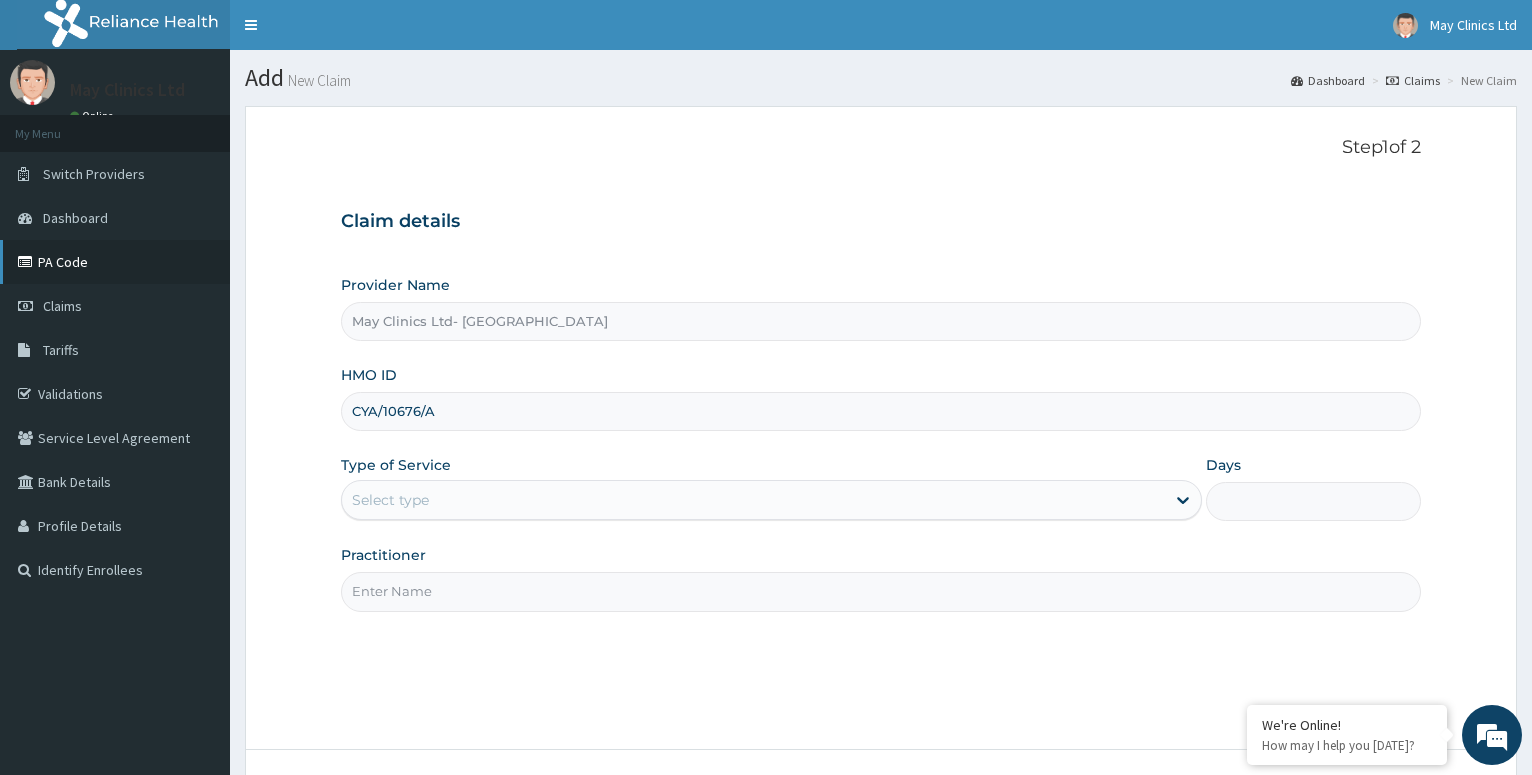 click on "PA Code" at bounding box center [115, 262] 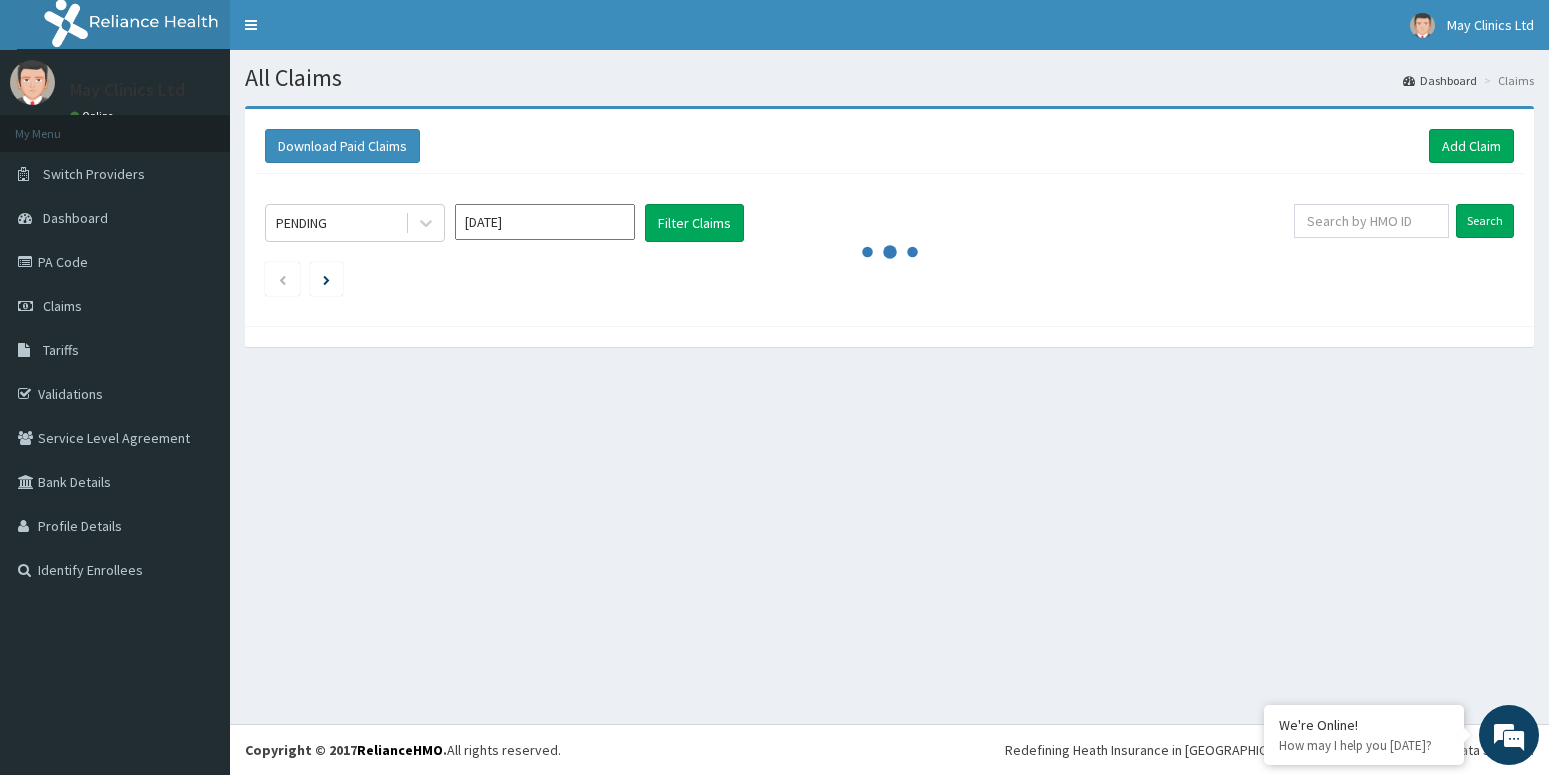scroll, scrollTop: 0, scrollLeft: 0, axis: both 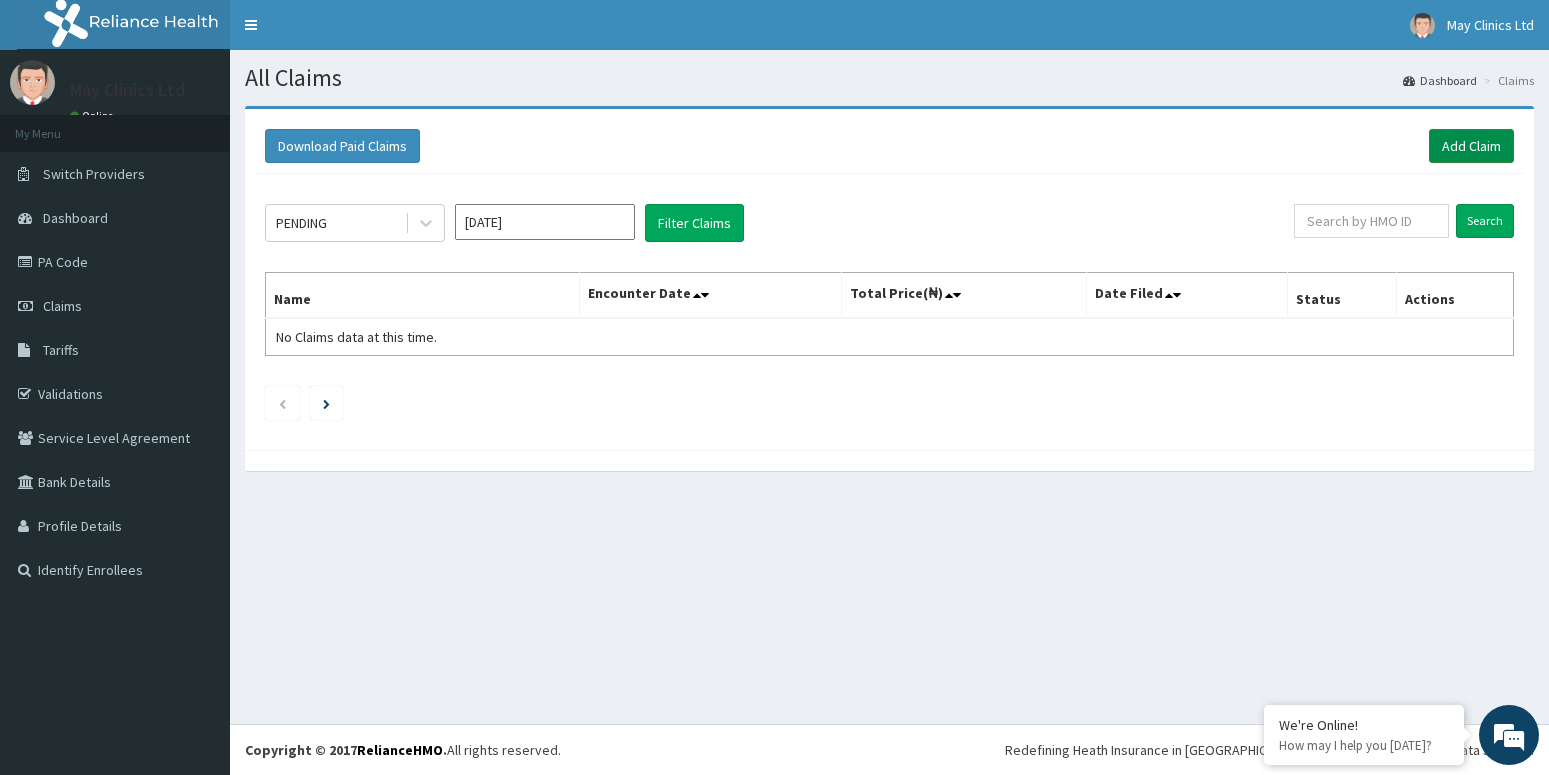 click on "Add Claim" at bounding box center [1471, 146] 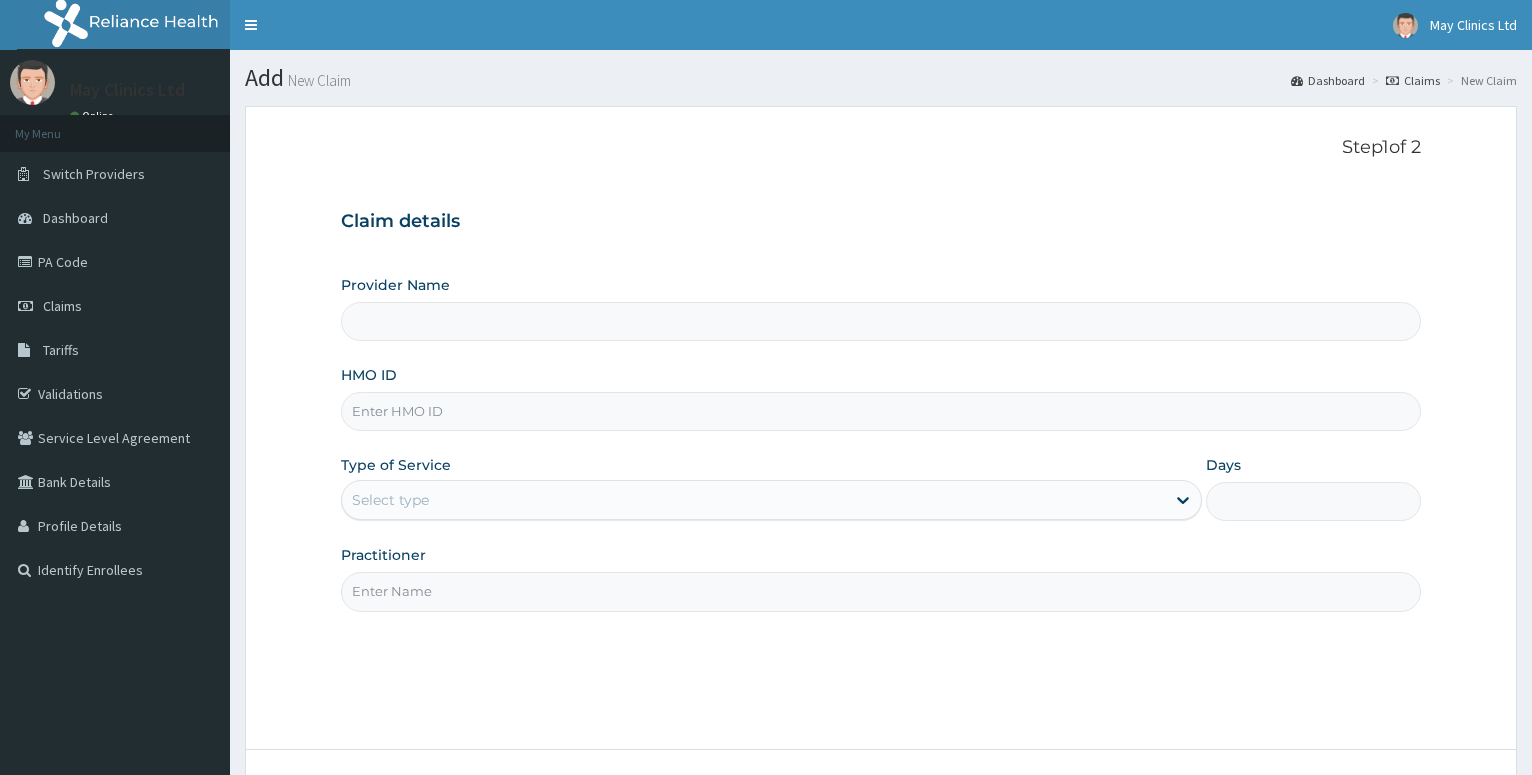 scroll, scrollTop: 0, scrollLeft: 0, axis: both 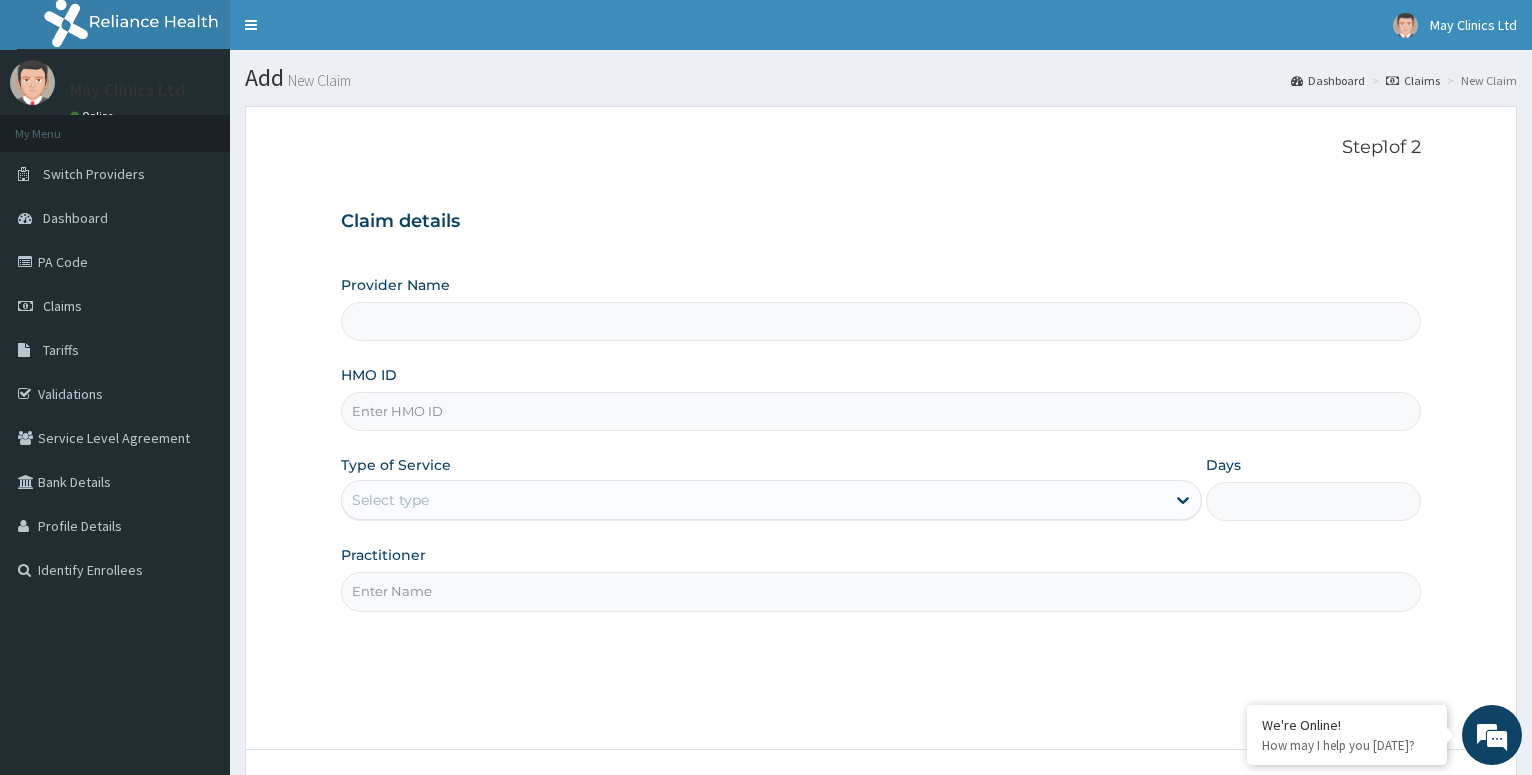 type on "May Clinics Ltd- [GEOGRAPHIC_DATA]" 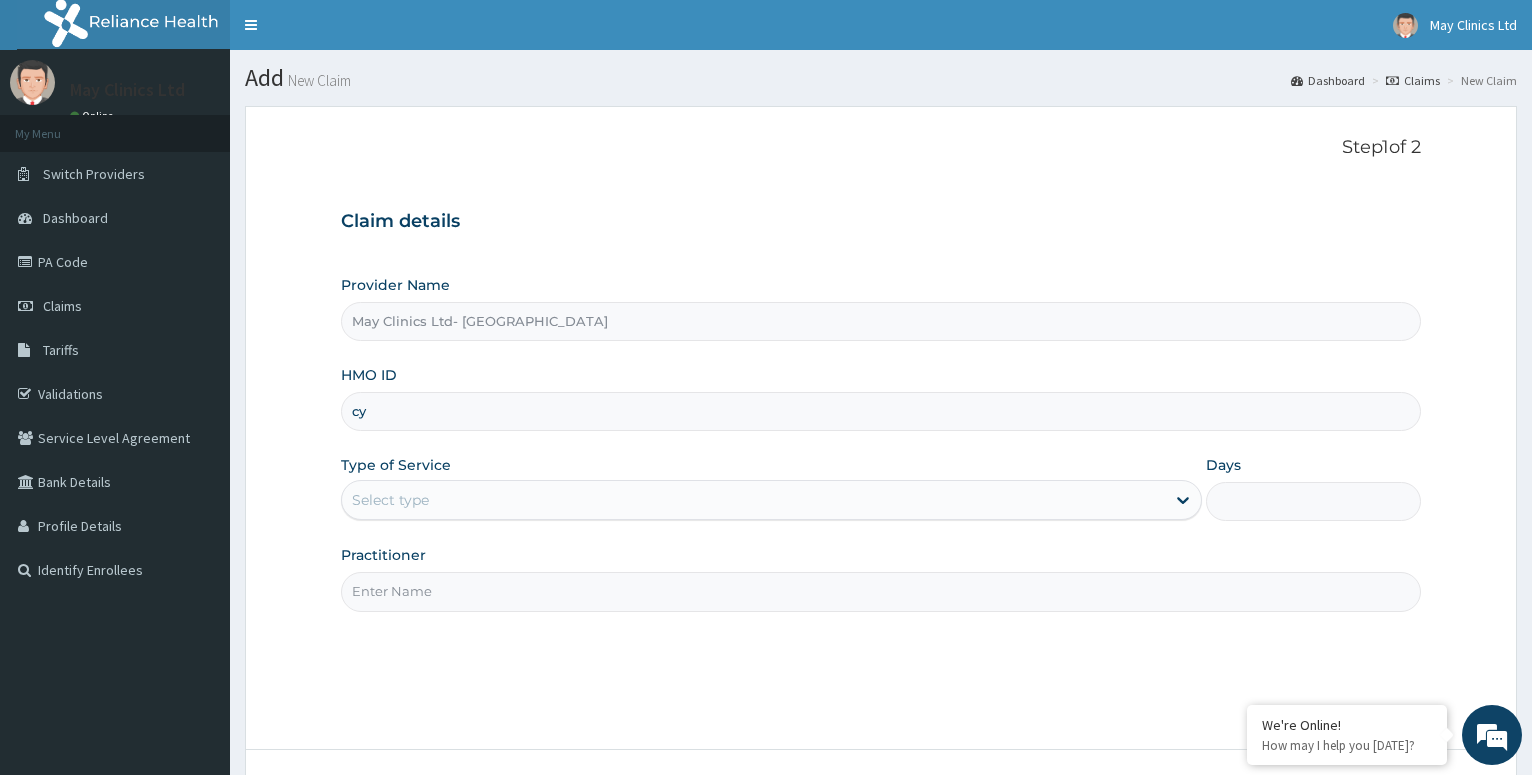 type on "c" 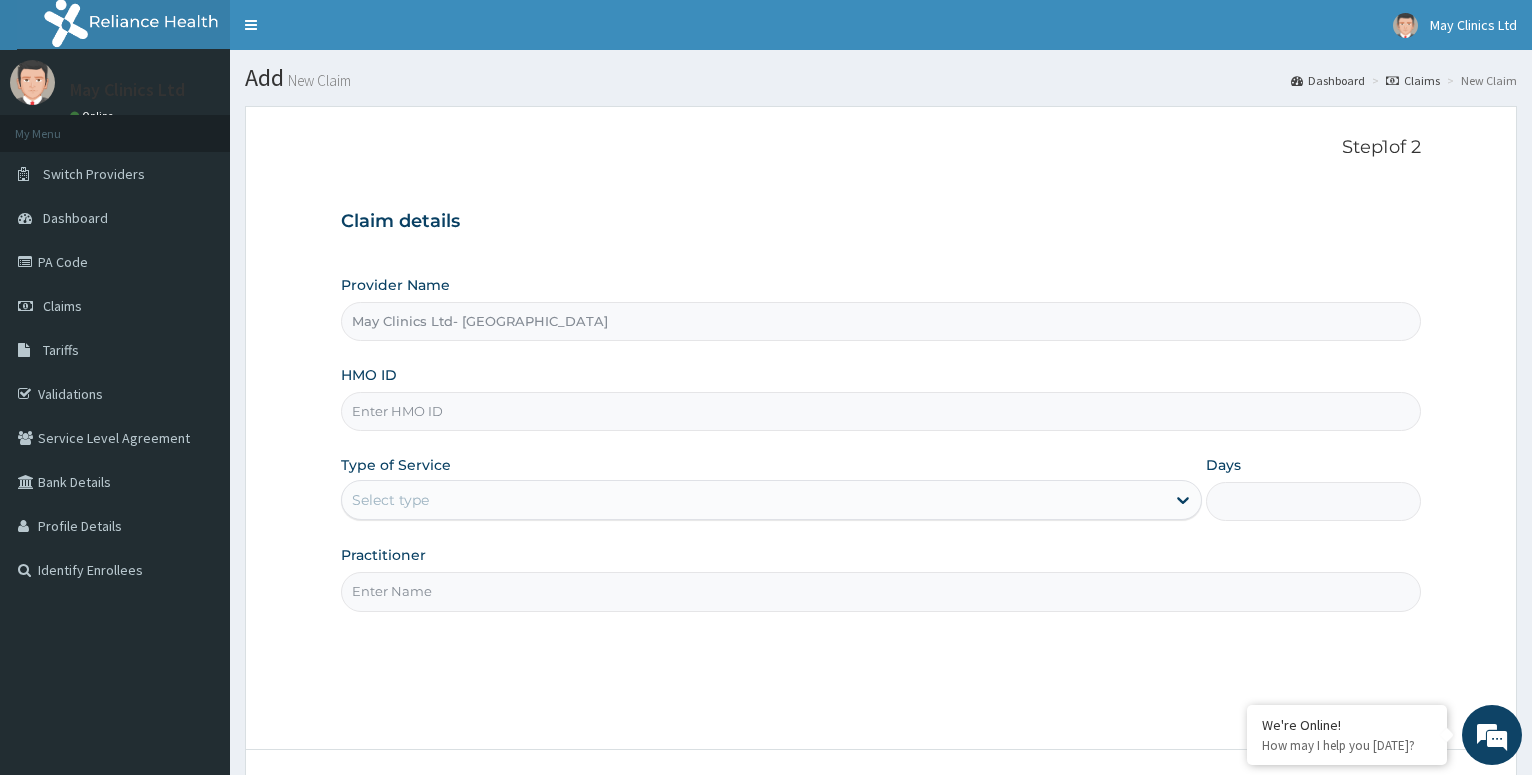 scroll, scrollTop: 0, scrollLeft: 0, axis: both 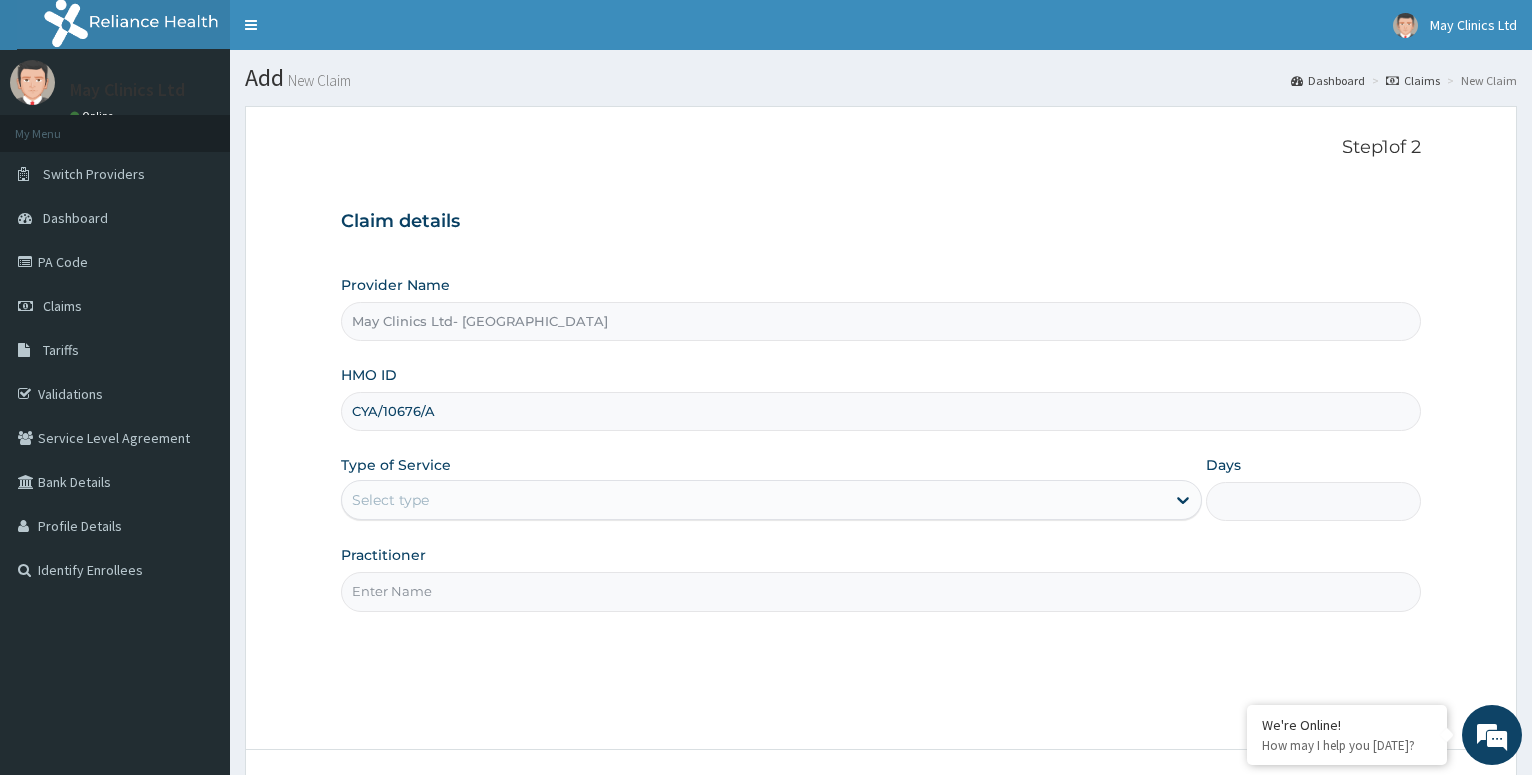 type on "CYA/10676/A" 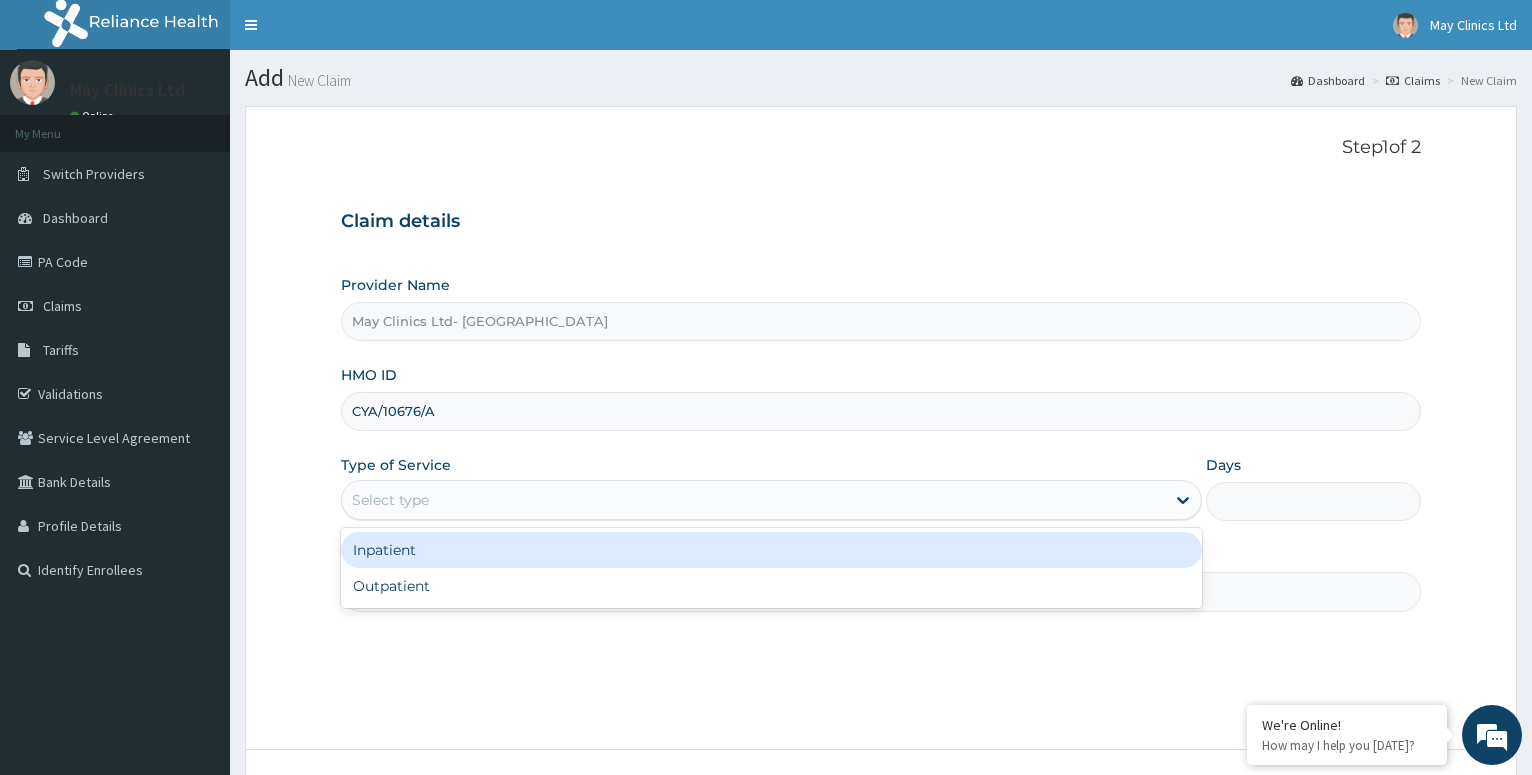 click on "Select type" at bounding box center [753, 500] 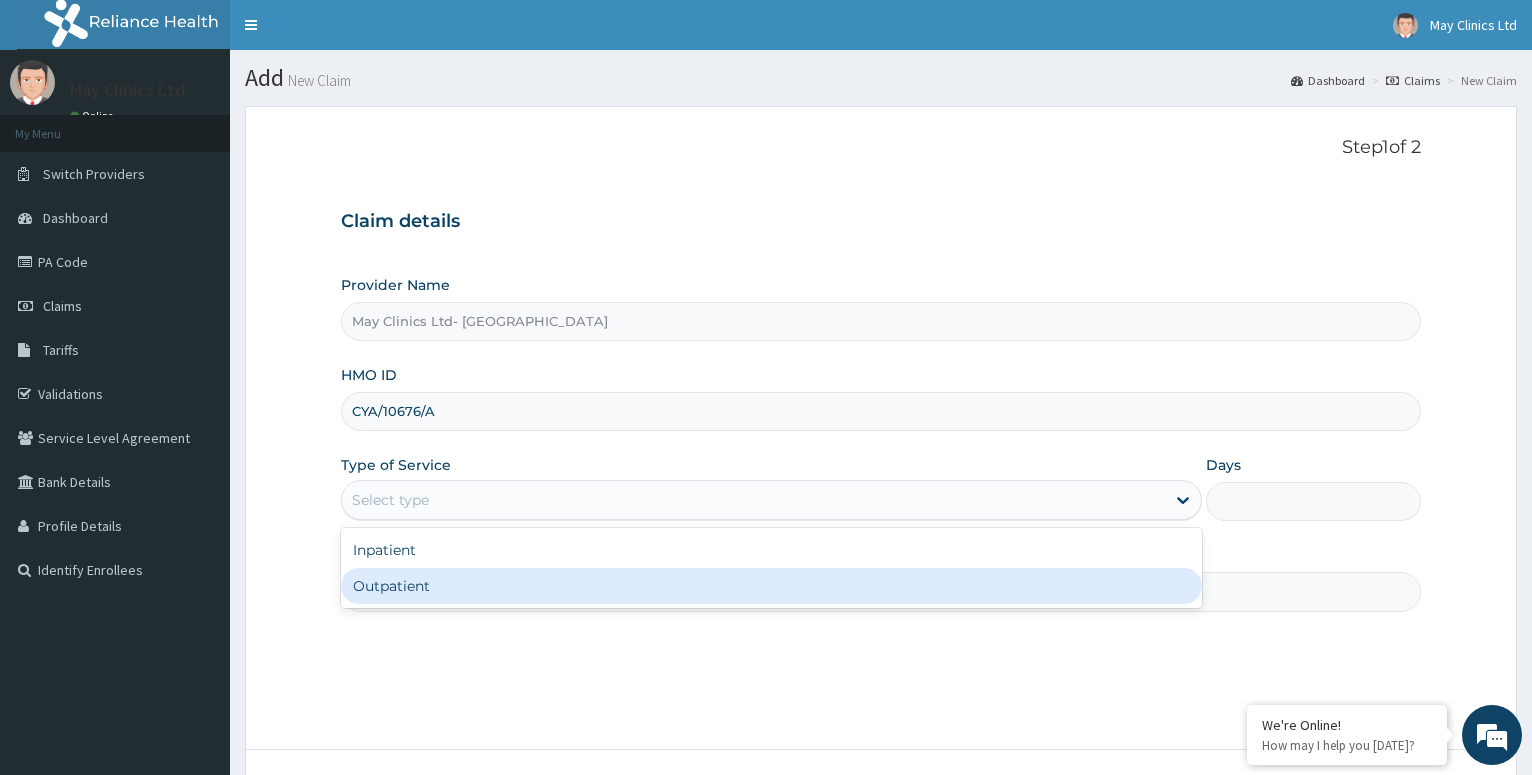 click on "Outpatient" at bounding box center [771, 586] 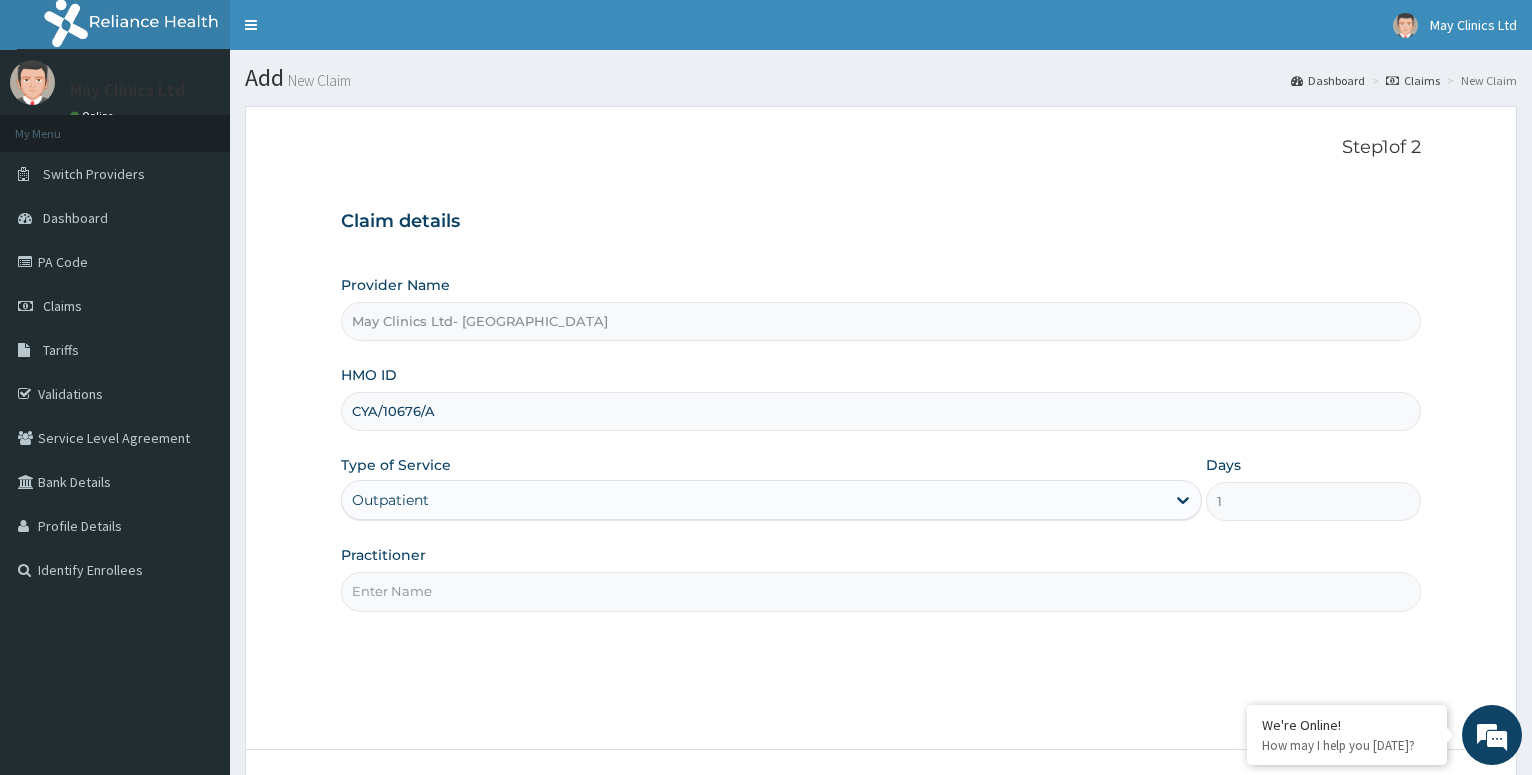 click on "Practitioner" at bounding box center [881, 591] 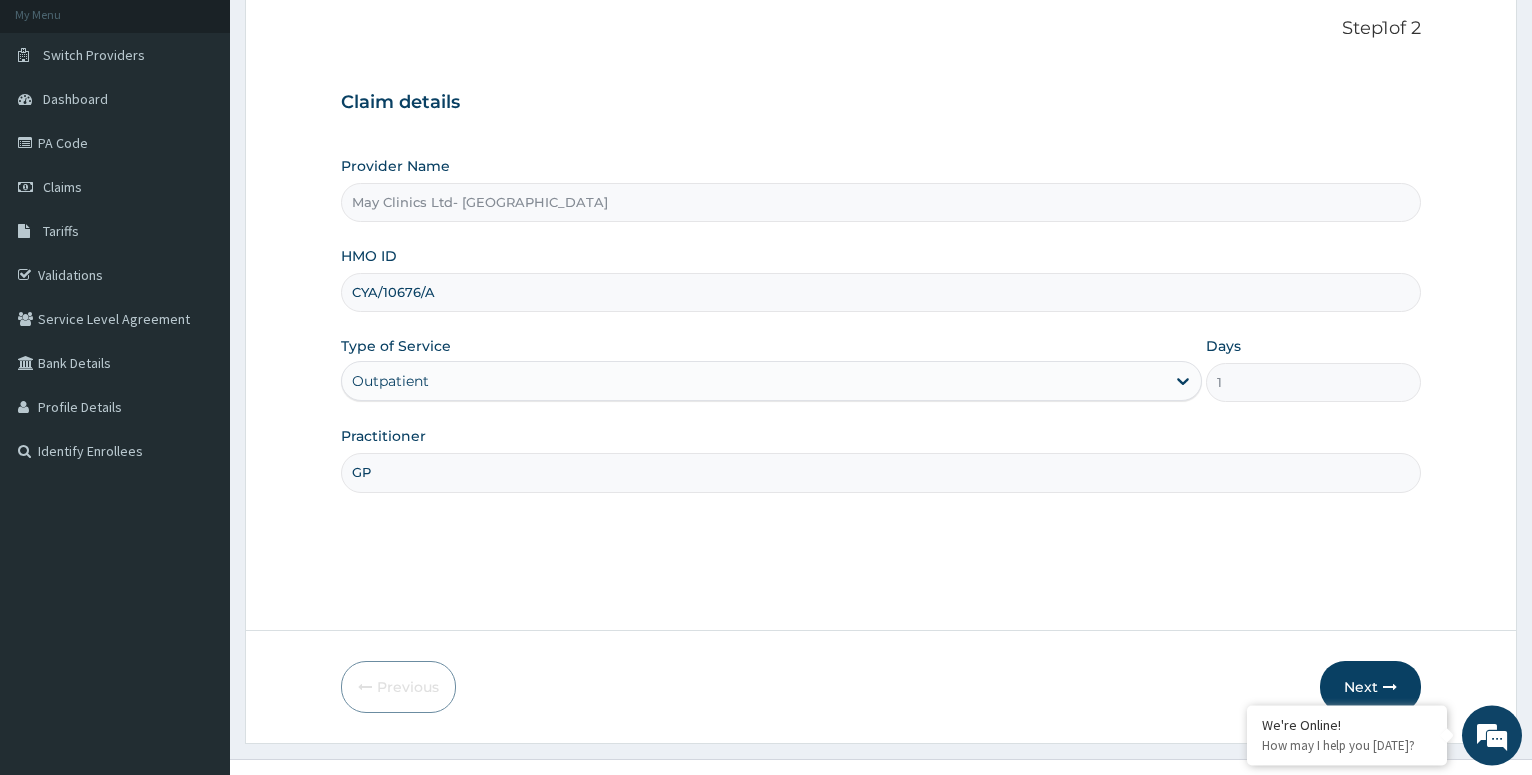 scroll, scrollTop: 154, scrollLeft: 0, axis: vertical 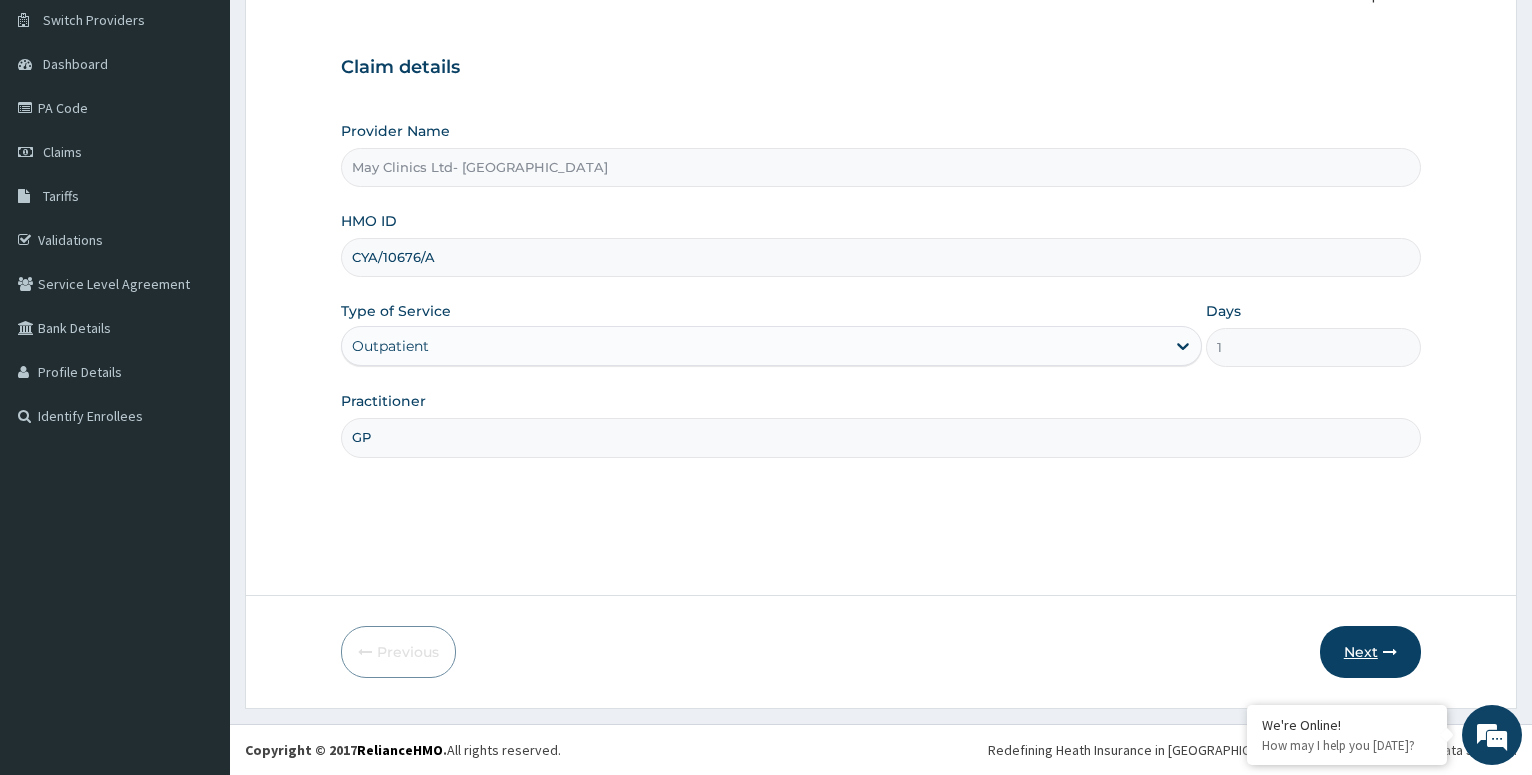 type on "GP" 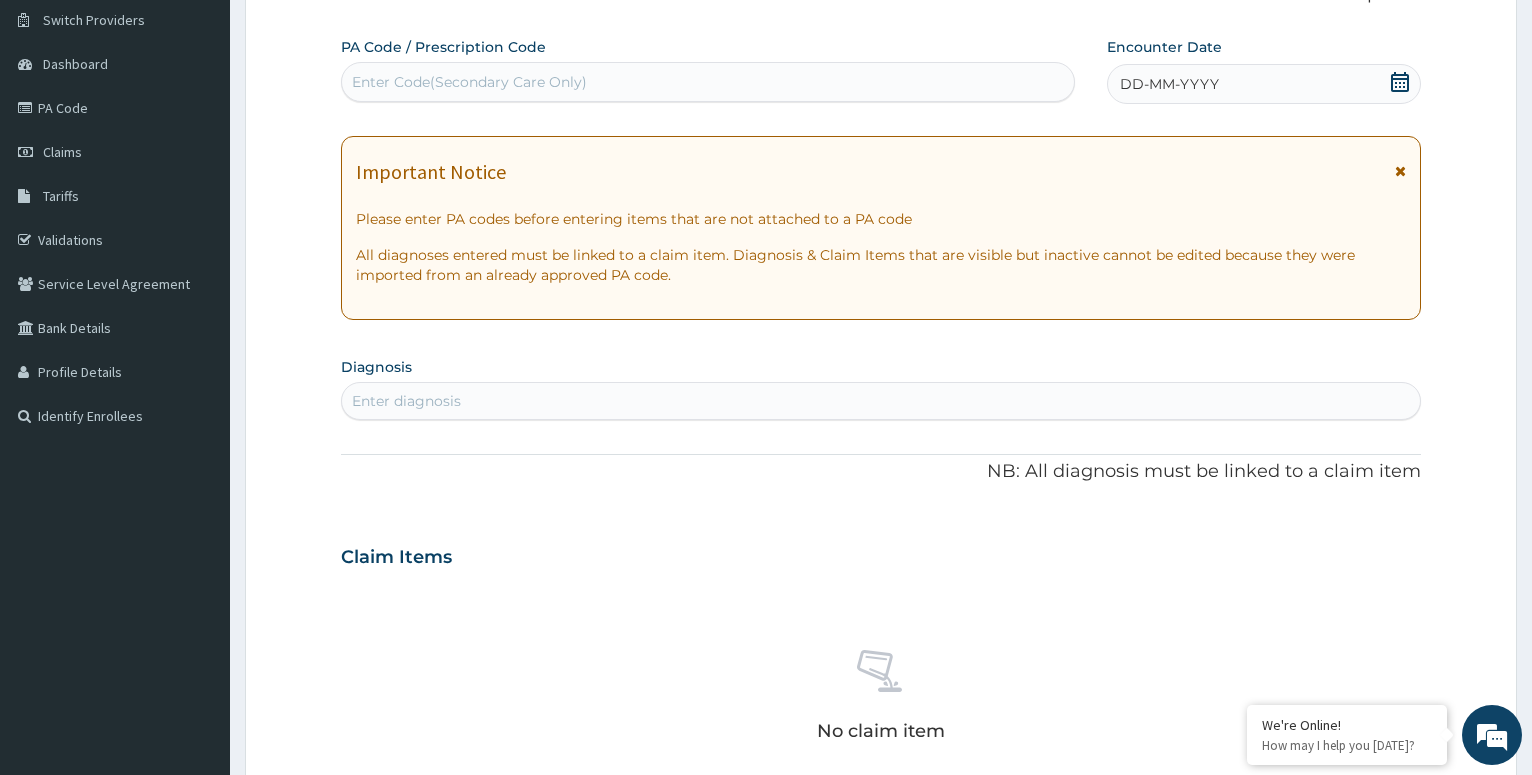 click on "Enter diagnosis" at bounding box center (881, 401) 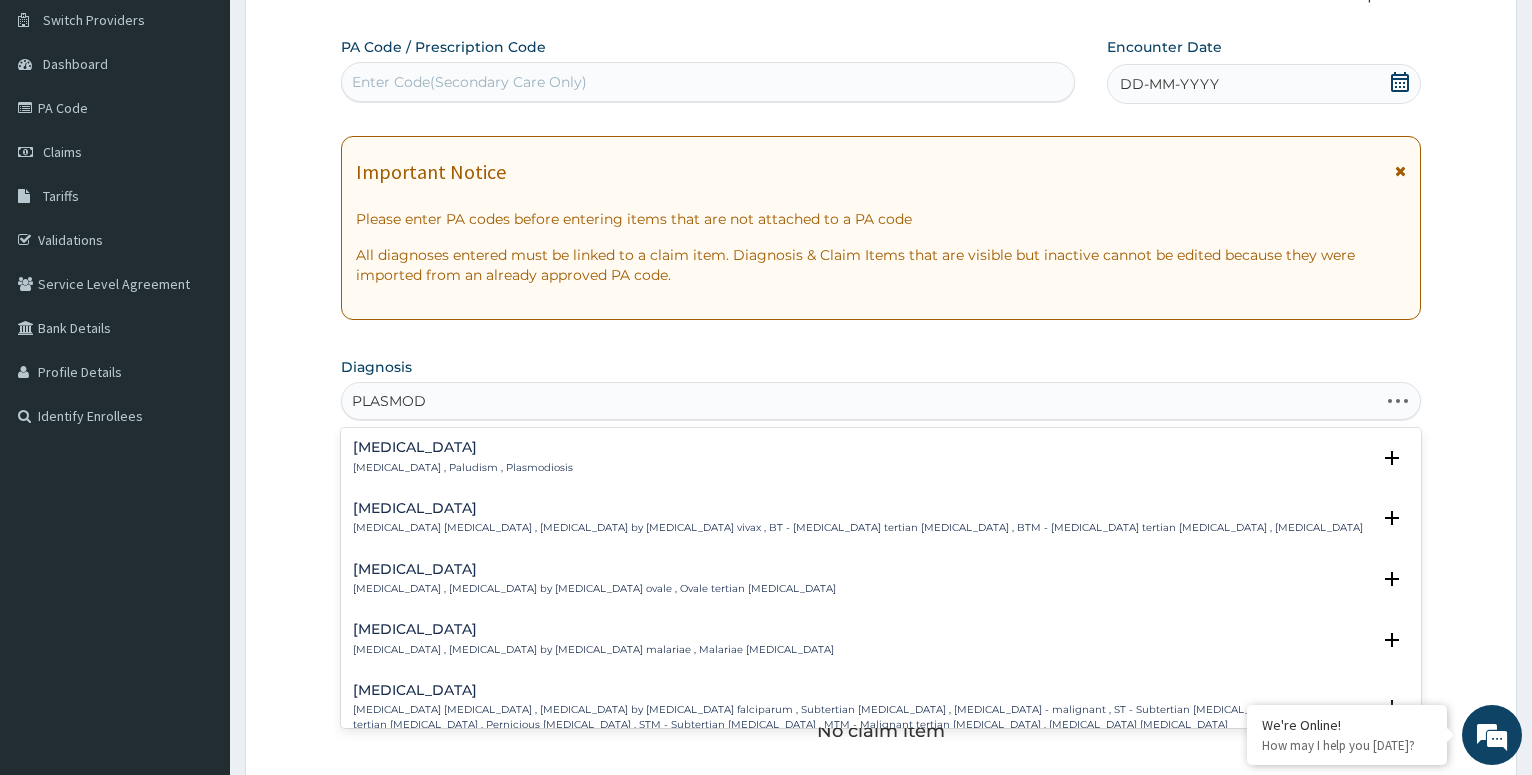 type on "PLASMODI" 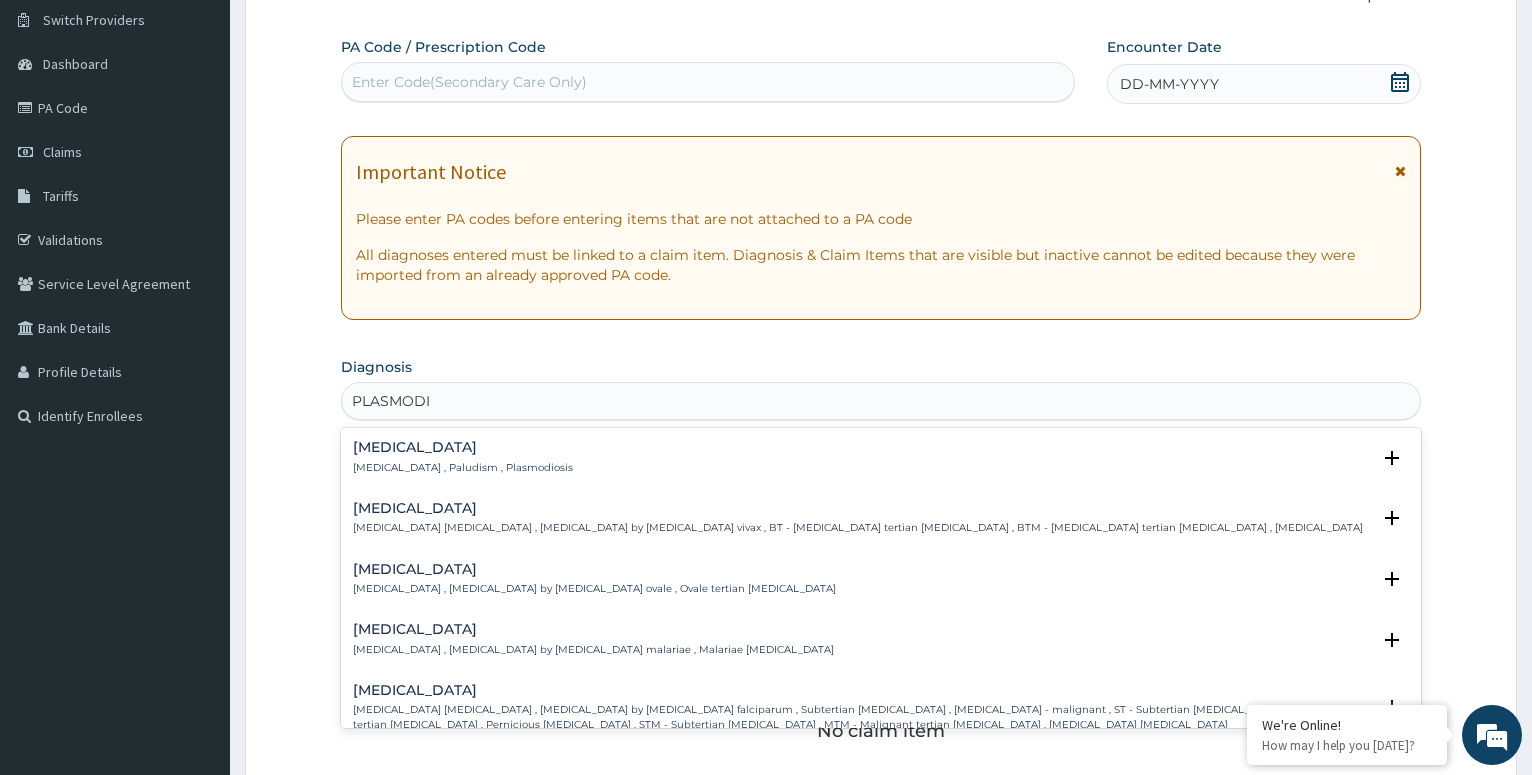 click on "Falciparum malaria Falciparum malaria , Malignant tertian malaria , Malaria by Plasmodium falciparum , Subtertian malaria , Falciparum malaria - malignant , ST - Subtertian malaria , MT - Malignant tertian malaria , Pernicious malaria , STM - Subtertian malaria , MTM - Malignant tertian malaria , Plasmodium falciparum malaria" at bounding box center (861, 707) 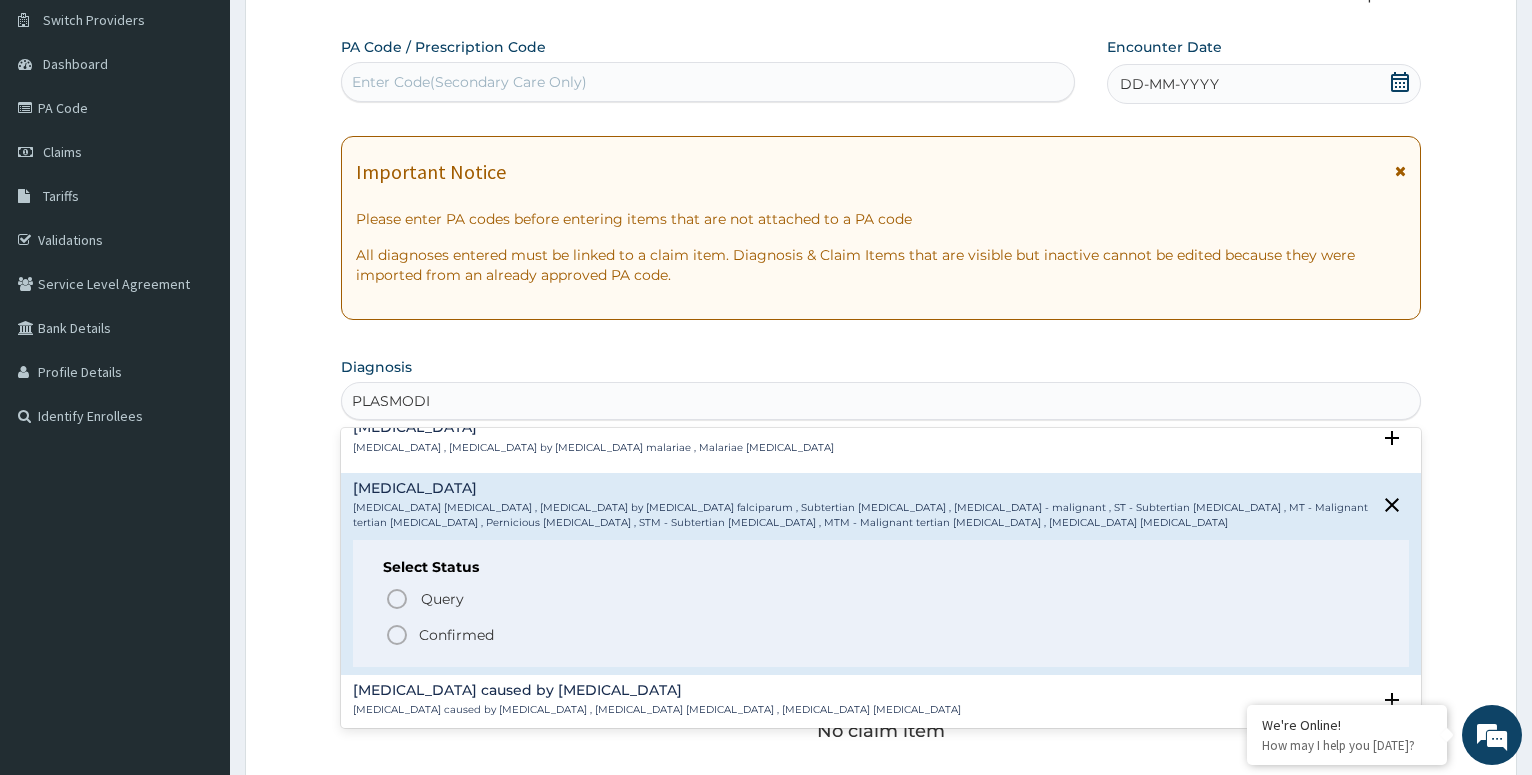 scroll, scrollTop: 216, scrollLeft: 0, axis: vertical 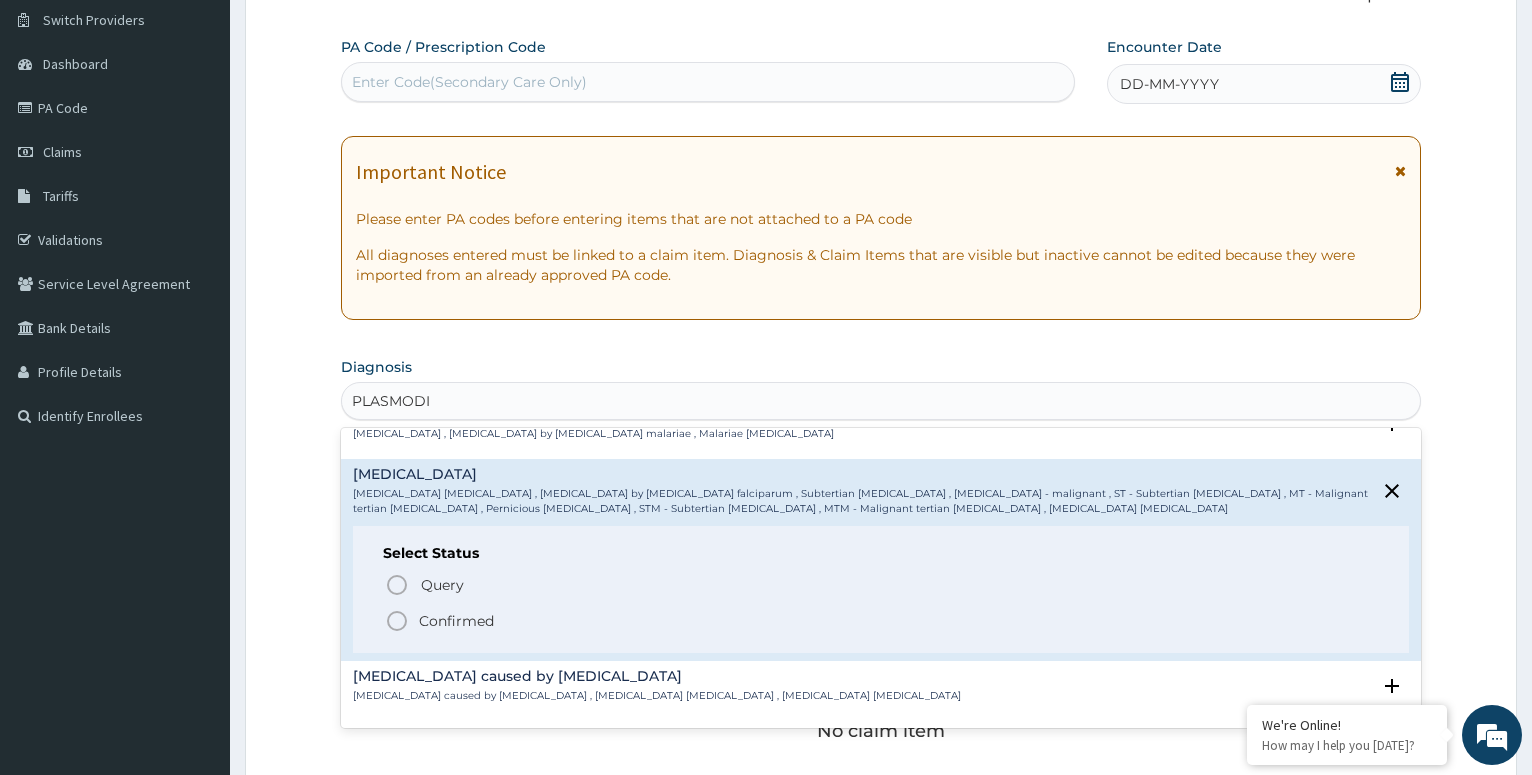 click 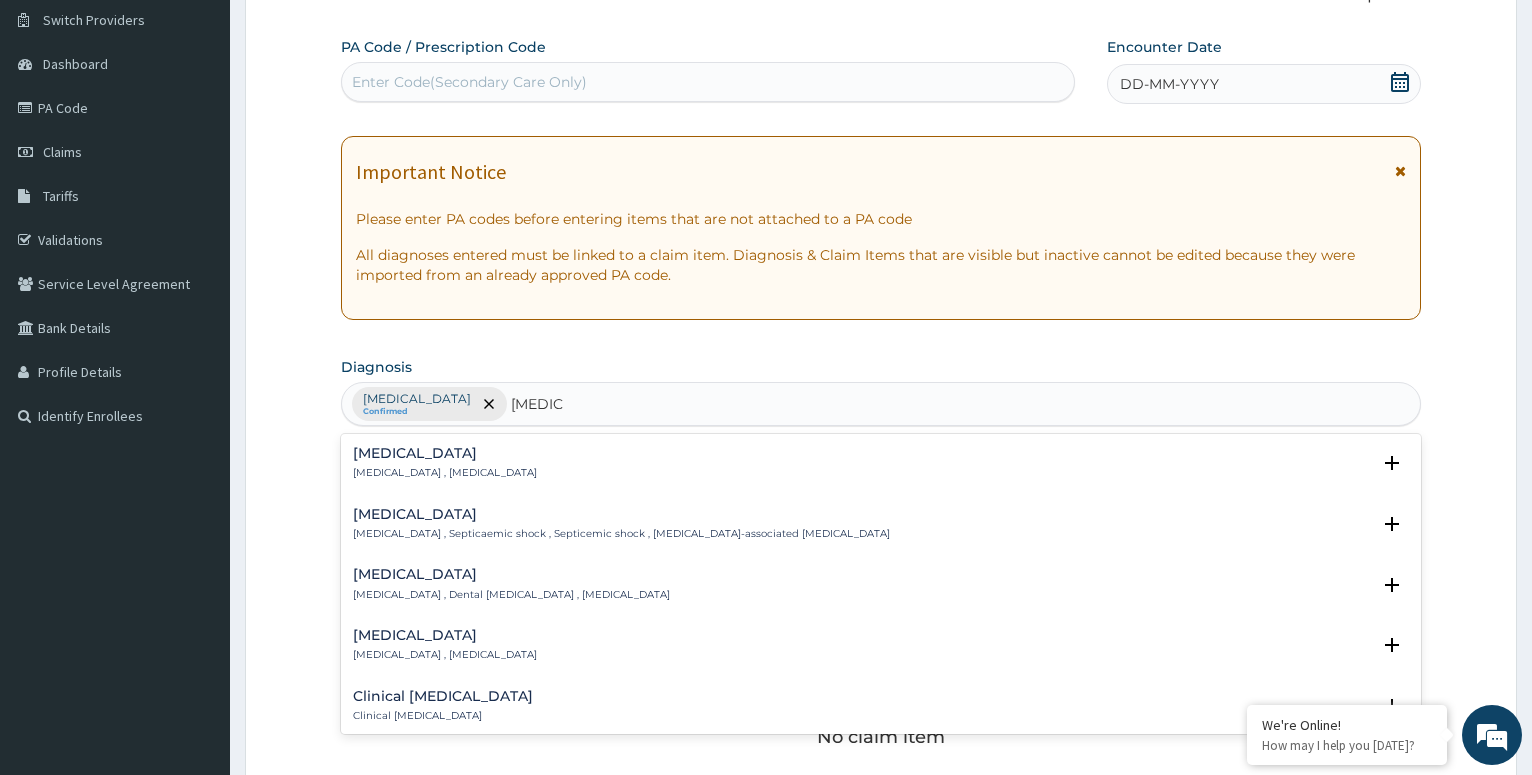 type on "SEPSIS," 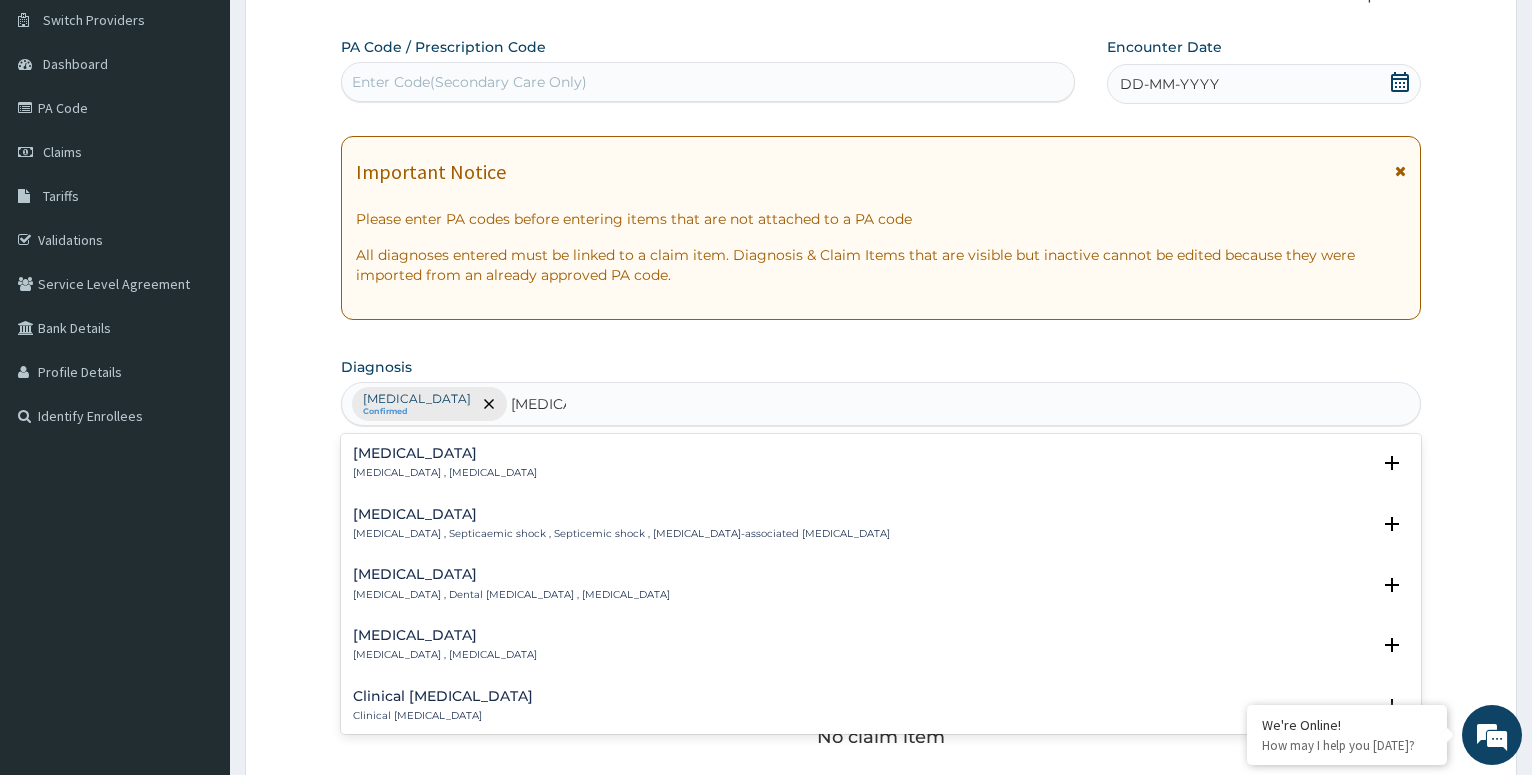 click on "Septic shock , Septicaemic shock , Septicemic shock , Sepsis-associated hypotension" at bounding box center [621, 534] 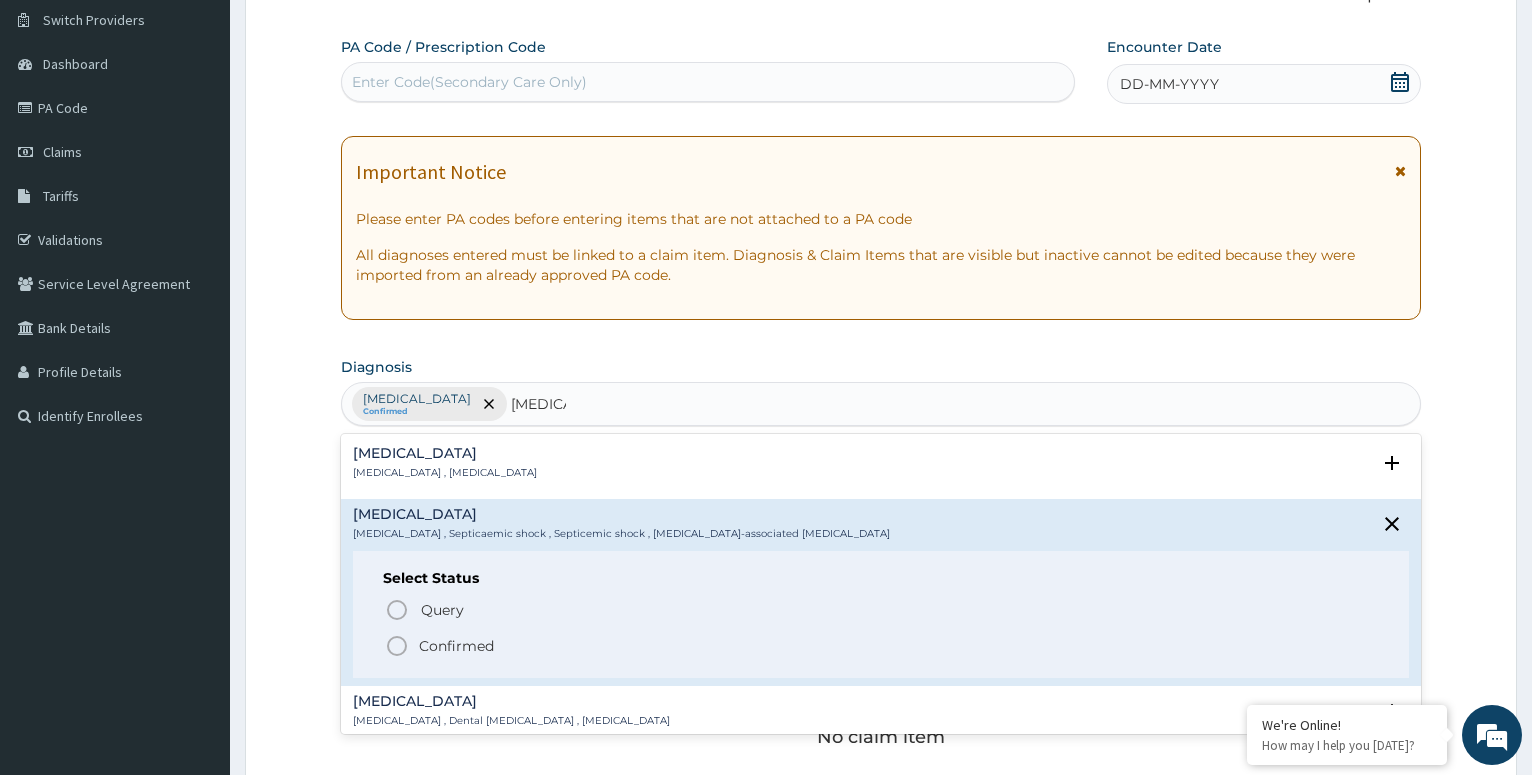 click 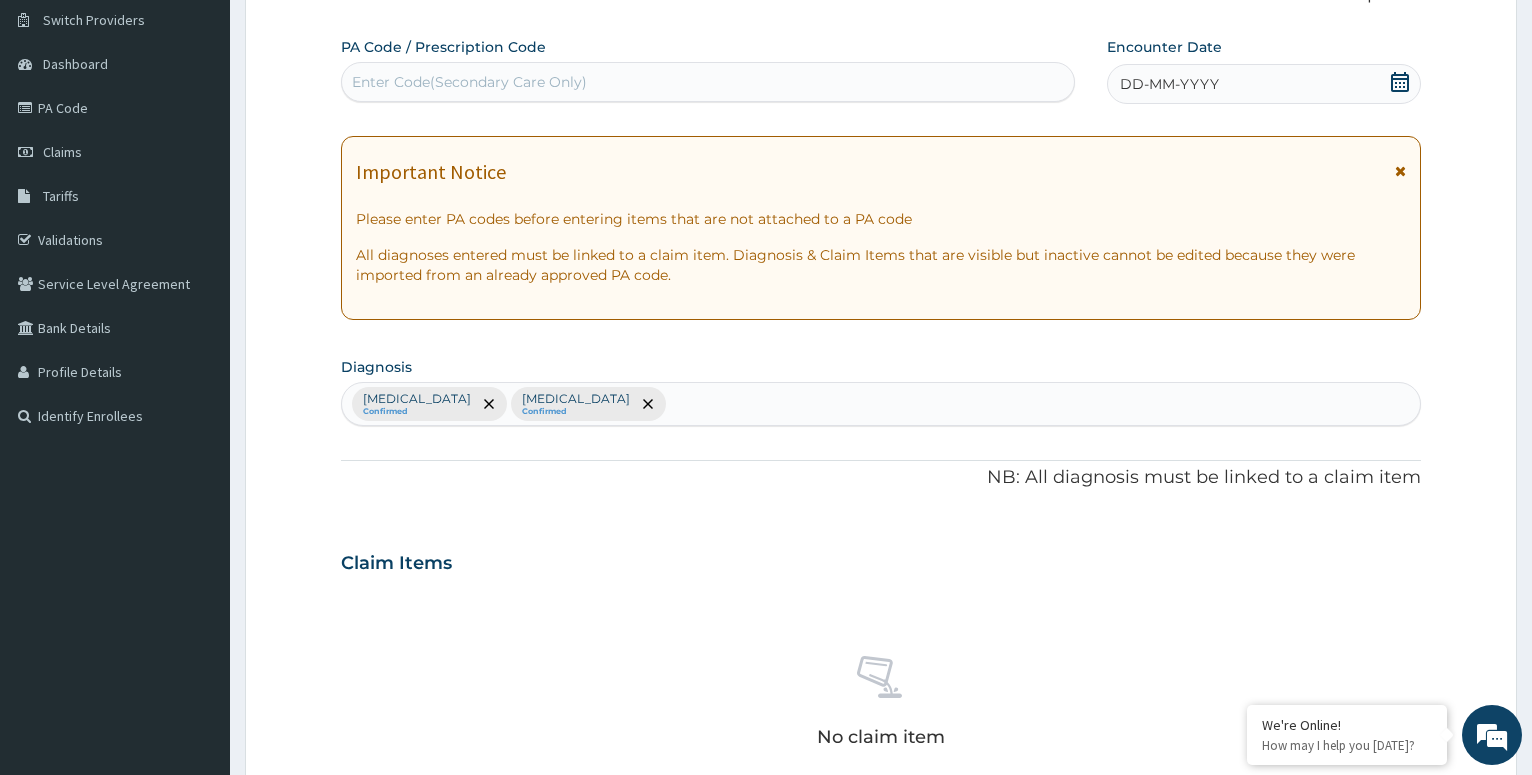 click on "Falciparum malaria Confirmed Septic shock Confirmed" at bounding box center [881, 404] 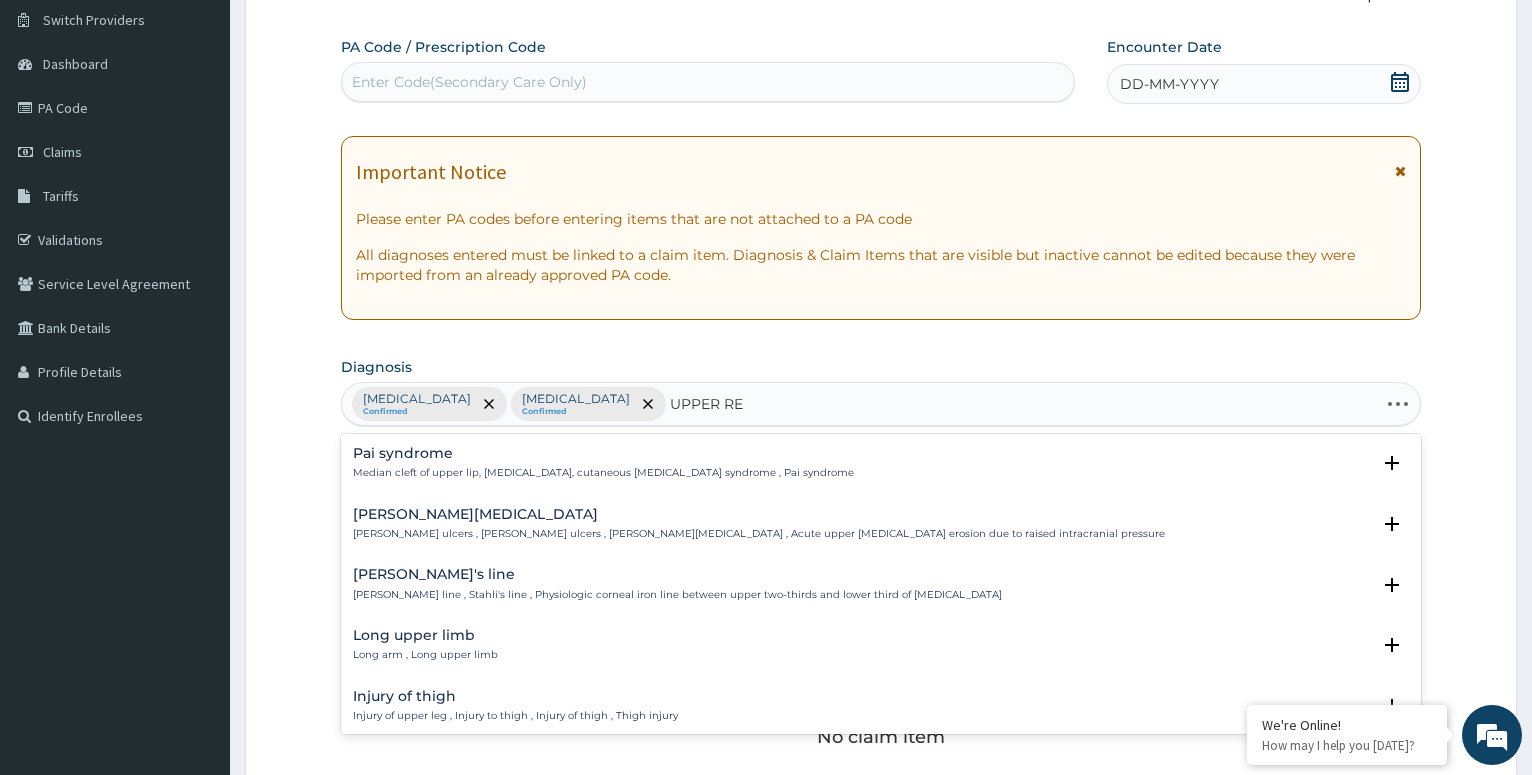 type on "UPPER RES" 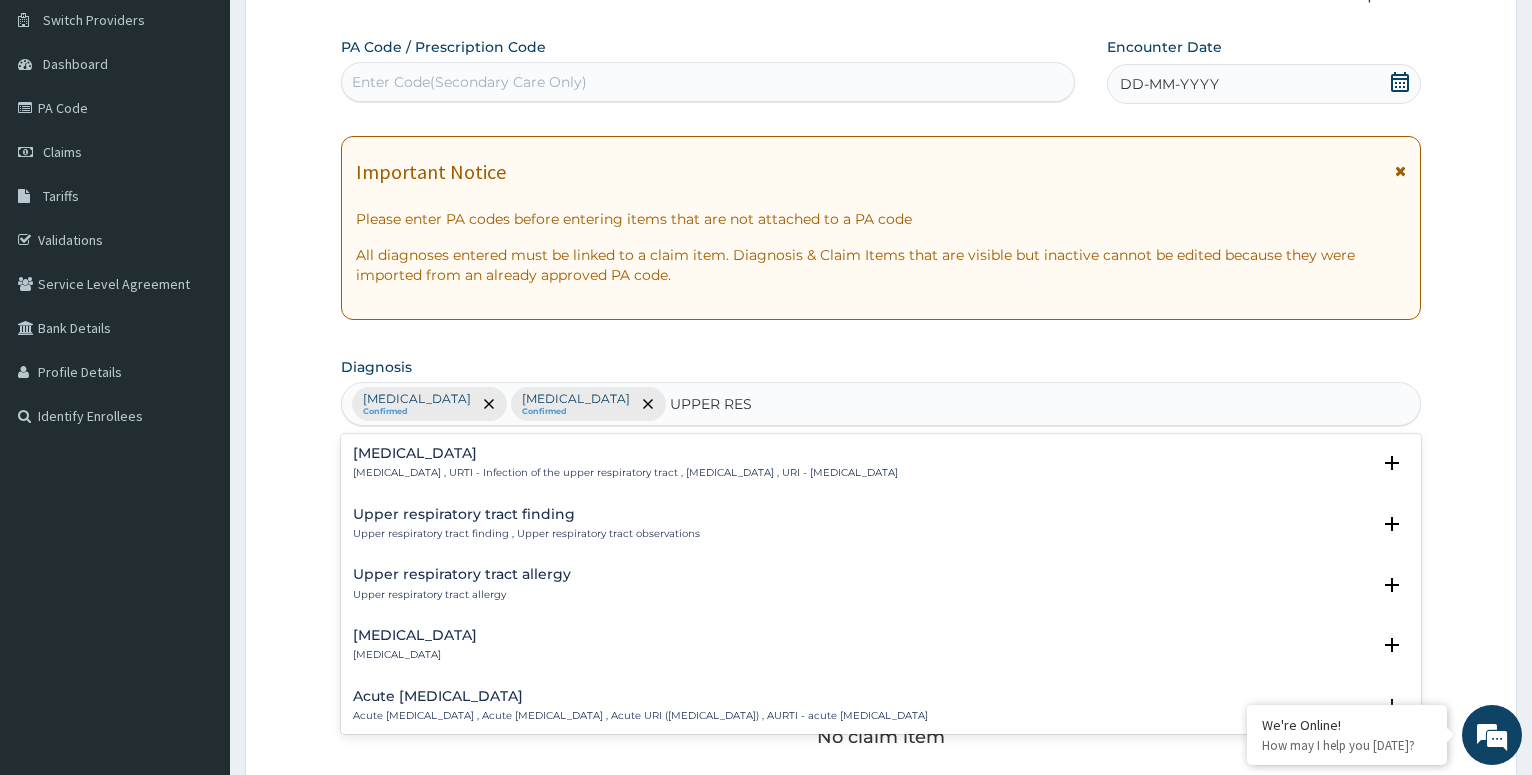 click on "Upper respiratory infection" at bounding box center [625, 453] 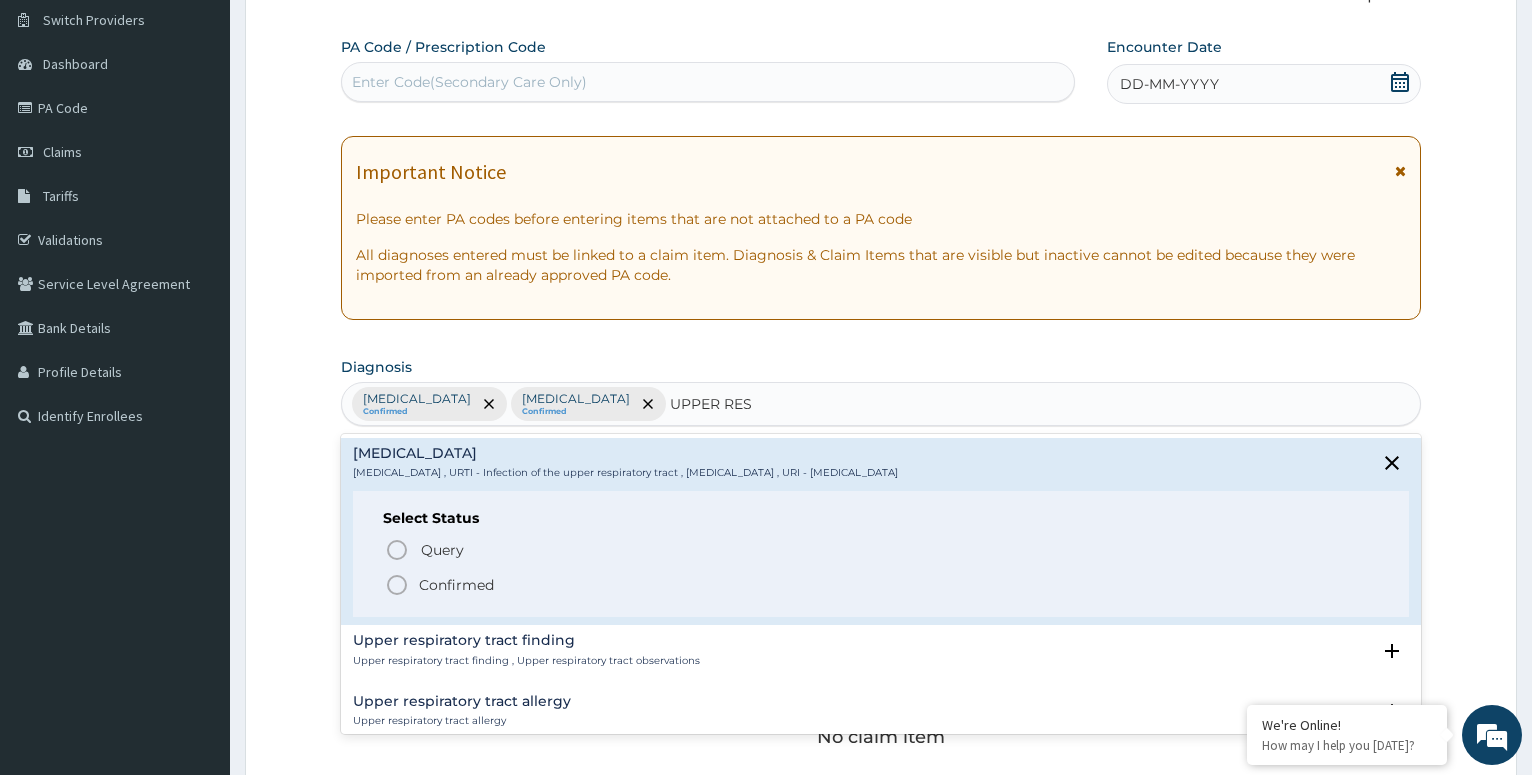 click 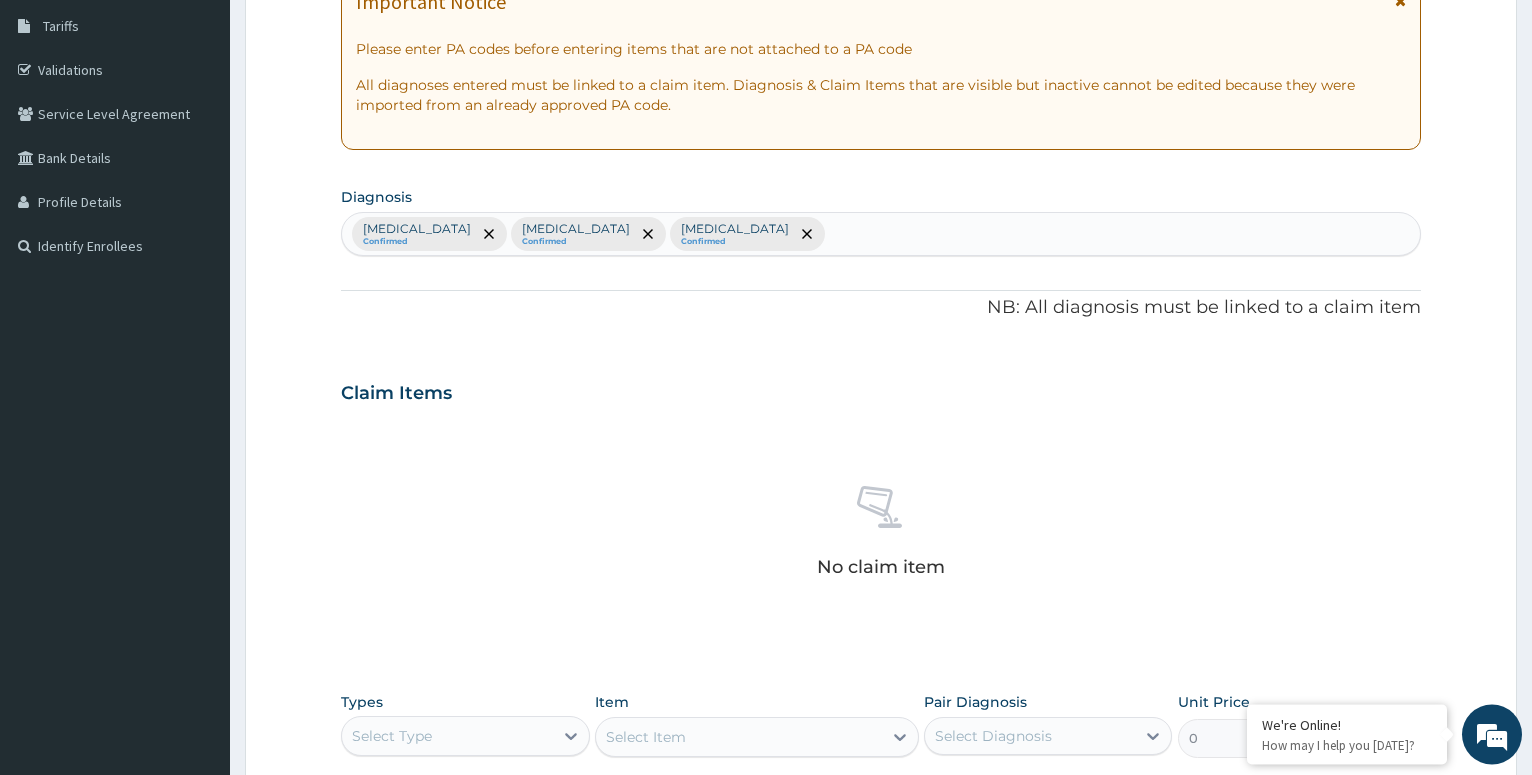 scroll, scrollTop: 460, scrollLeft: 0, axis: vertical 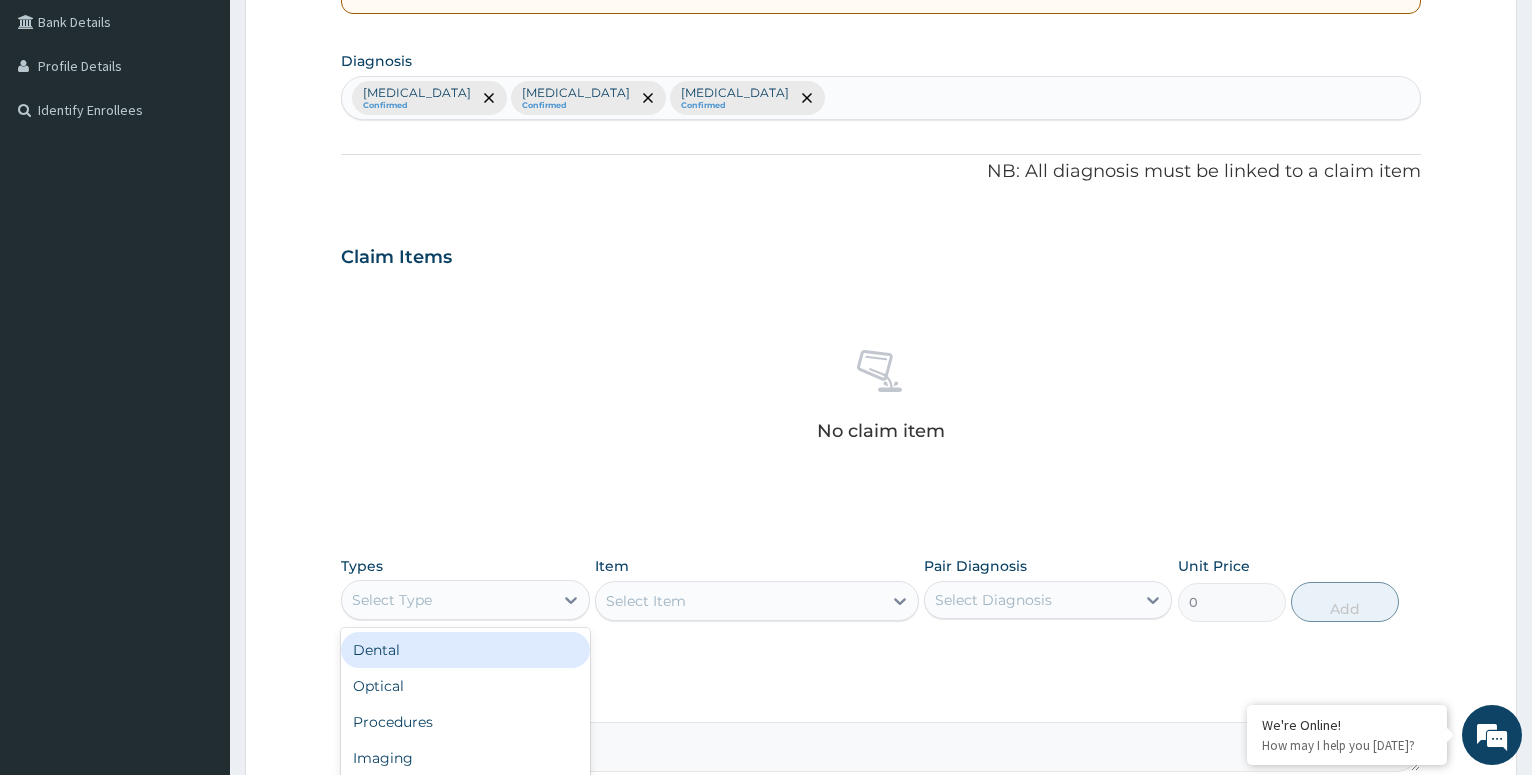 click on "Select Type" at bounding box center (447, 600) 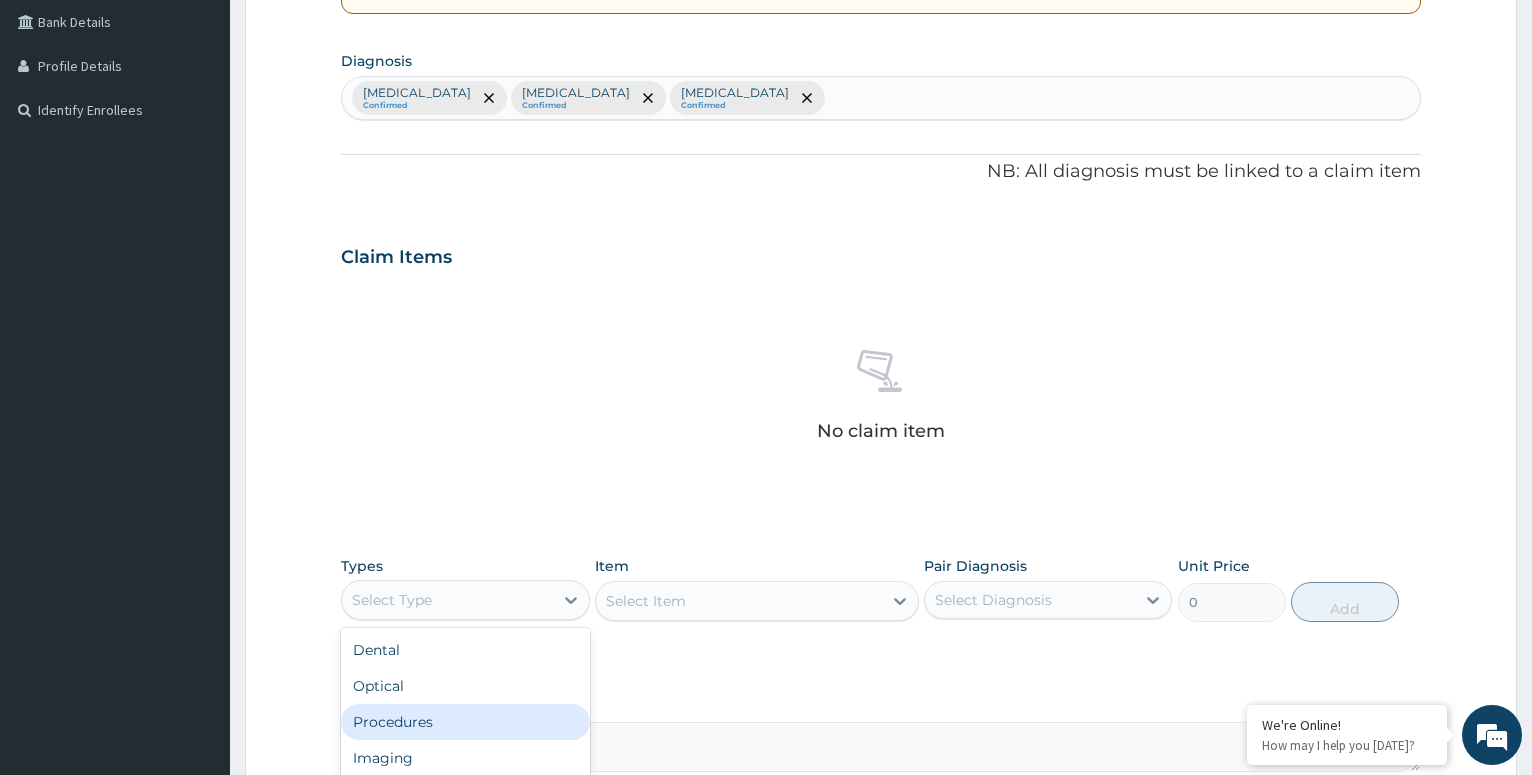 click on "Procedures" at bounding box center [465, 722] 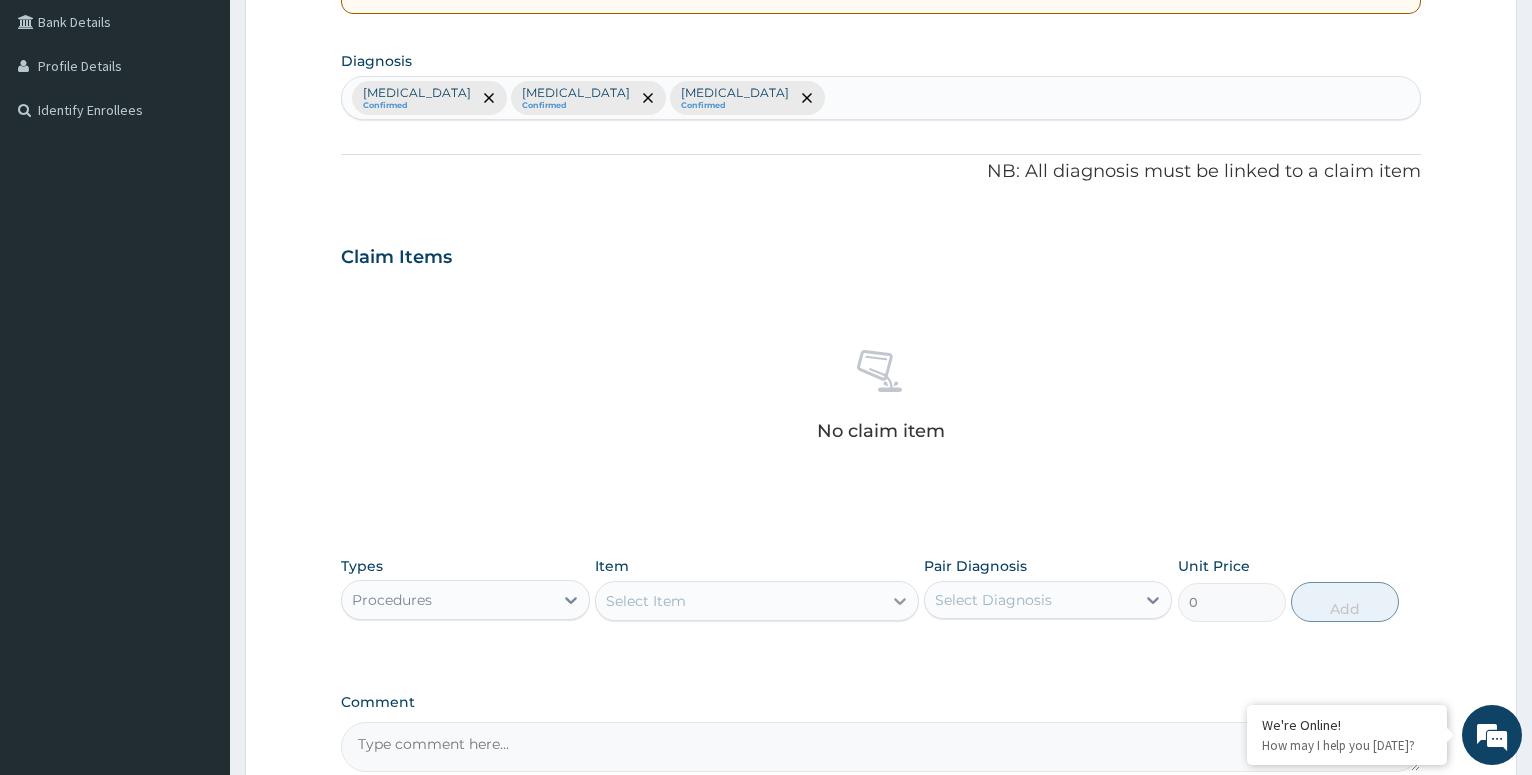 click at bounding box center [900, 601] 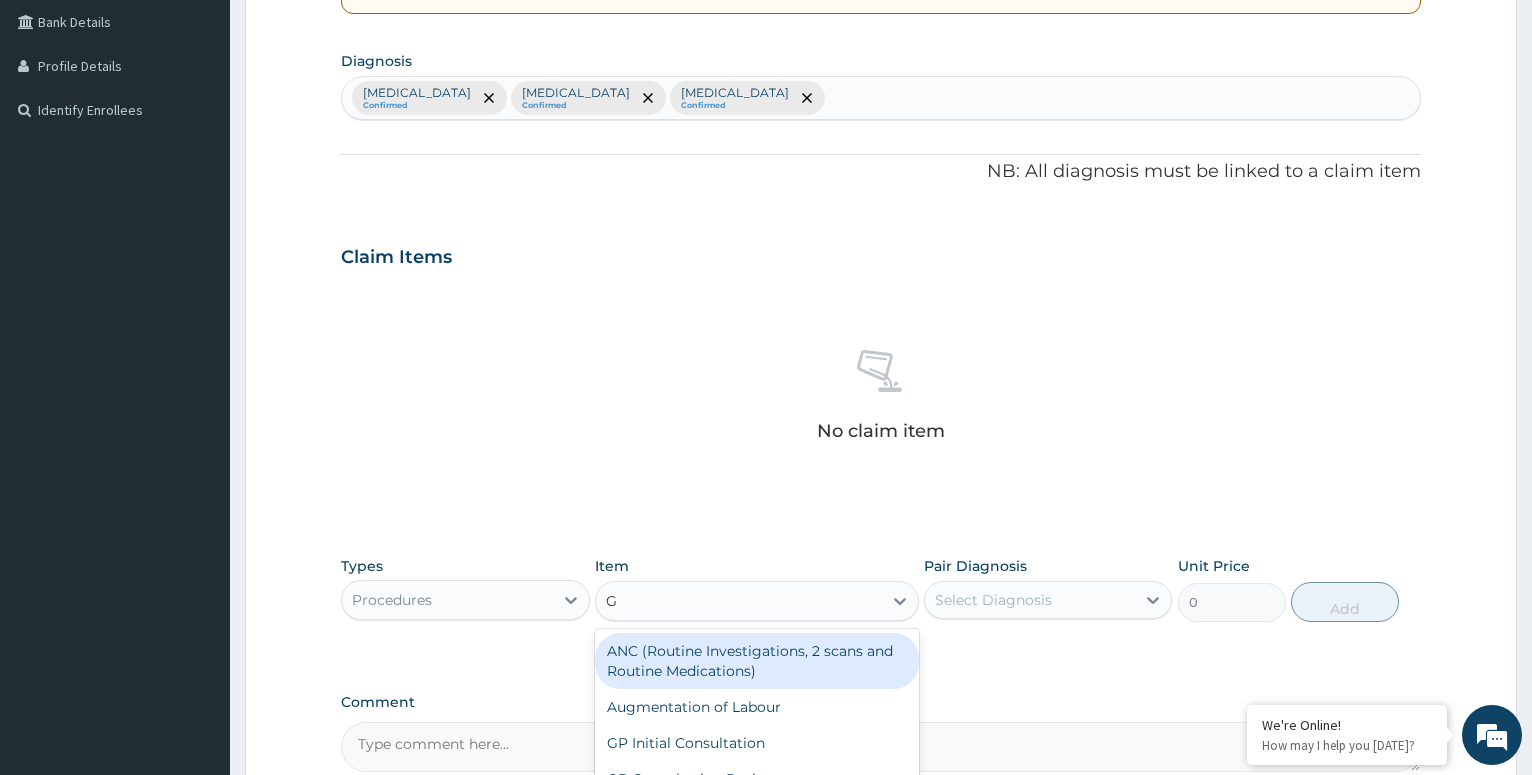 type on "GP" 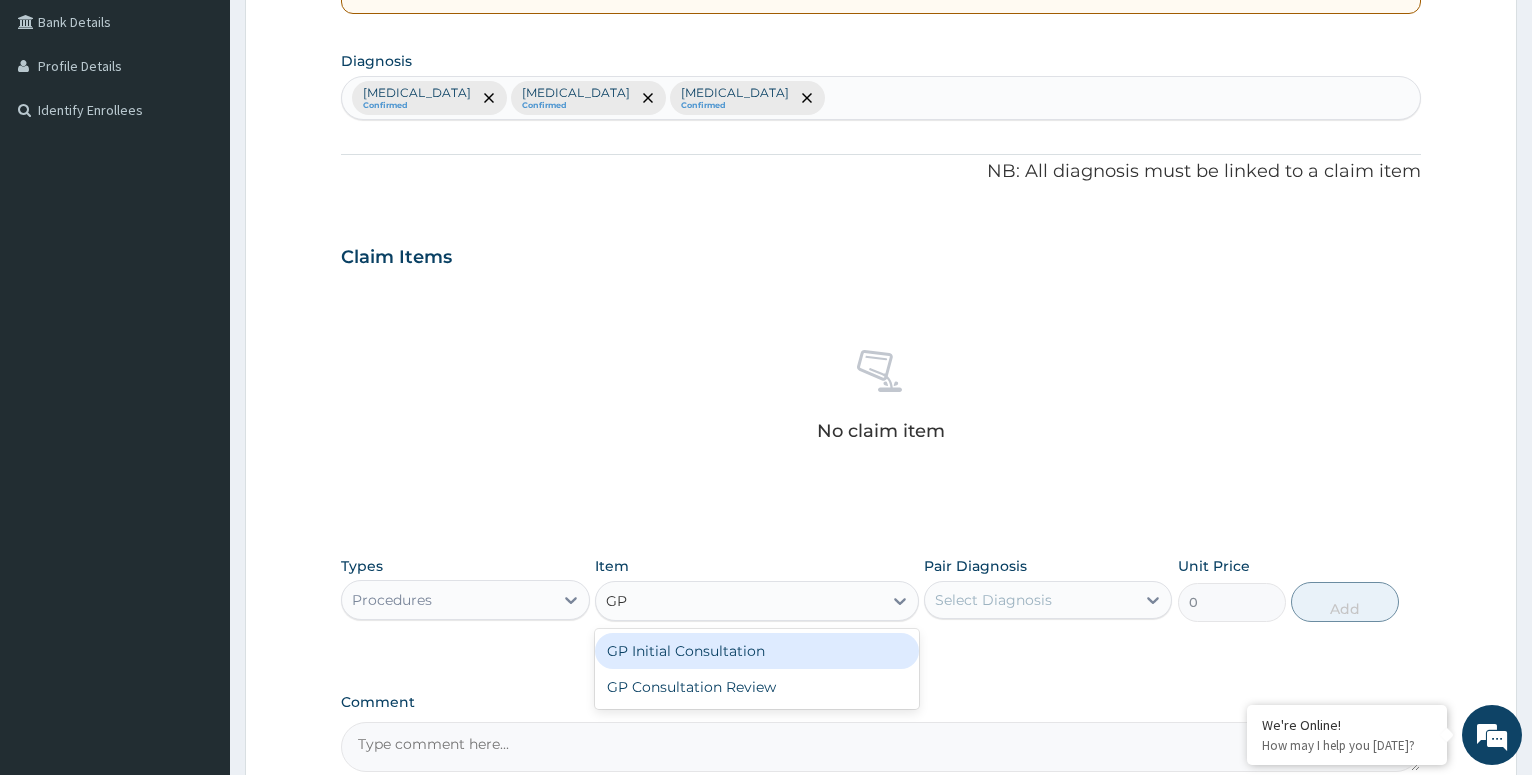 click on "GP Initial Consultation" at bounding box center (757, 651) 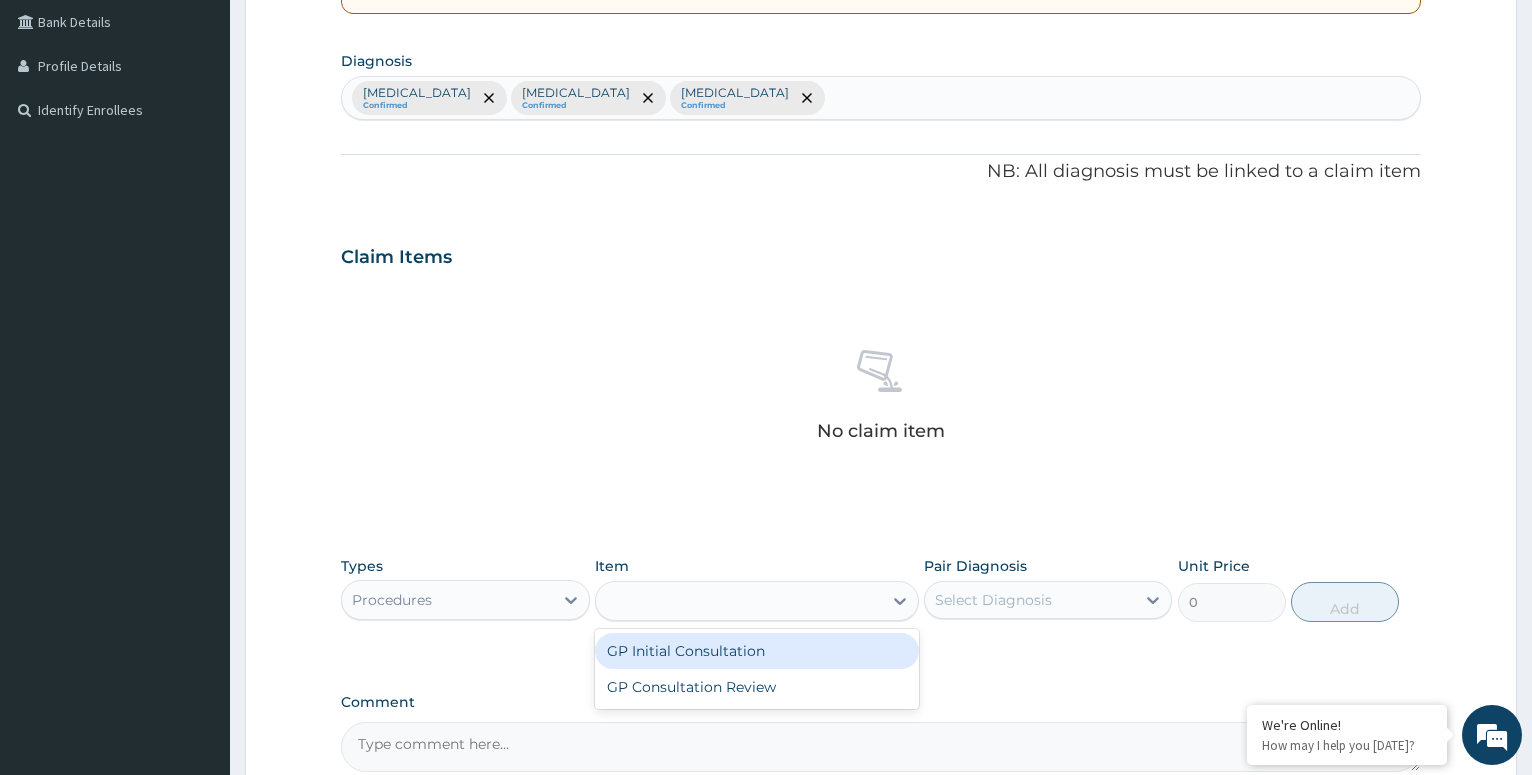 type on "3000" 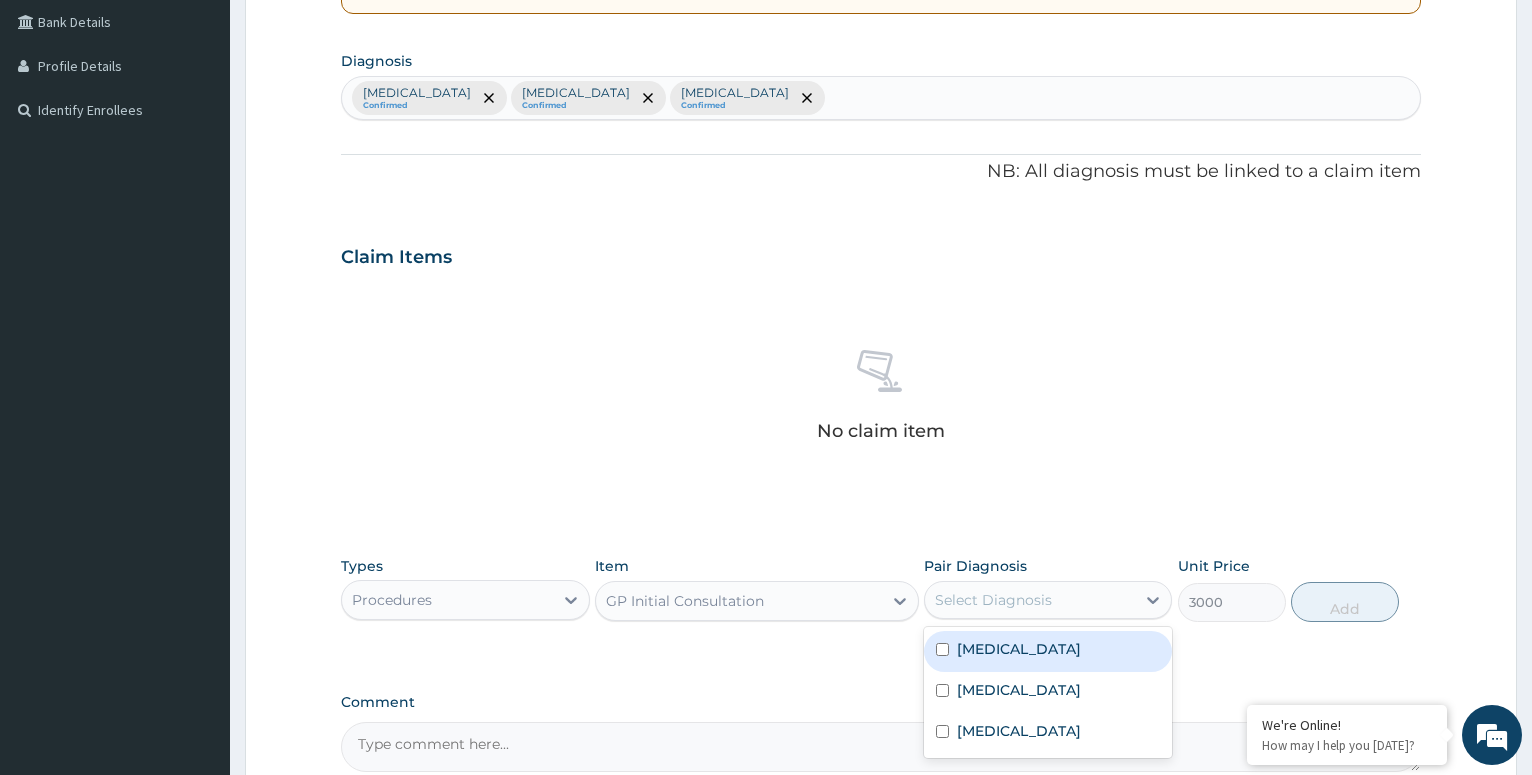 click on "Select Diagnosis" at bounding box center (1030, 600) 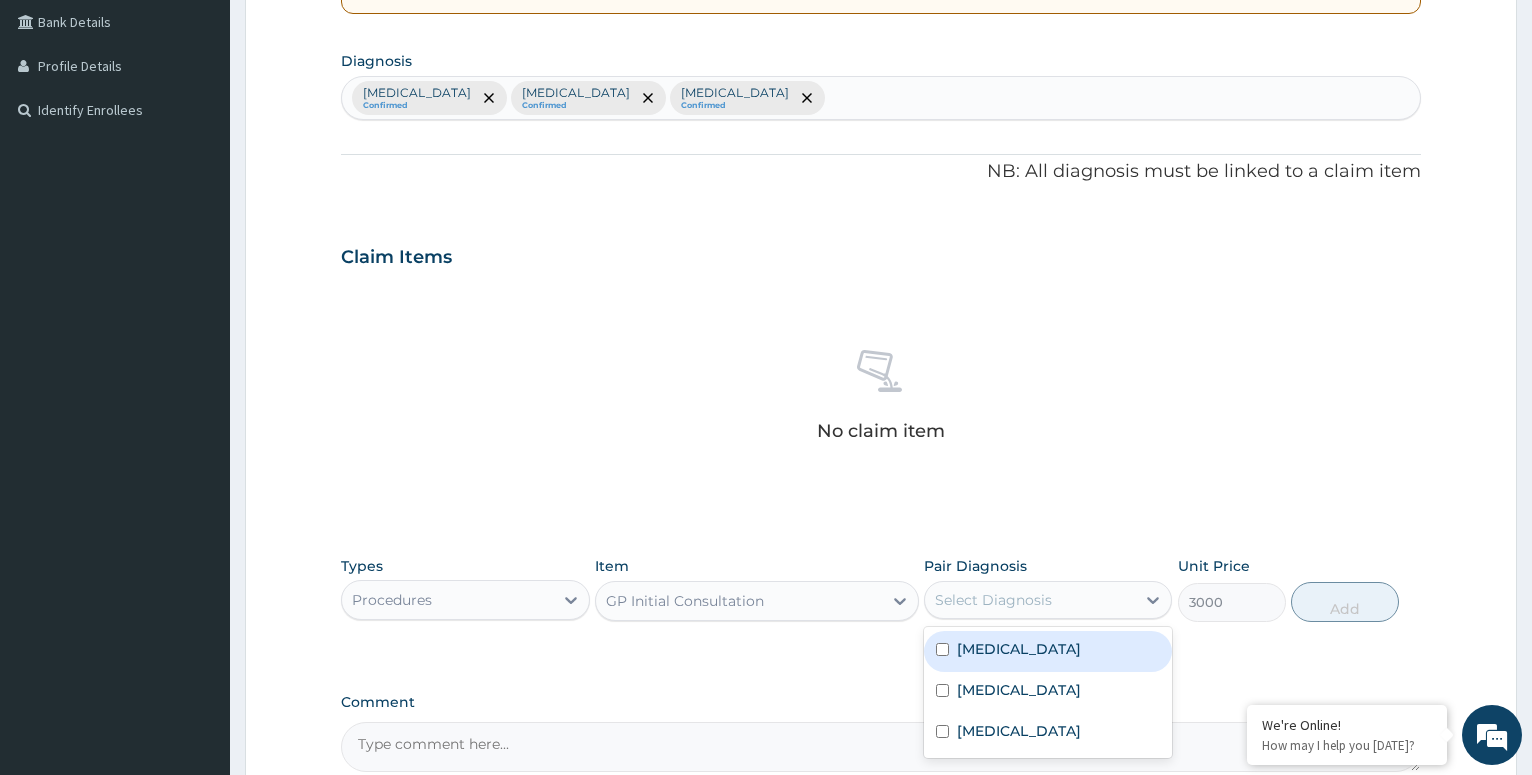 click on "Falciparum malaria" at bounding box center [1048, 651] 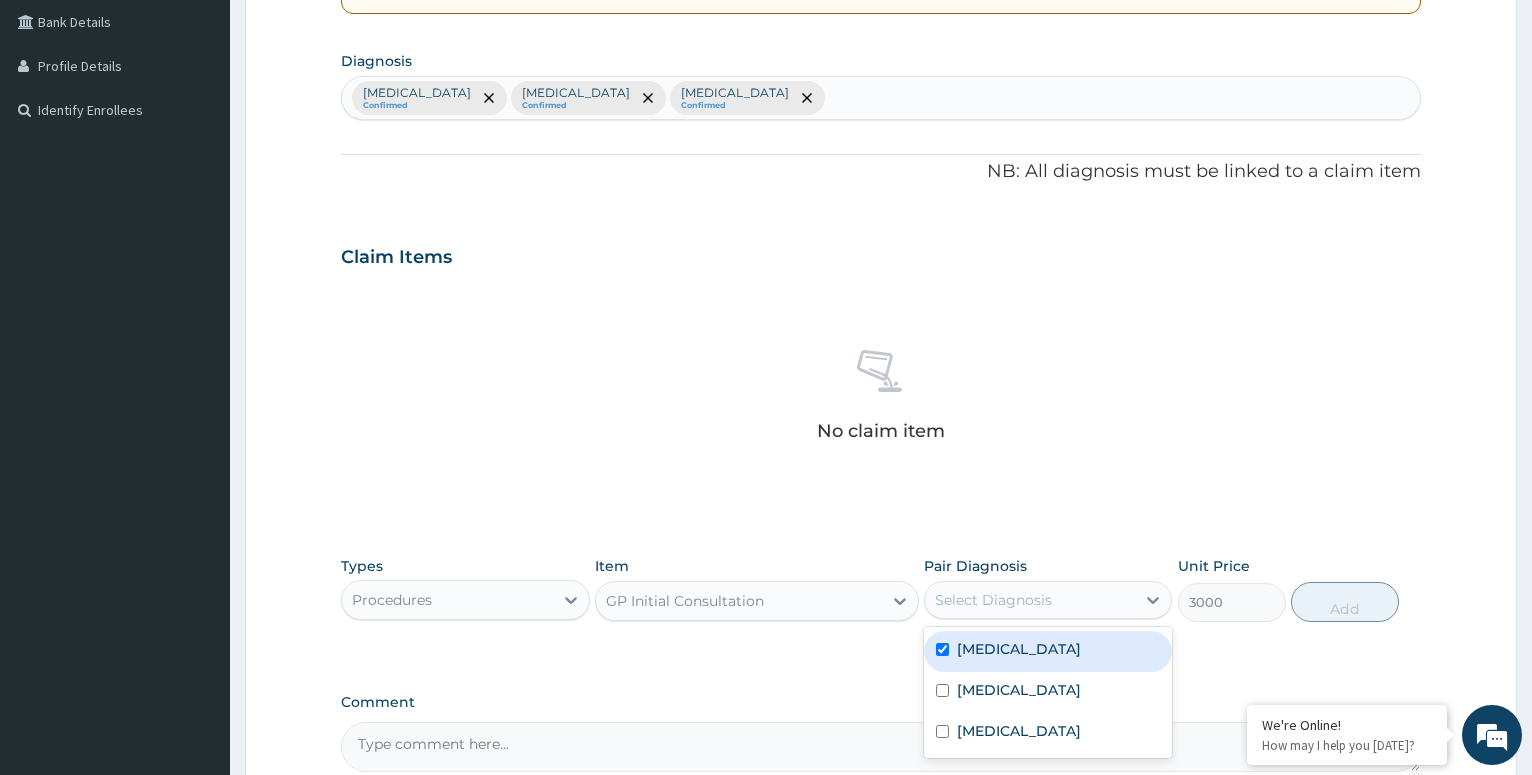 checkbox on "true" 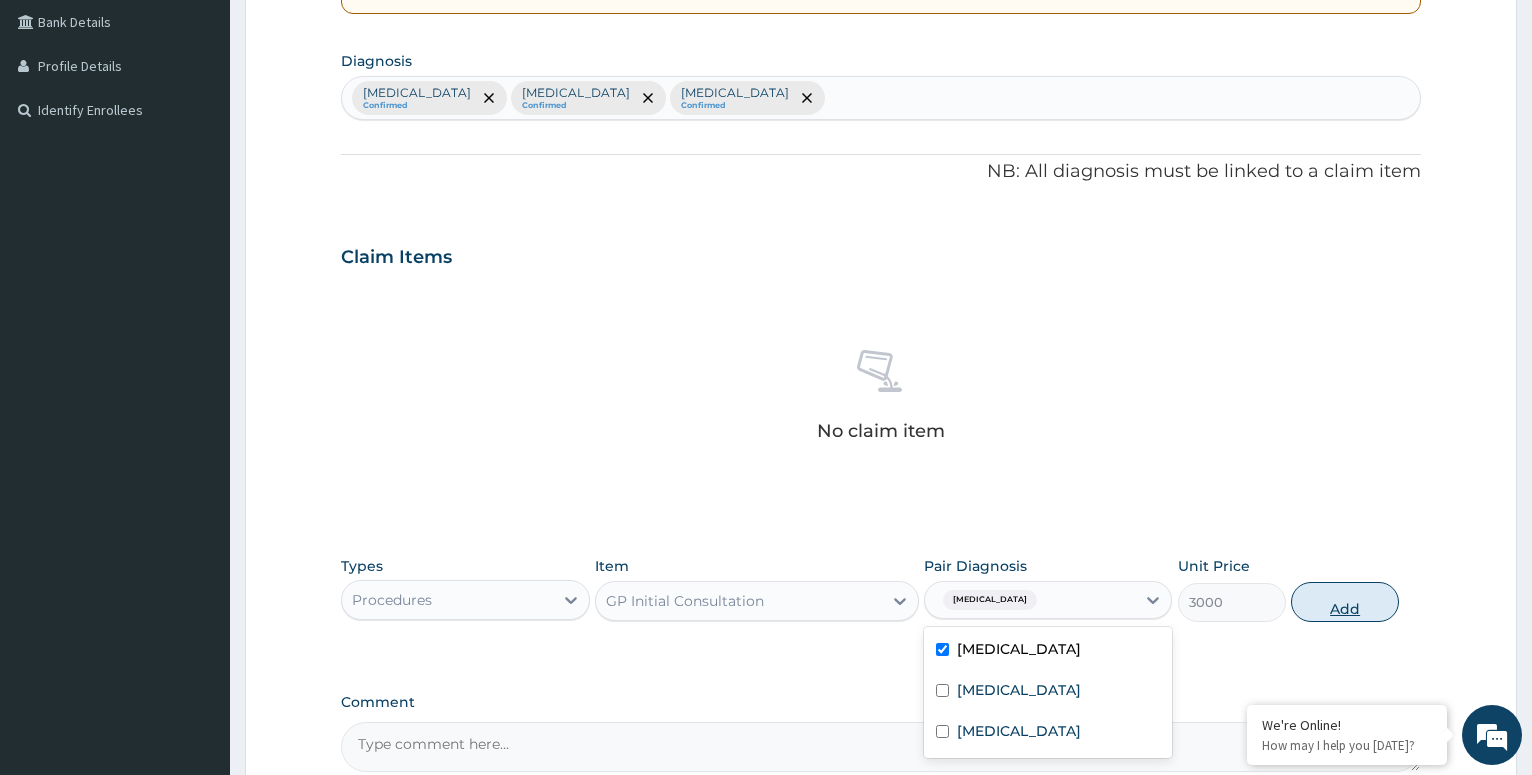 click on "Add" at bounding box center (1345, 602) 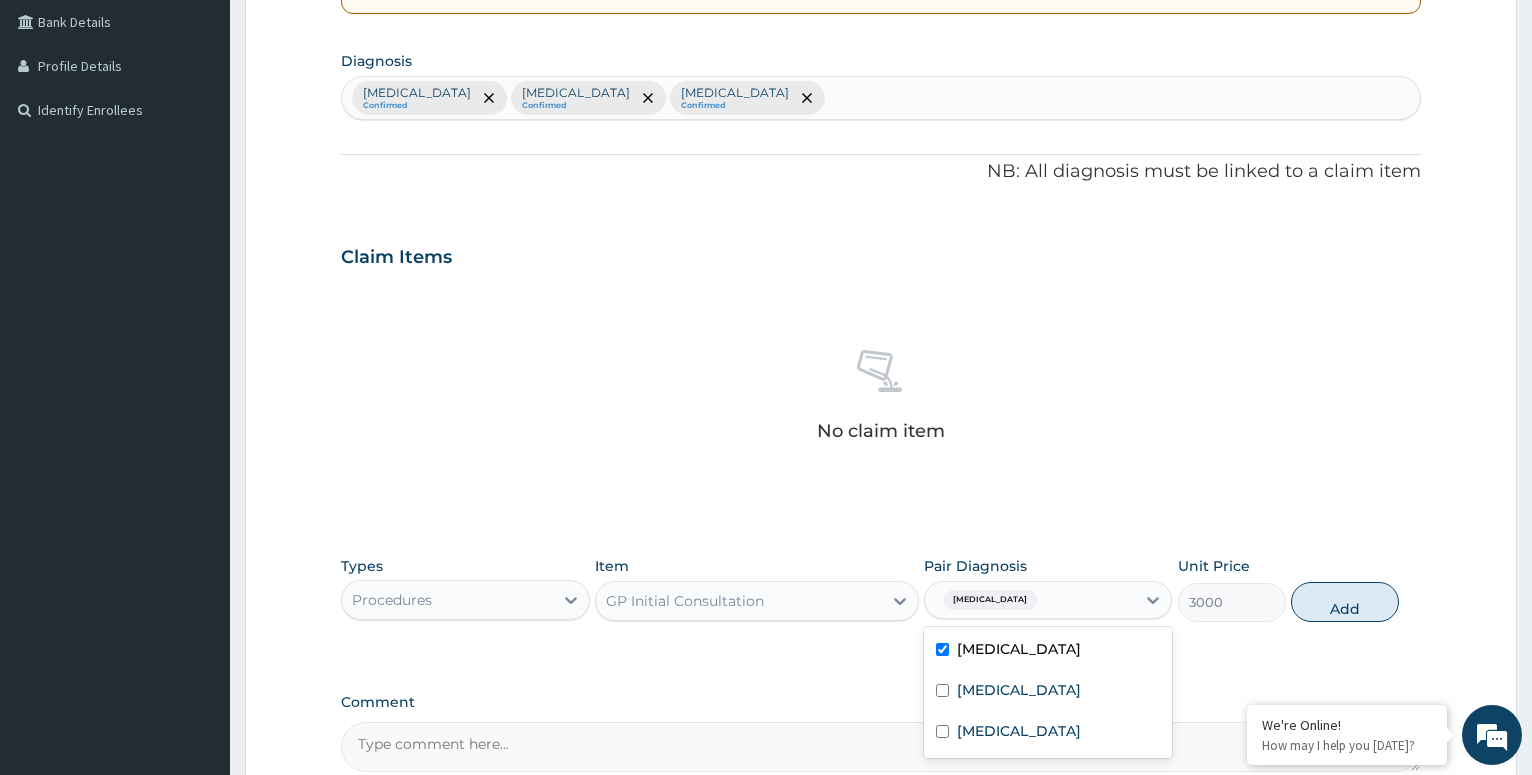 type on "0" 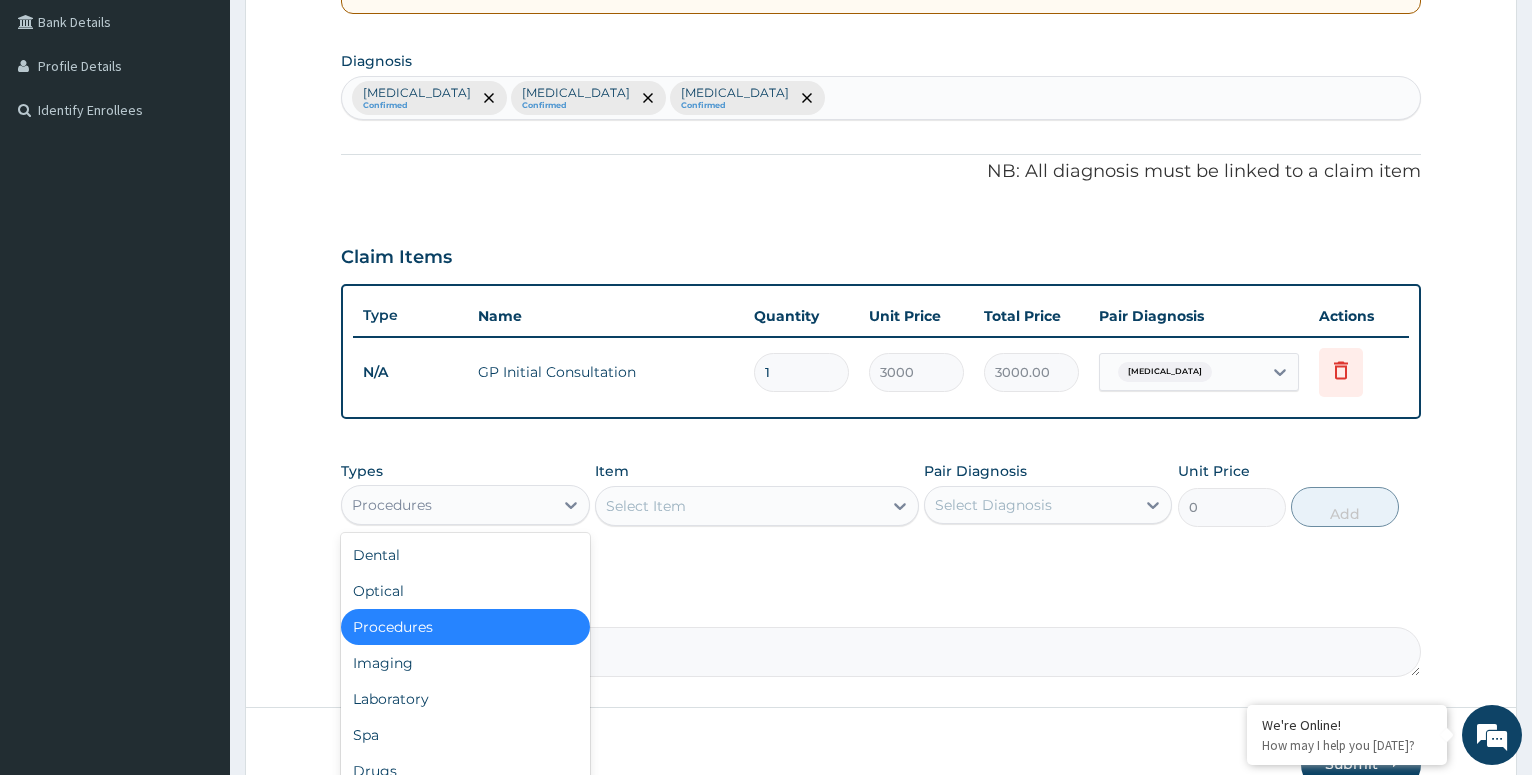 click on "Procedures" at bounding box center [447, 505] 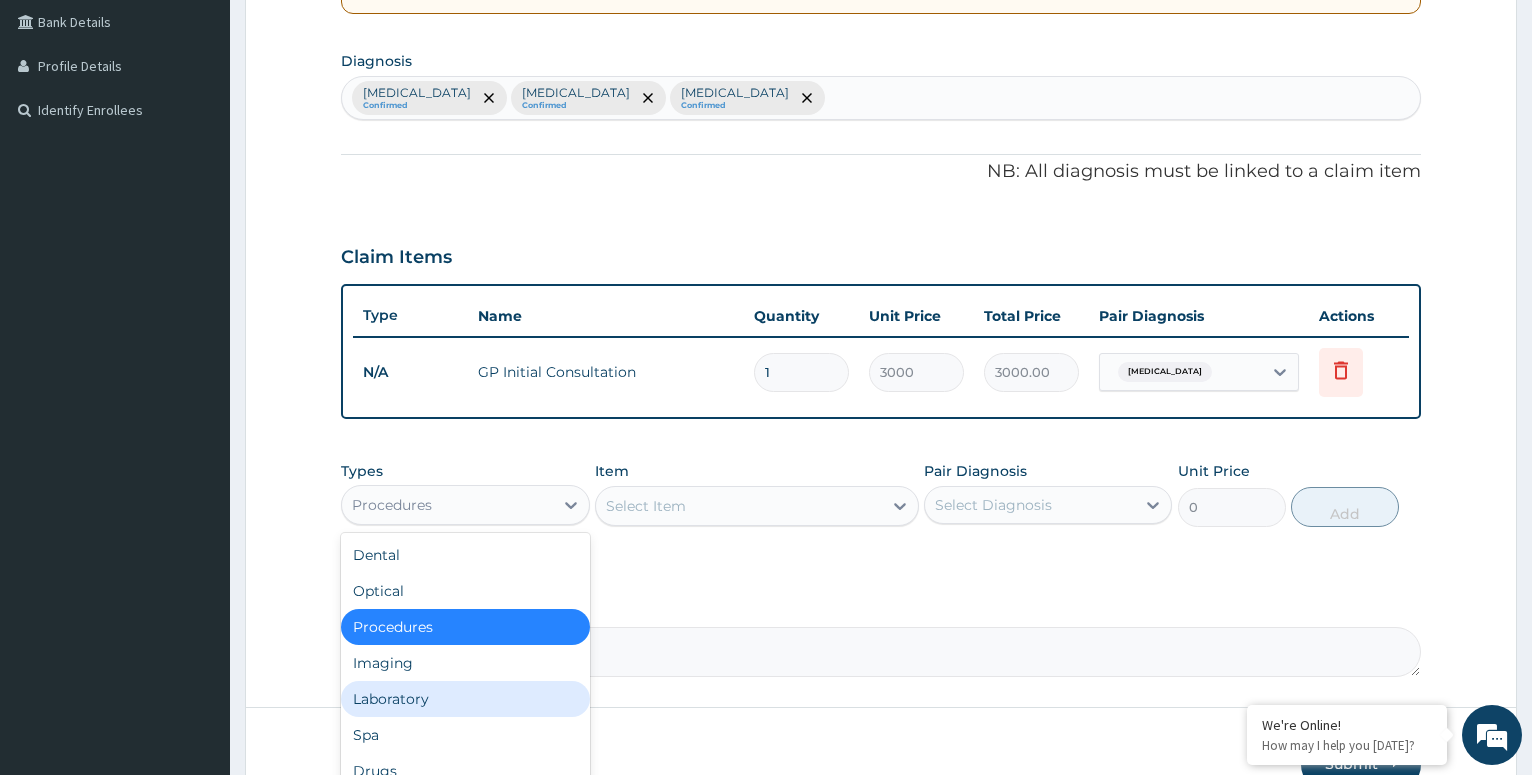 click on "Laboratory" at bounding box center (465, 699) 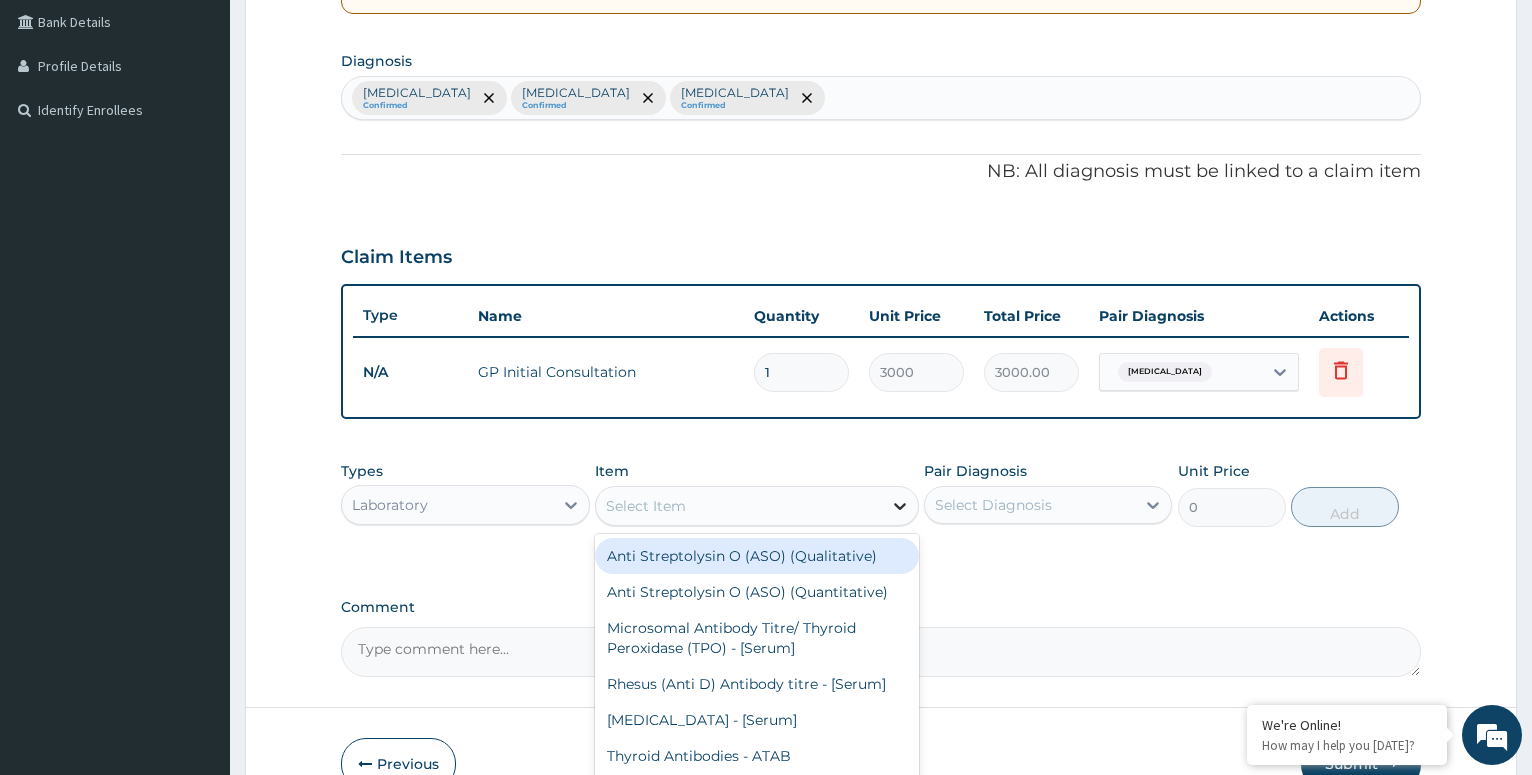 click 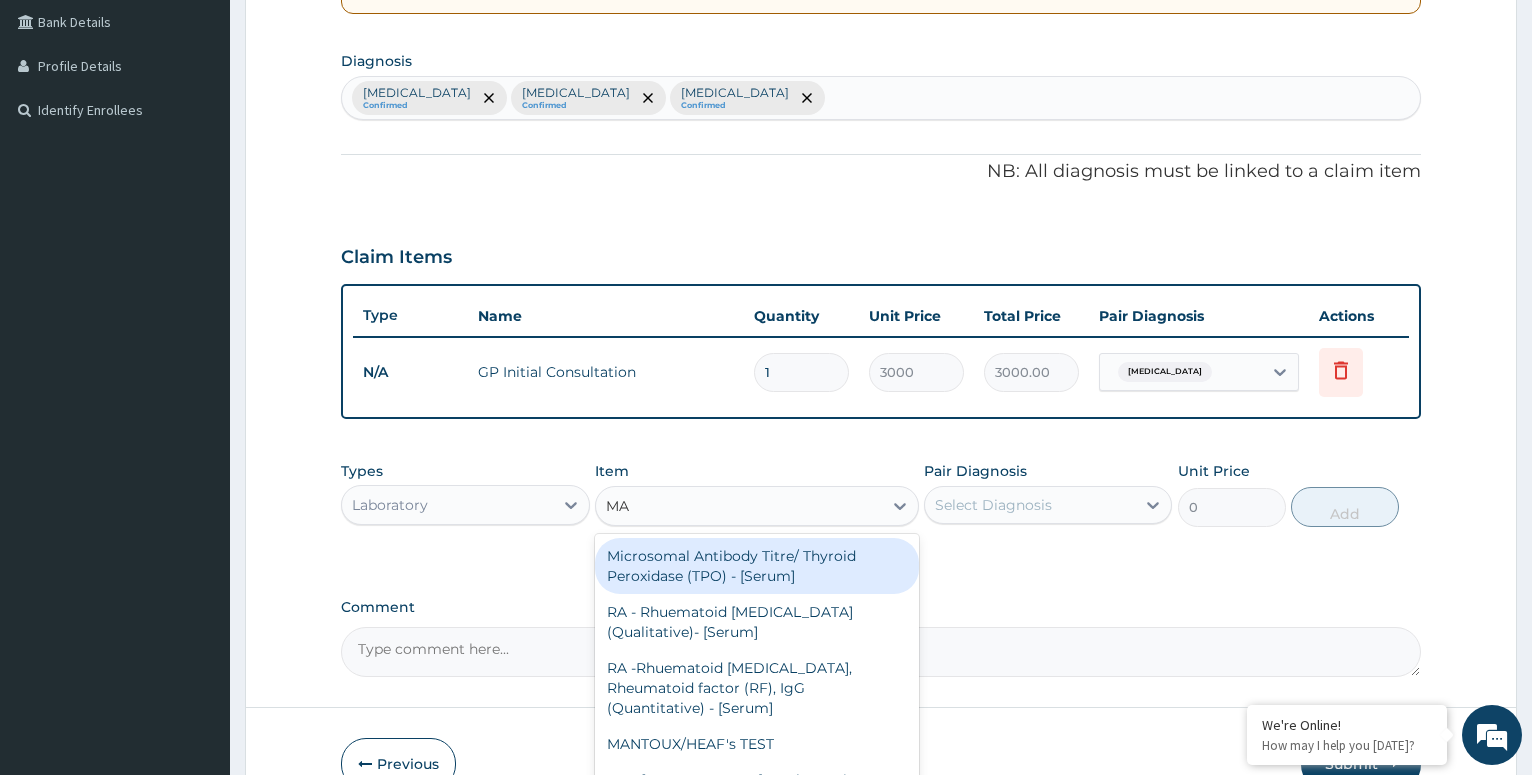 type on "MAL" 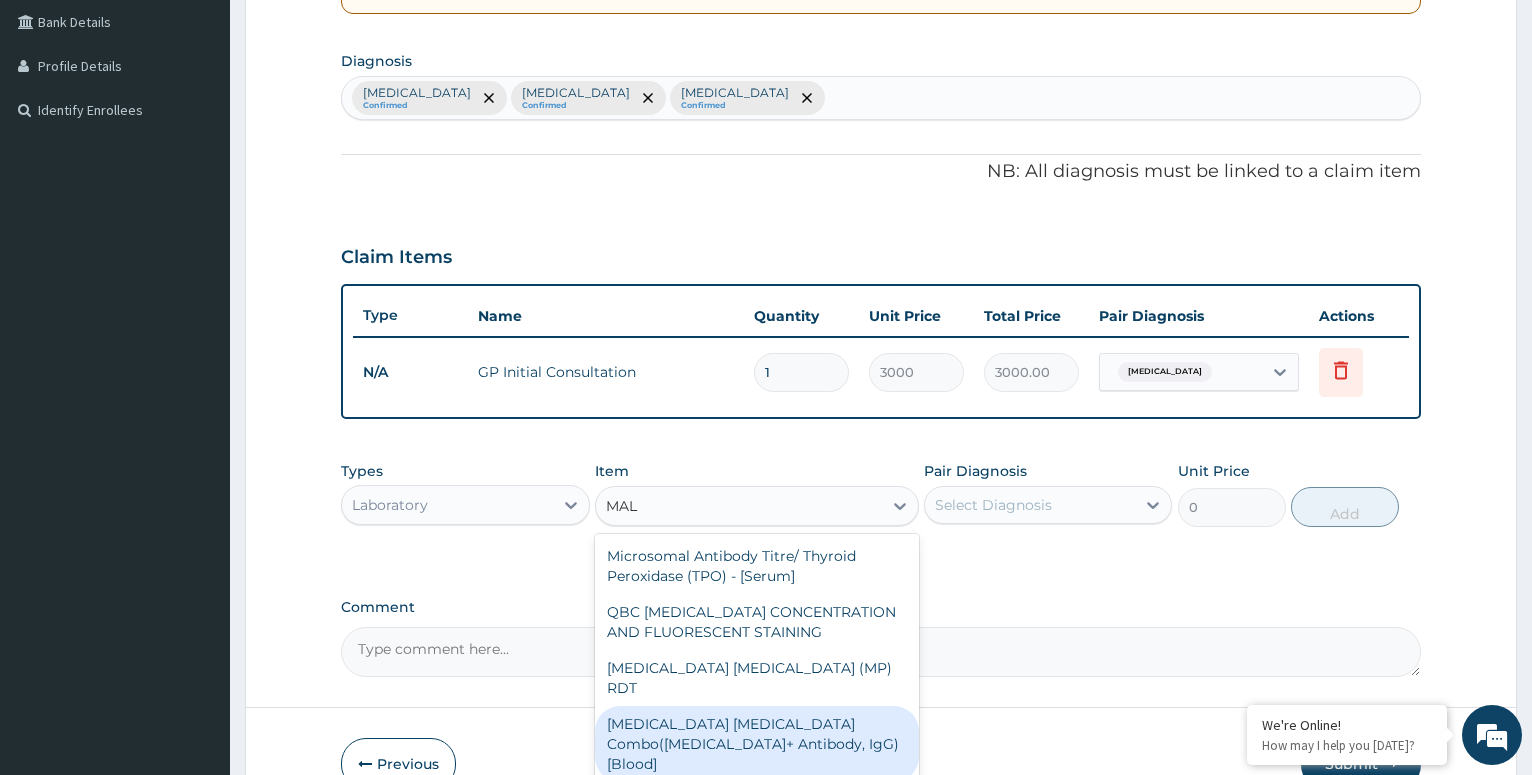 click on "Malaria Parasite Combo(Blood Film+ Antibody, IgG) [Blood]" at bounding box center (757, 744) 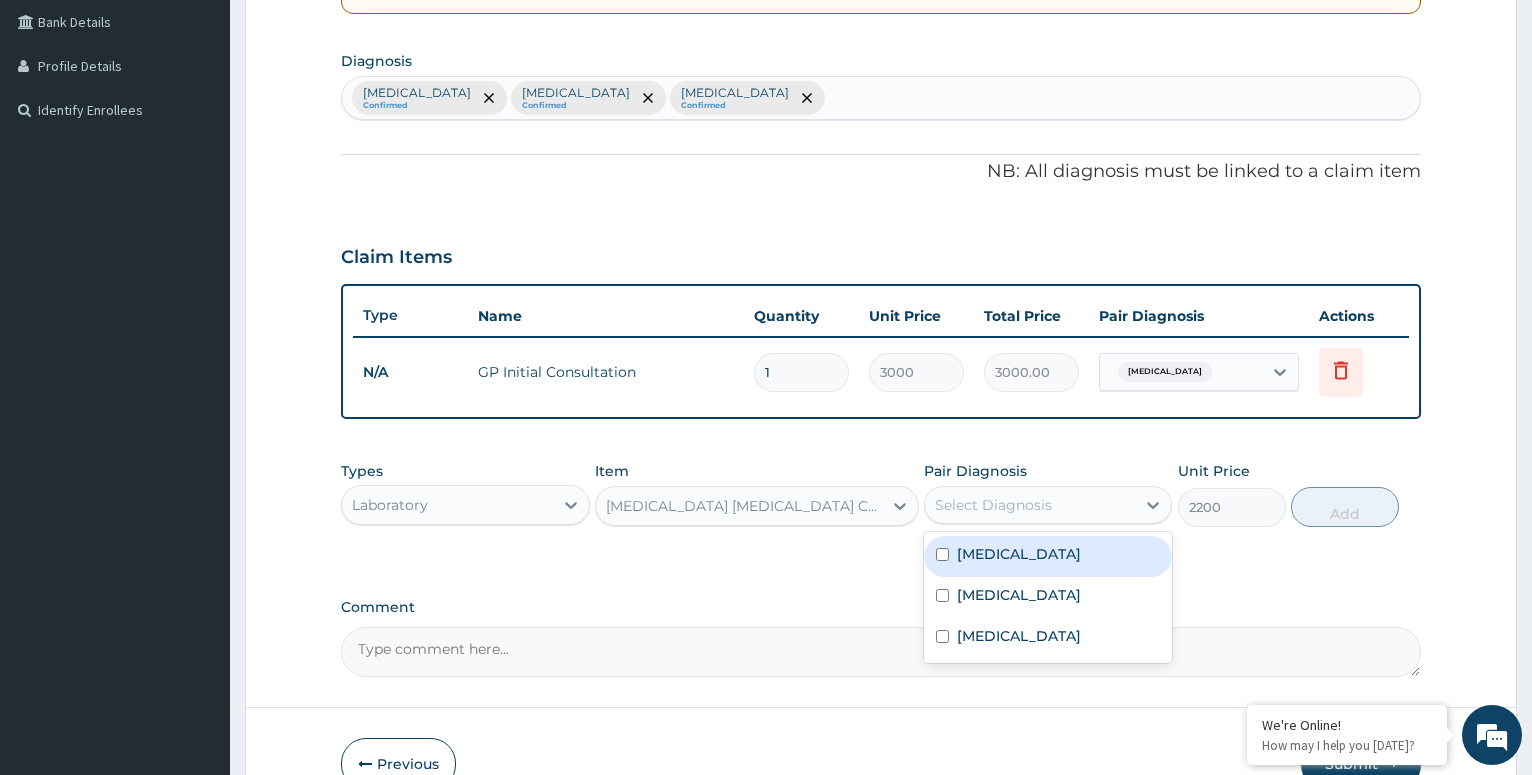 click on "Select Diagnosis" at bounding box center (1030, 505) 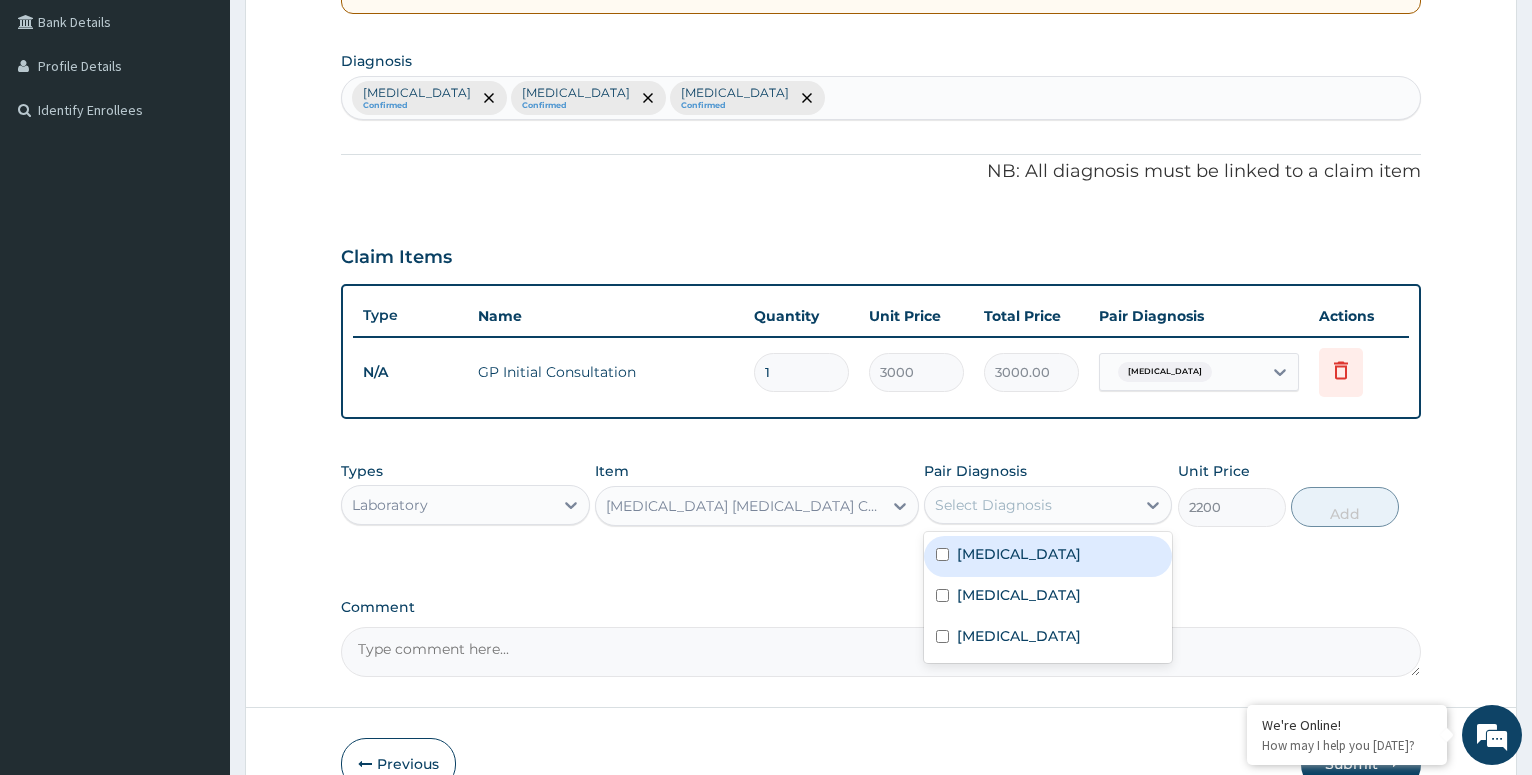 click at bounding box center (942, 554) 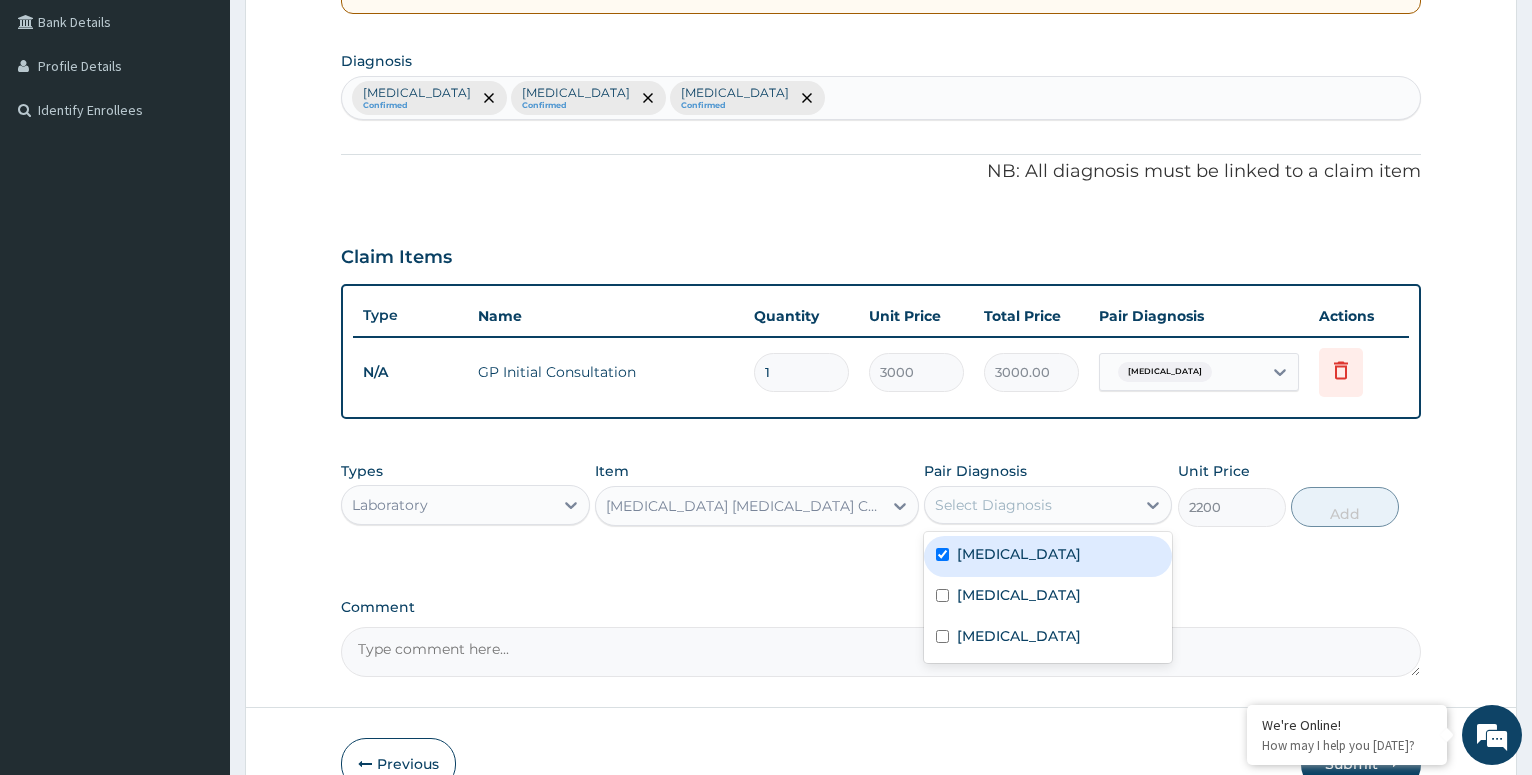 checkbox on "true" 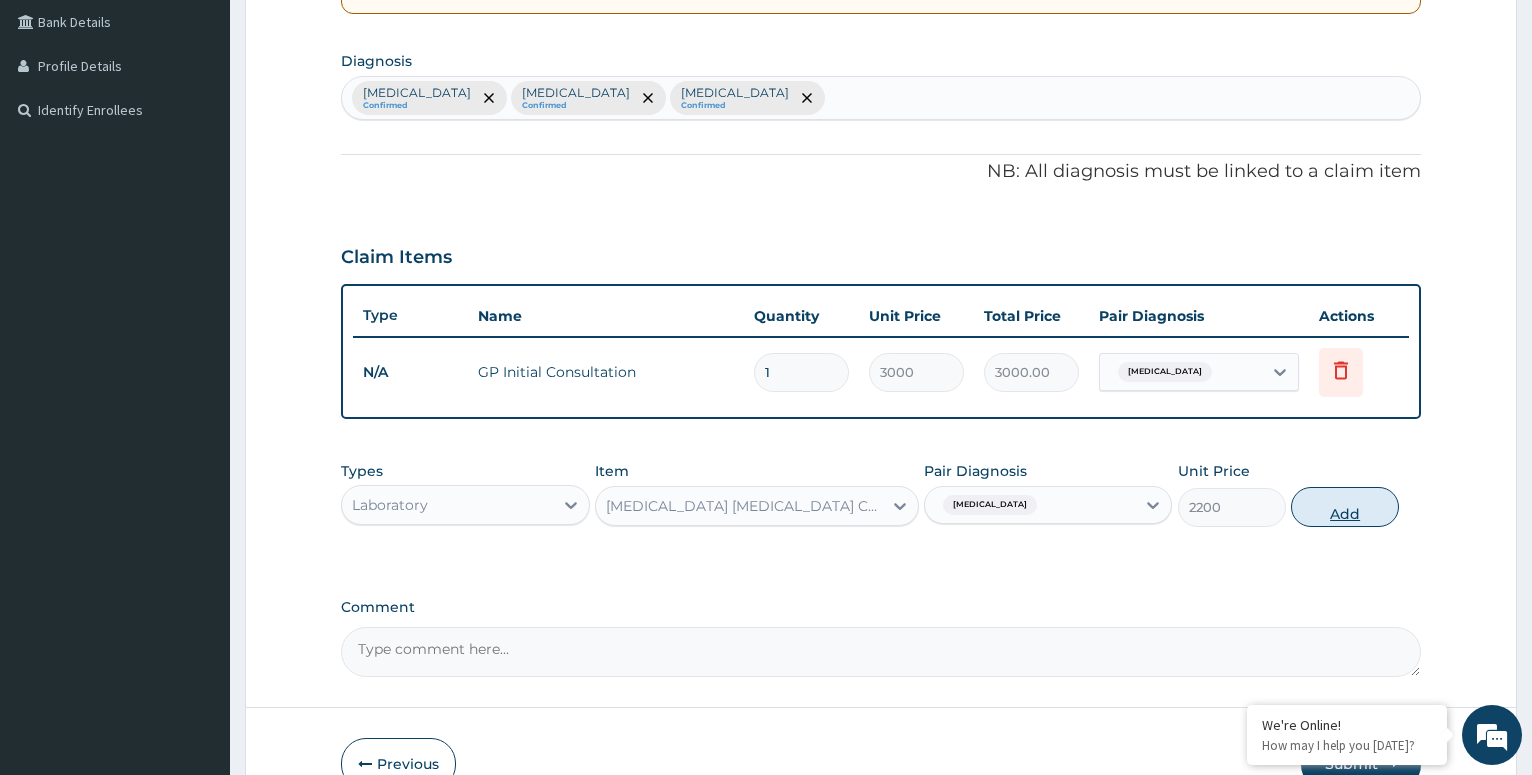 click on "Add" at bounding box center (1345, 507) 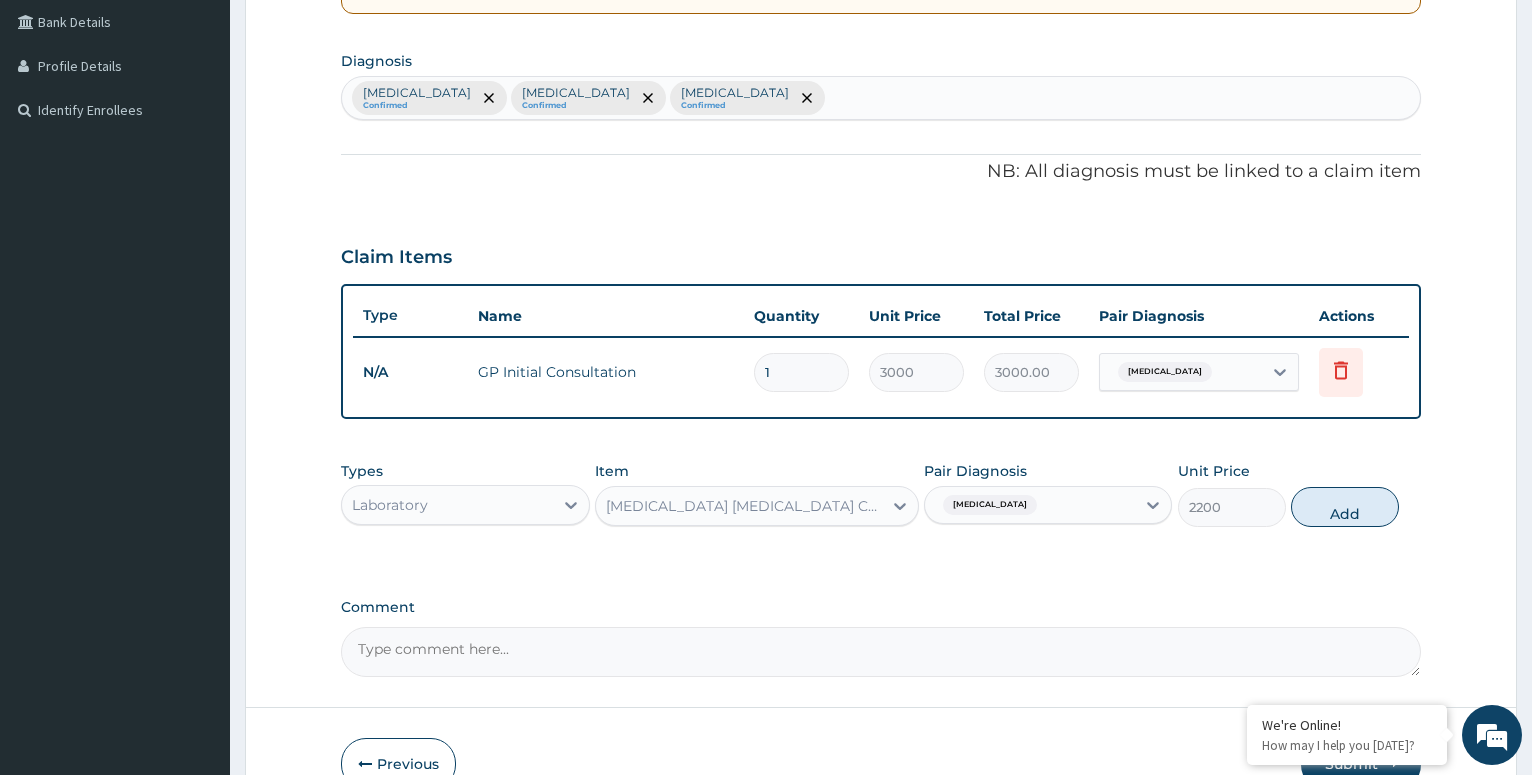 type on "0" 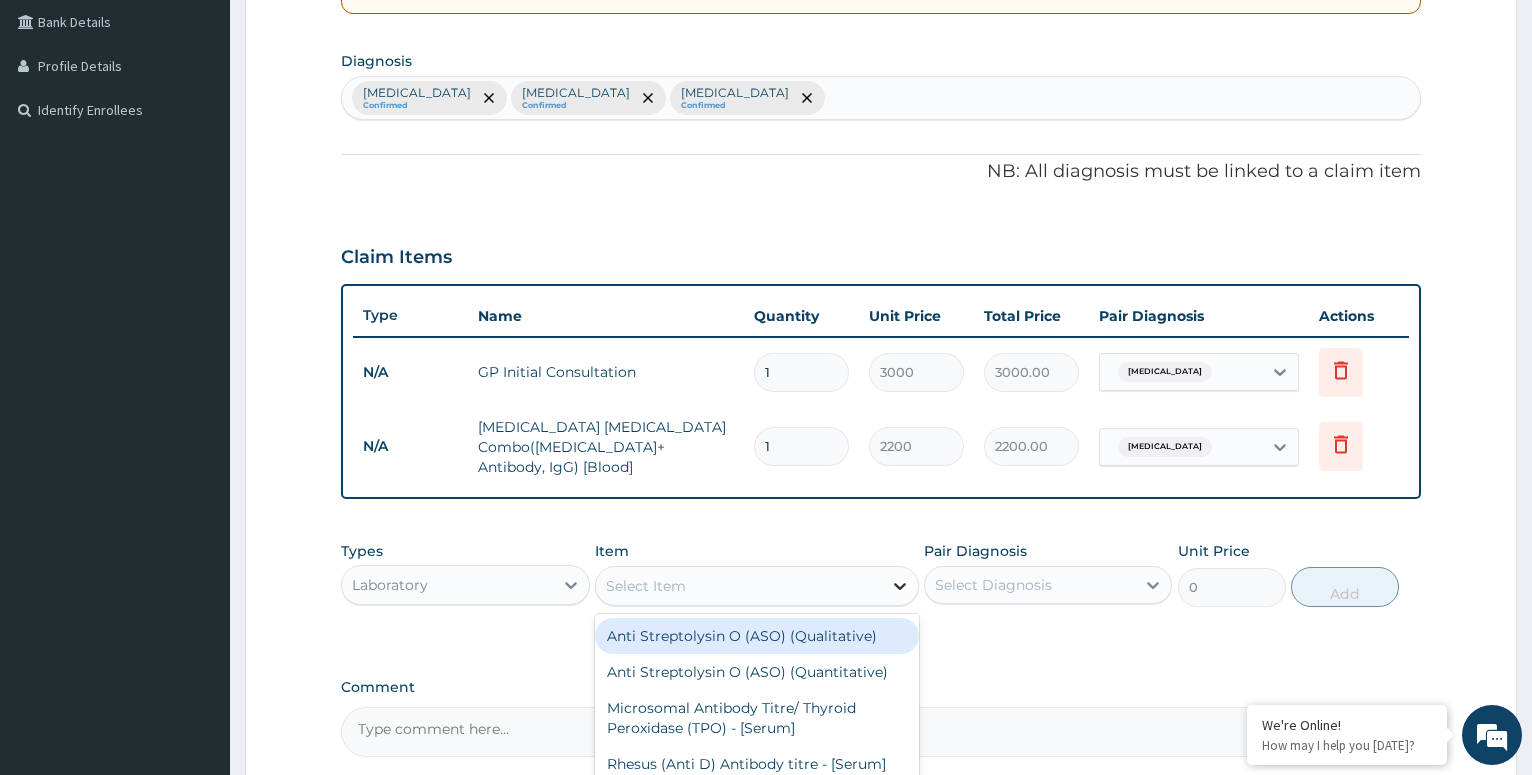 click 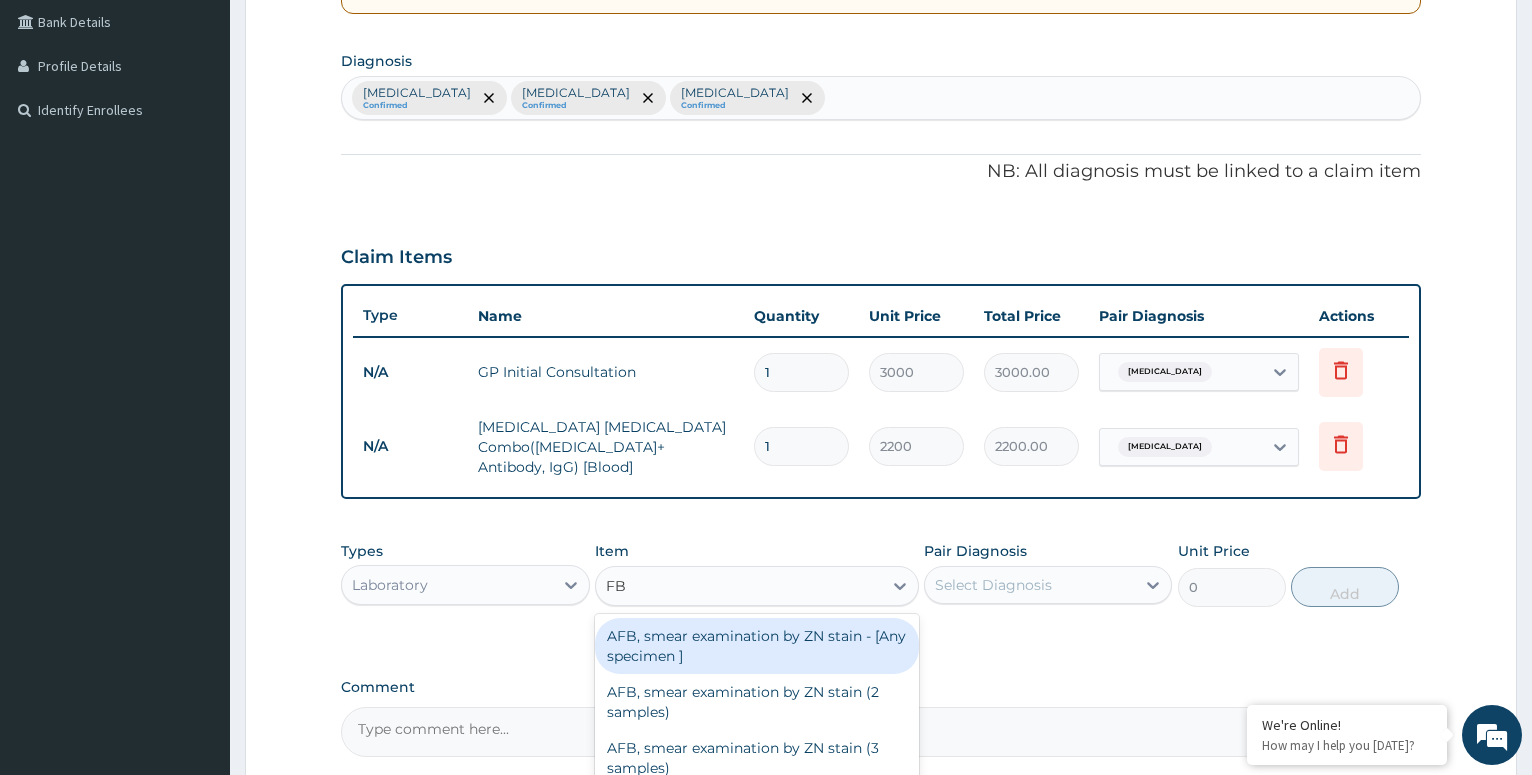 type on "FBC" 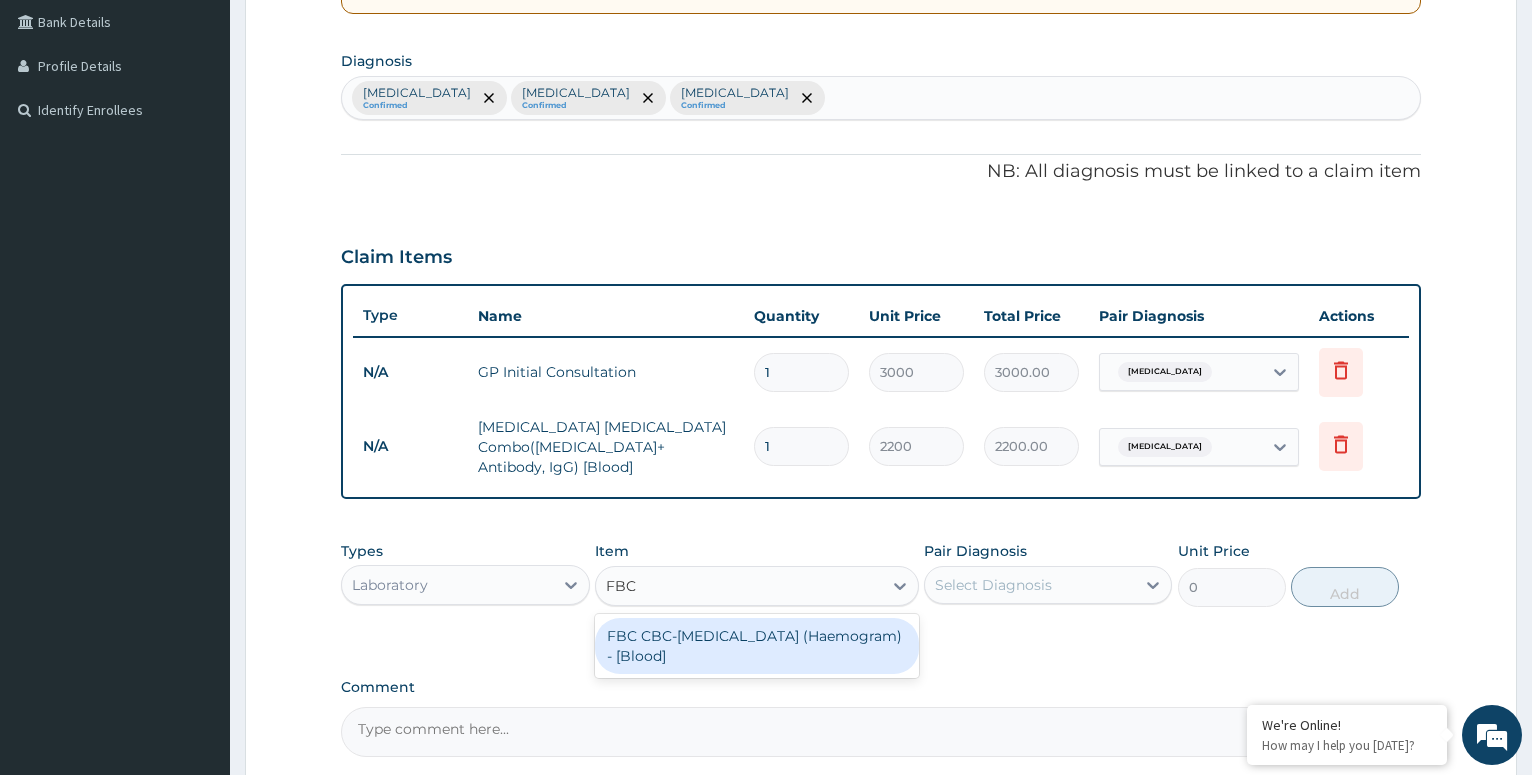 click on "FBC CBC-Complete Blood Count (Haemogram) - [Blood]" at bounding box center (757, 646) 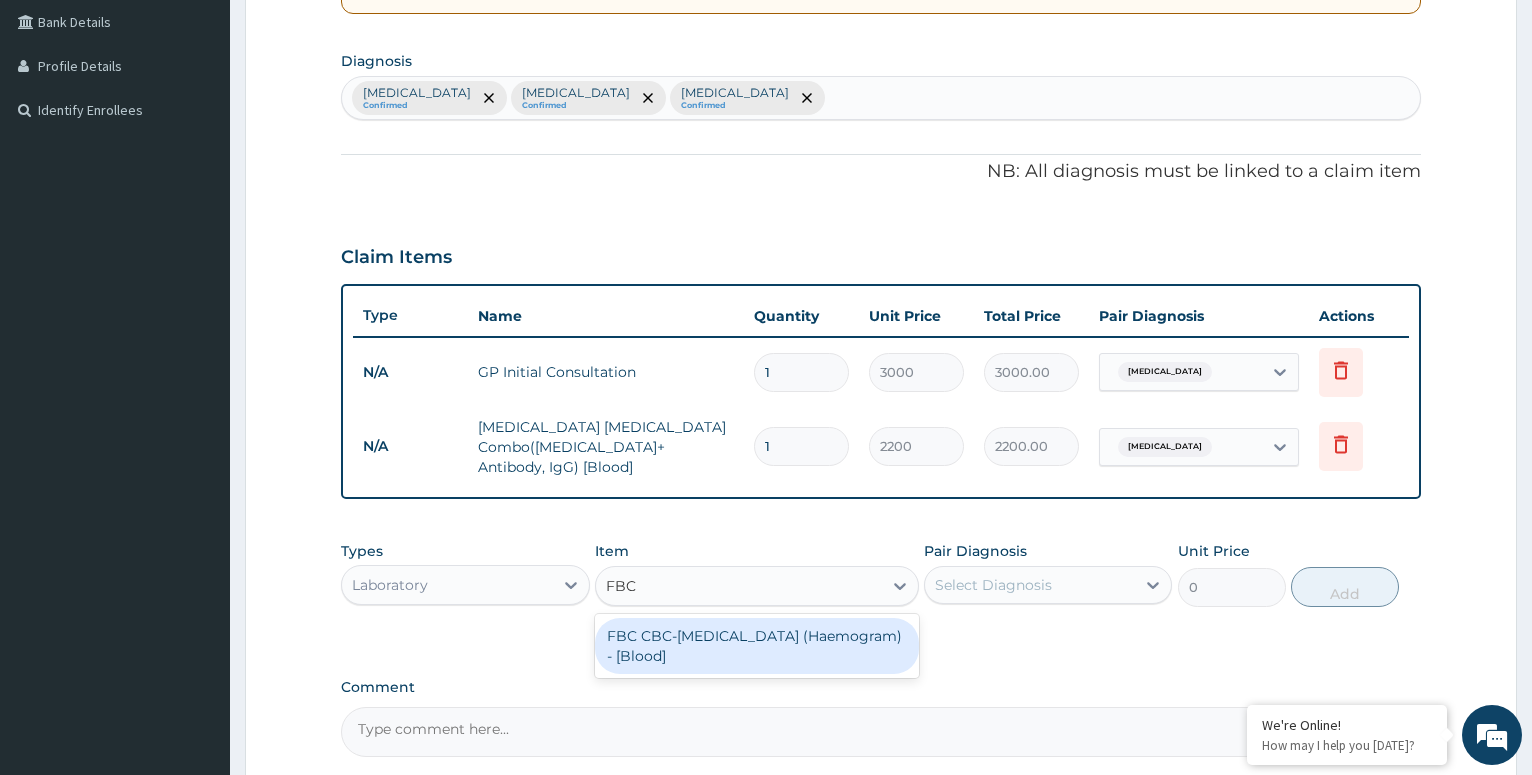 type 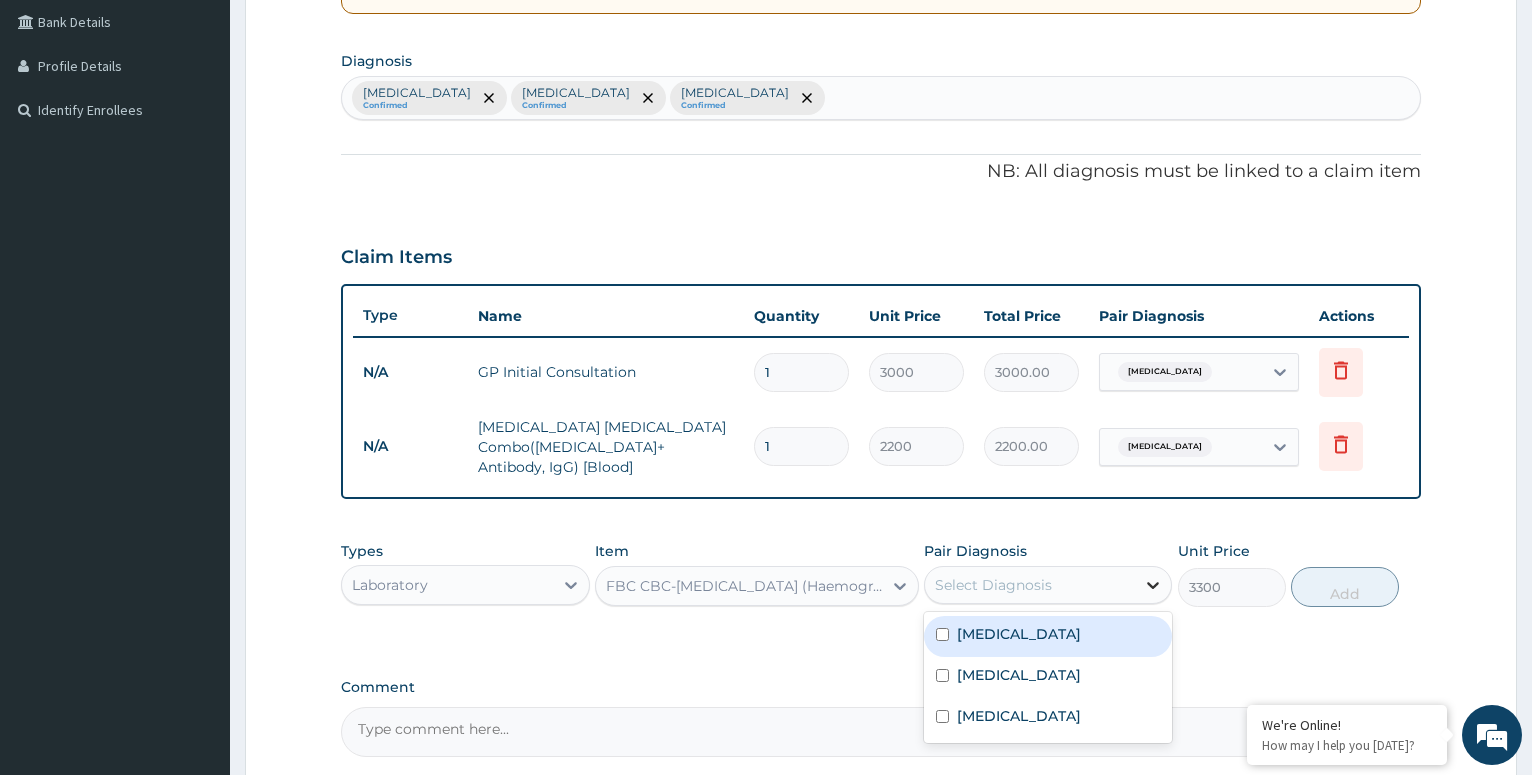 click 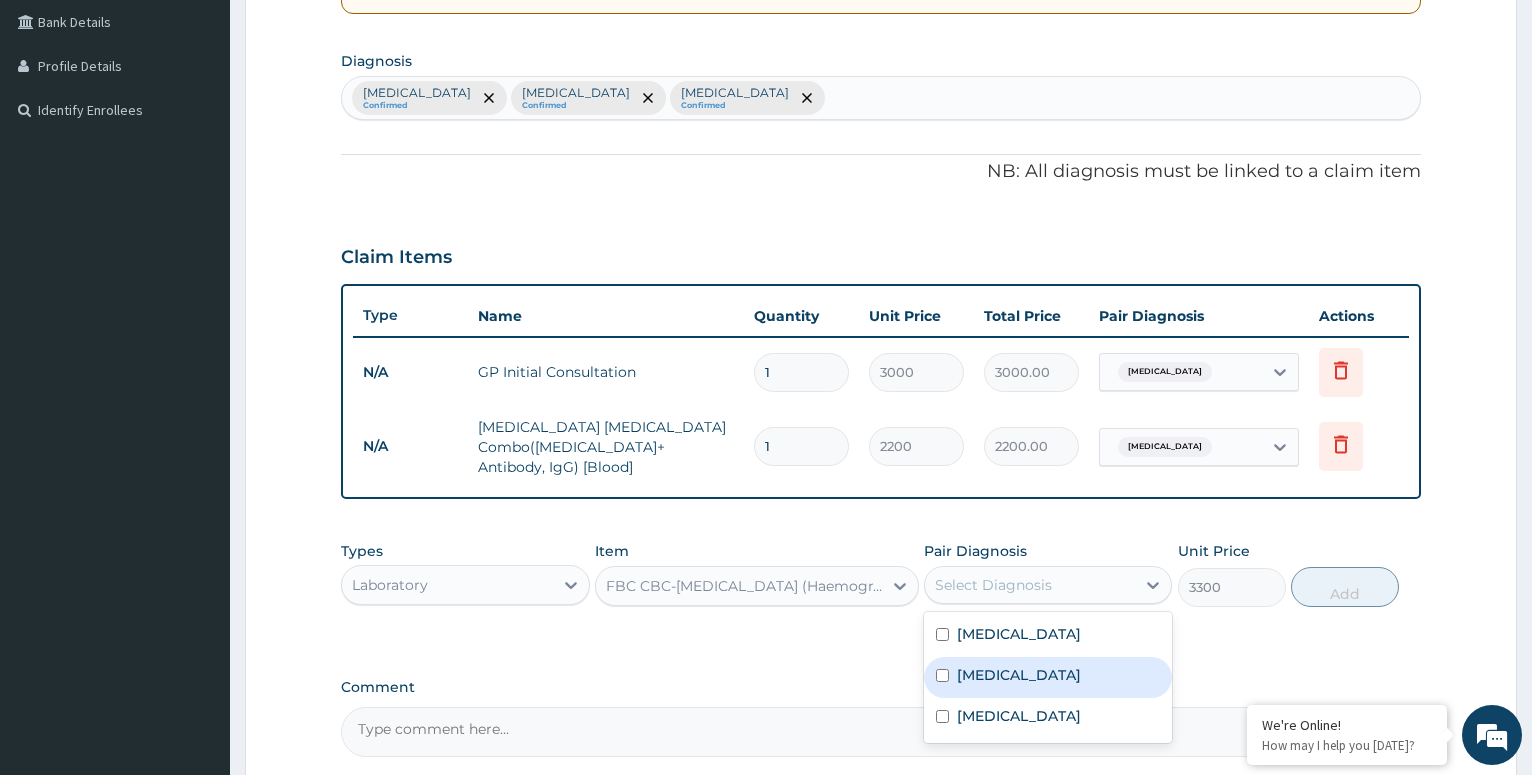 click on "Septic shock" at bounding box center [1048, 677] 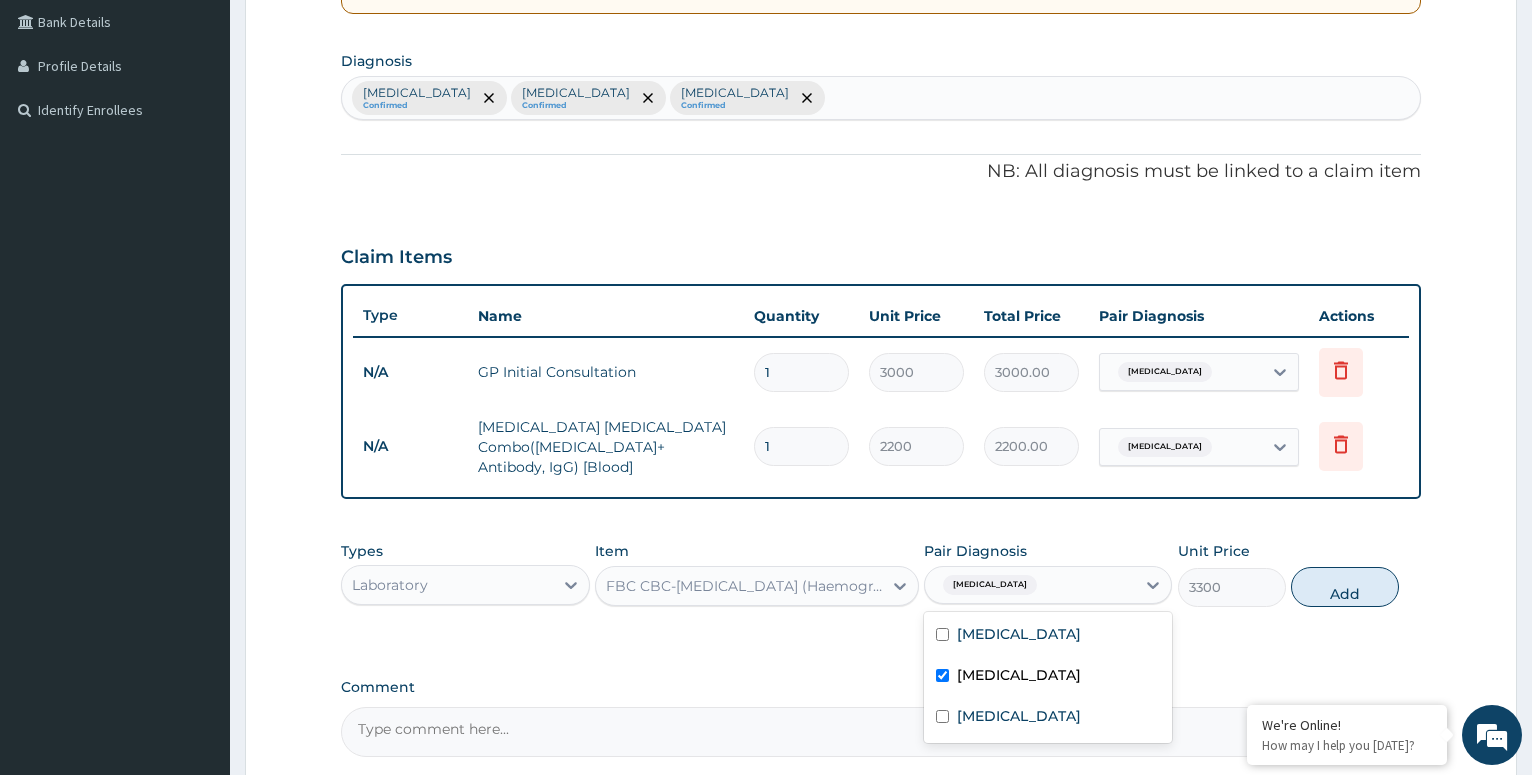 checkbox on "true" 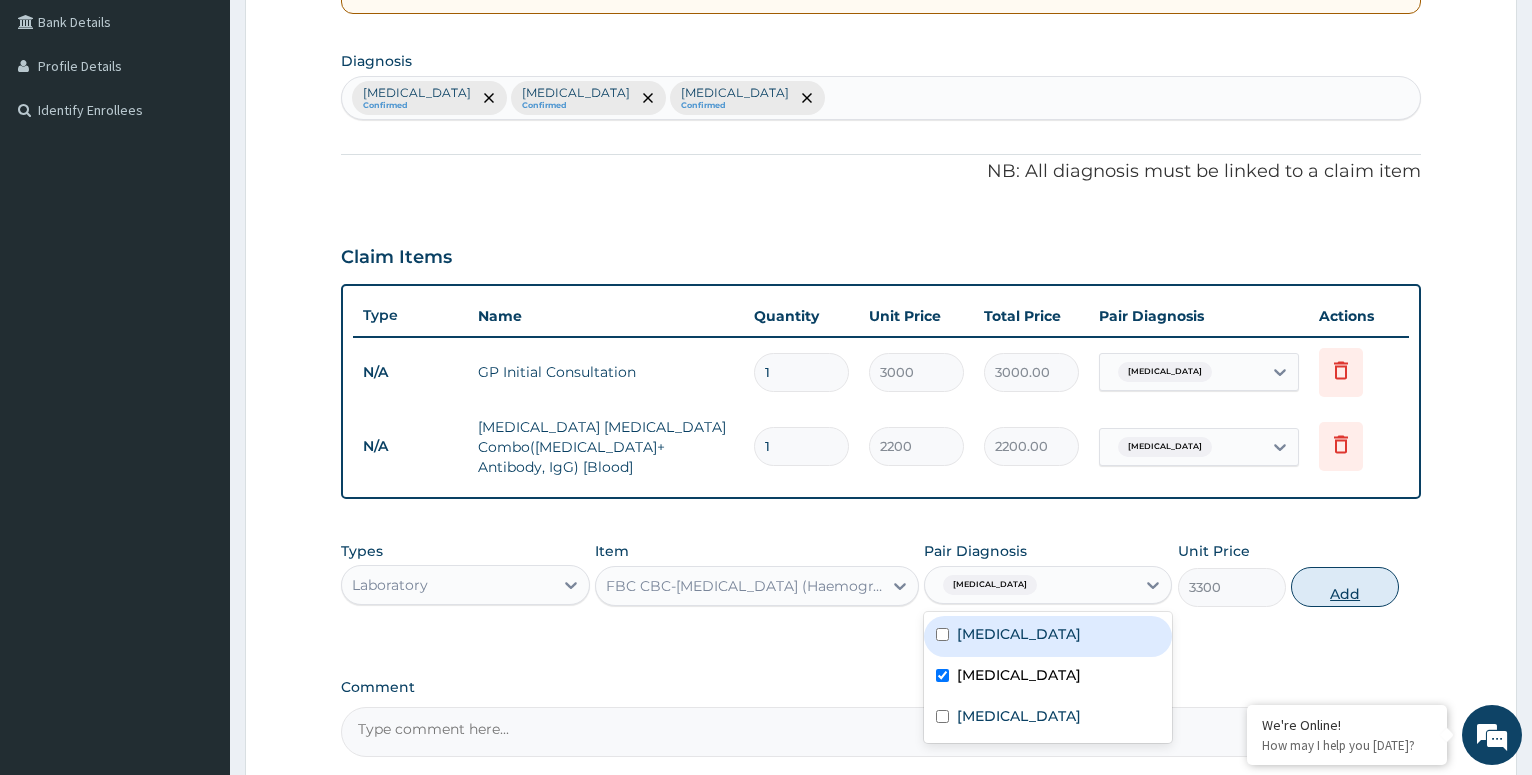 click on "Add" at bounding box center (1345, 587) 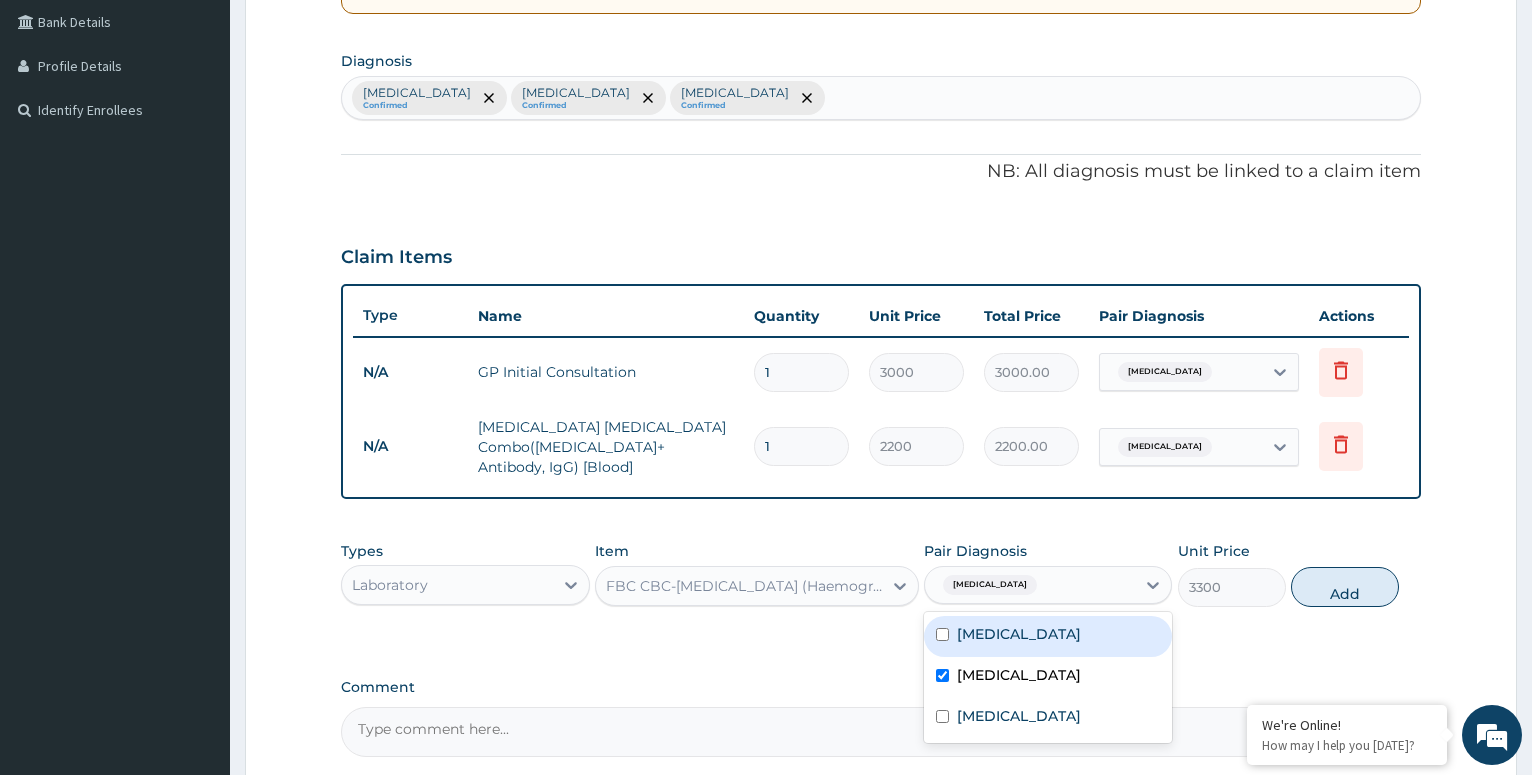 type on "0" 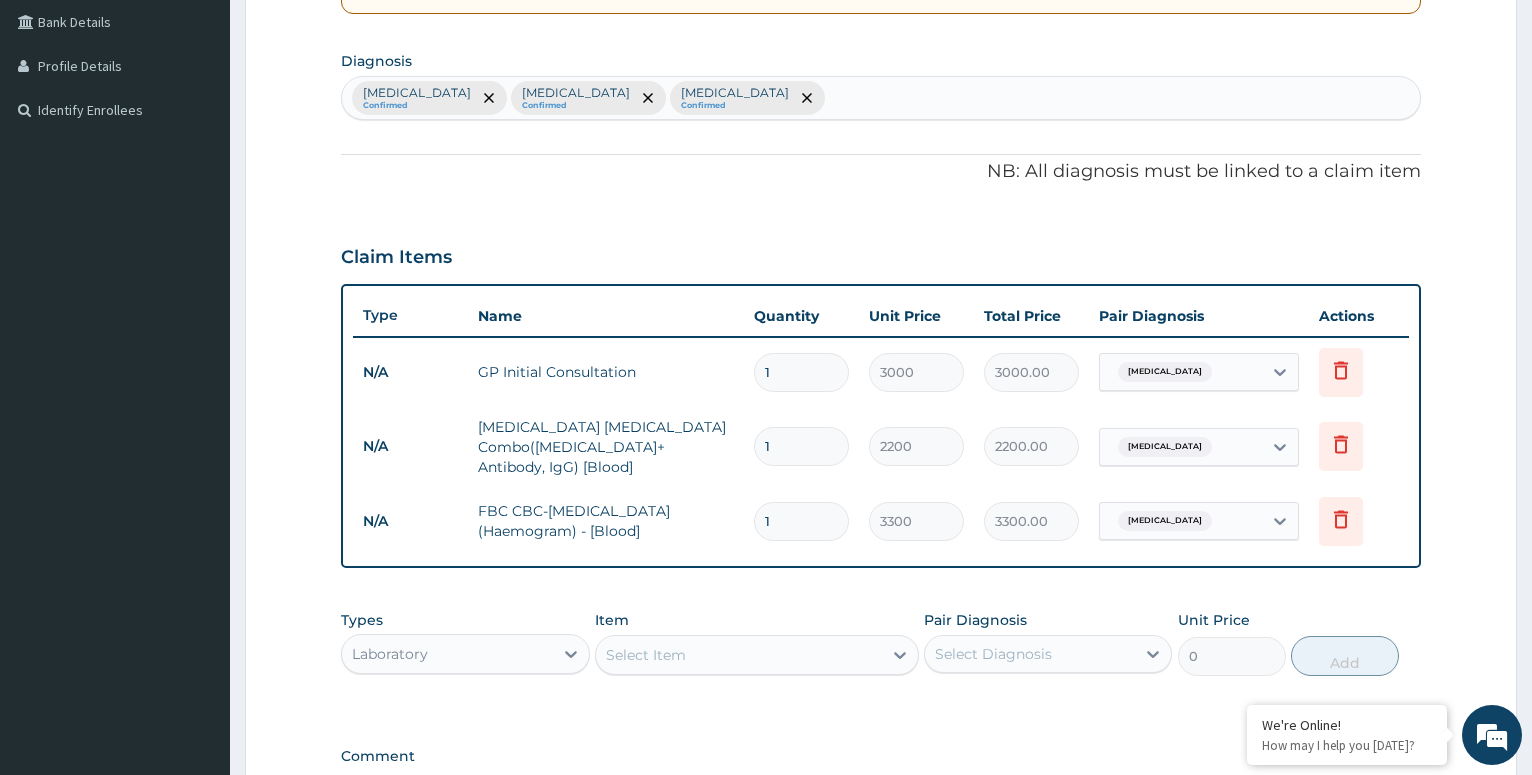 click on "Laboratory" at bounding box center (447, 654) 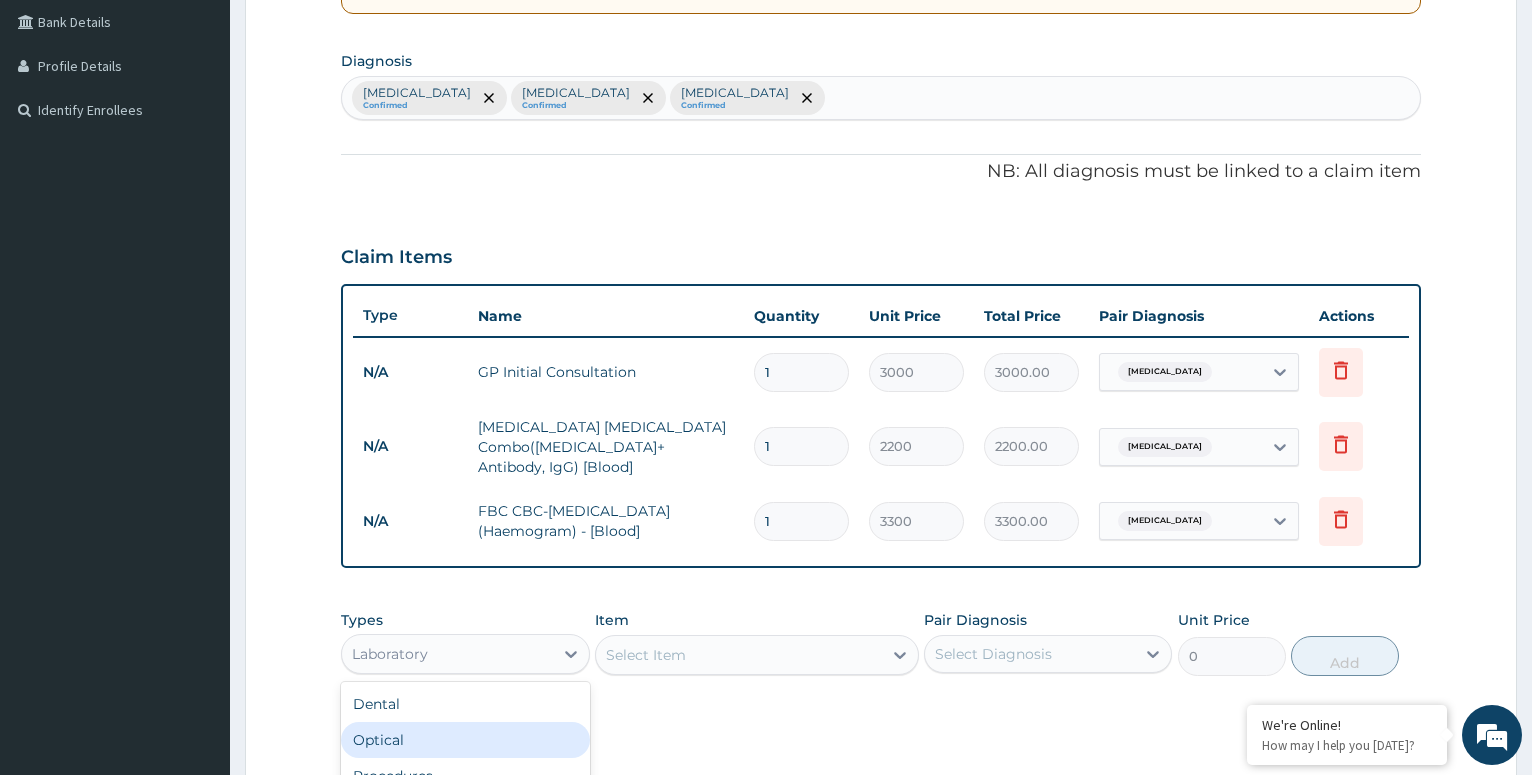 scroll, scrollTop: 68, scrollLeft: 0, axis: vertical 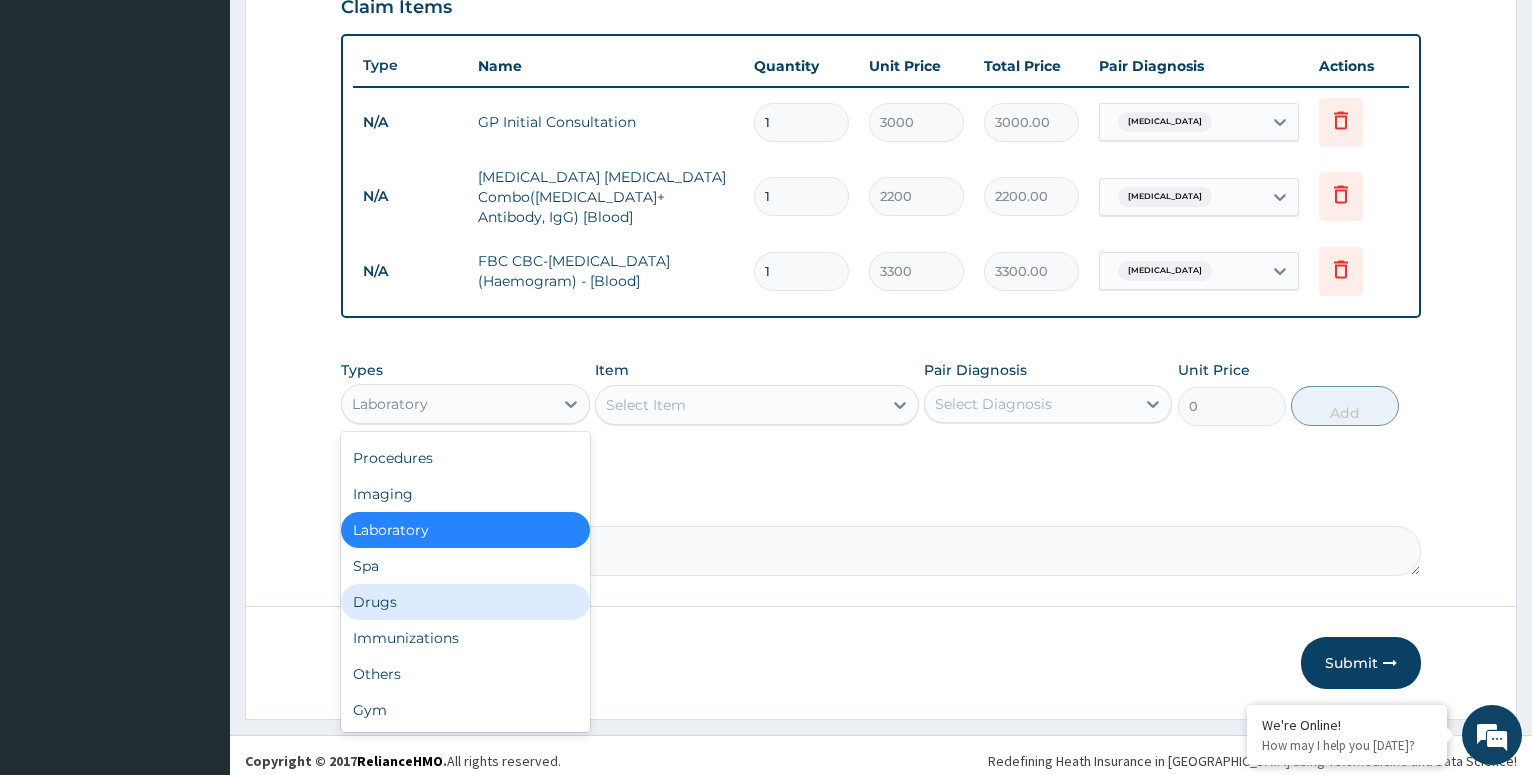 click on "Drugs" at bounding box center (465, 602) 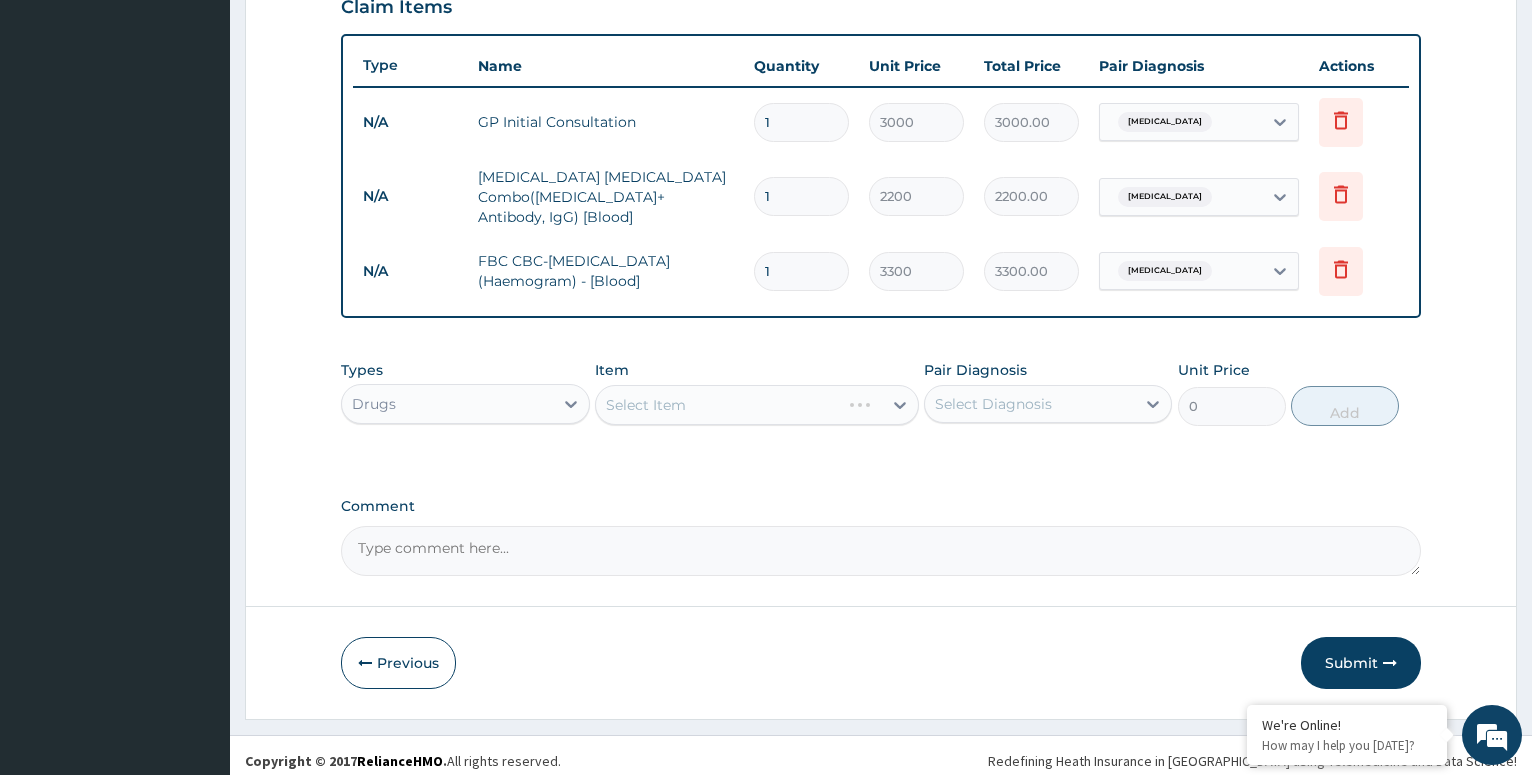 click on "Select Item" at bounding box center (757, 405) 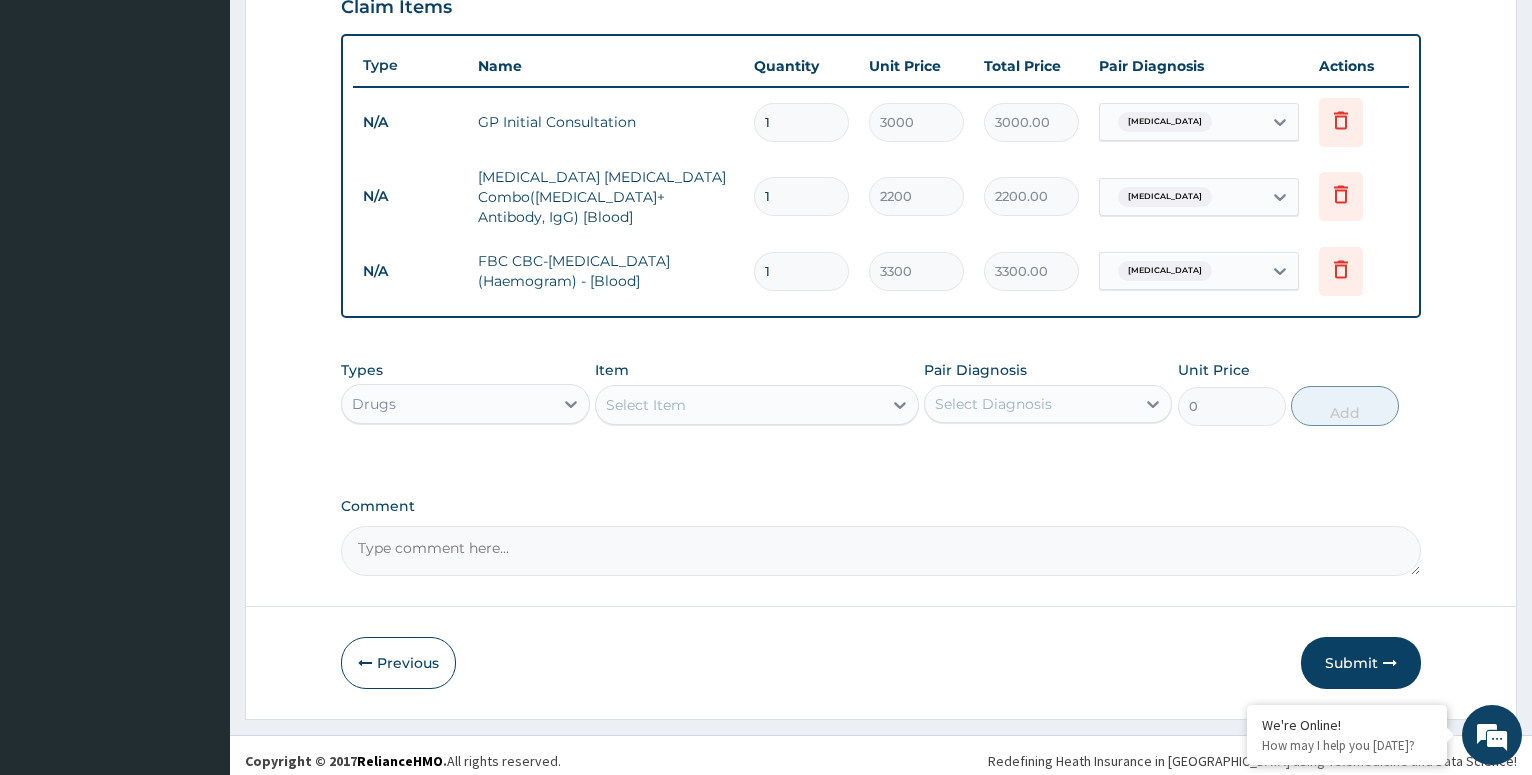 click on "Select Item" at bounding box center [646, 405] 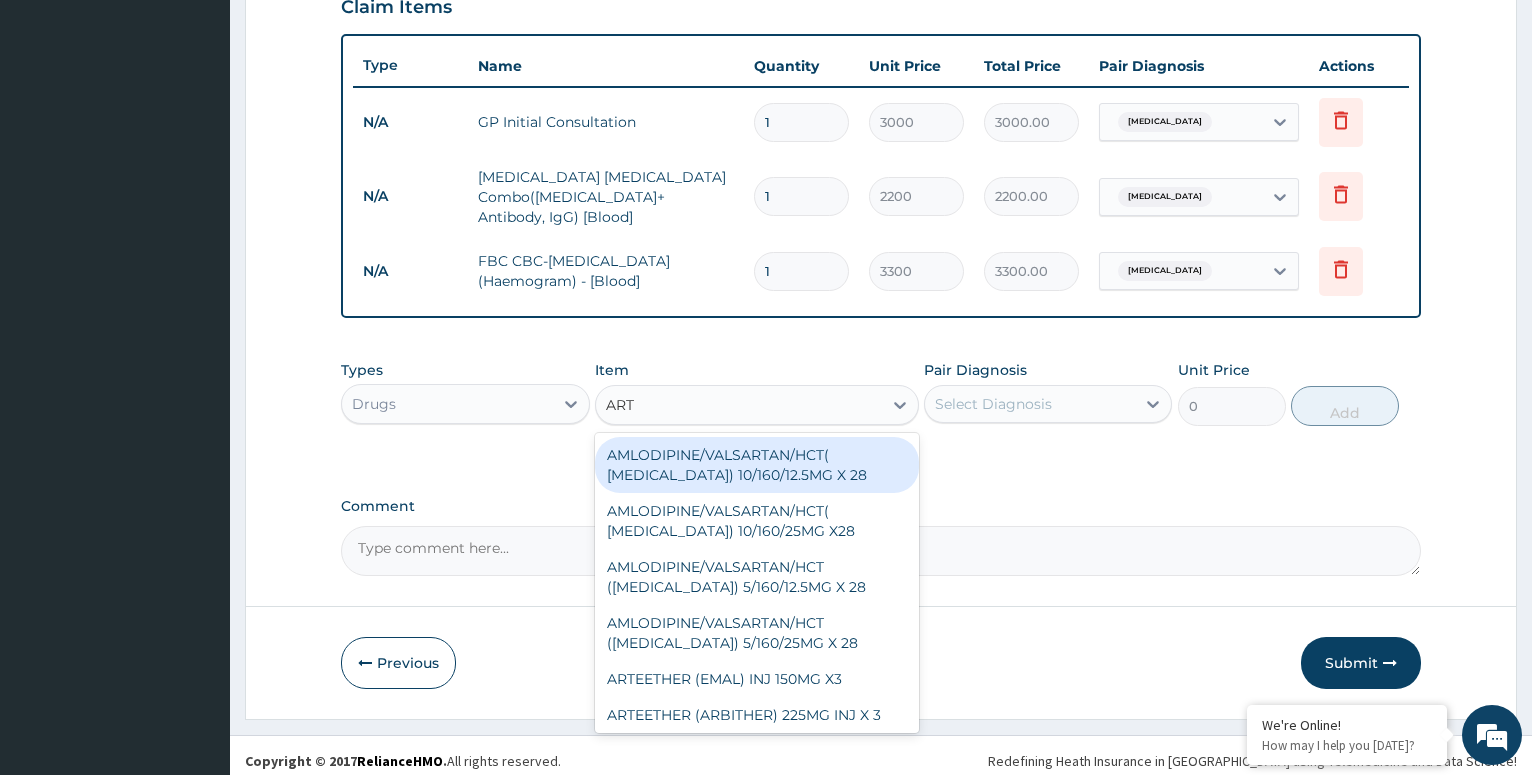 type on "ARTE" 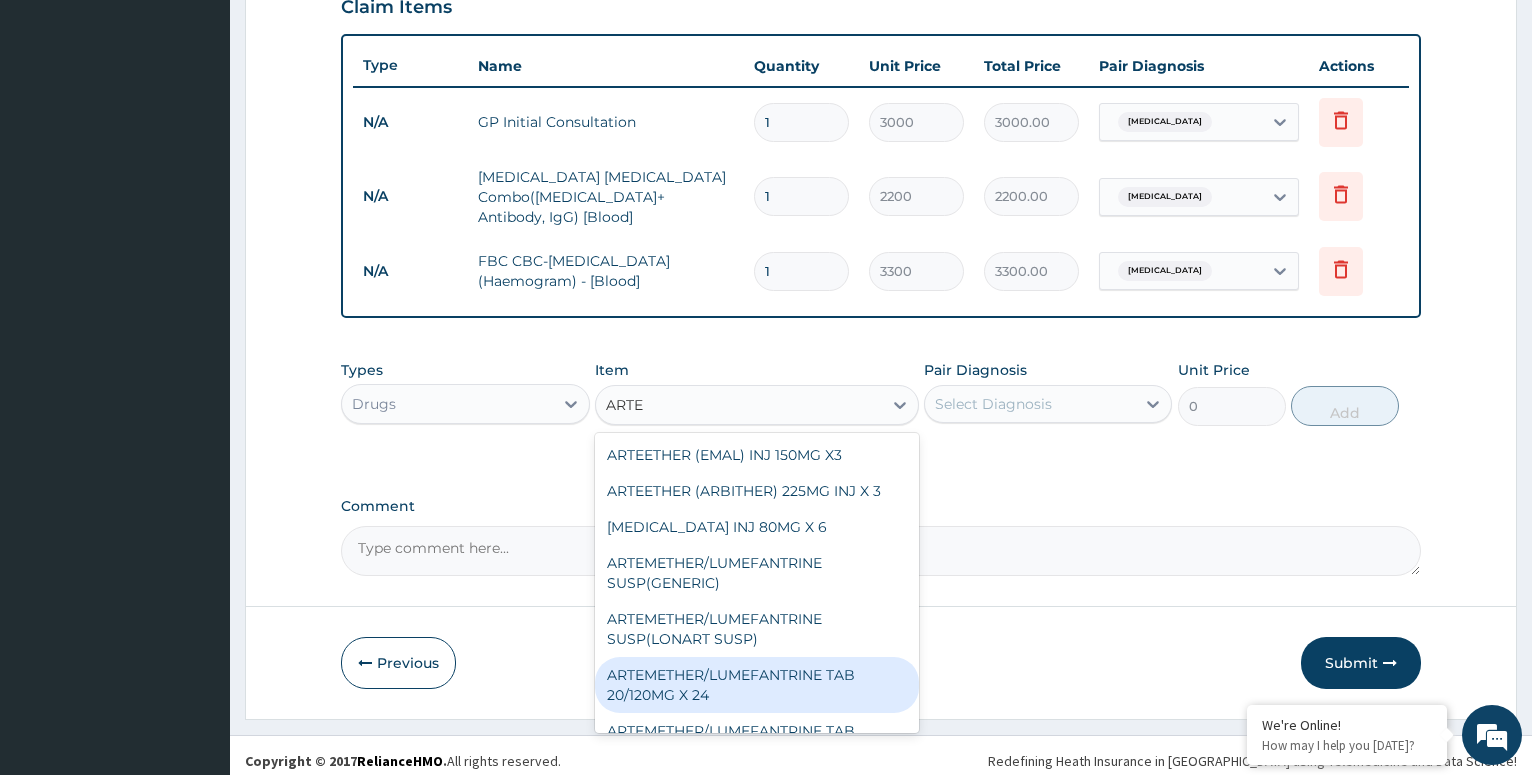 click on "ARTEMETHER/LUMEFANTRINE TAB 20/120MG X 24" at bounding box center (757, 685) 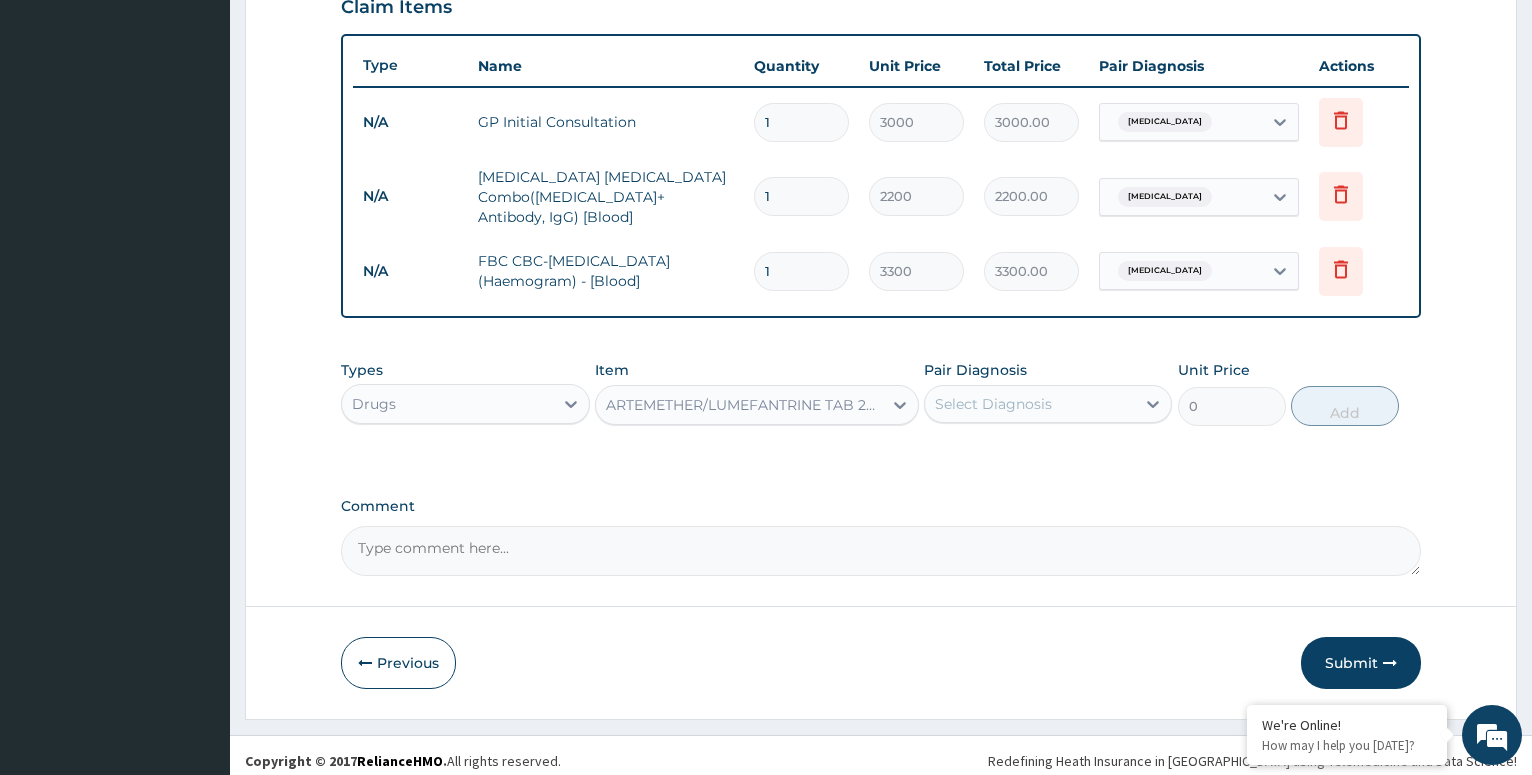 type 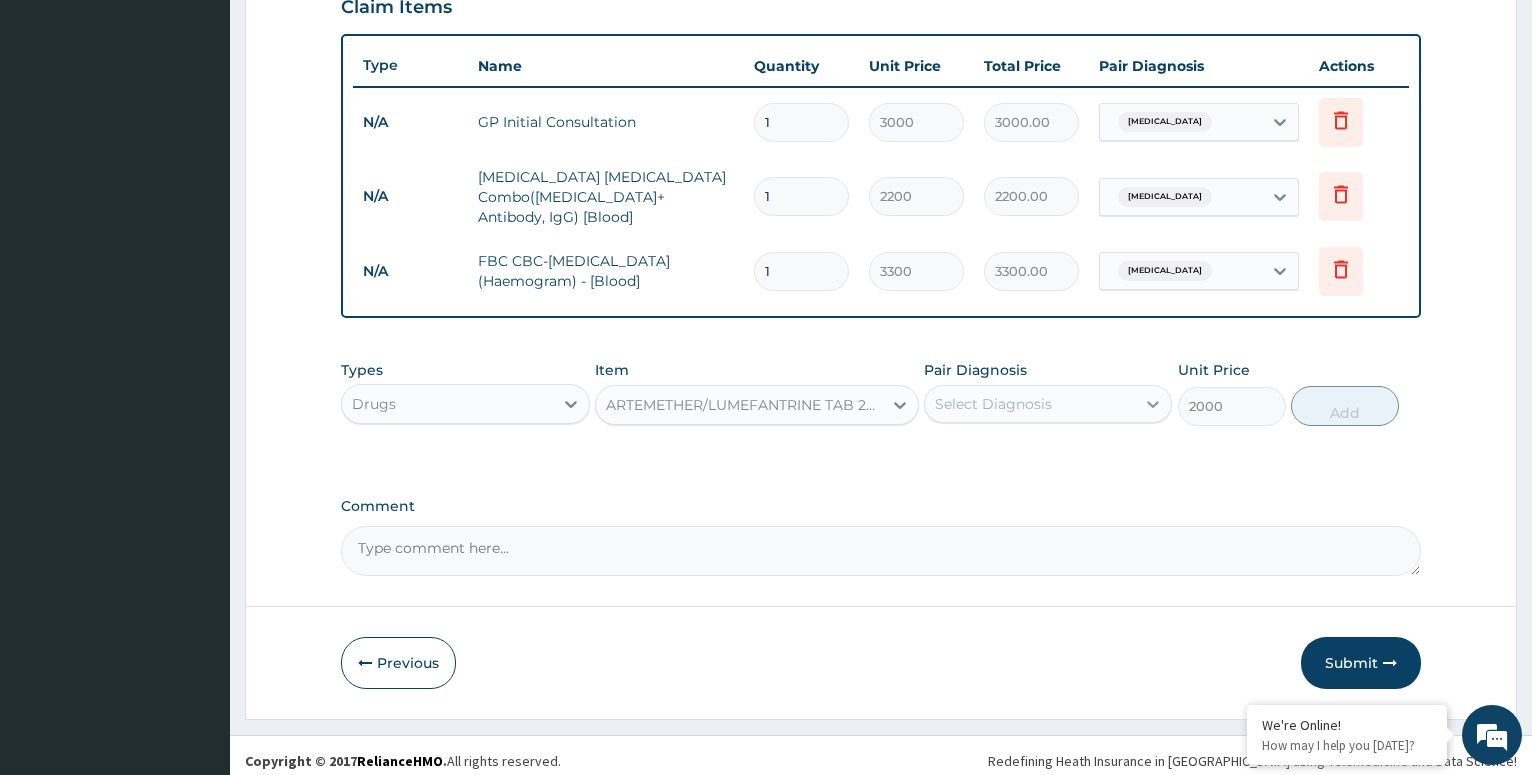 click 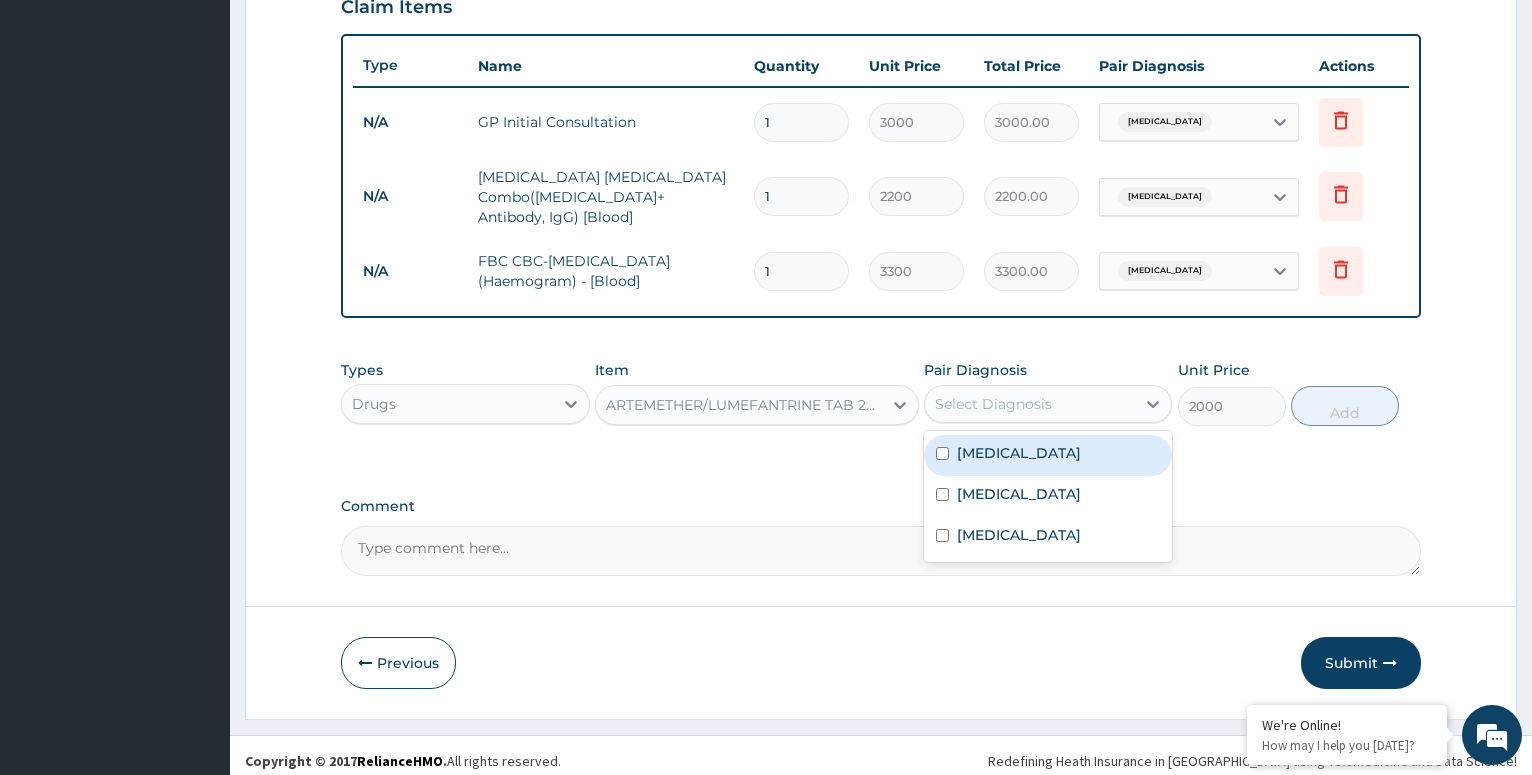 click at bounding box center [942, 453] 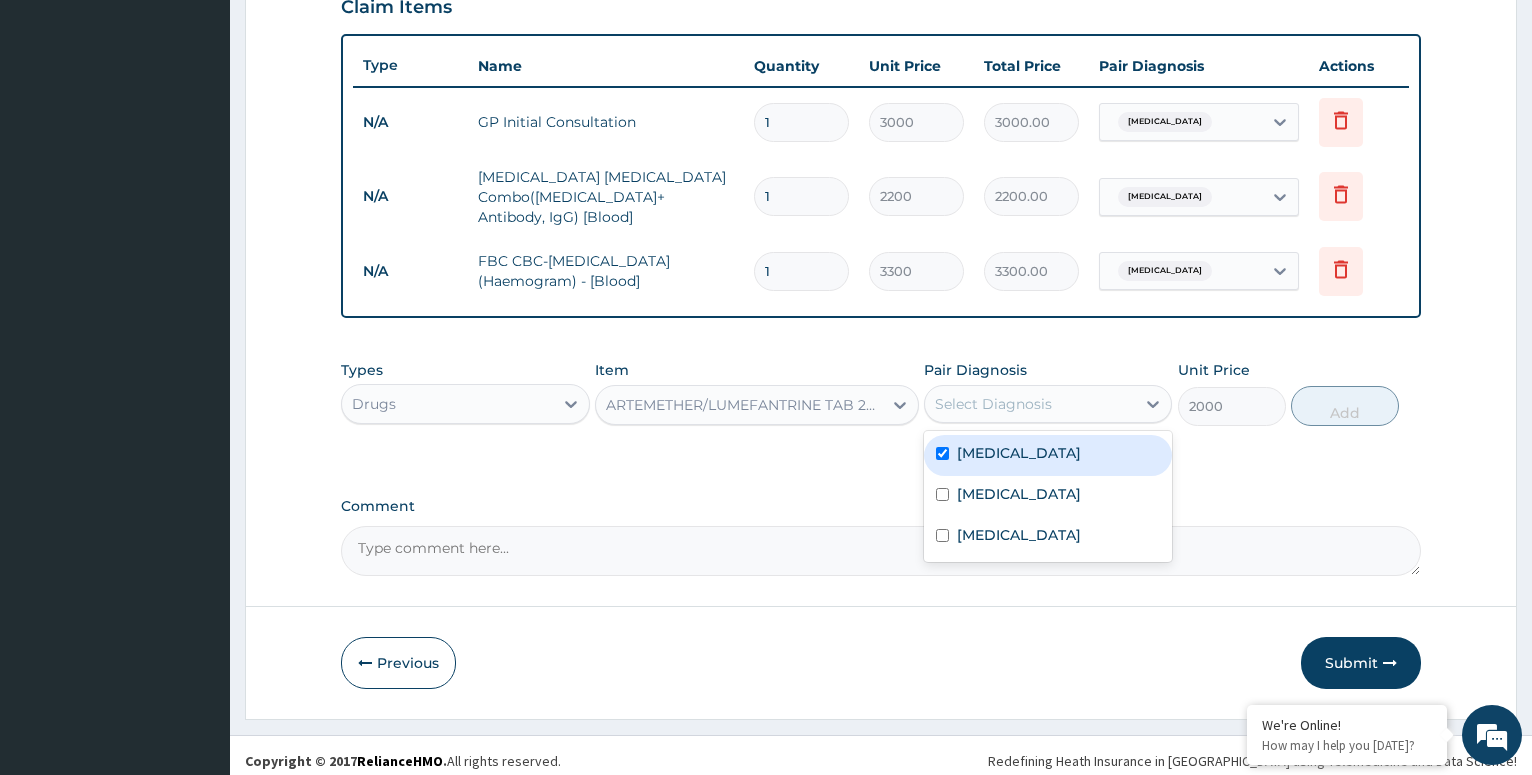 checkbox on "true" 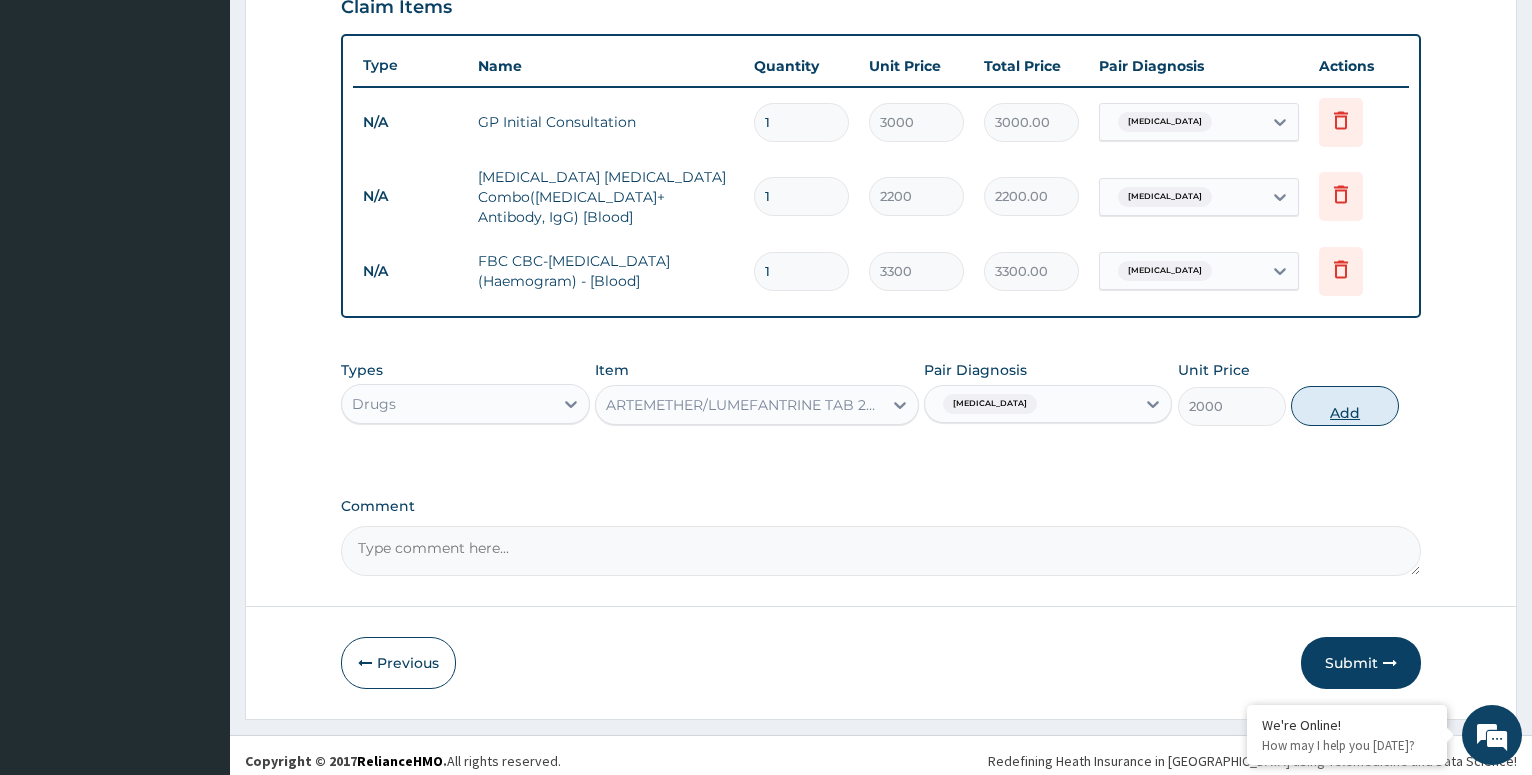 click on "Add" at bounding box center (1345, 406) 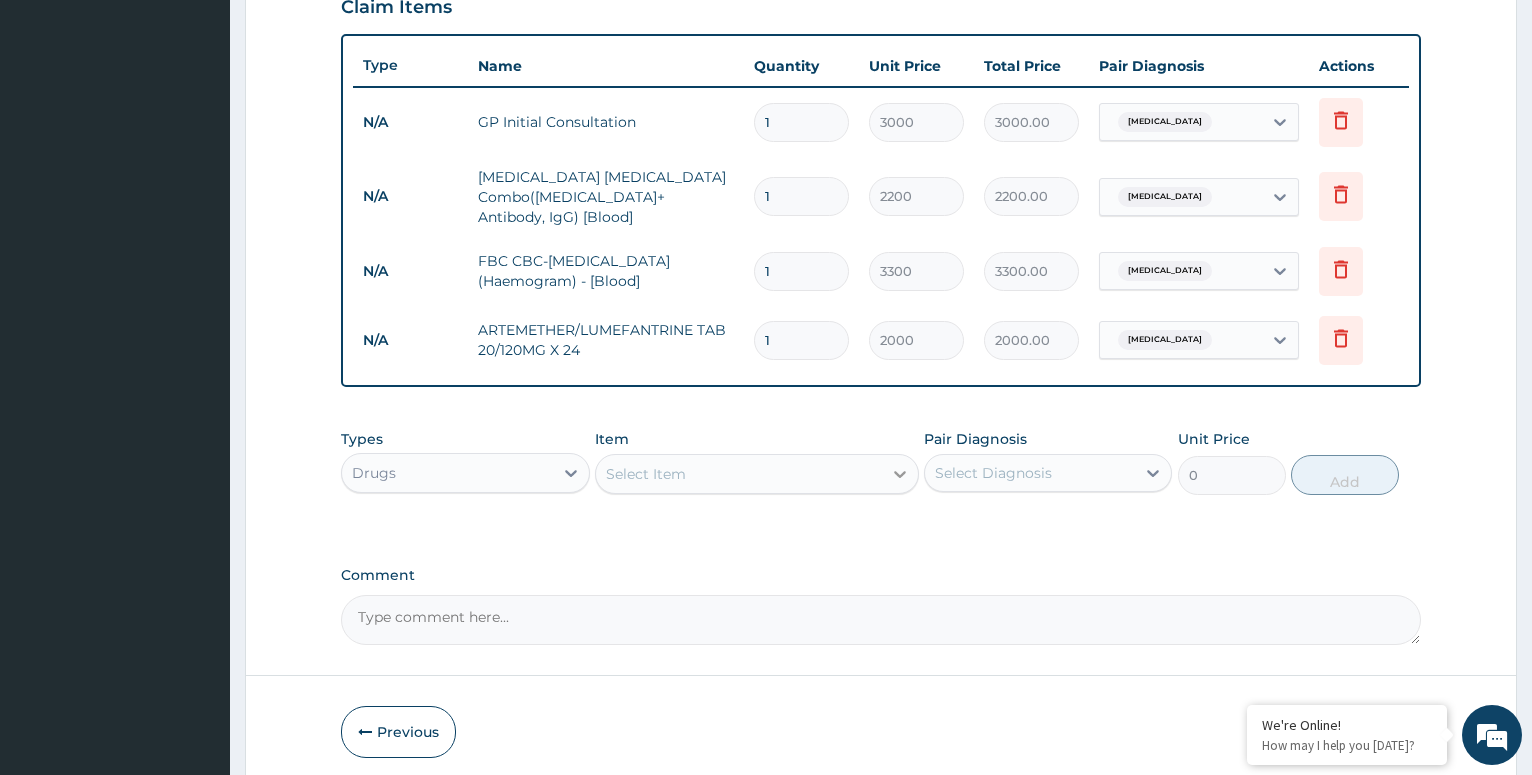 click 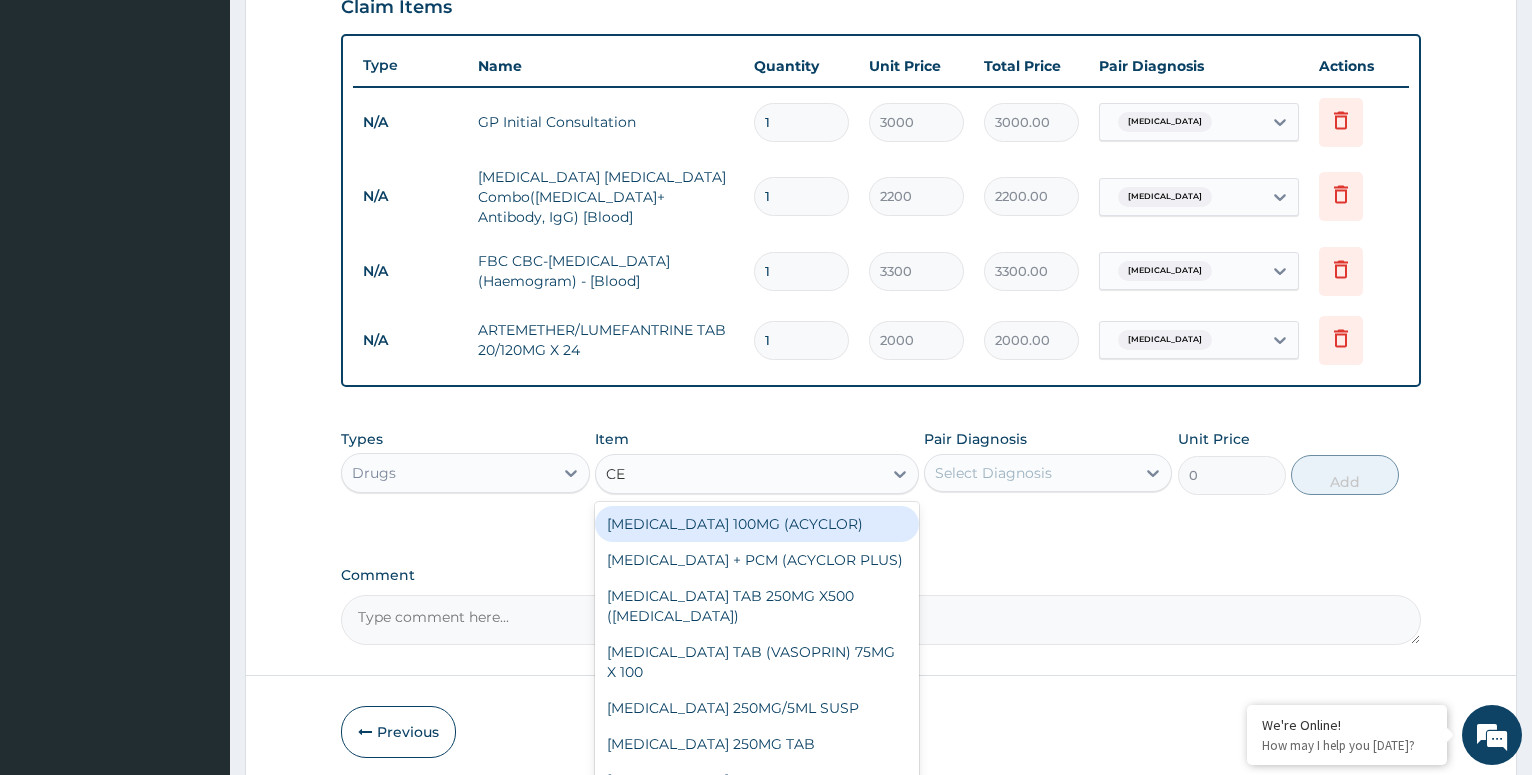 type on "CEF" 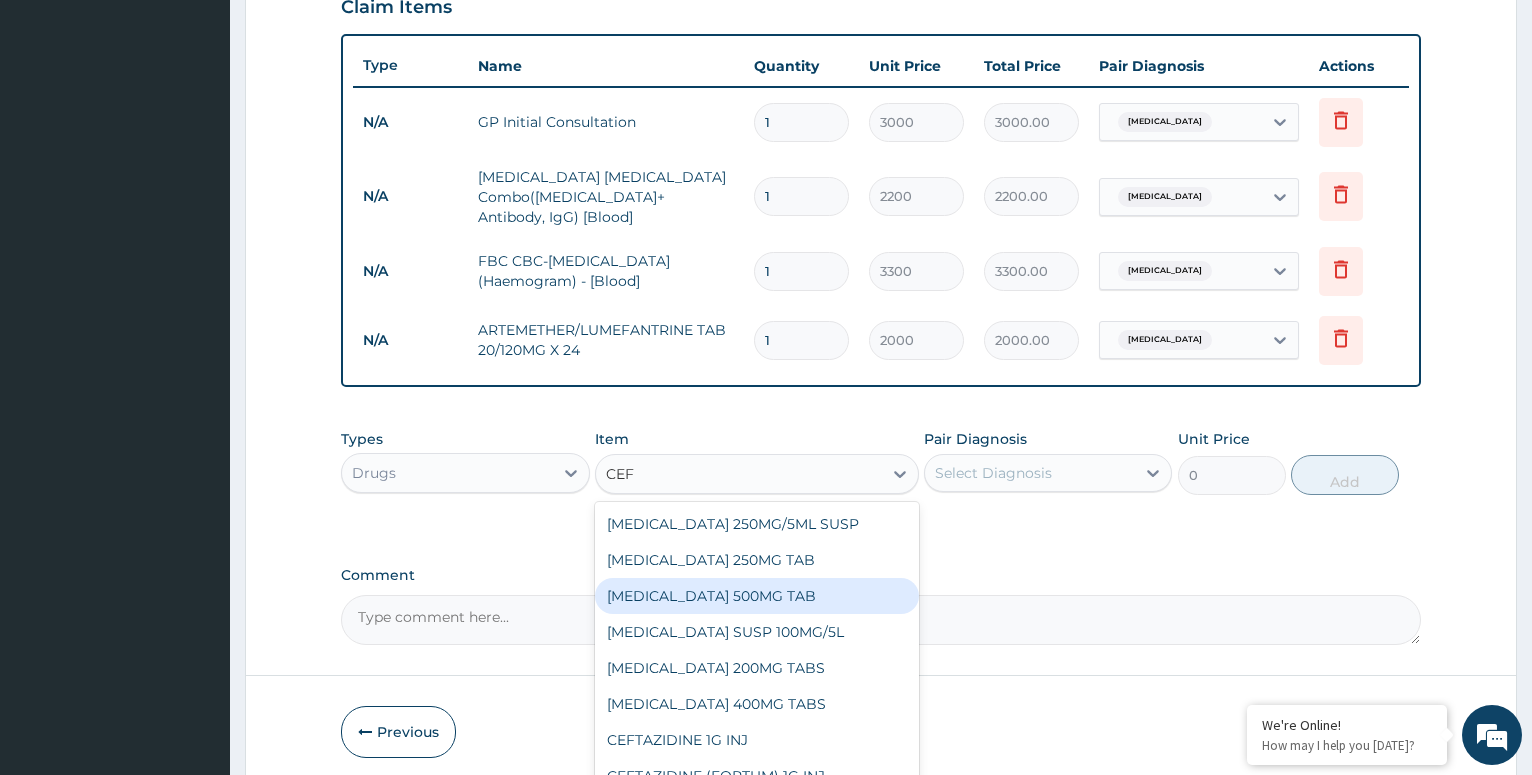 click on "CEFALEXIN 500MG TAB" at bounding box center (757, 596) 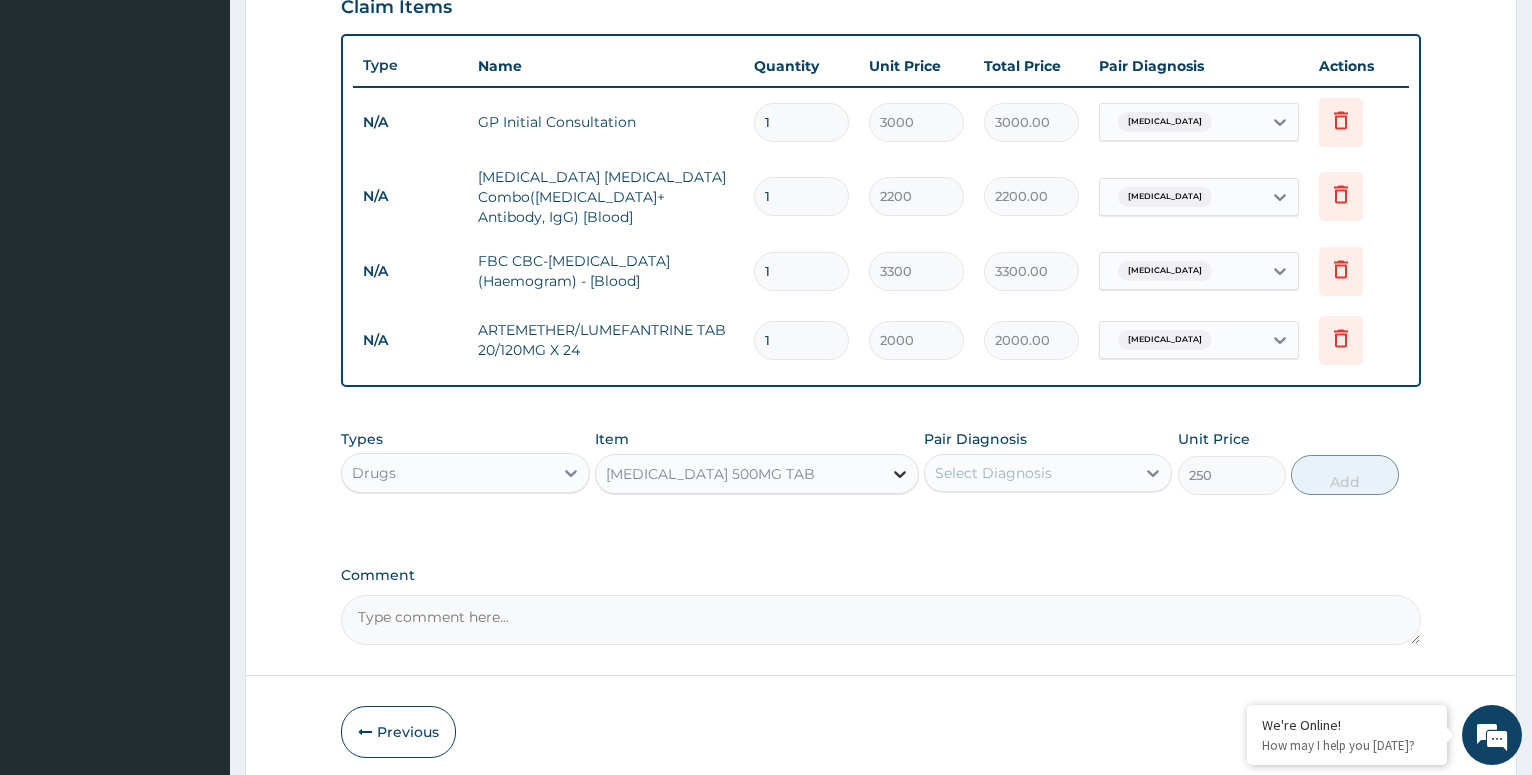 click 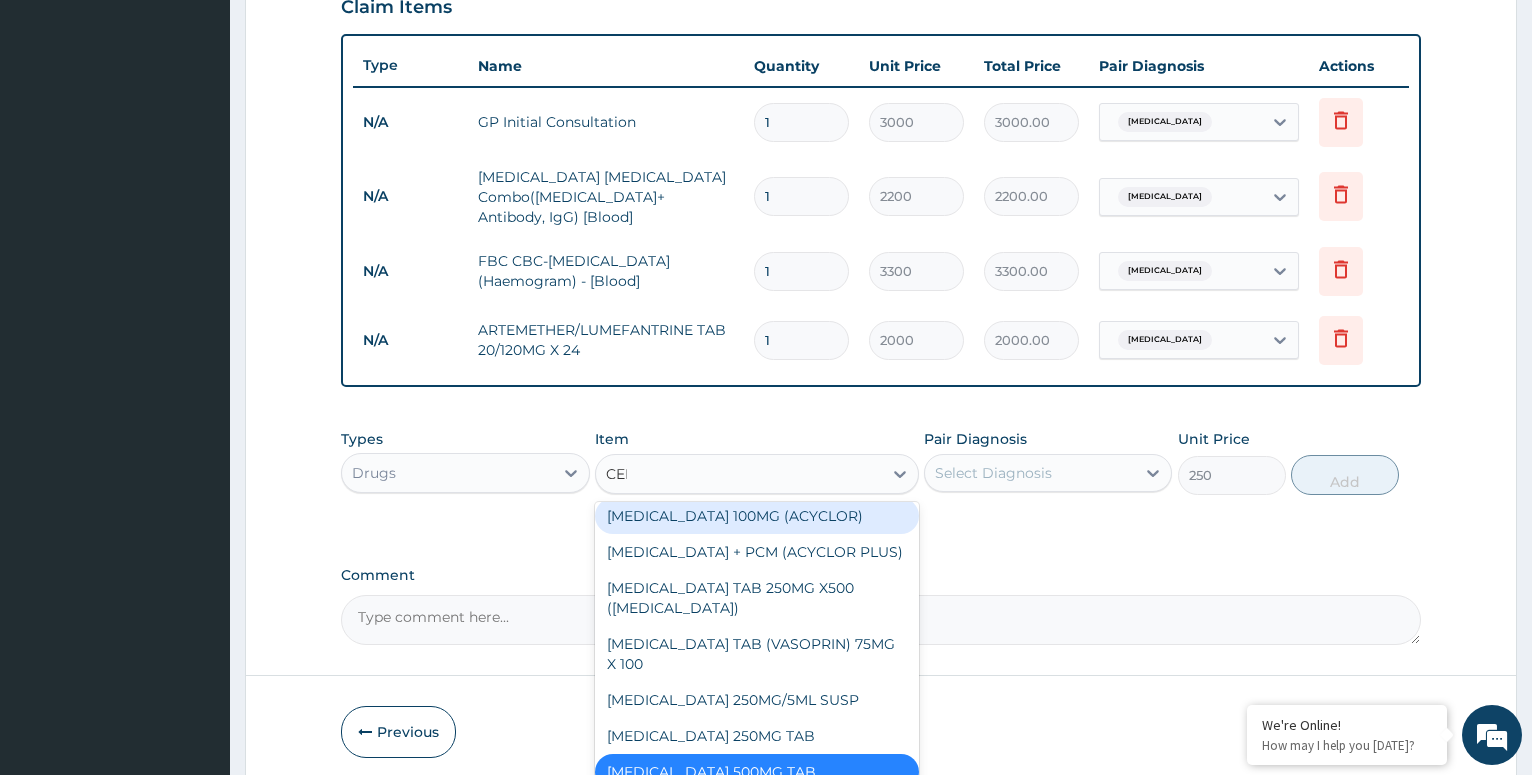 scroll, scrollTop: 0, scrollLeft: 0, axis: both 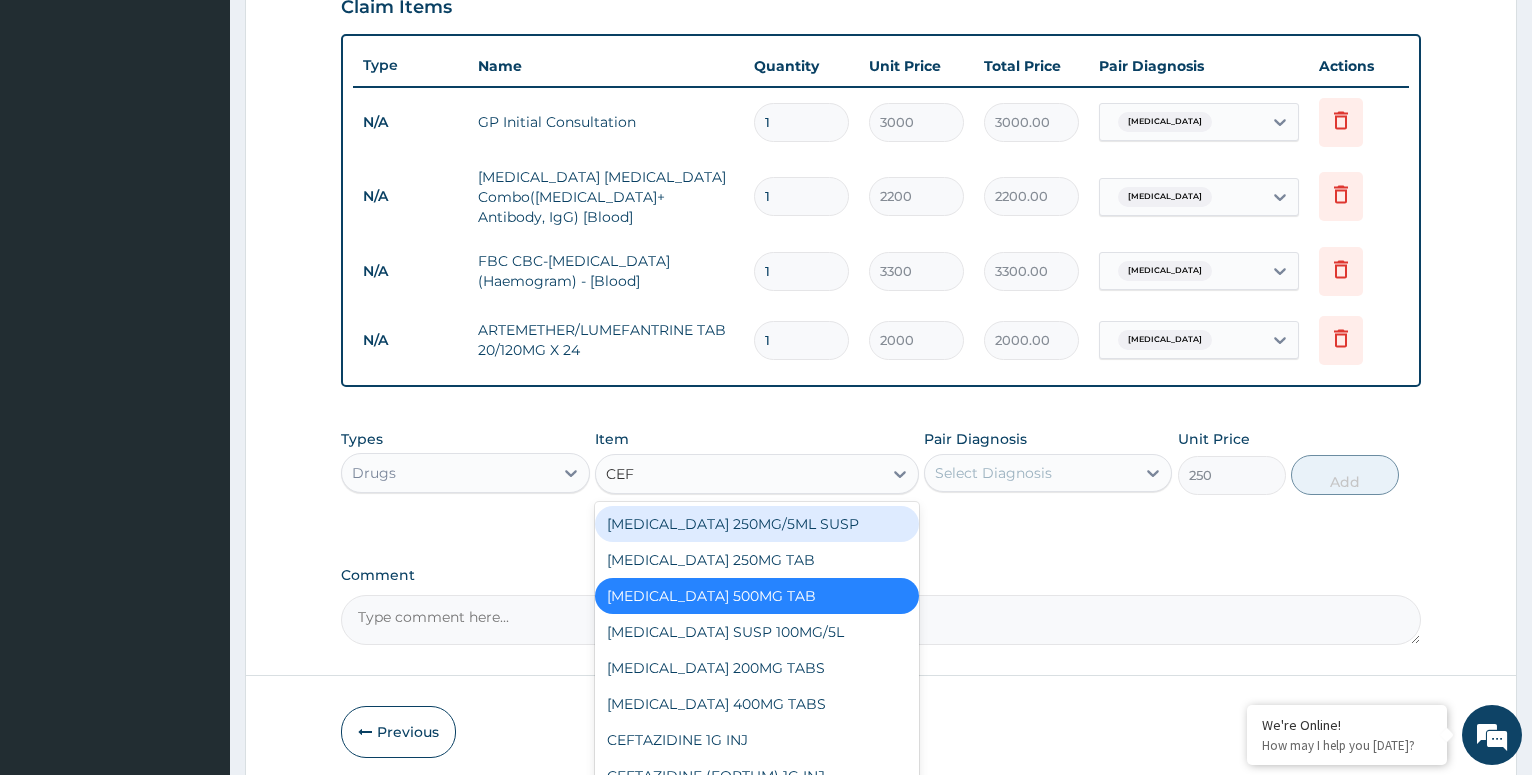 type on "CEFU" 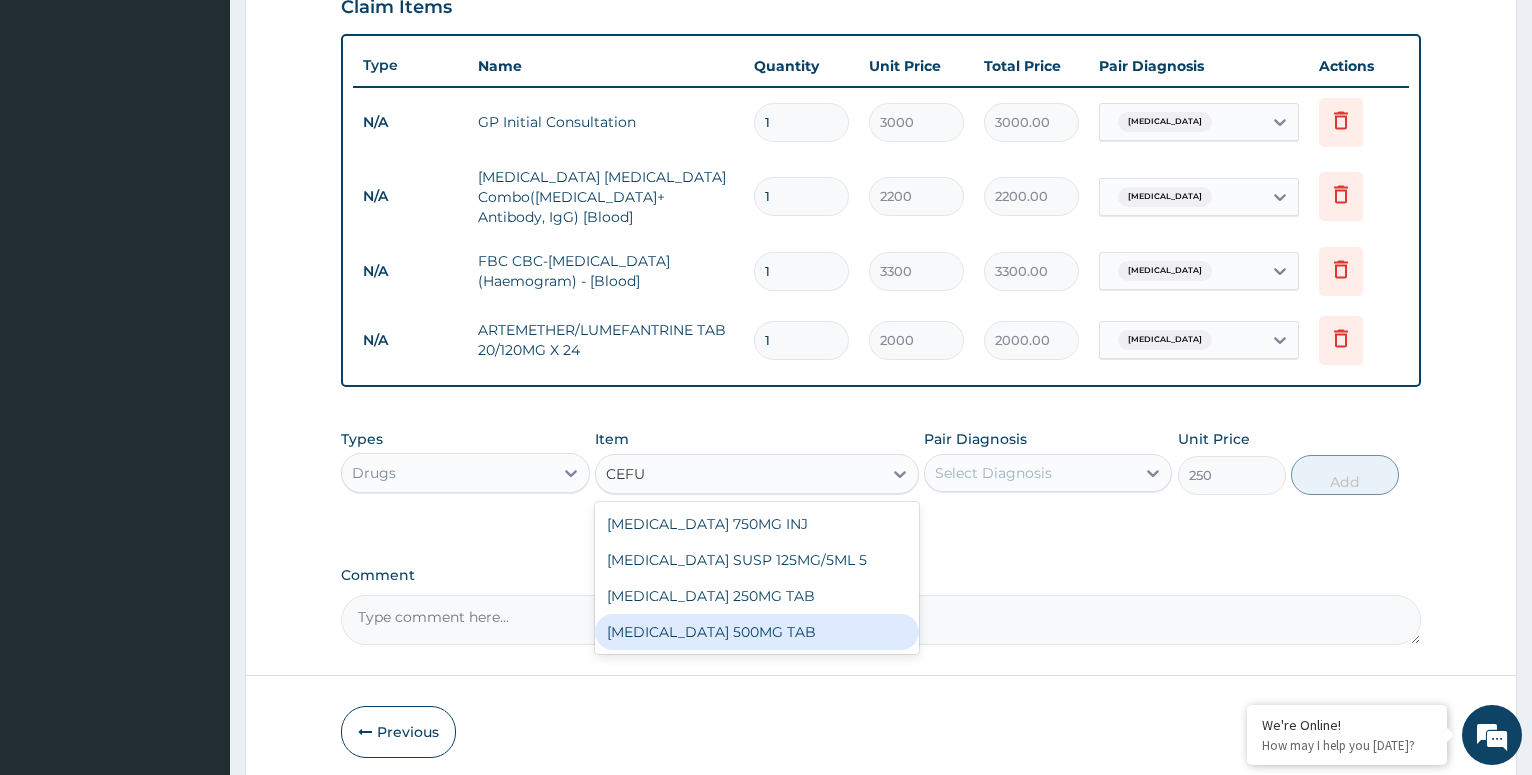 click on "CEFUROXIME 500MG TAB" at bounding box center [757, 632] 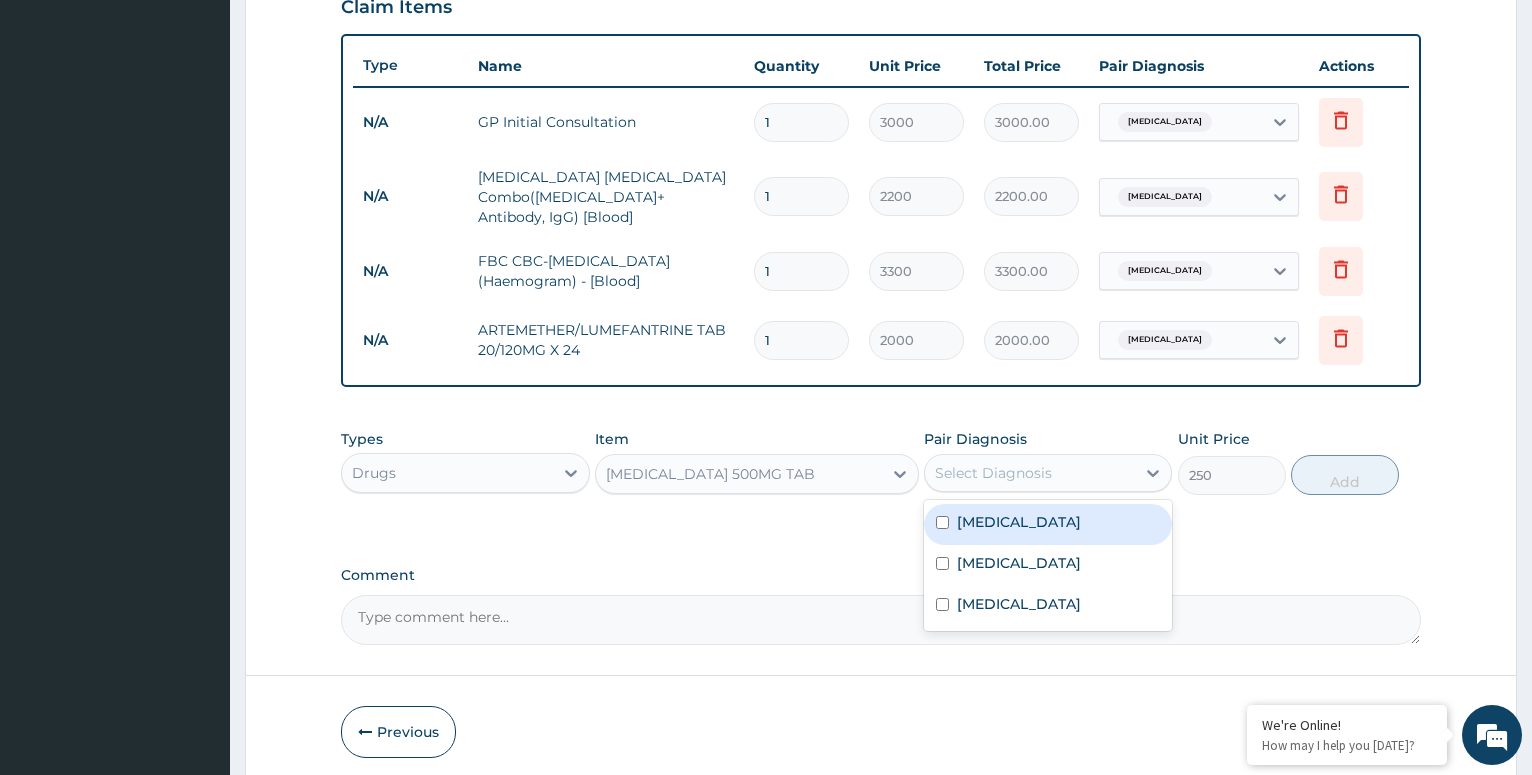click on "Select Diagnosis" at bounding box center [1030, 473] 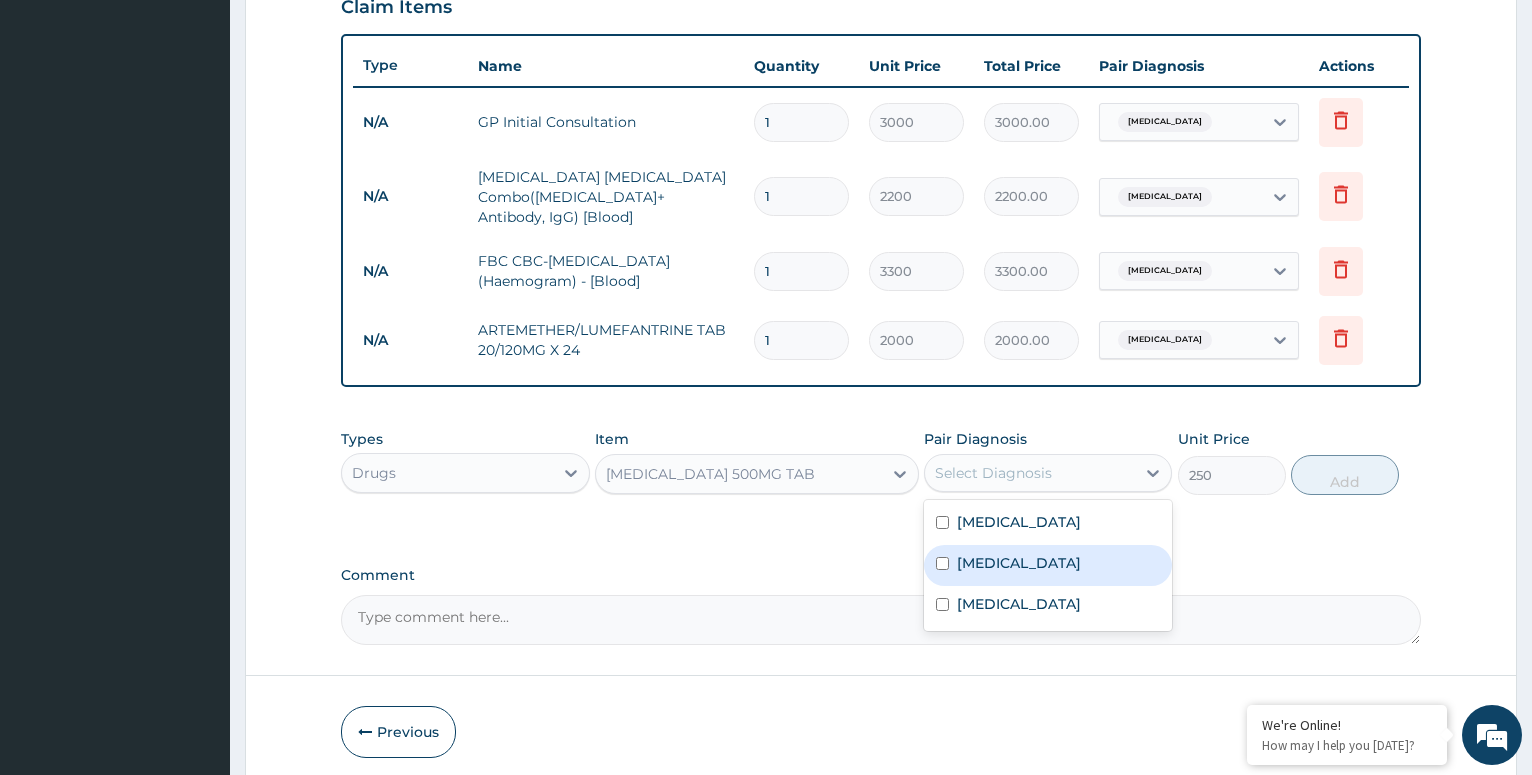 click on "Septic shock" at bounding box center [1048, 565] 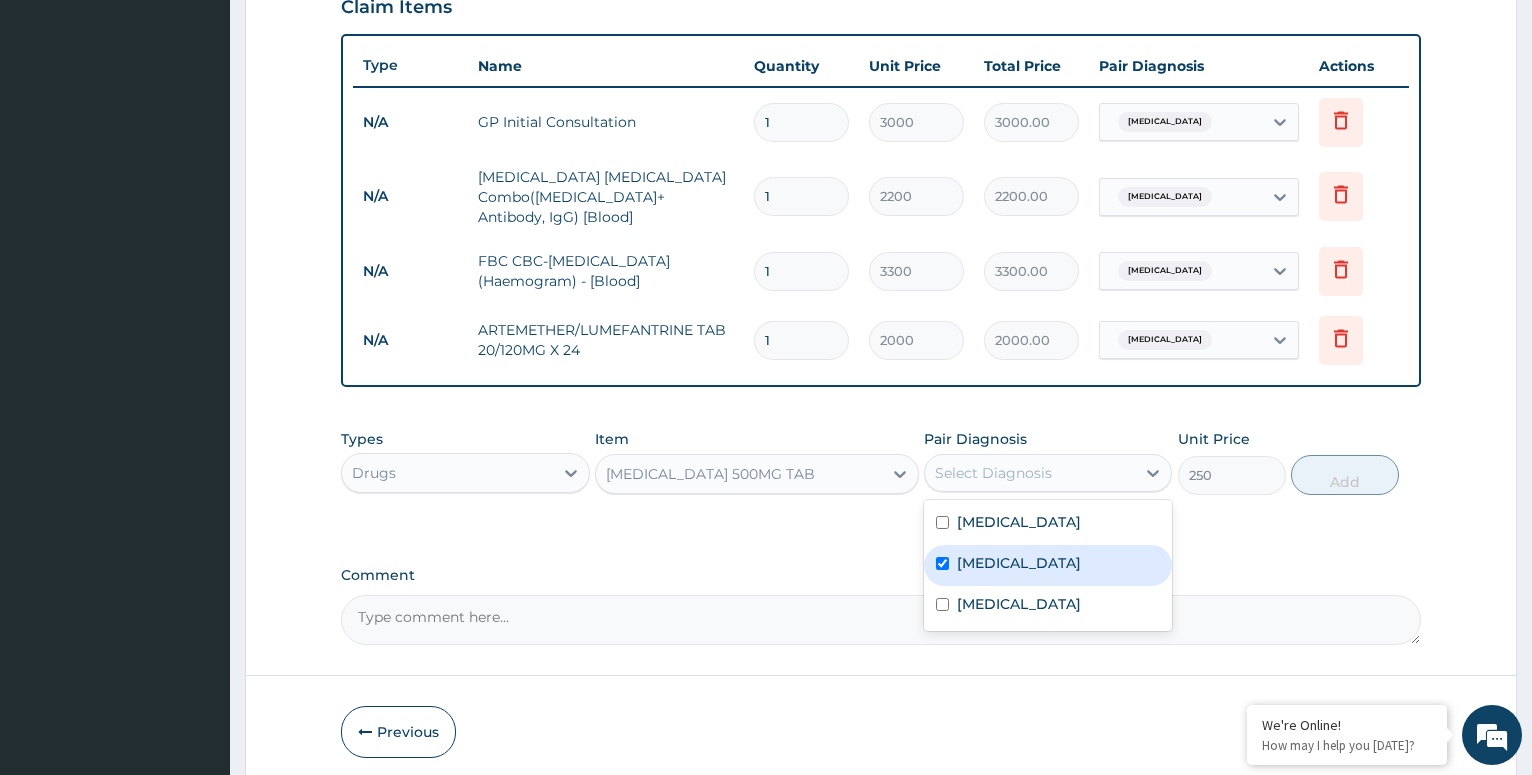 checkbox on "true" 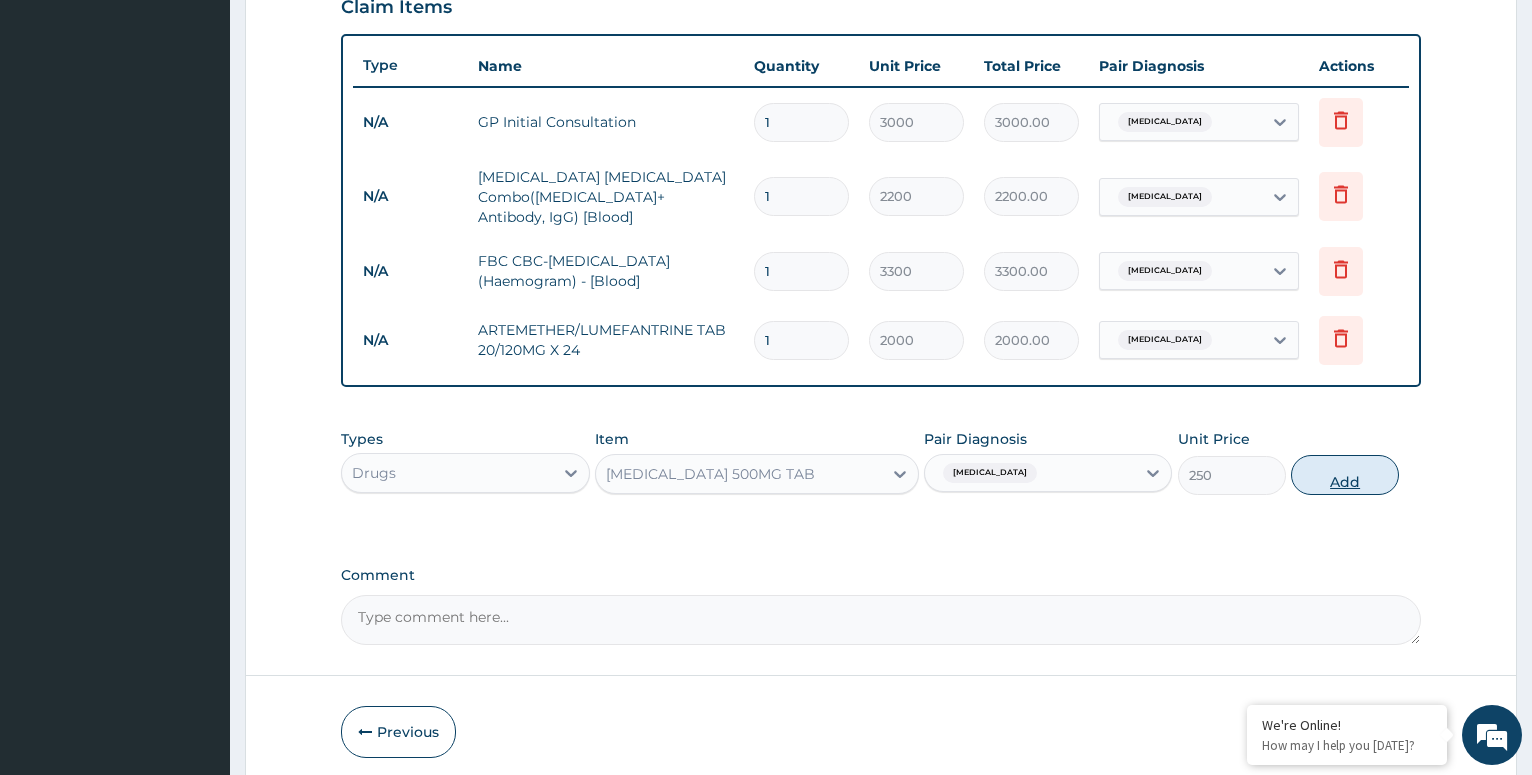 click on "Add" at bounding box center [1345, 475] 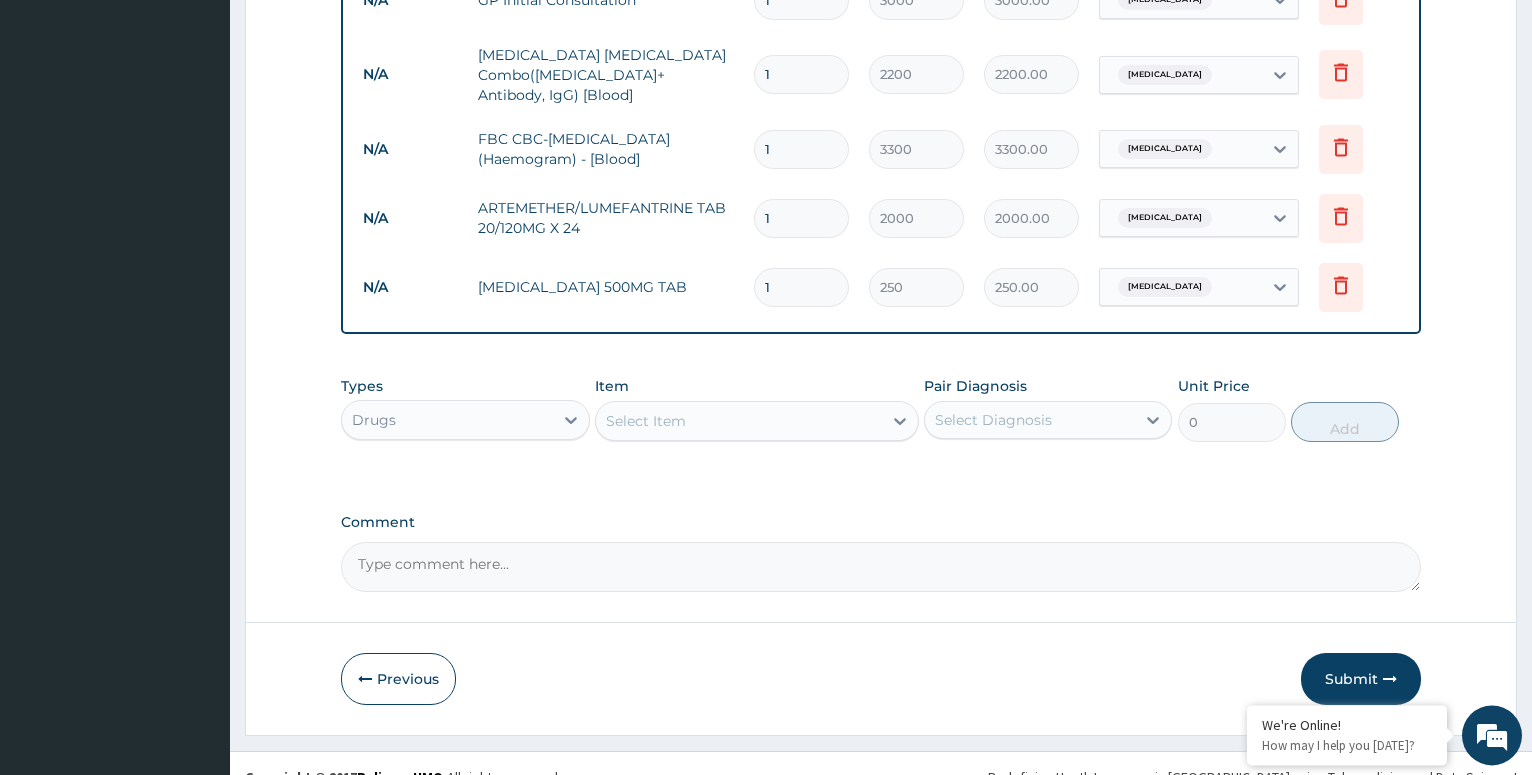scroll, scrollTop: 848, scrollLeft: 0, axis: vertical 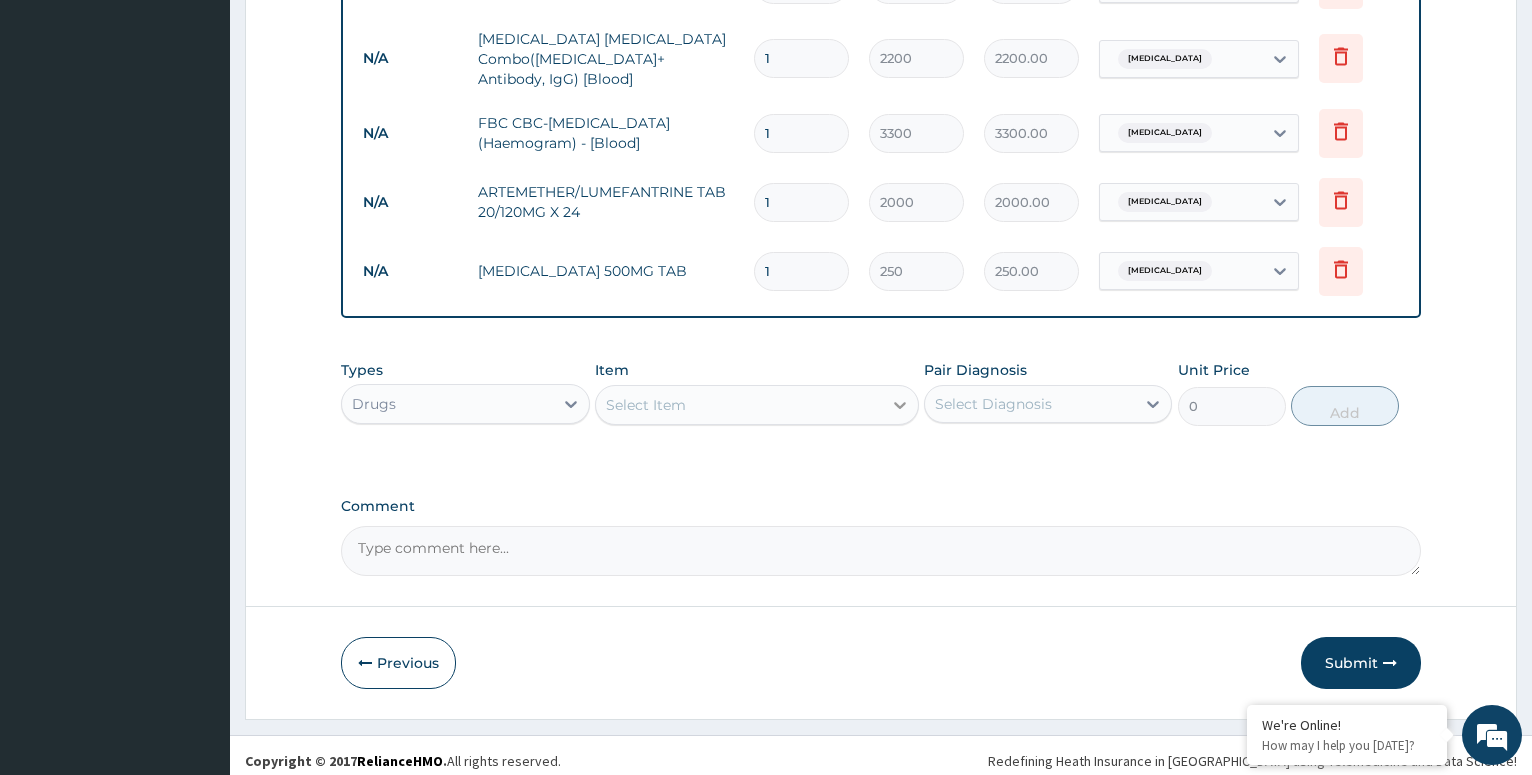 click 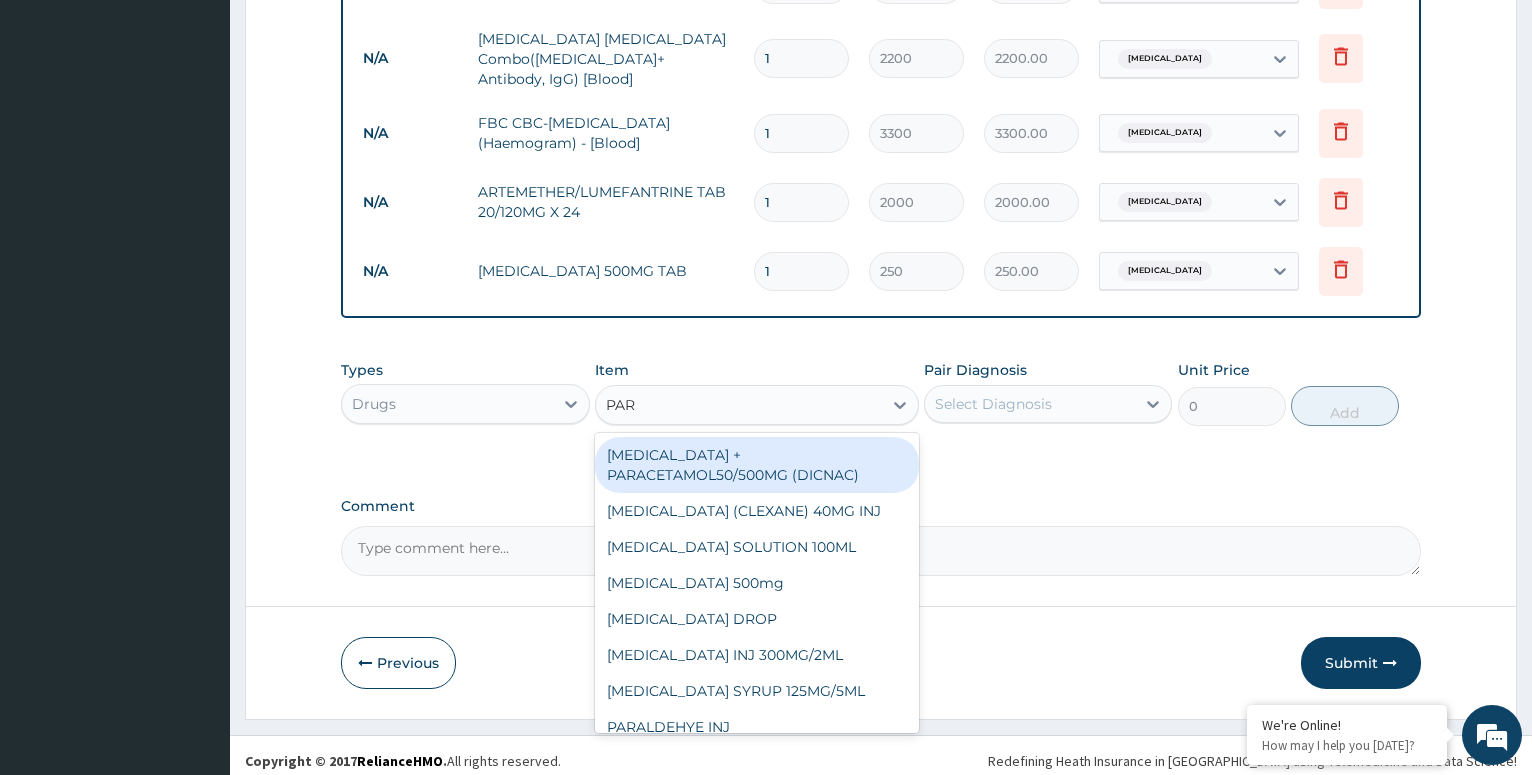 type on "PARA" 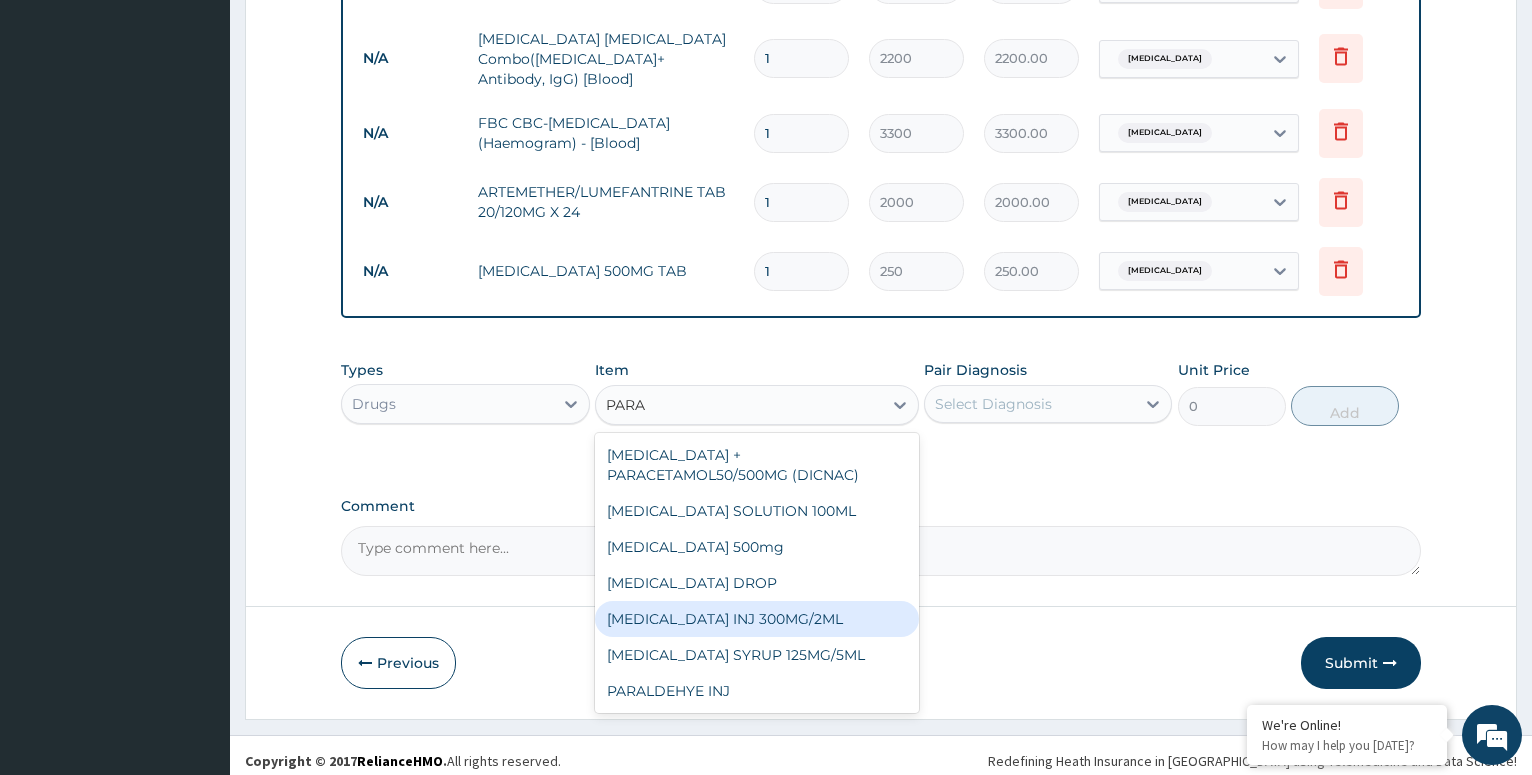 click on "PARACETAMOL INJ 300MG/2ML" at bounding box center [757, 619] 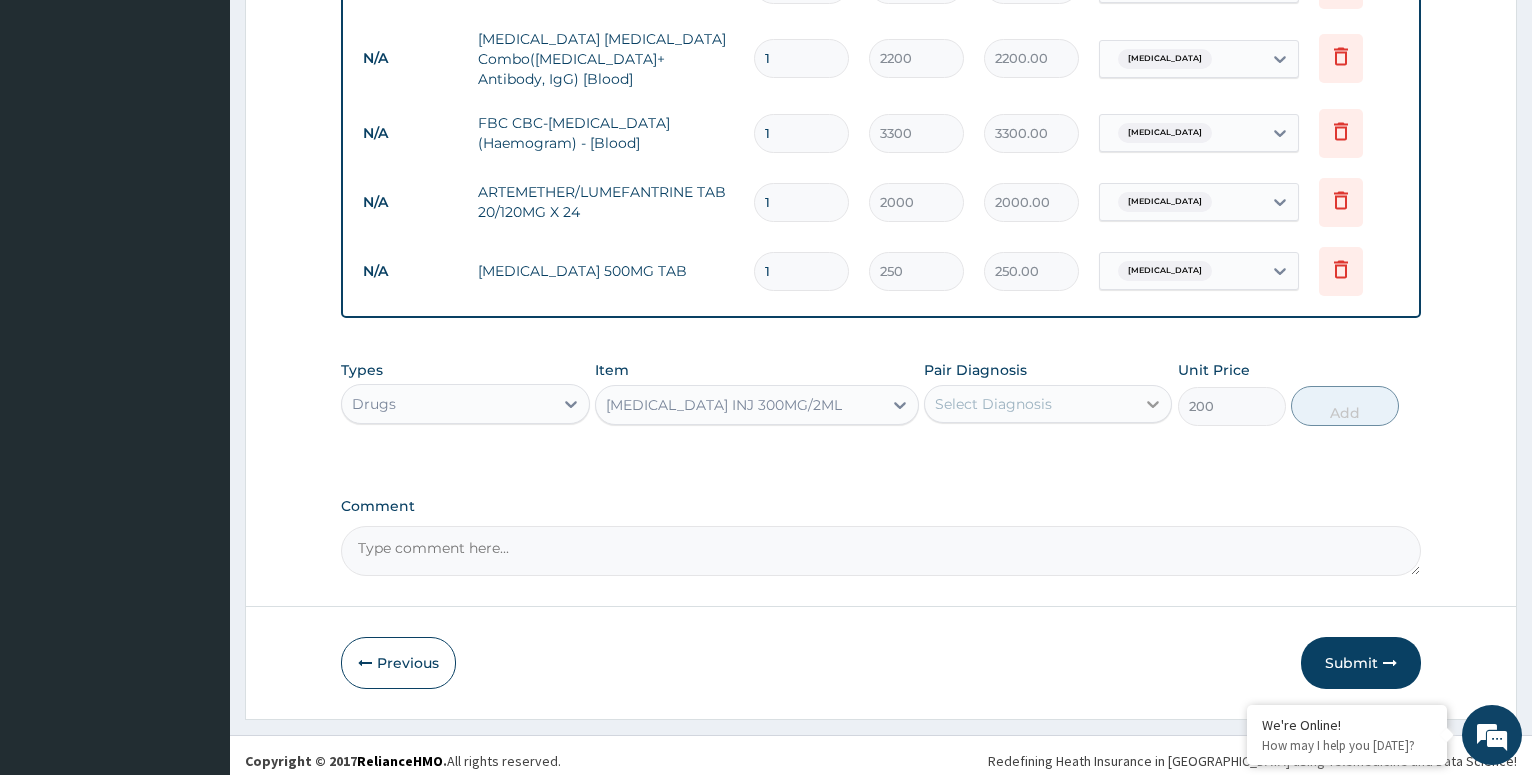 click 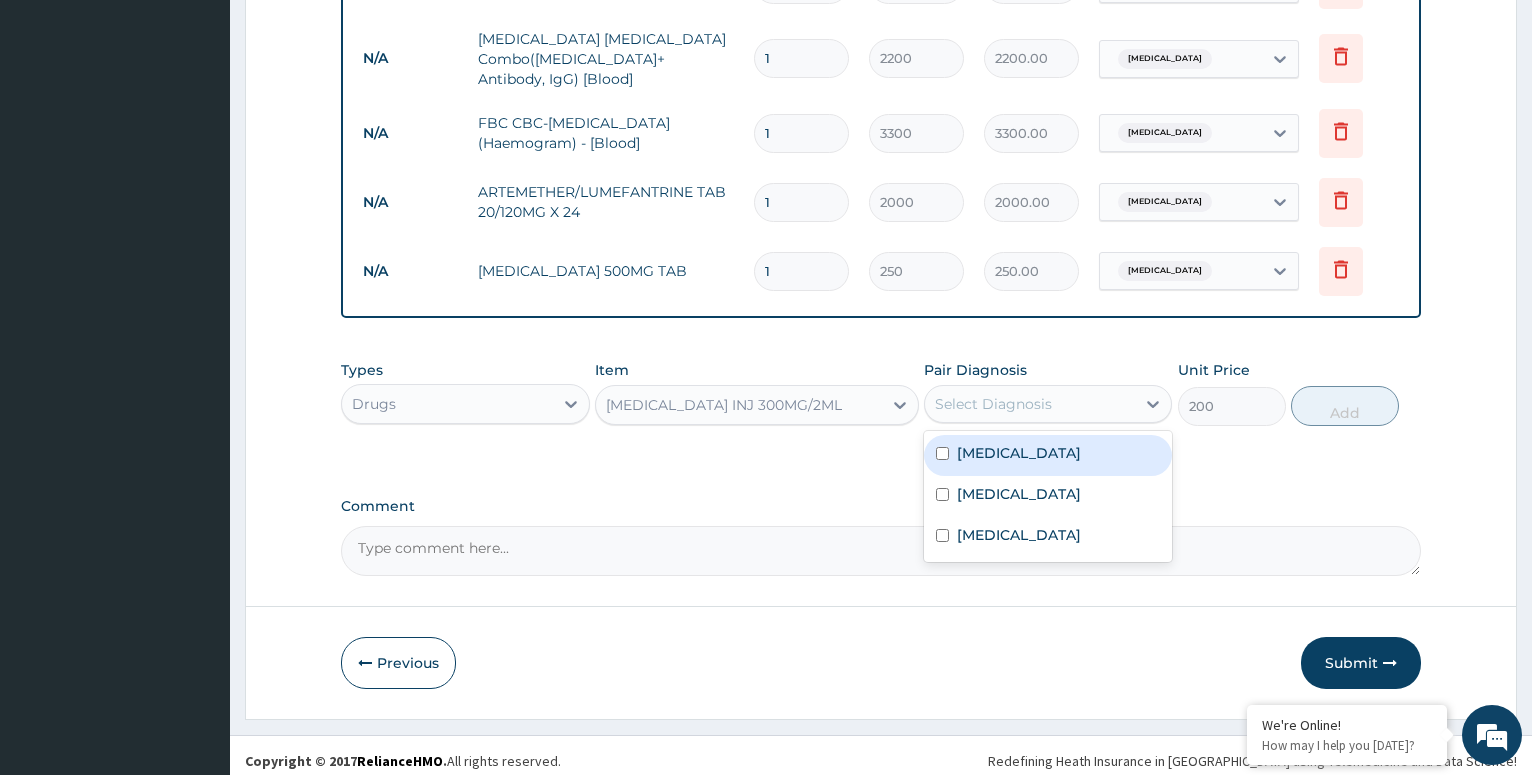 click at bounding box center (942, 453) 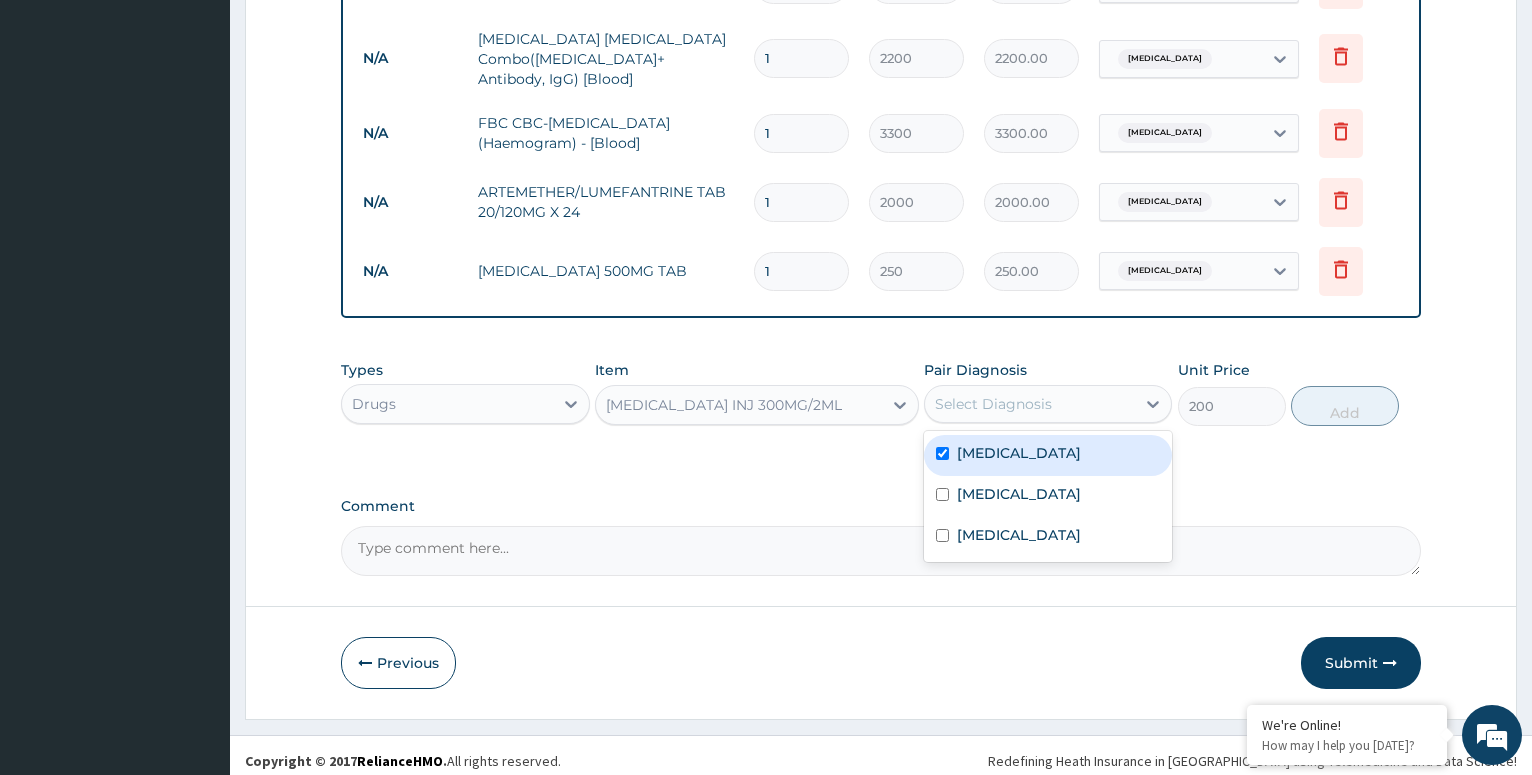 checkbox on "true" 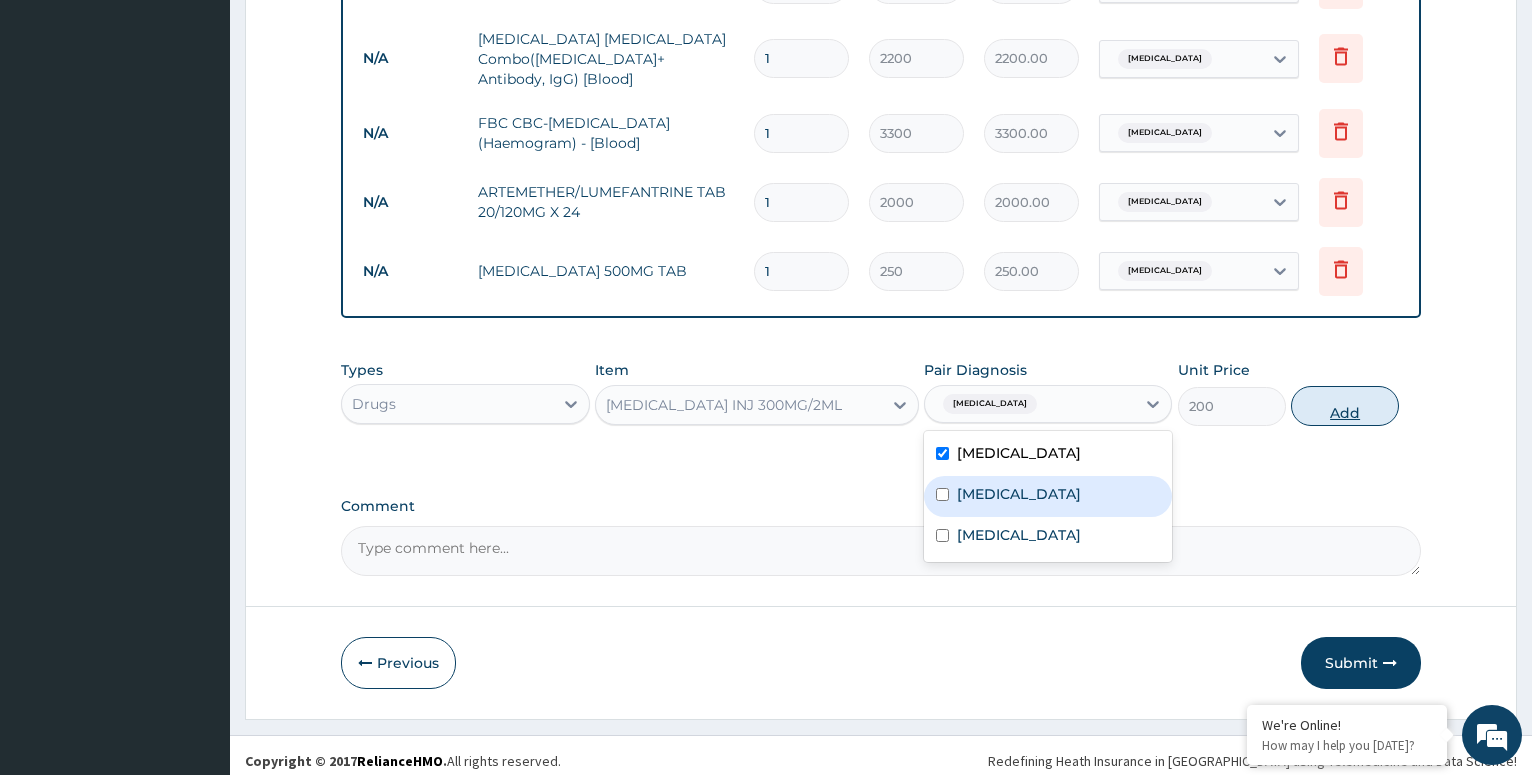 click on "Add" at bounding box center (1345, 406) 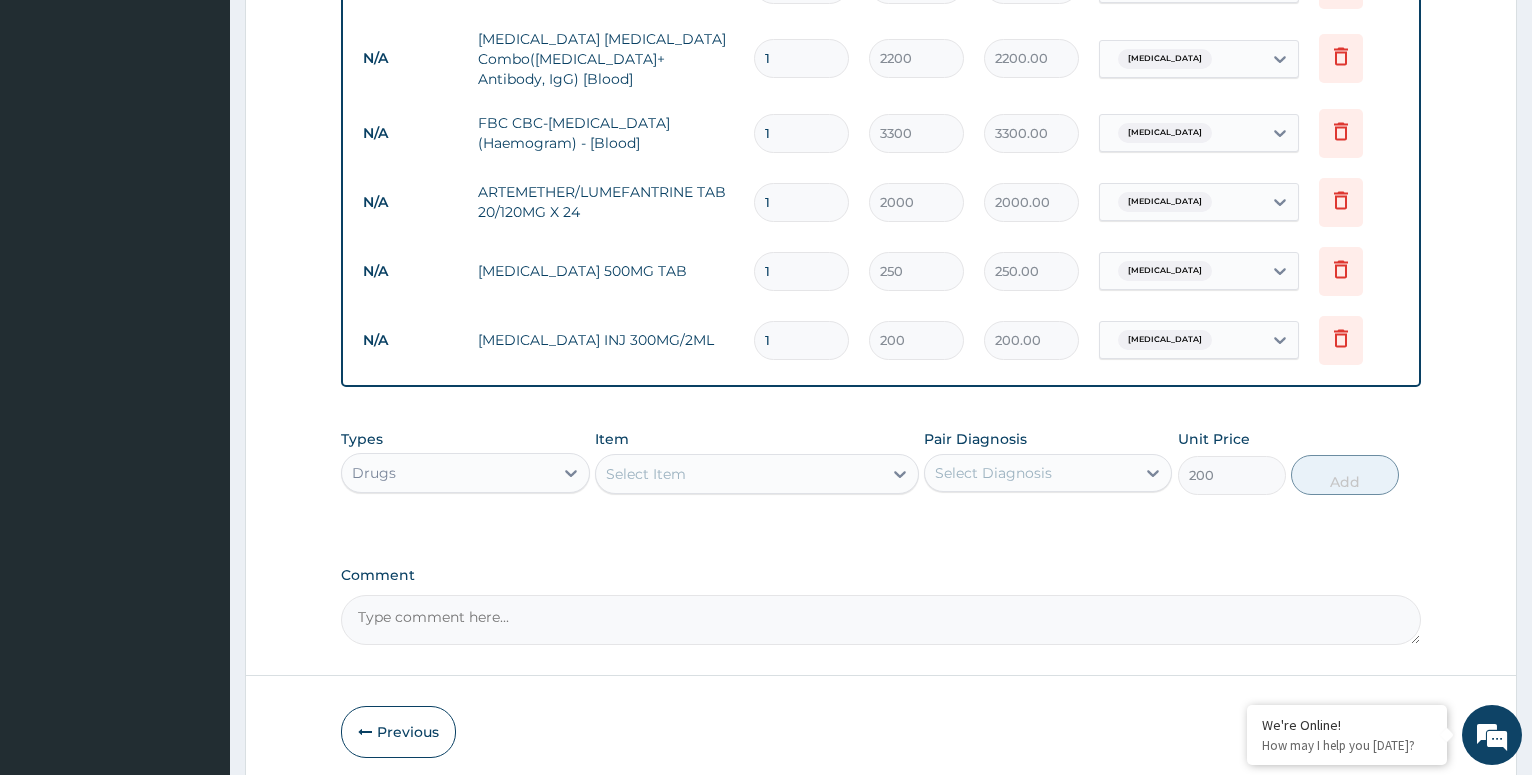 type on "0" 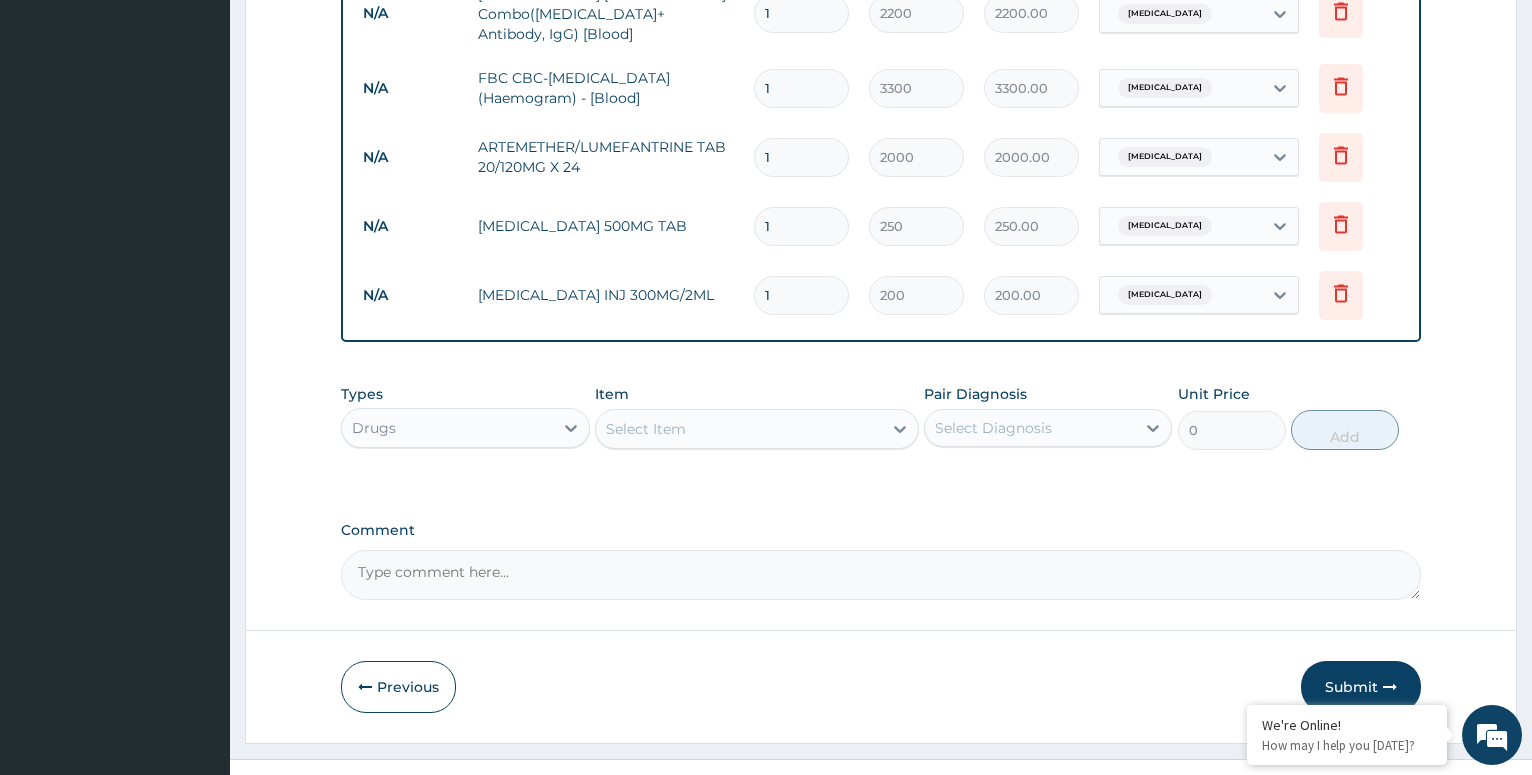 scroll, scrollTop: 917, scrollLeft: 0, axis: vertical 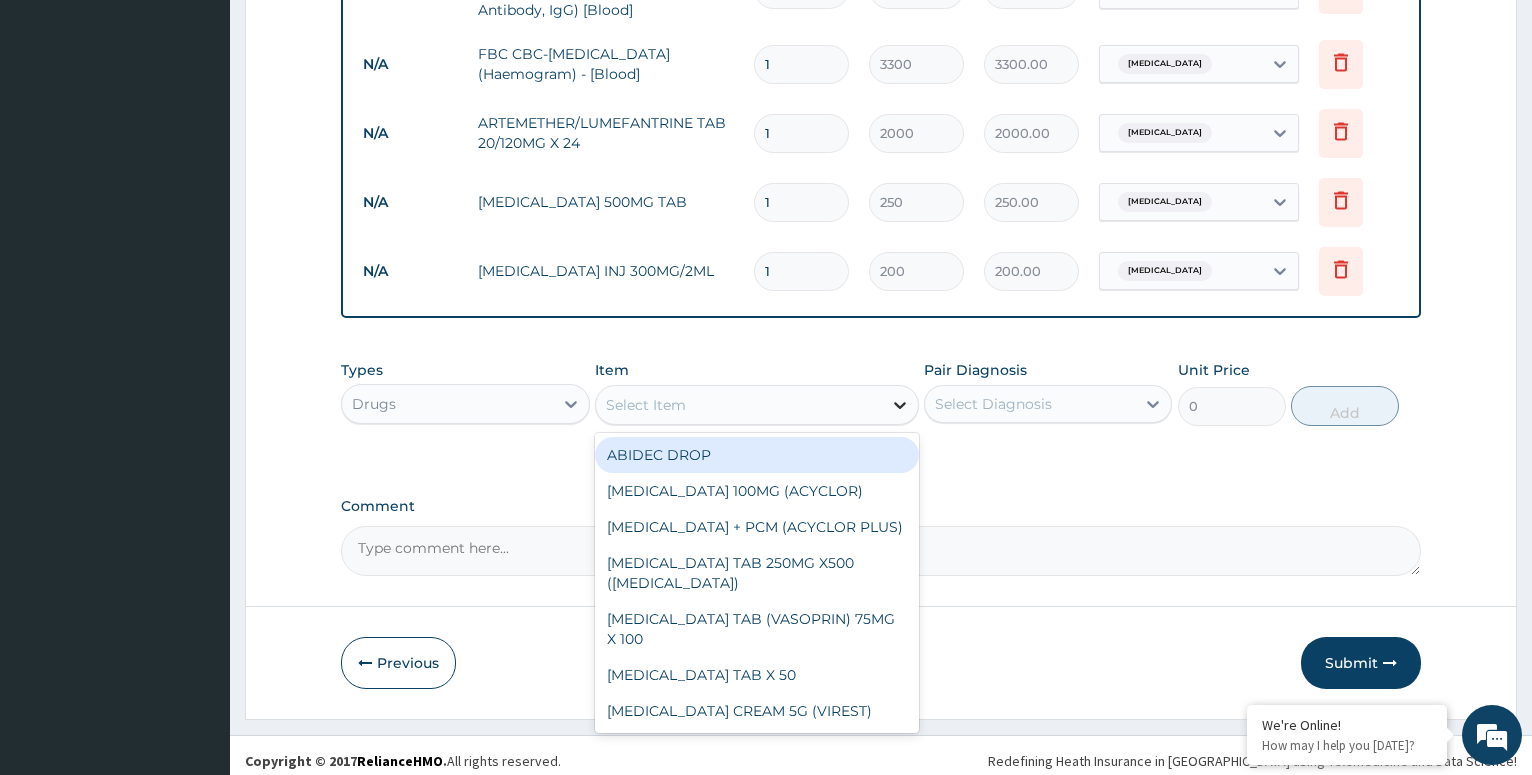 click 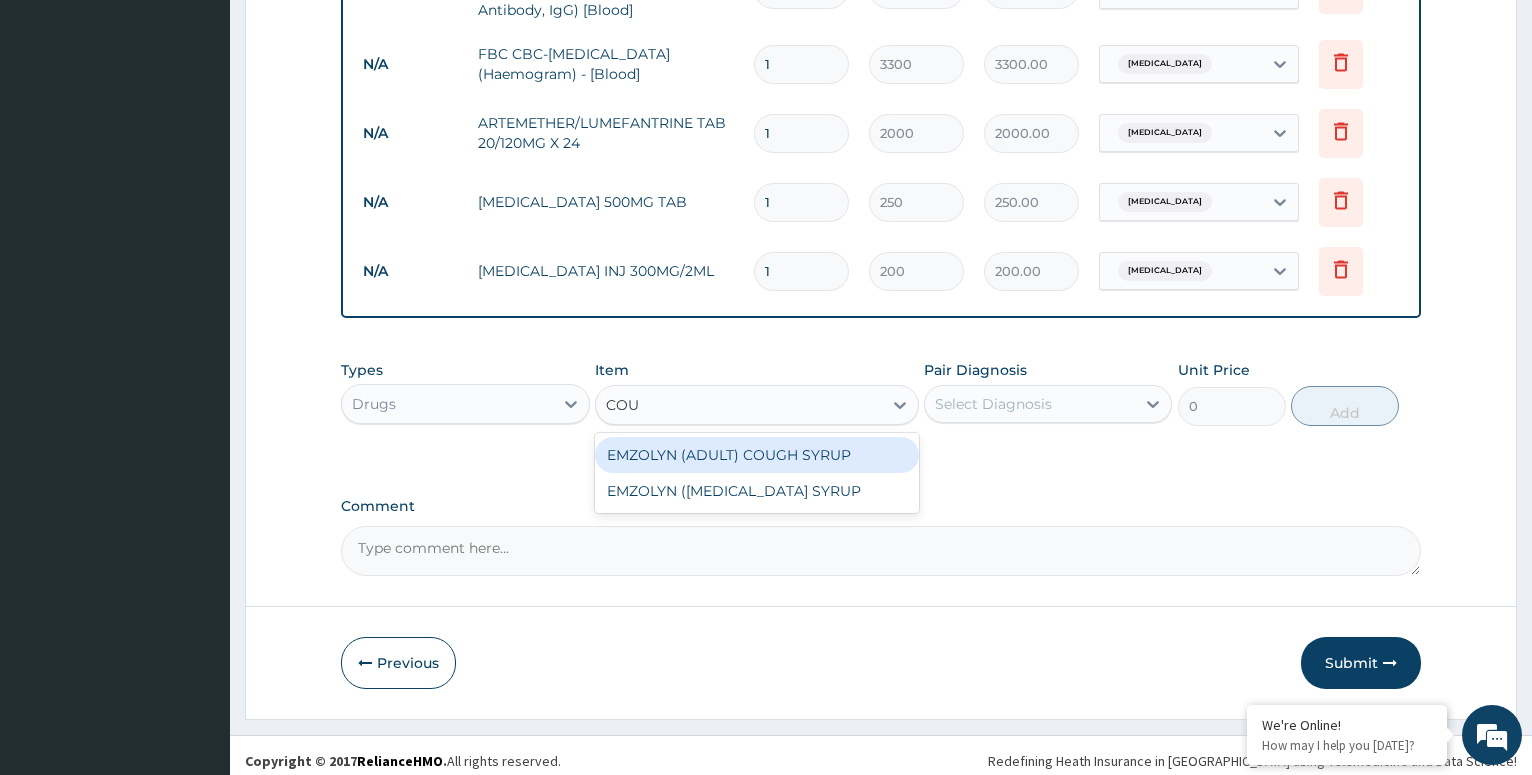 type on "COUG" 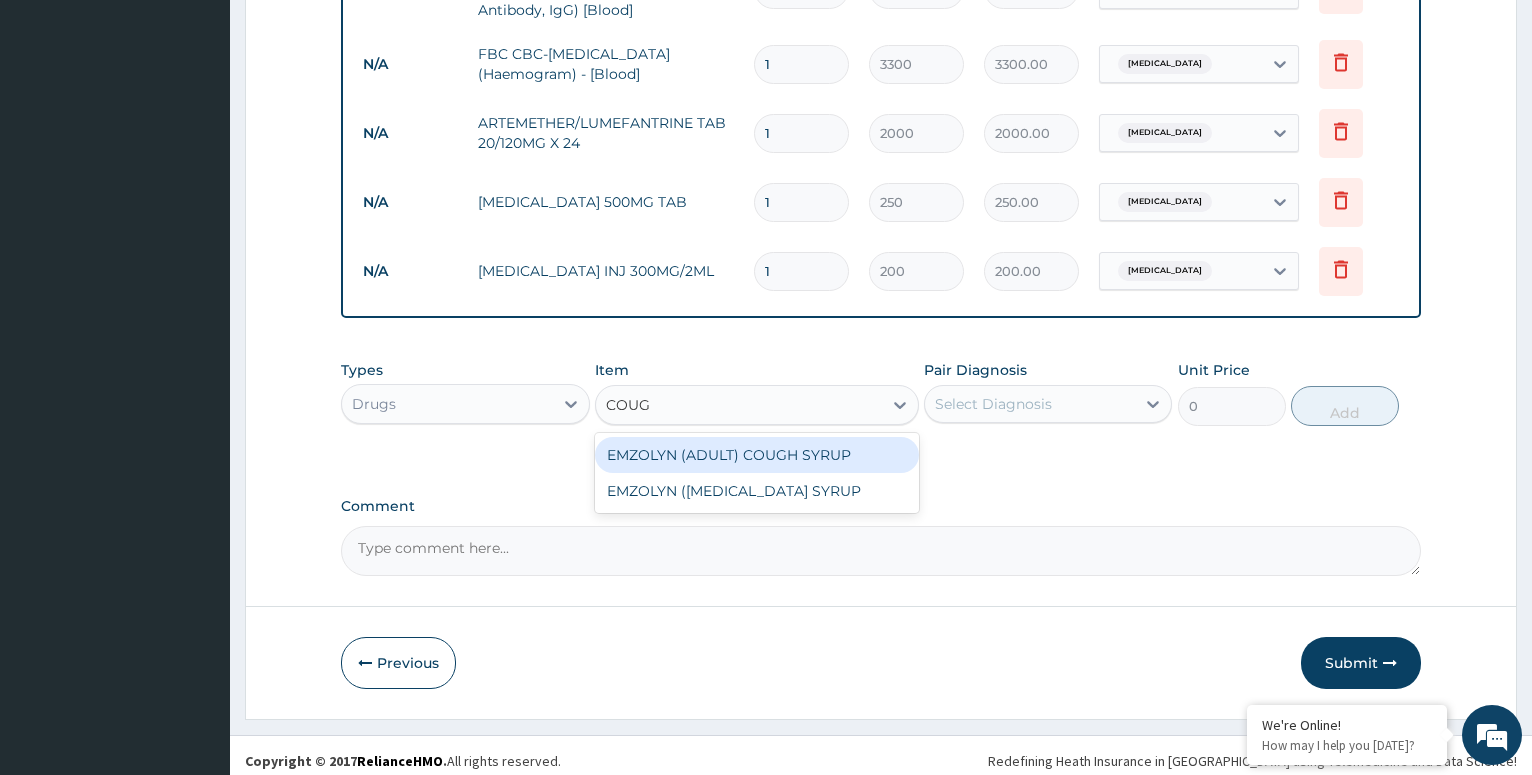 click on "EMZOLYN (ADULT) COUGH SYRUP" at bounding box center (757, 455) 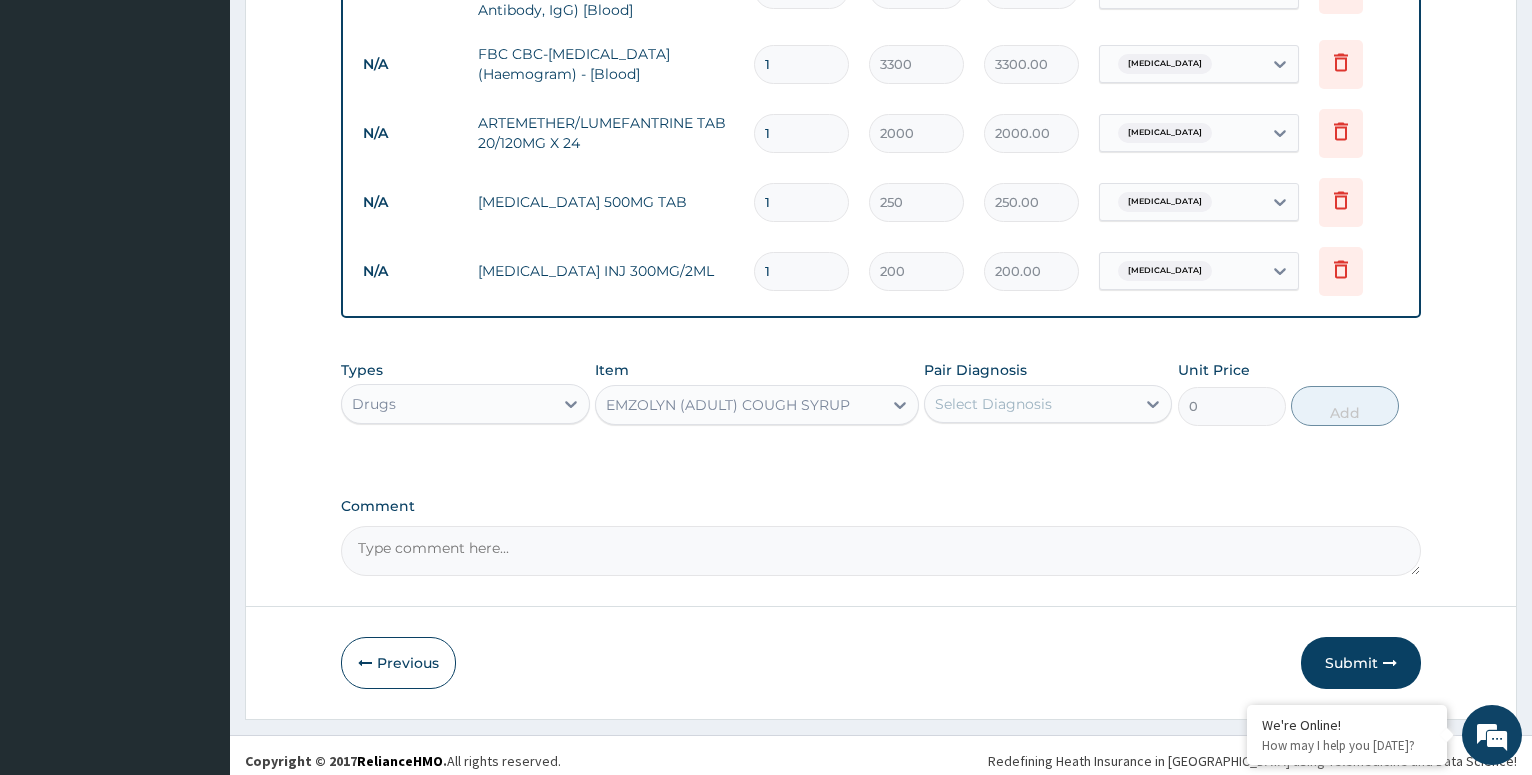 type 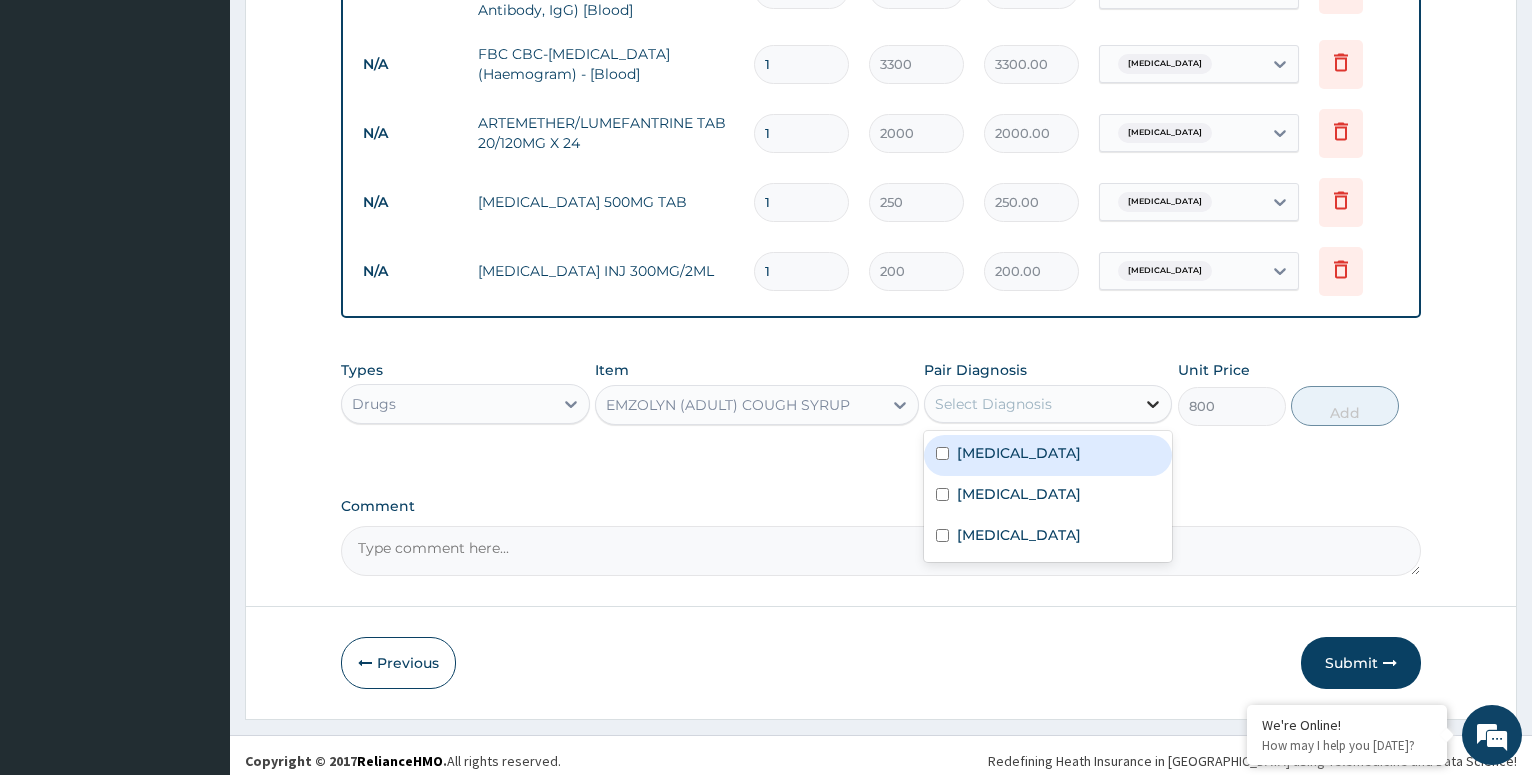 click at bounding box center [1153, 404] 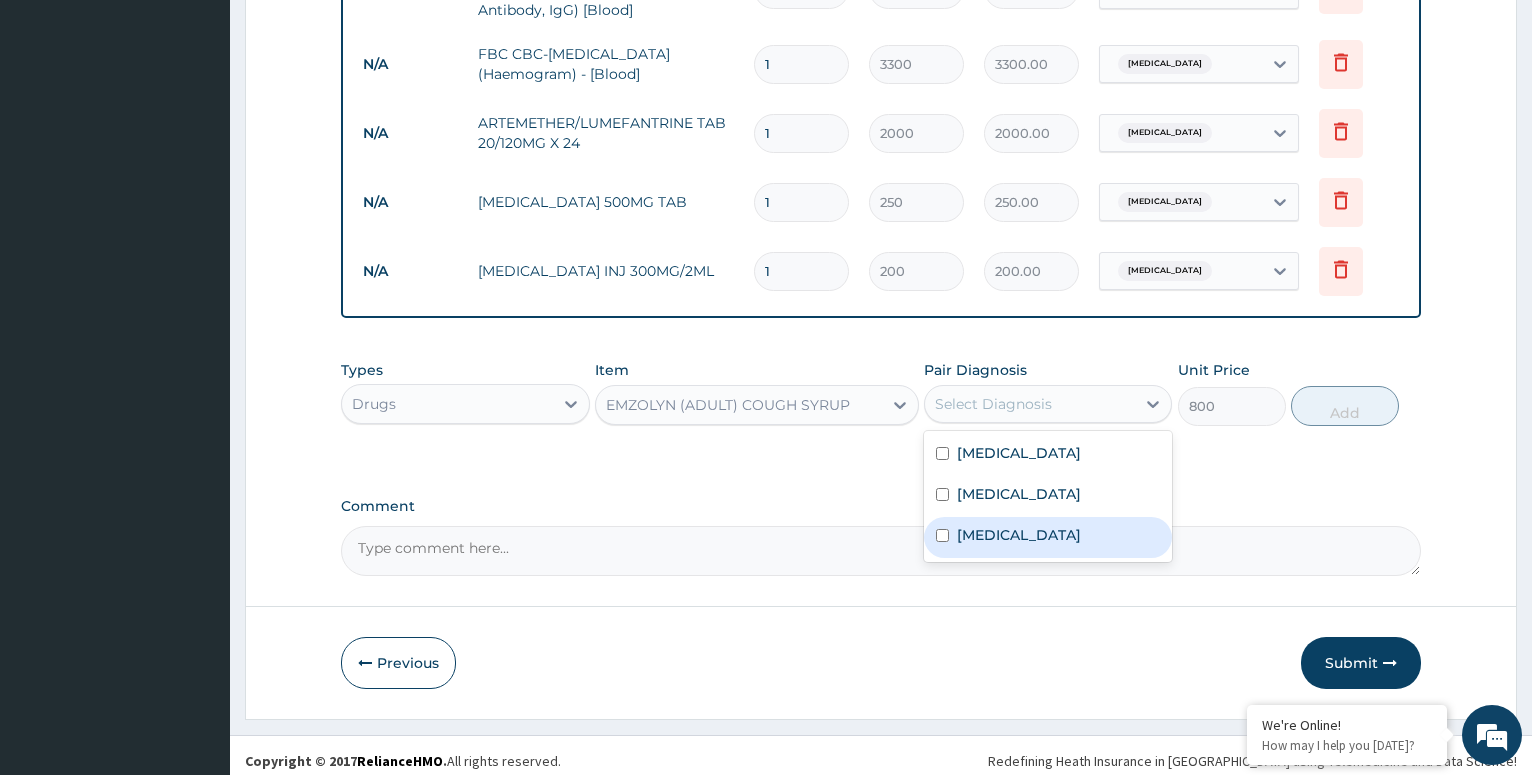 click on "Upper respiratory infection" at bounding box center (1048, 537) 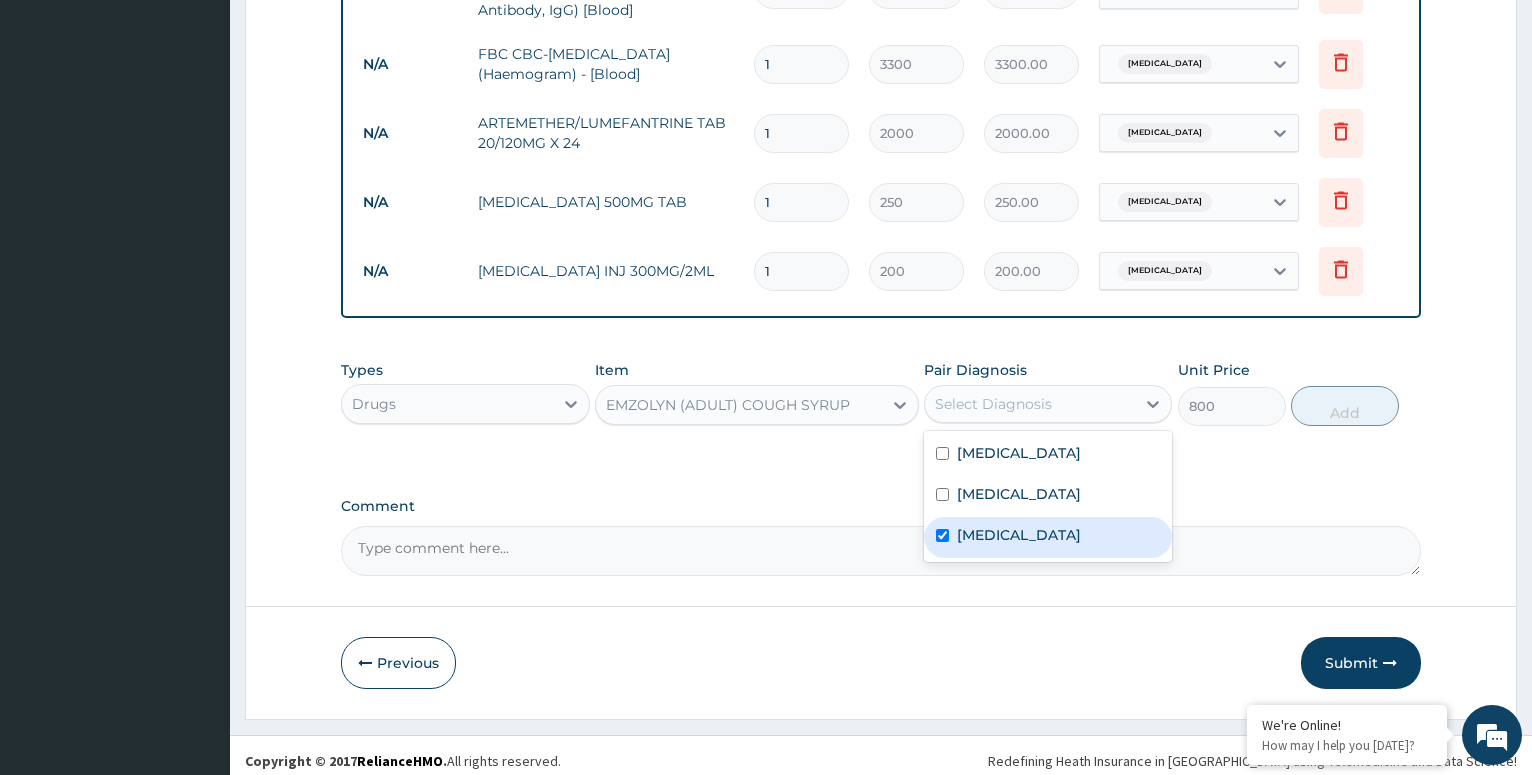 checkbox on "true" 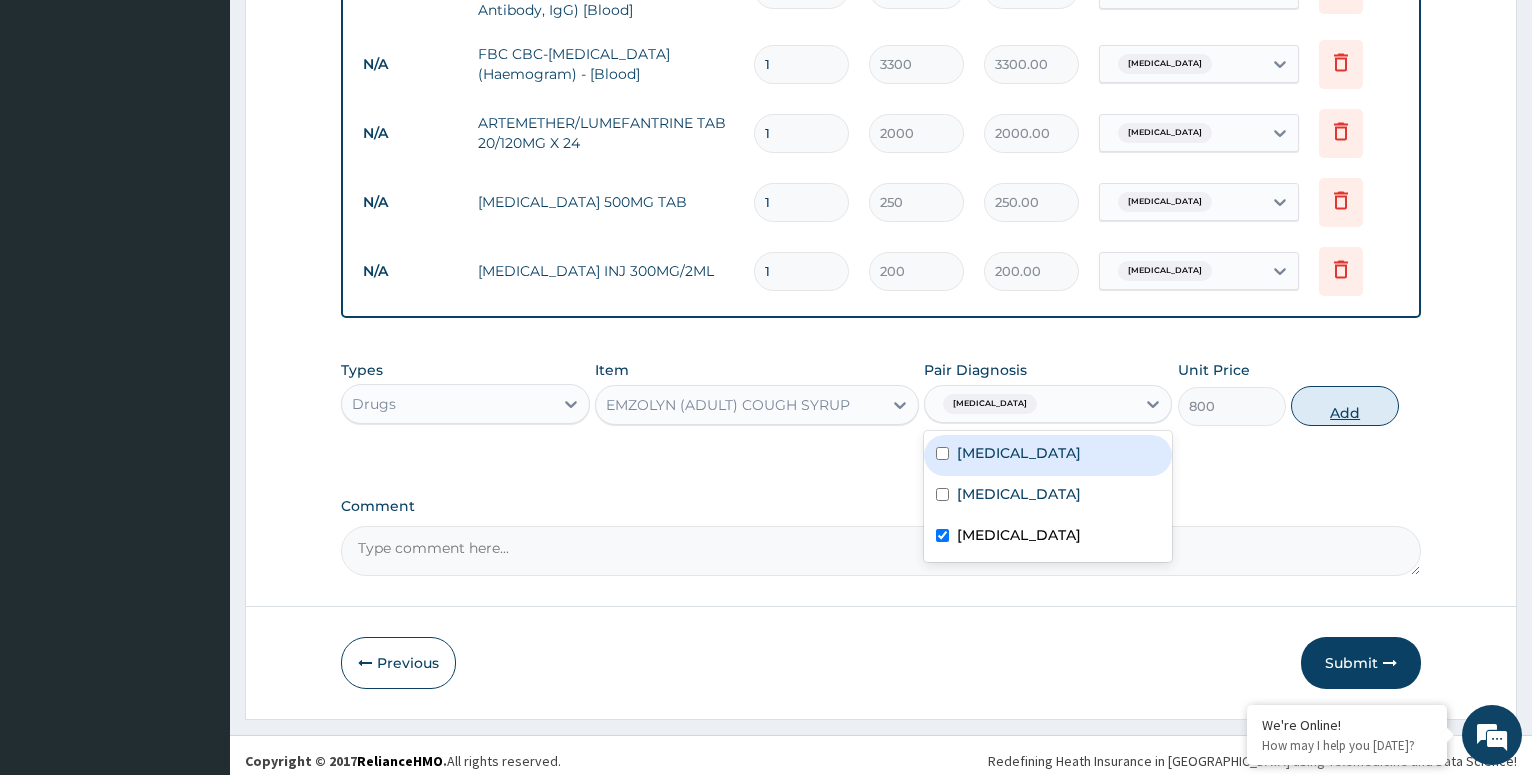 click on "Add" at bounding box center (1345, 406) 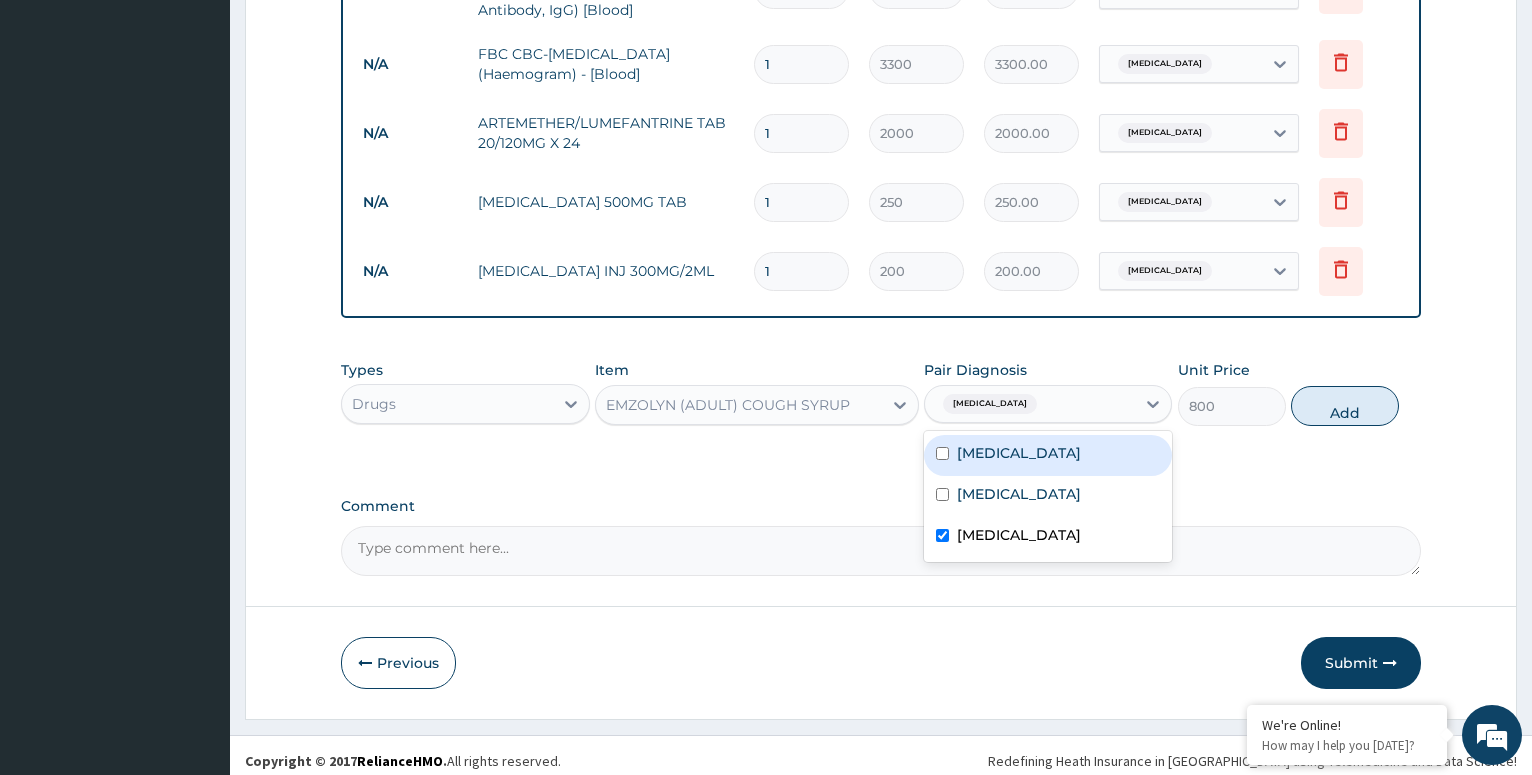 type on "0" 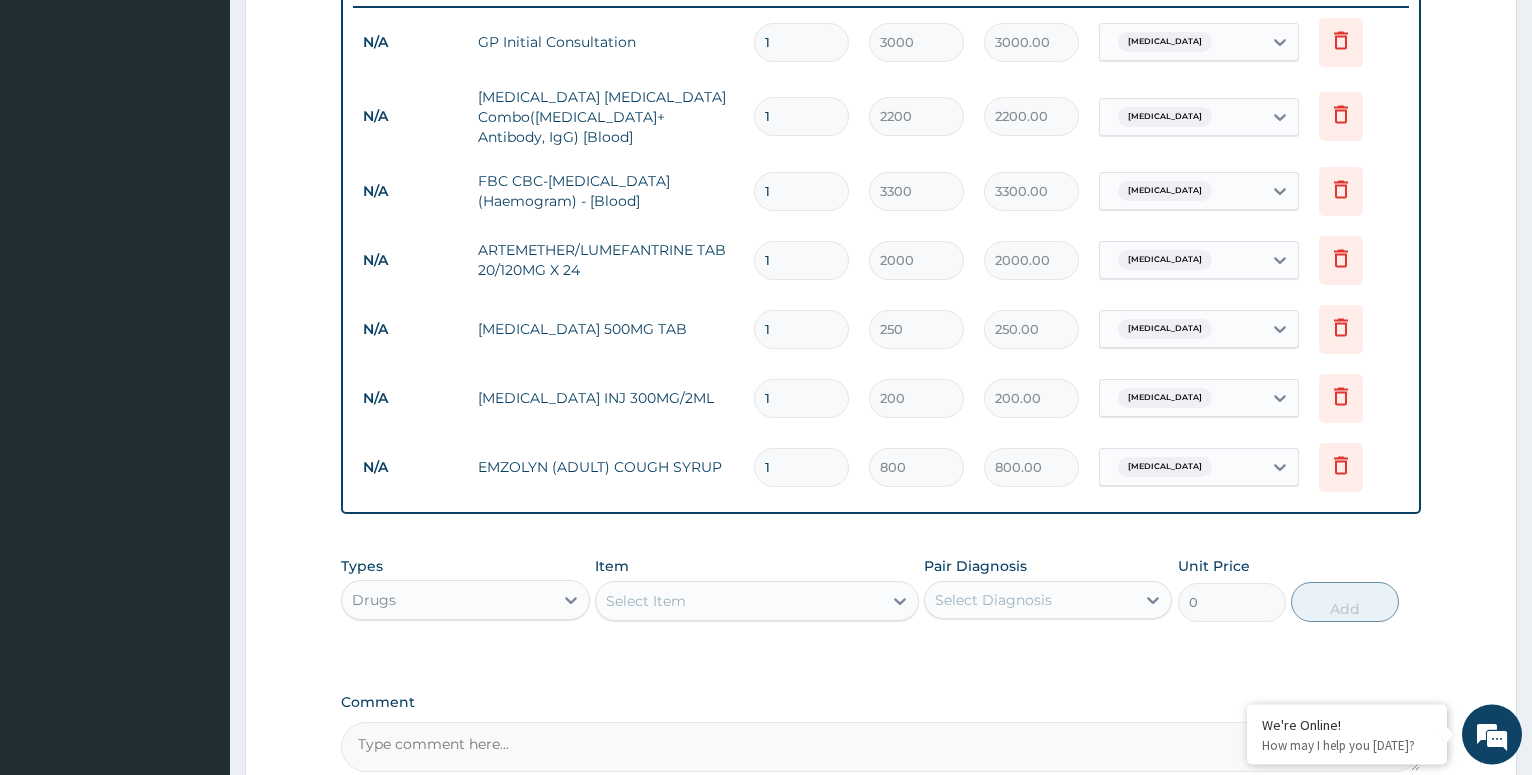 scroll, scrollTop: 713, scrollLeft: 0, axis: vertical 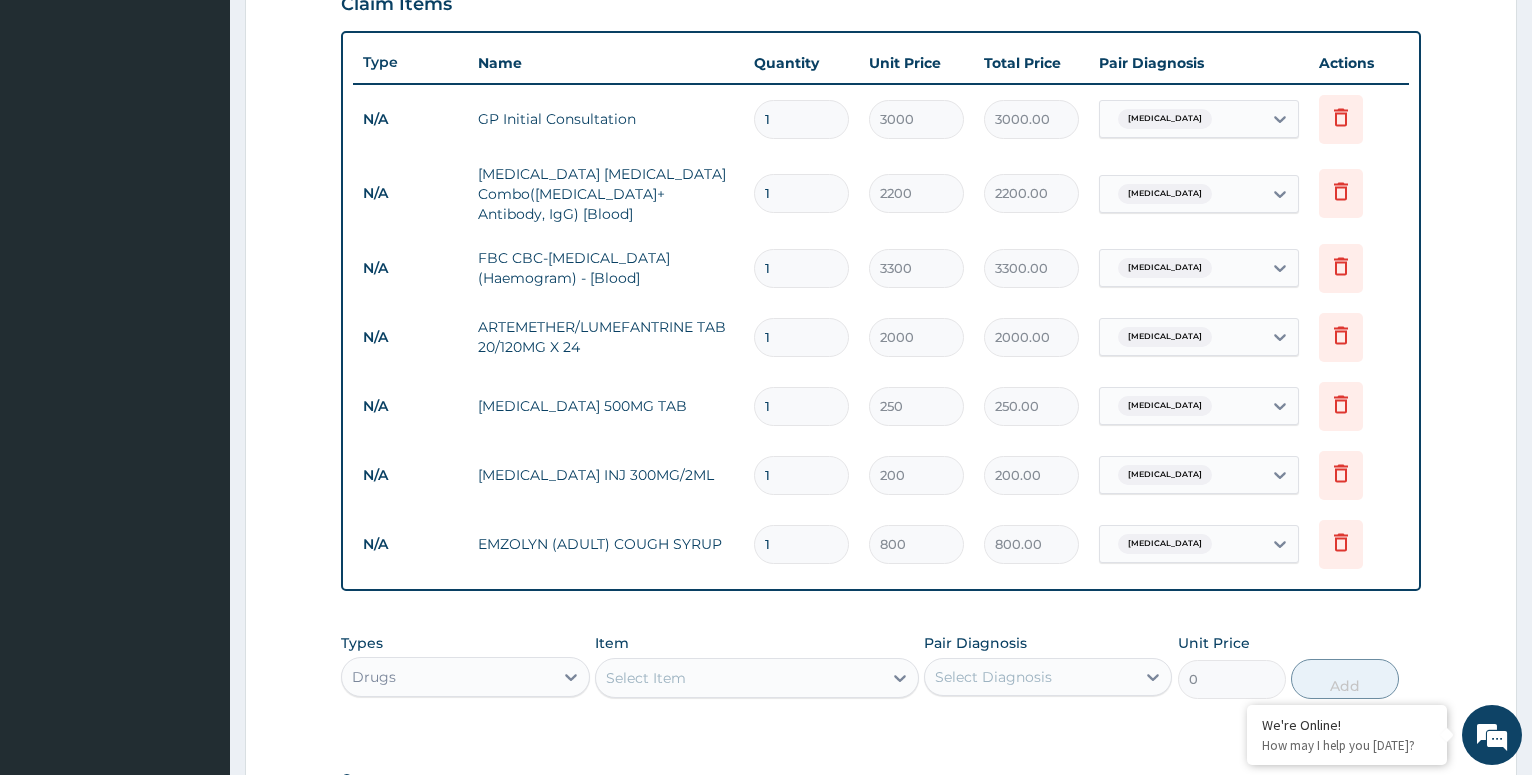 click on "1" at bounding box center (801, 406) 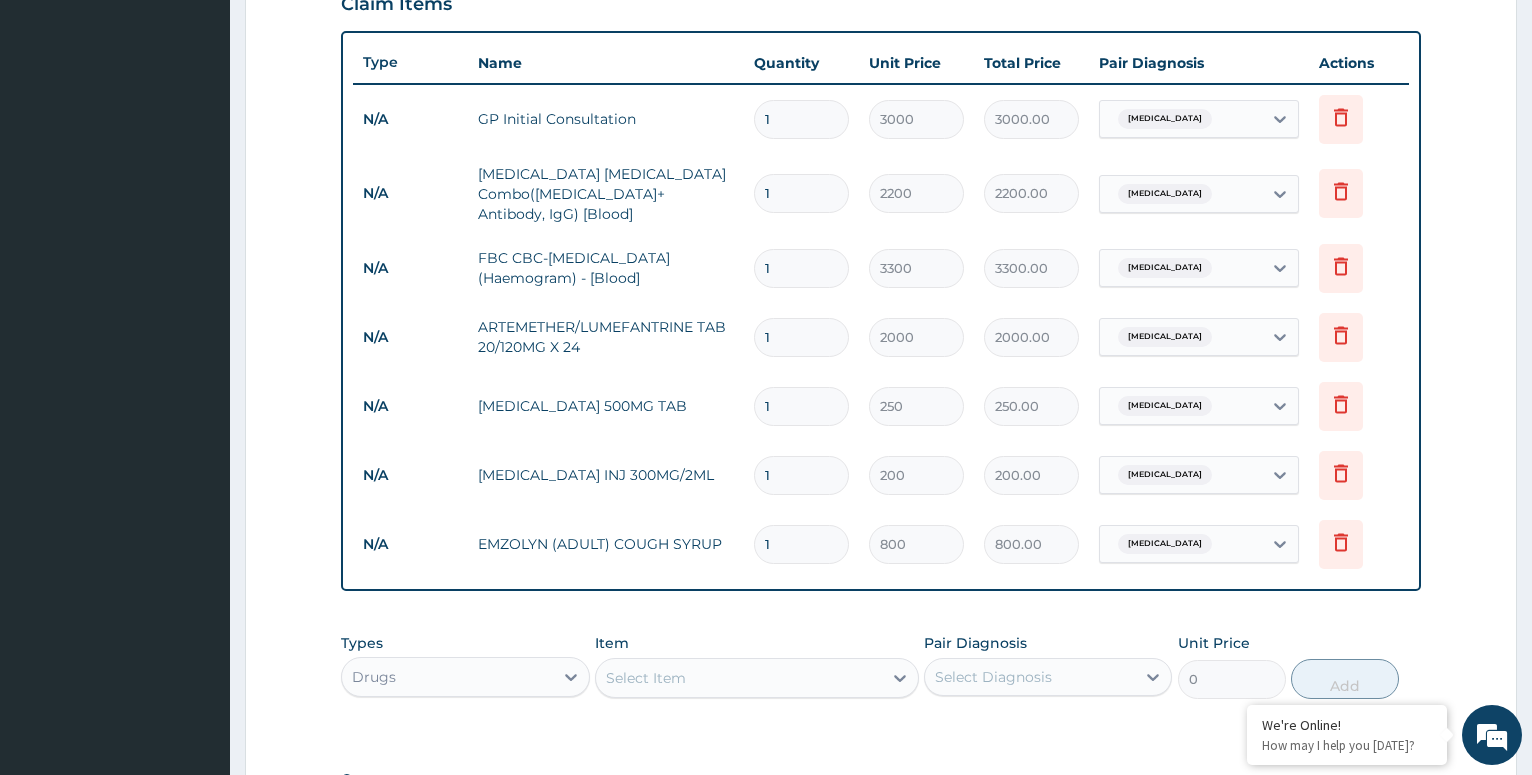 type on "10" 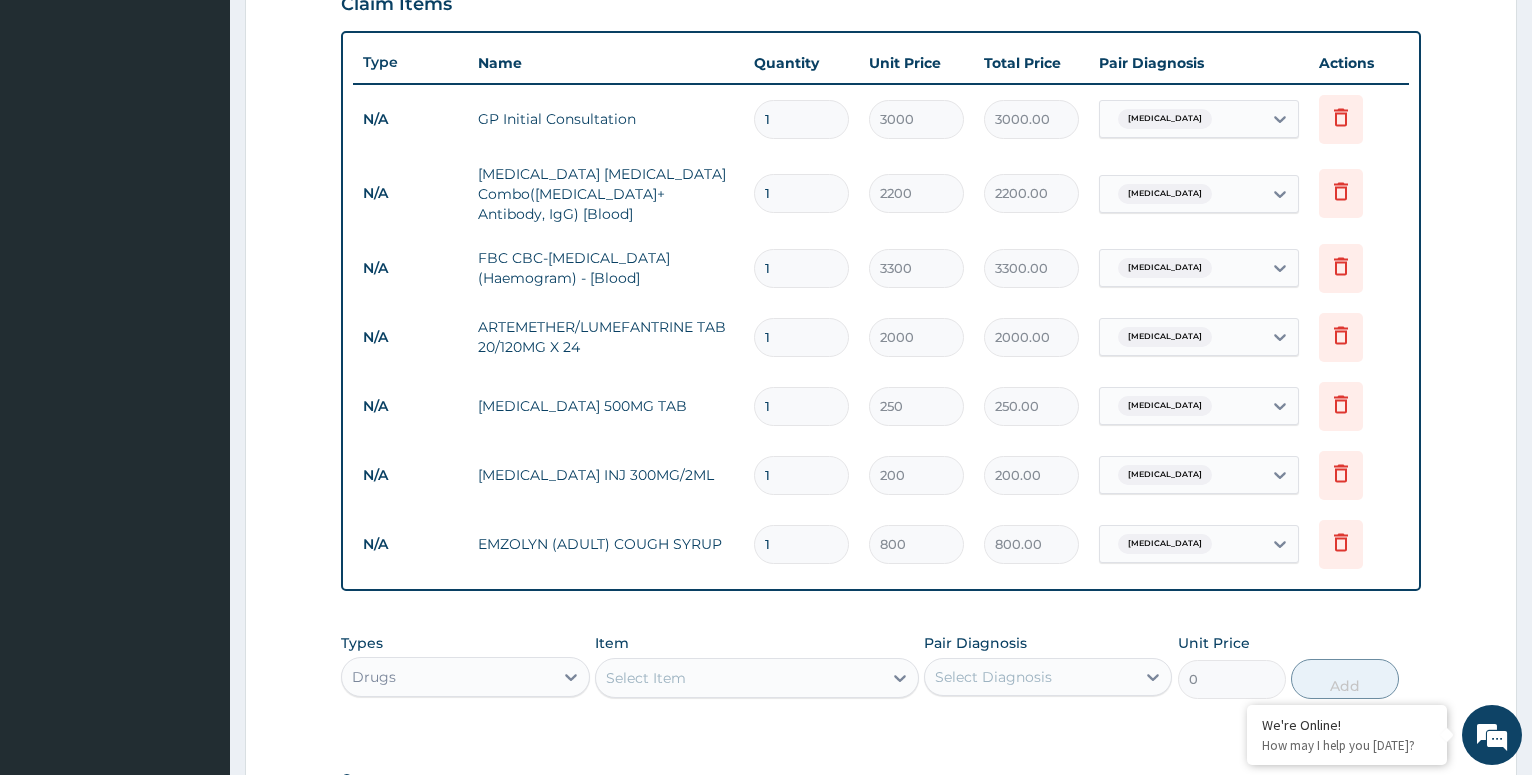 type on "2500.00" 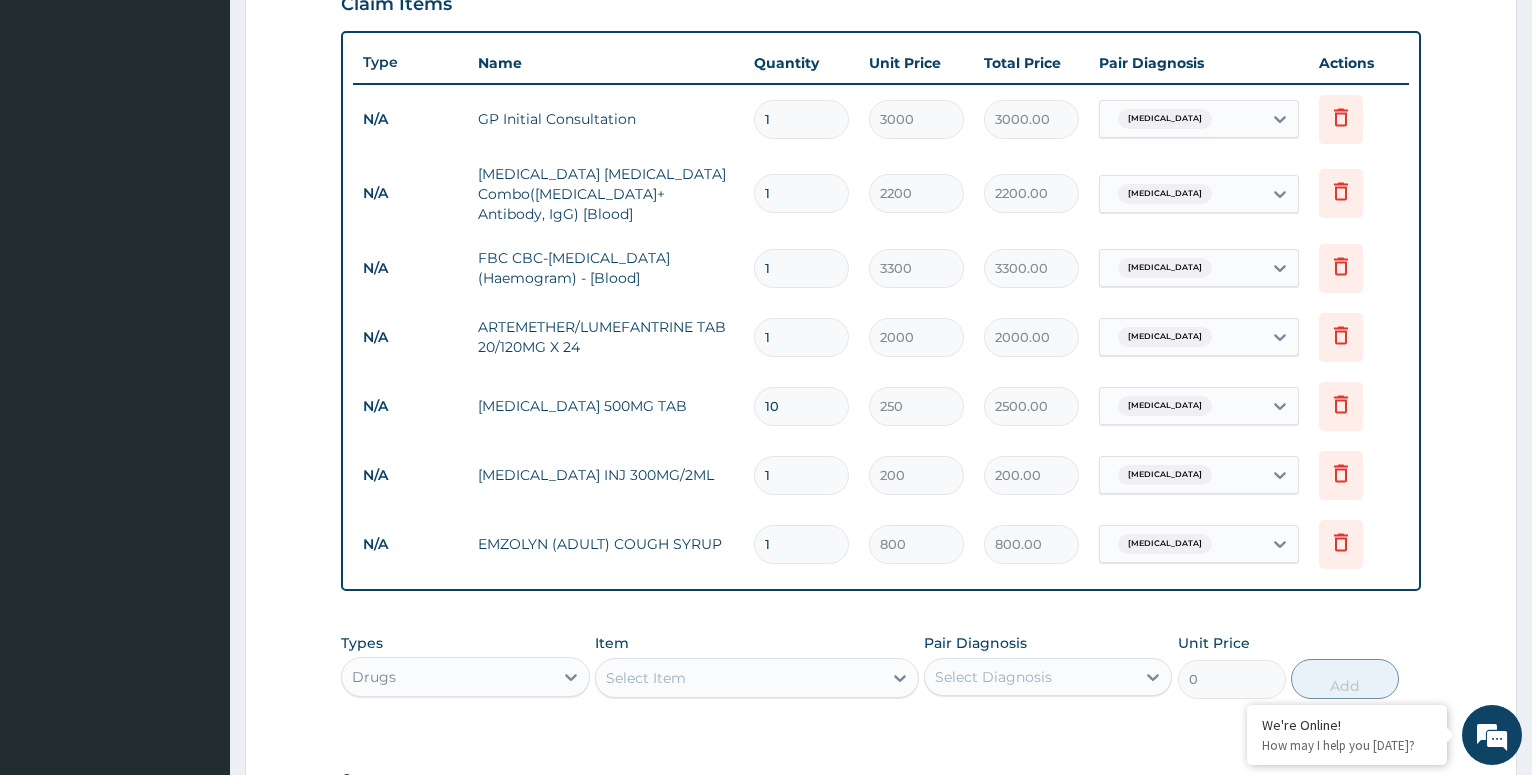 type on "10" 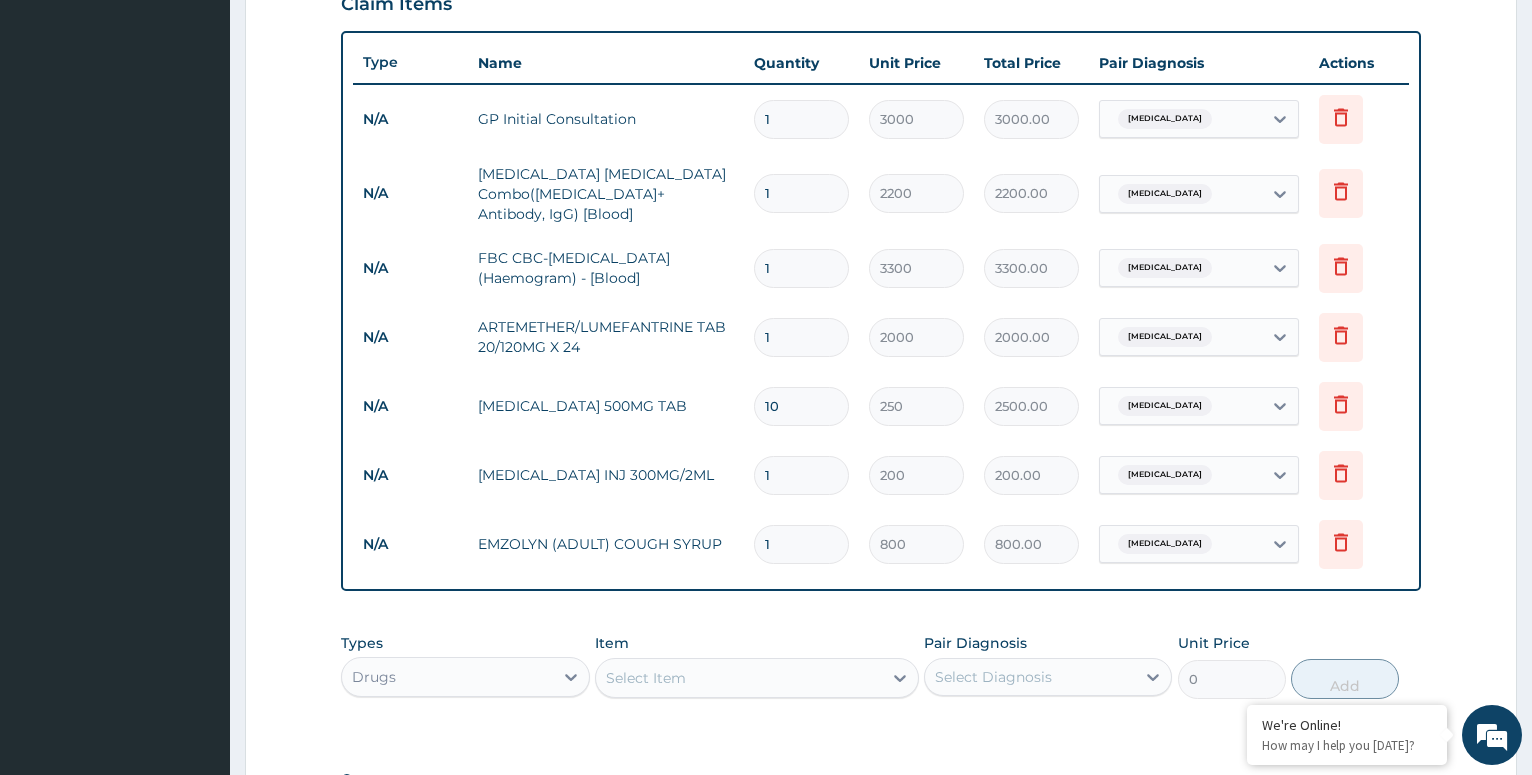 type 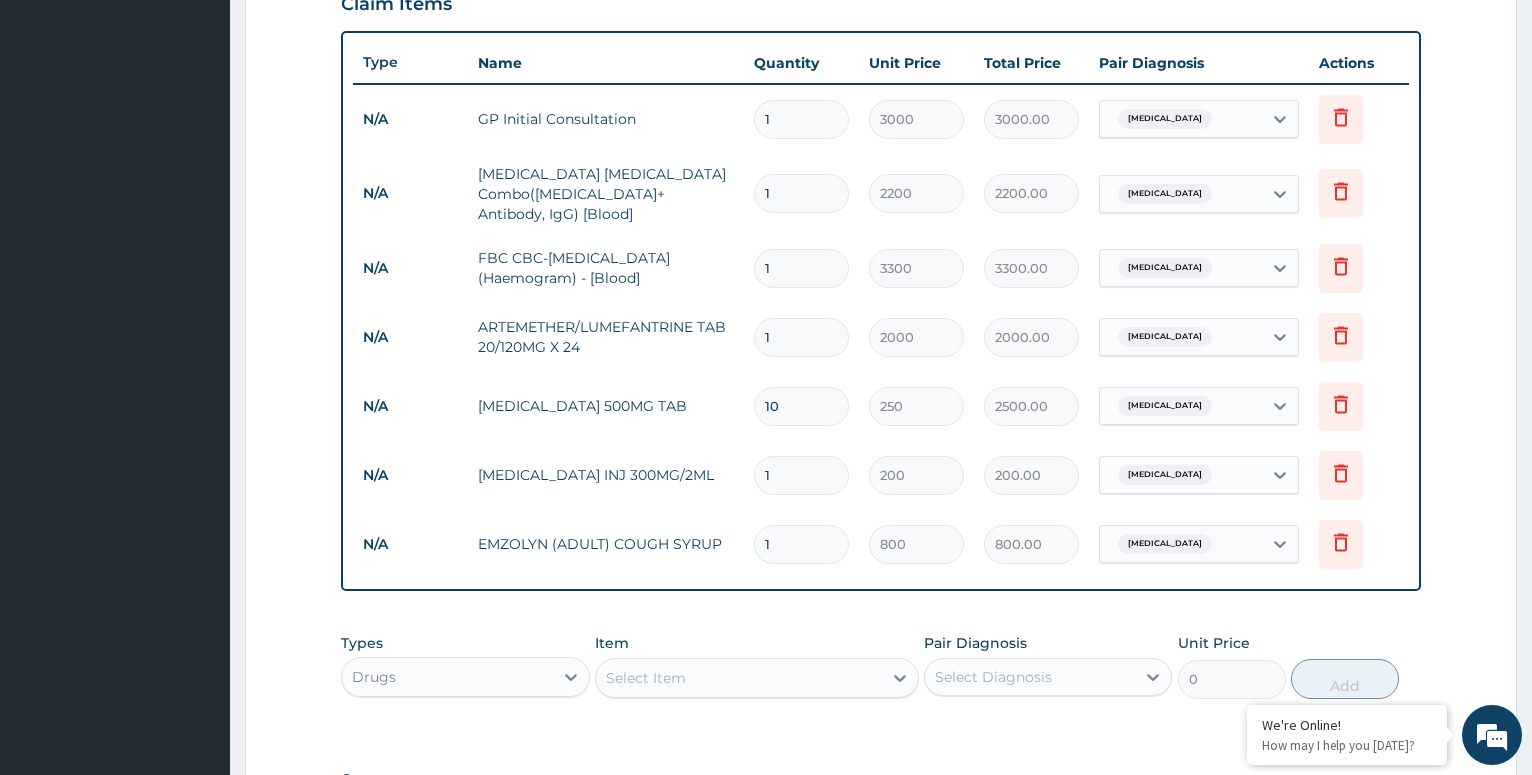 type on "0.00" 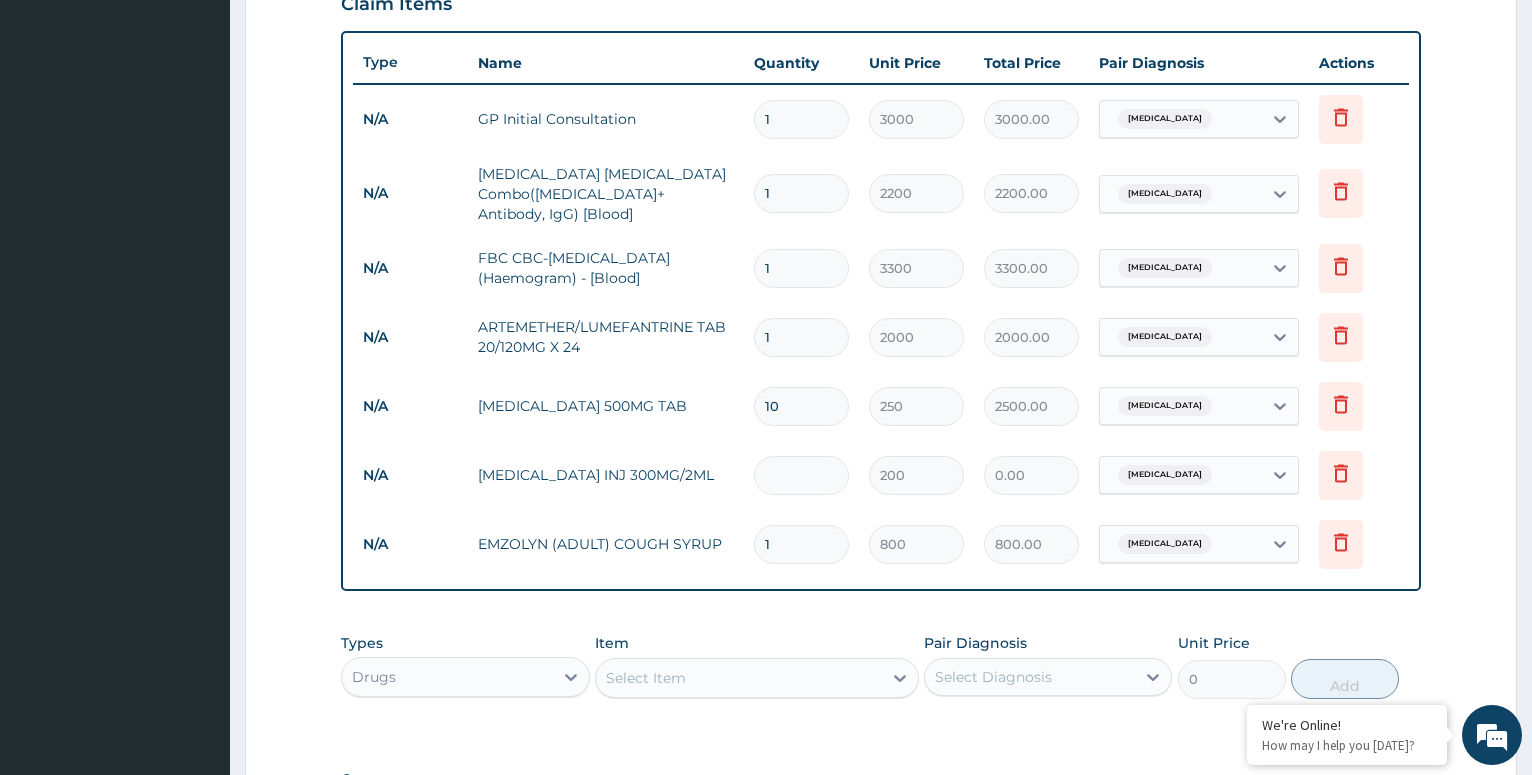 type on "2" 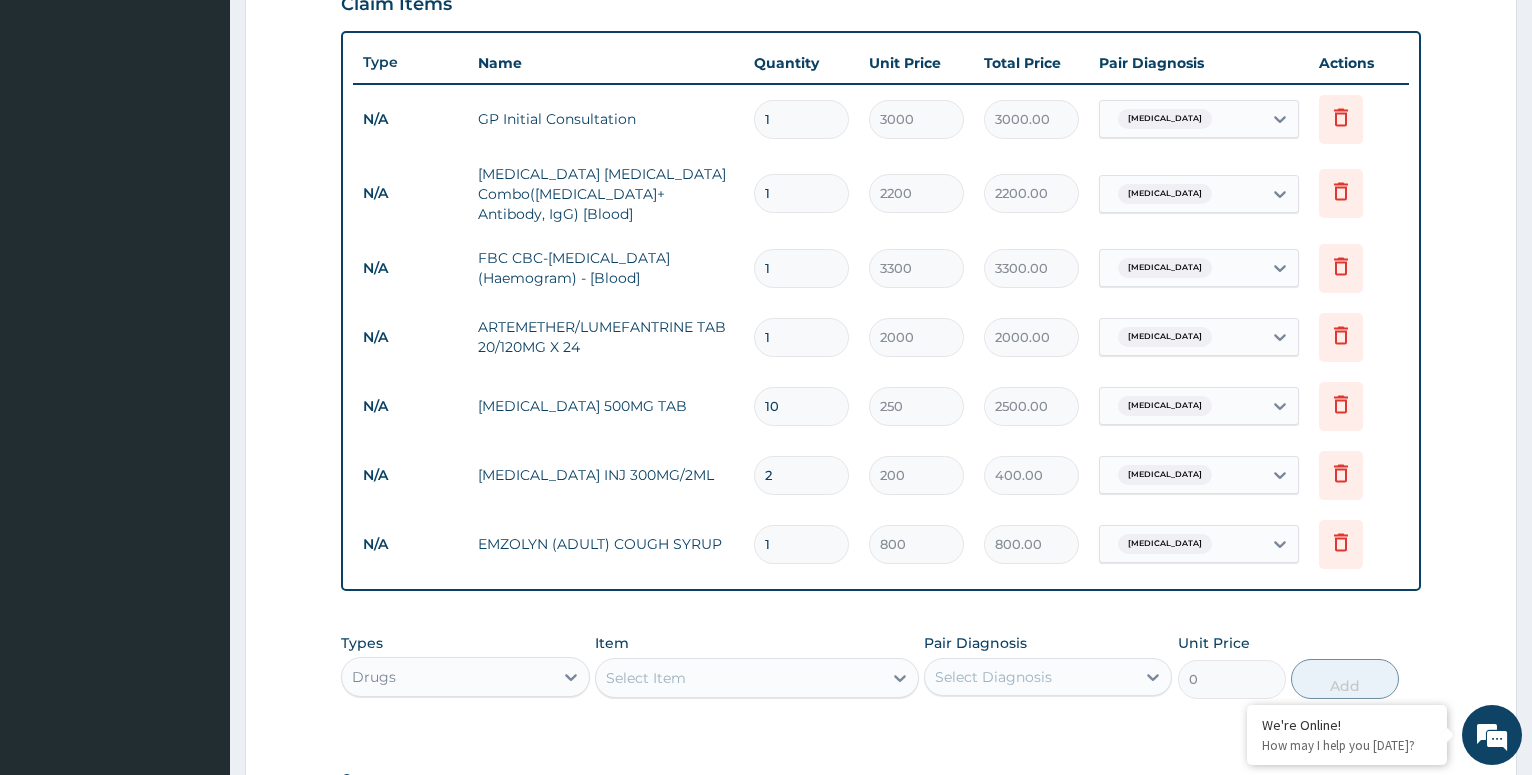 type on "2" 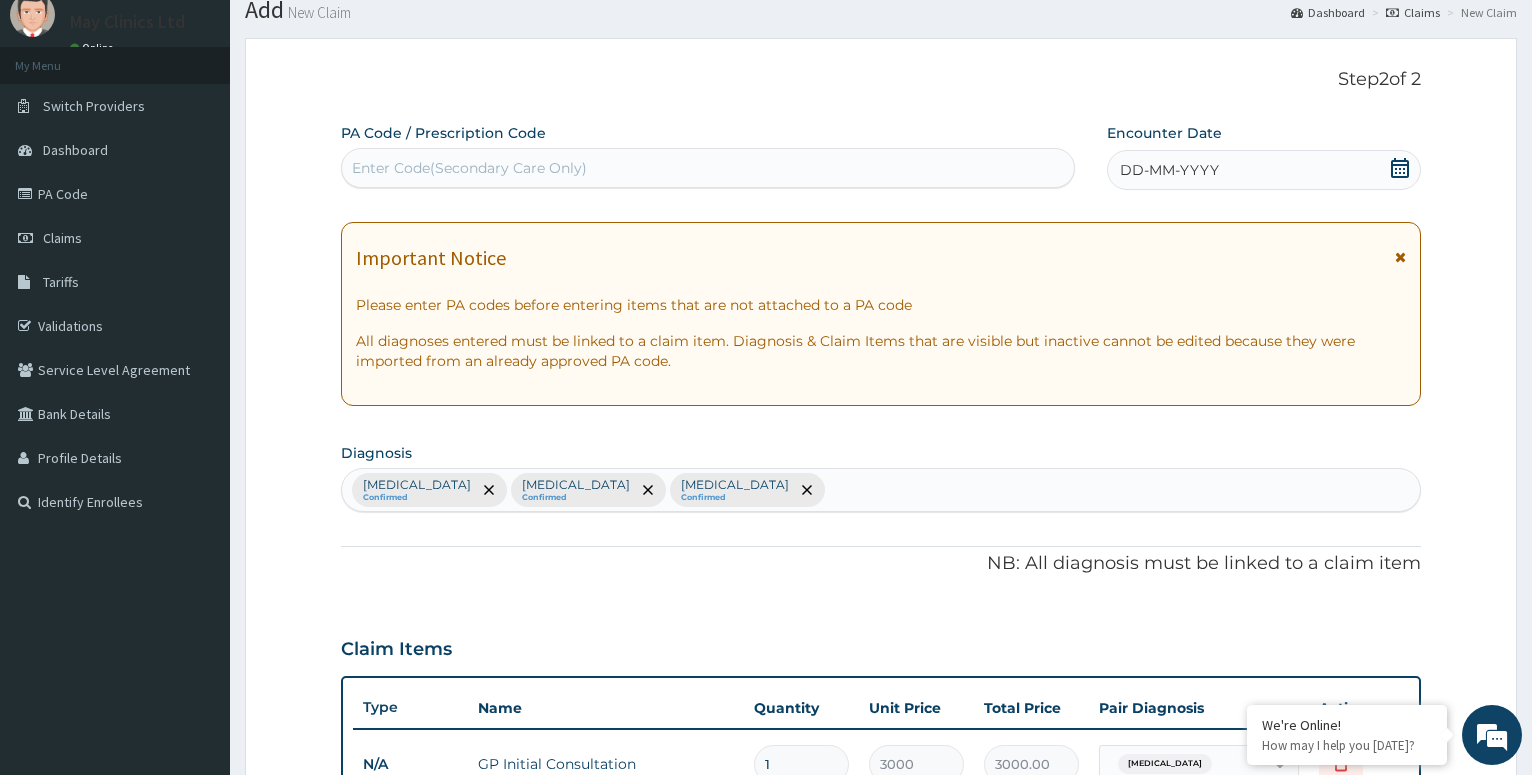 scroll, scrollTop: 0, scrollLeft: 0, axis: both 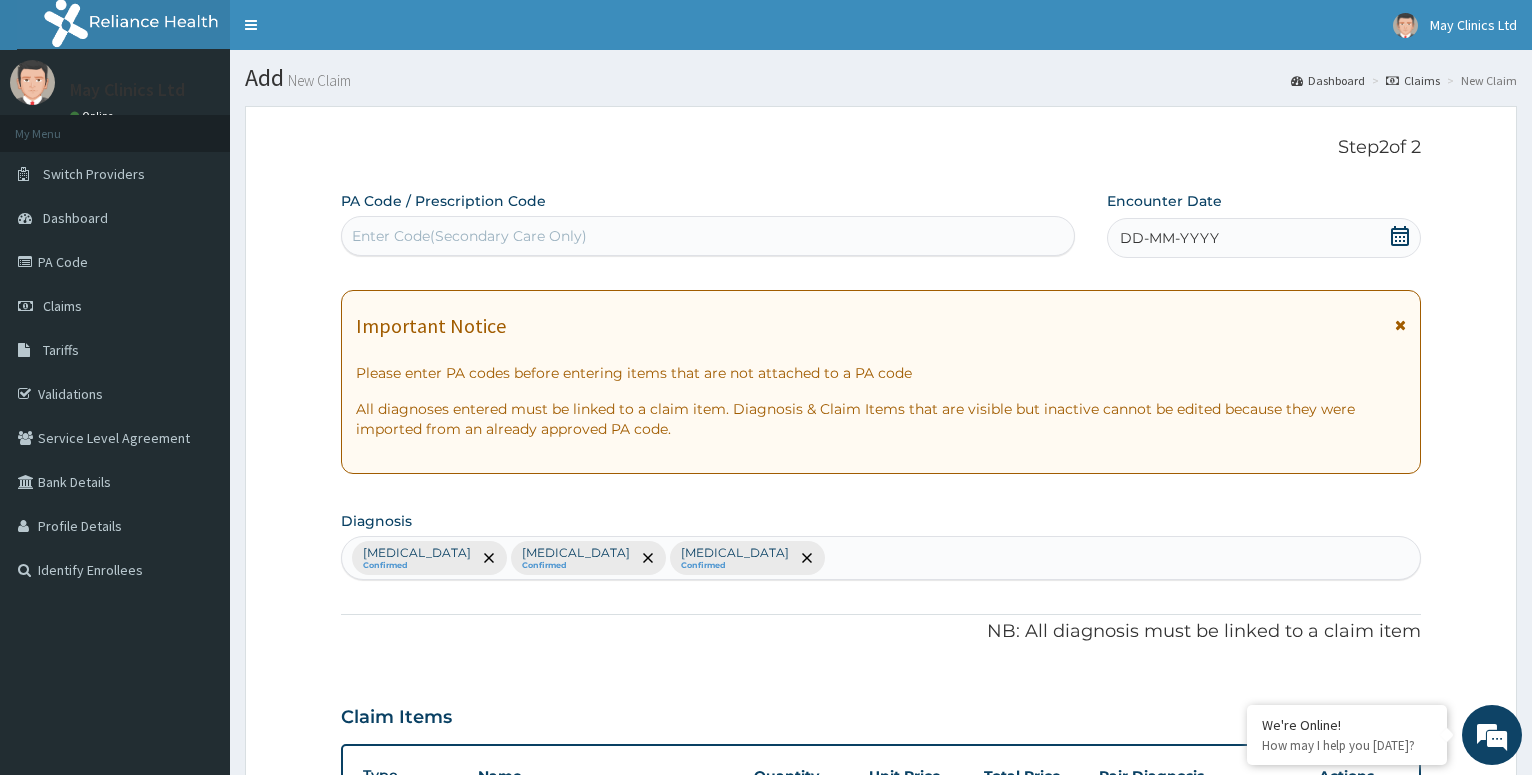 click 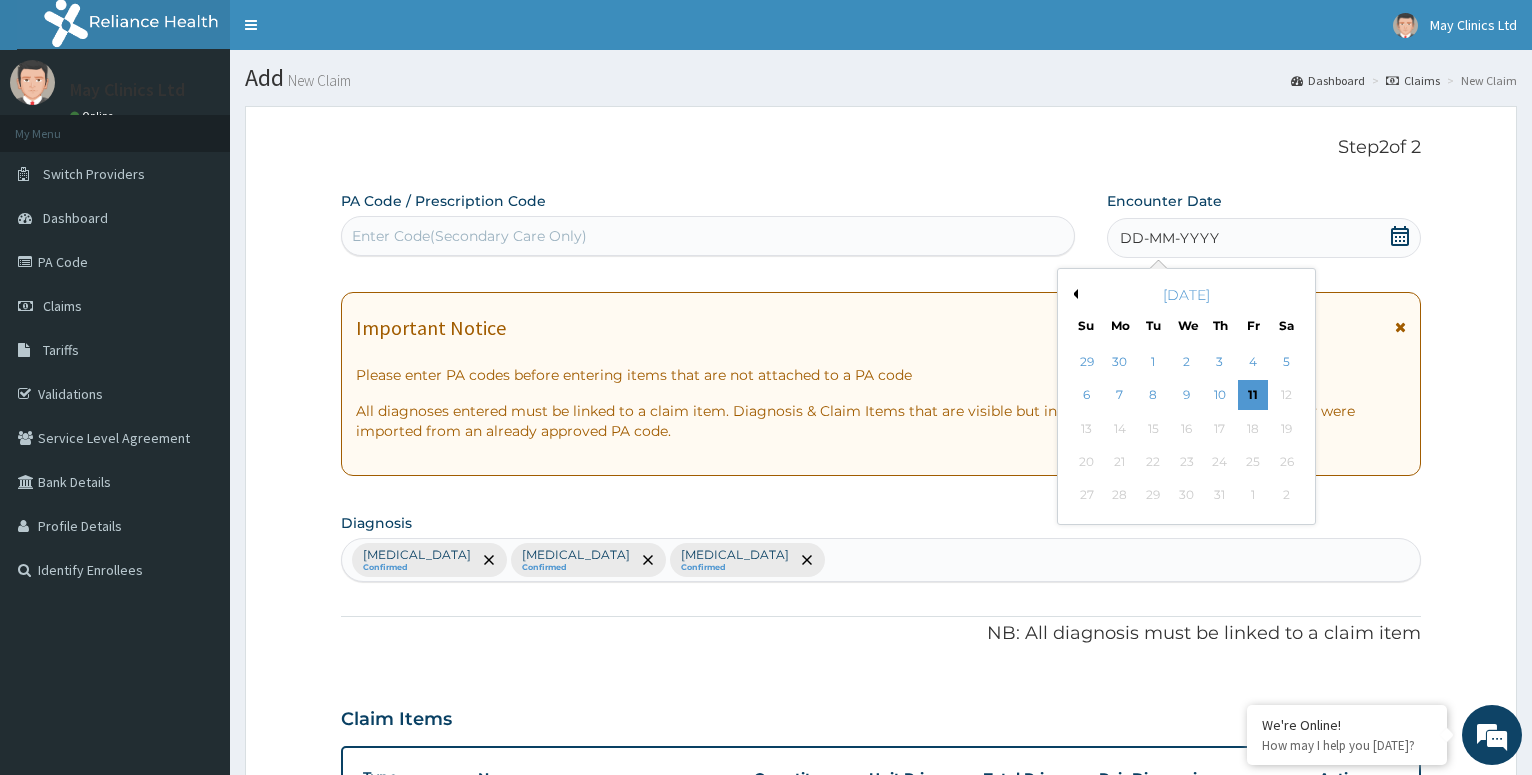 click on "Previous Month" at bounding box center (1073, 294) 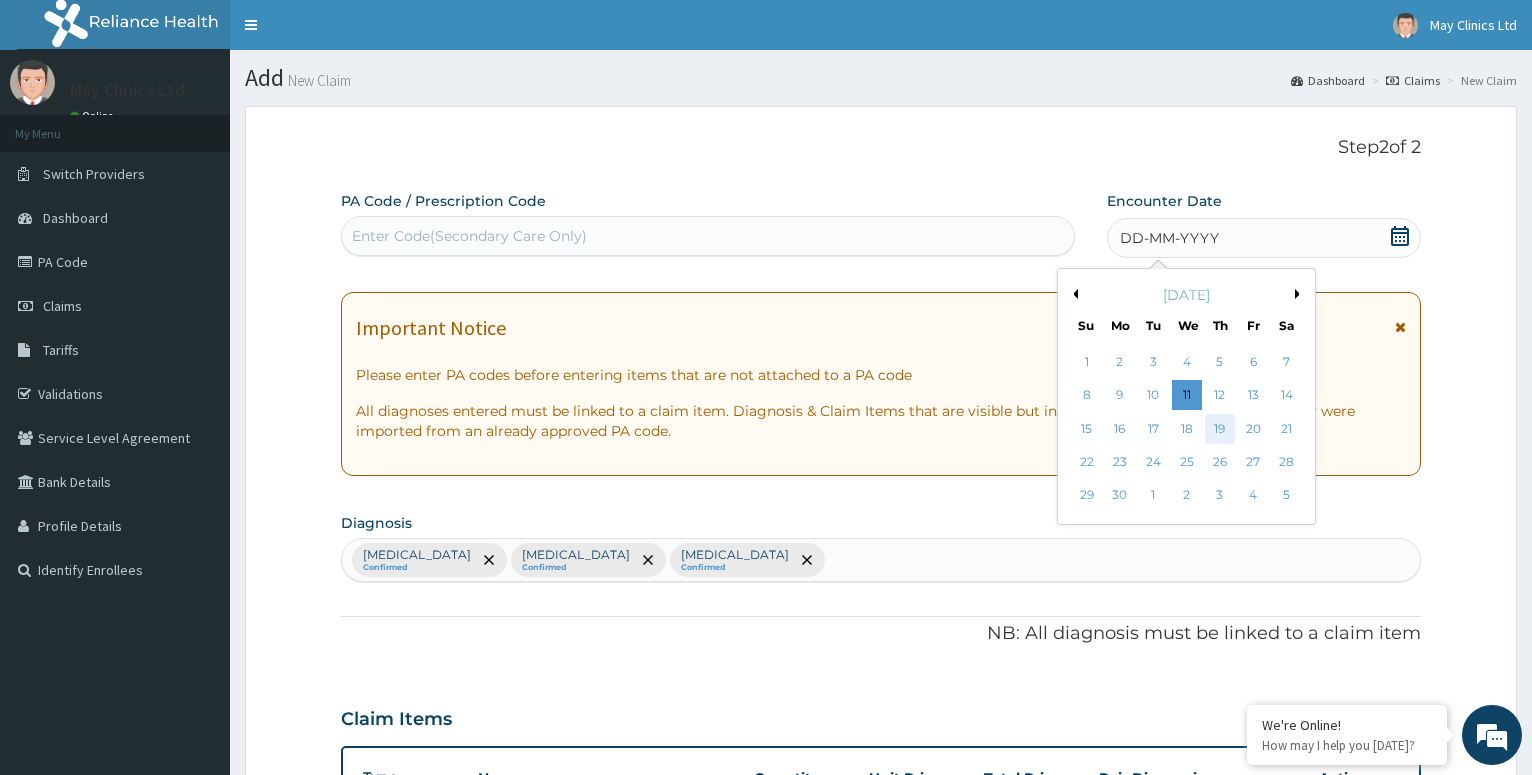 click on "19" at bounding box center (1219, 429) 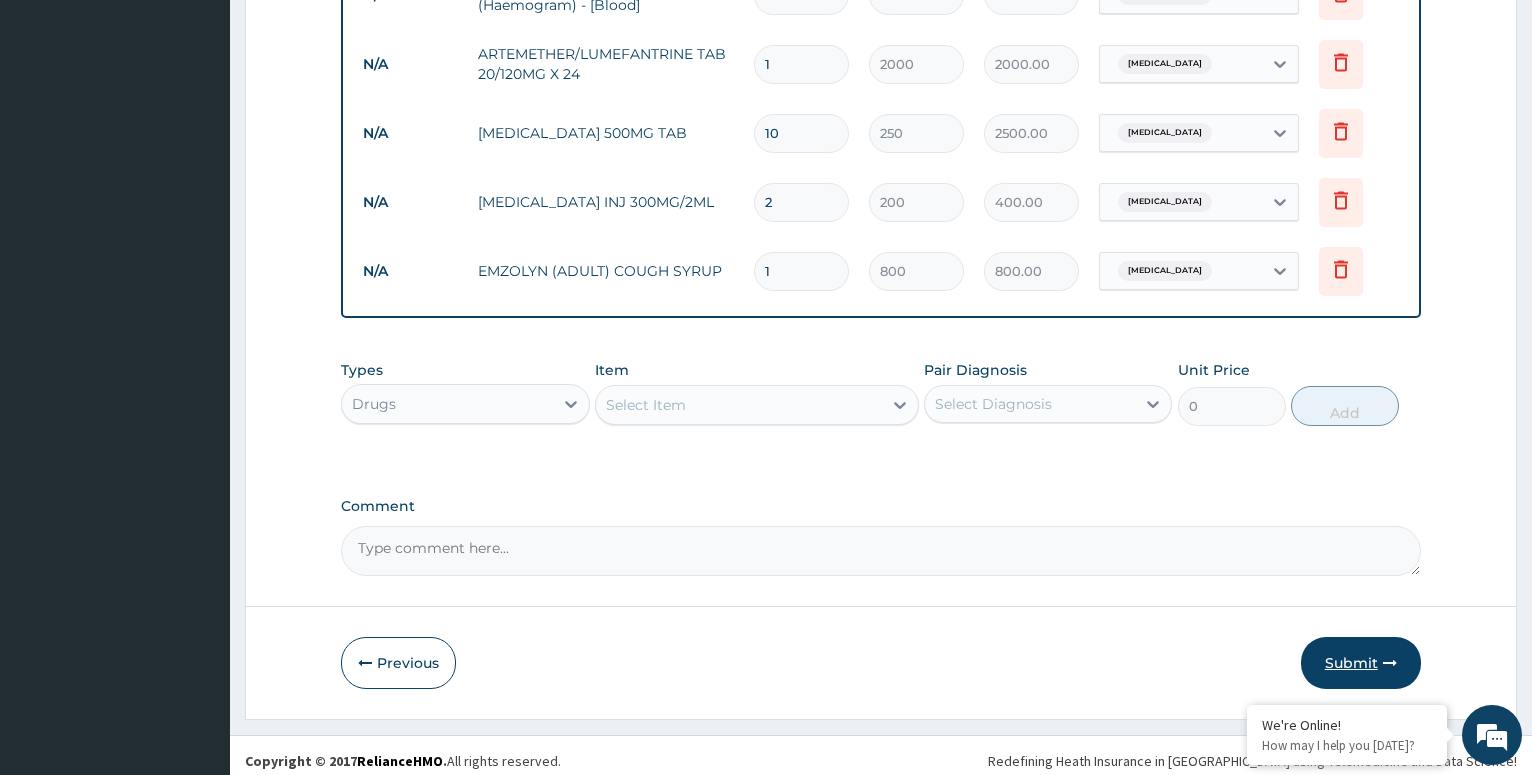 click on "Submit" at bounding box center (1361, 663) 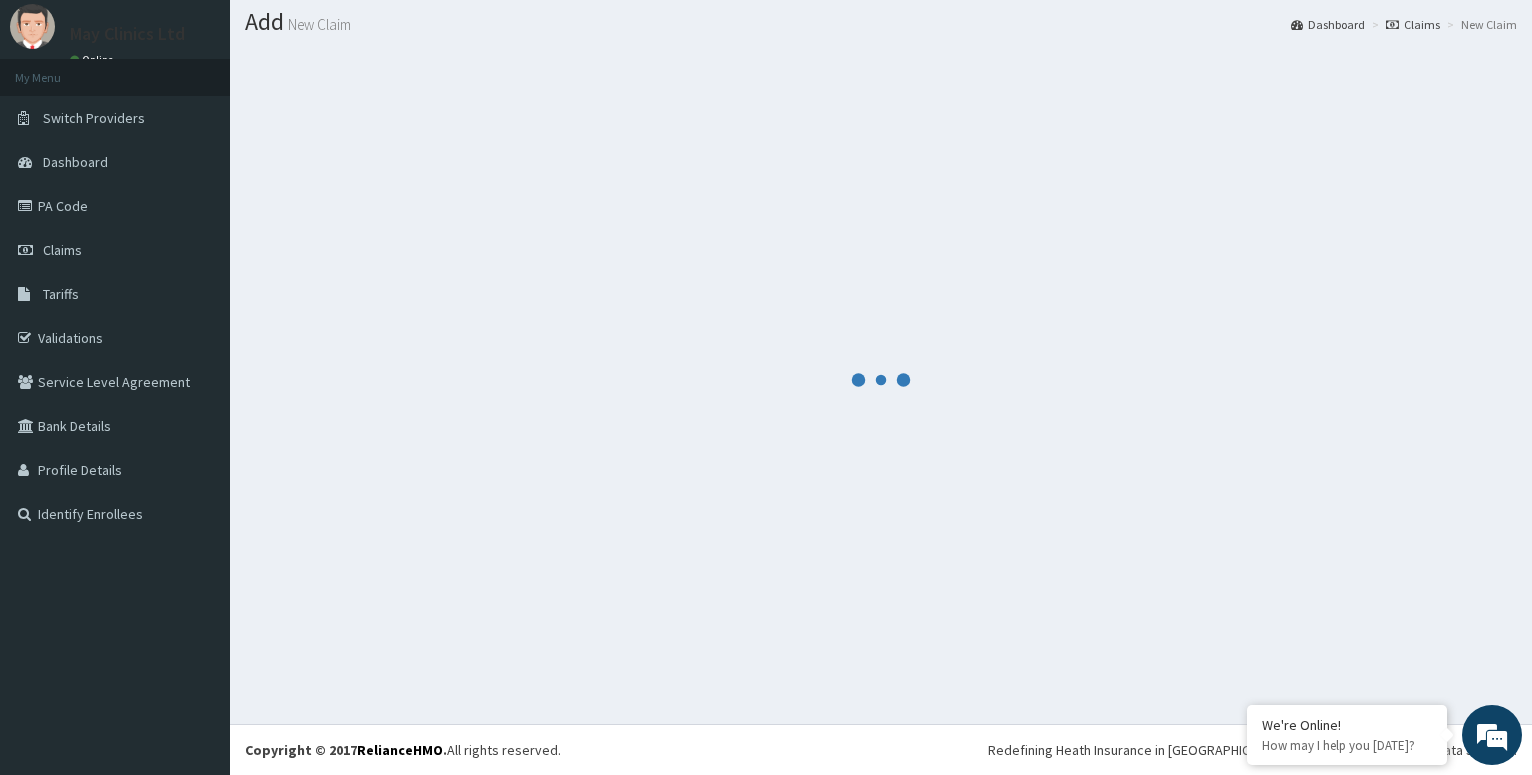 scroll, scrollTop: 56, scrollLeft: 0, axis: vertical 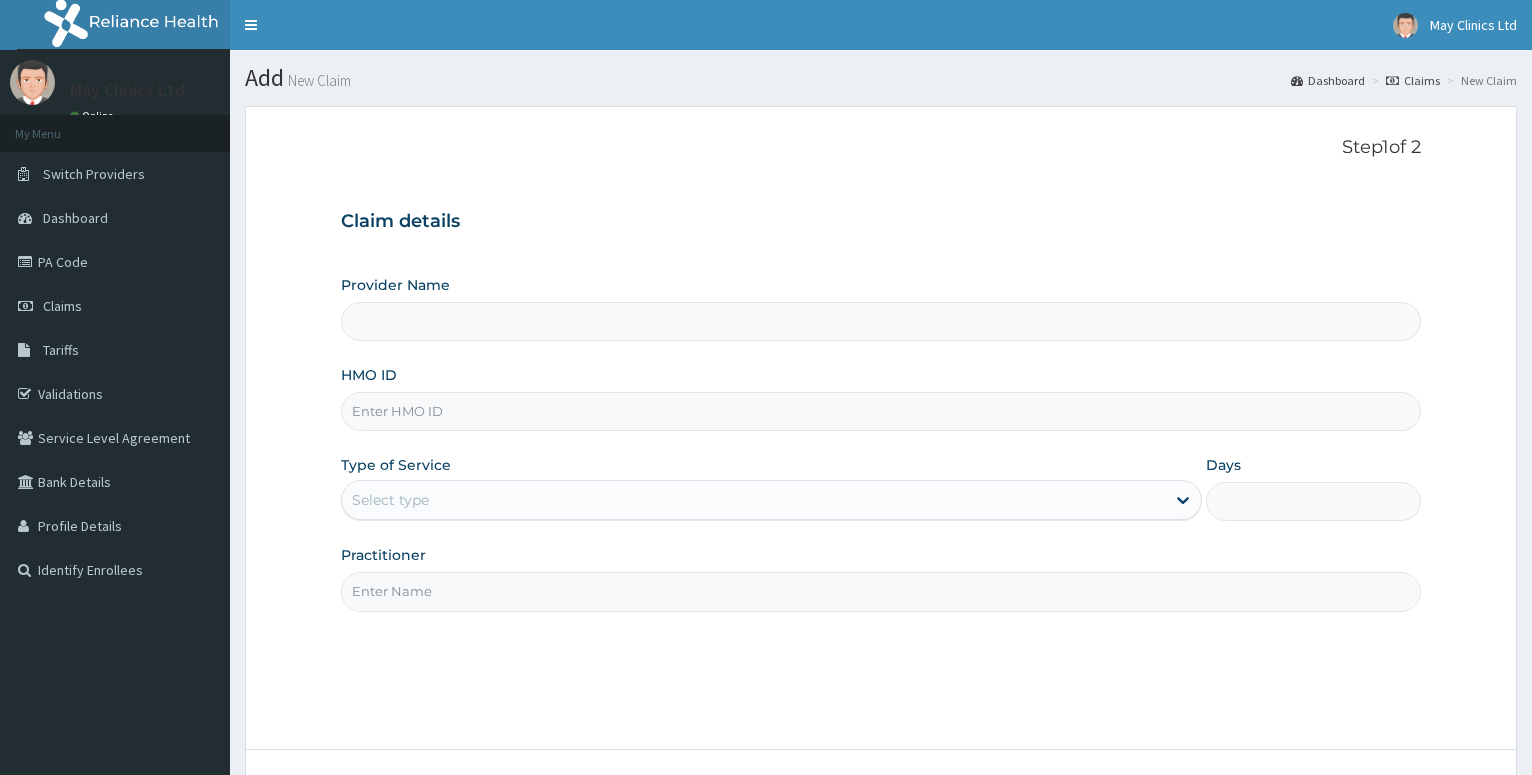 type on "May Clinics Ltd- [GEOGRAPHIC_DATA]" 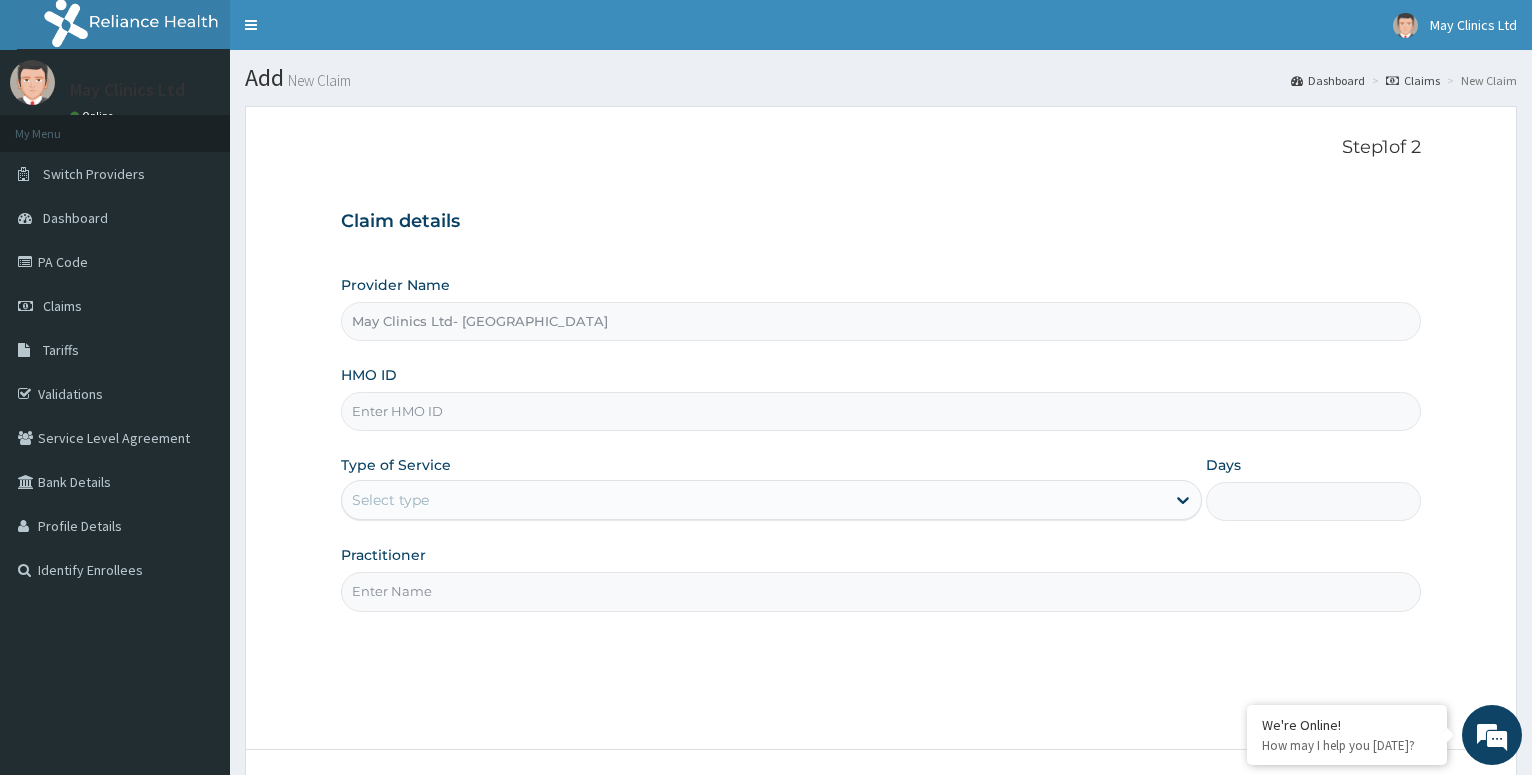 scroll, scrollTop: 0, scrollLeft: 0, axis: both 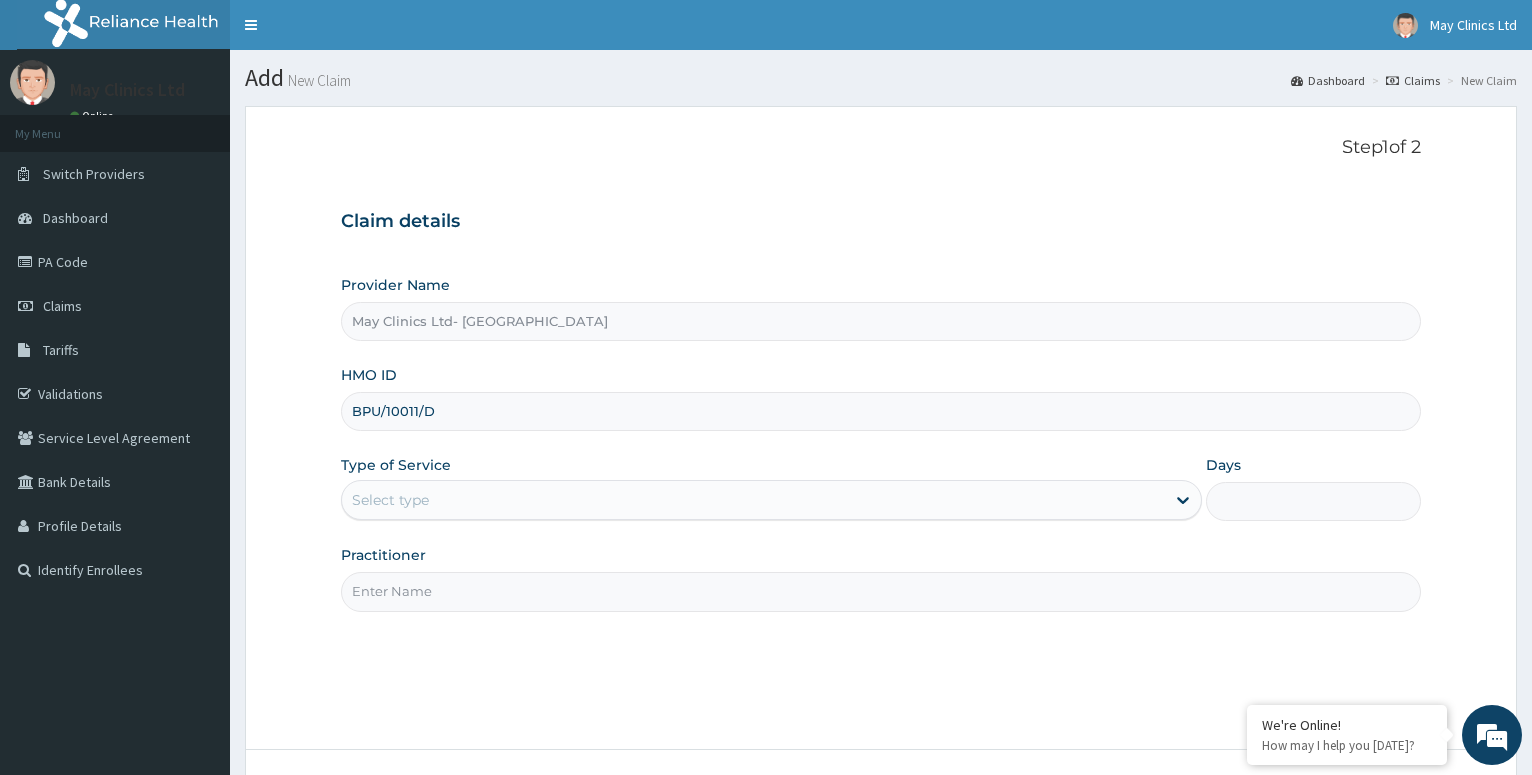 type on "BPU/10011/D" 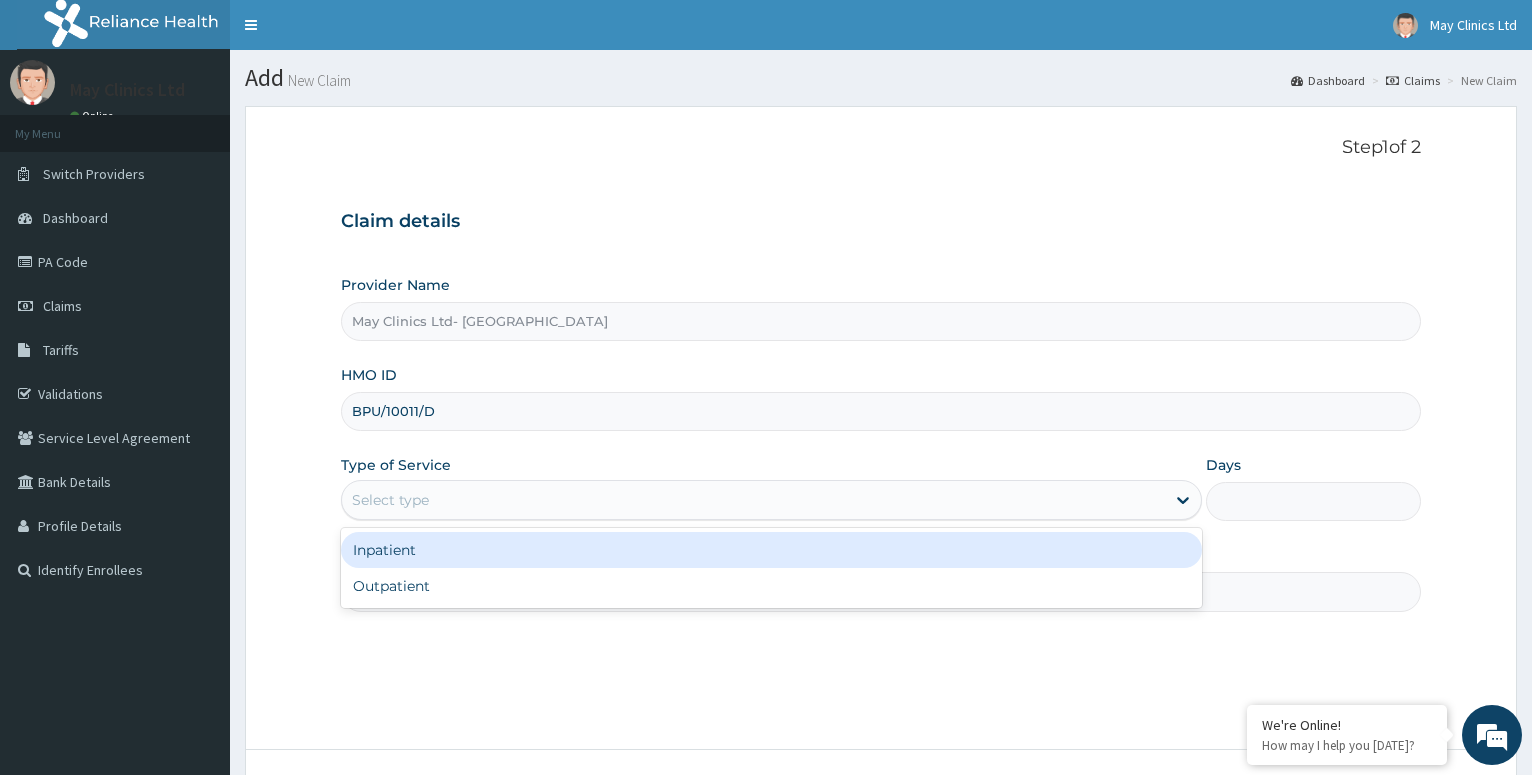 click on "Select type" at bounding box center [753, 500] 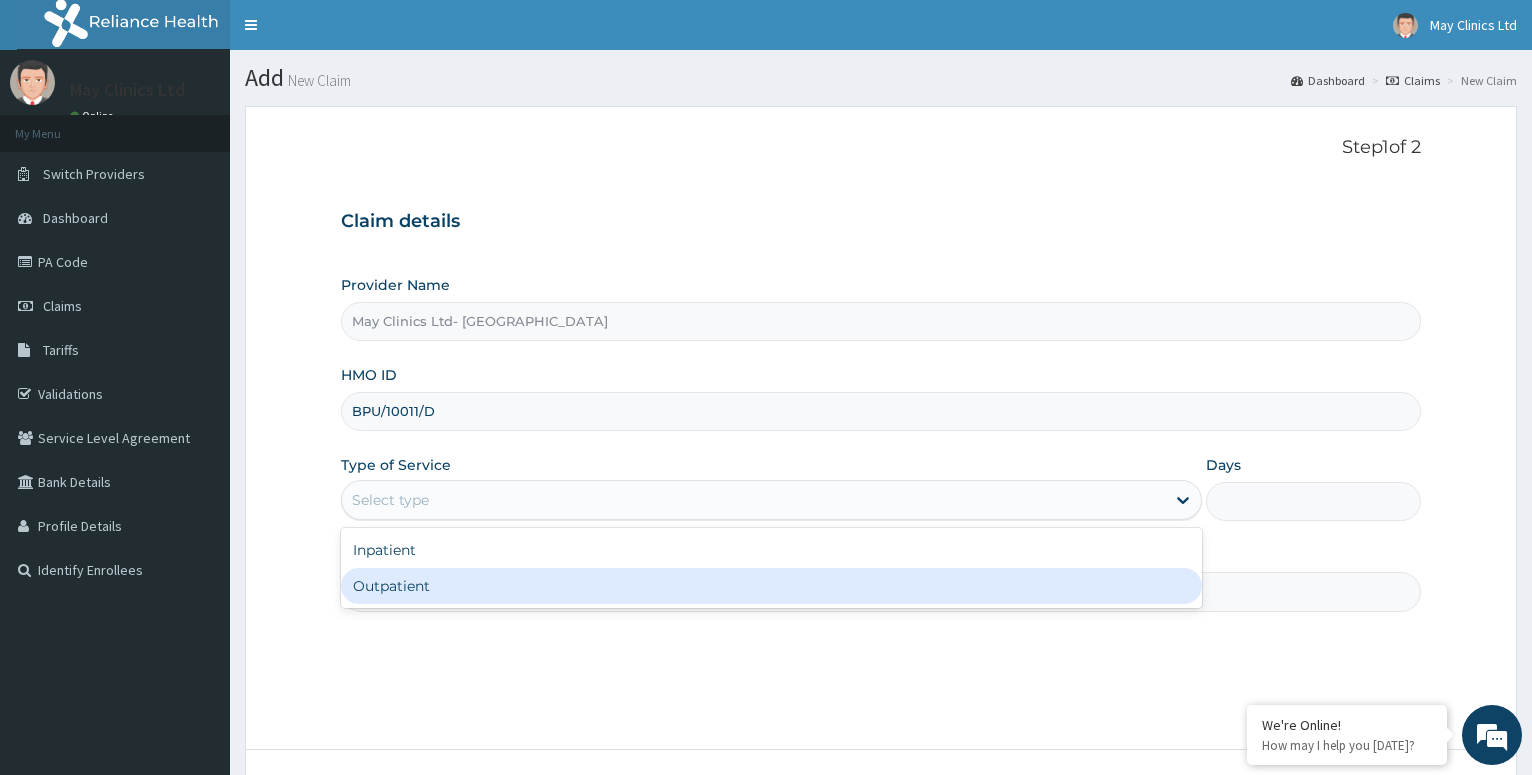 click on "Outpatient" at bounding box center [771, 586] 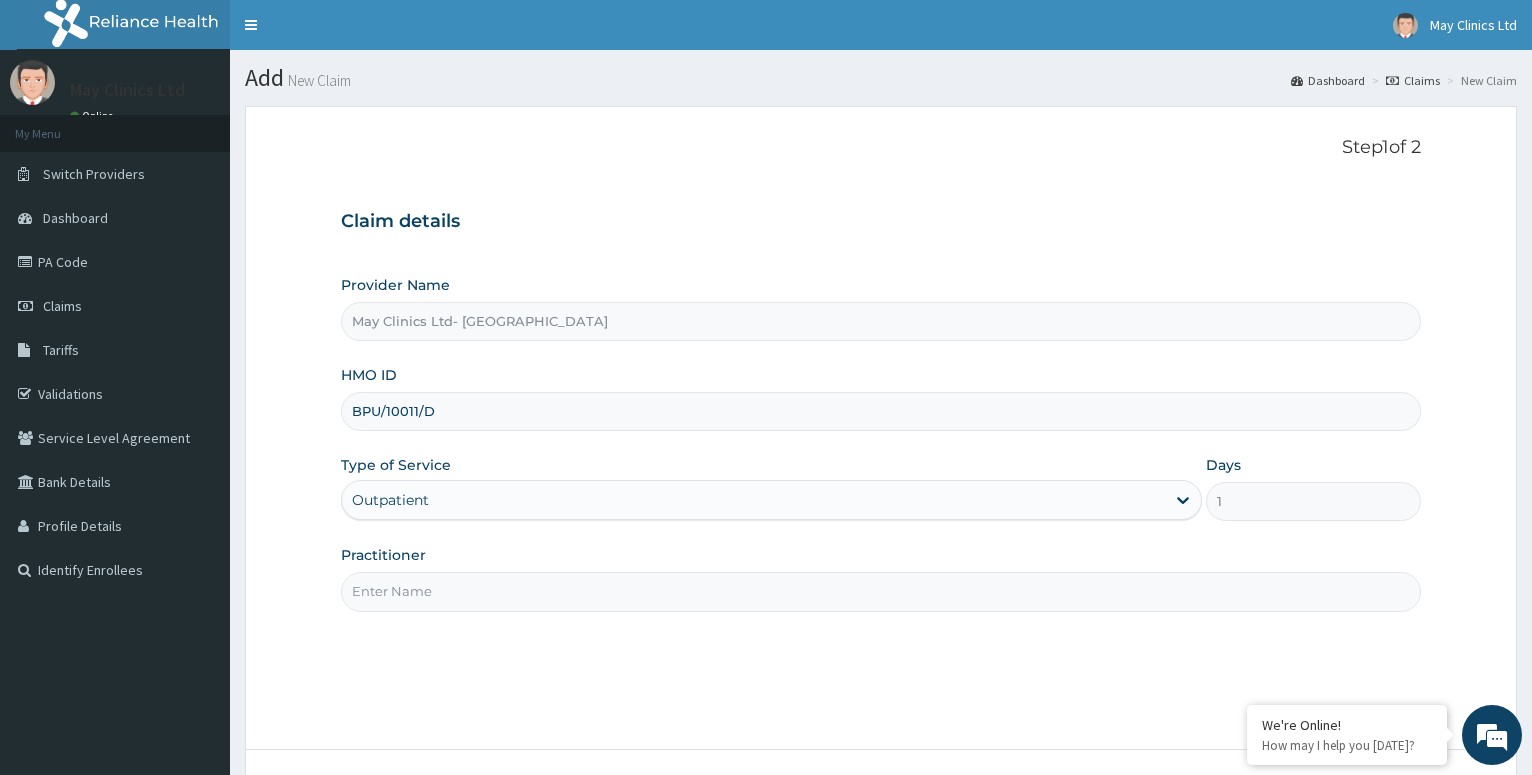 click on "Practitioner" at bounding box center [881, 591] 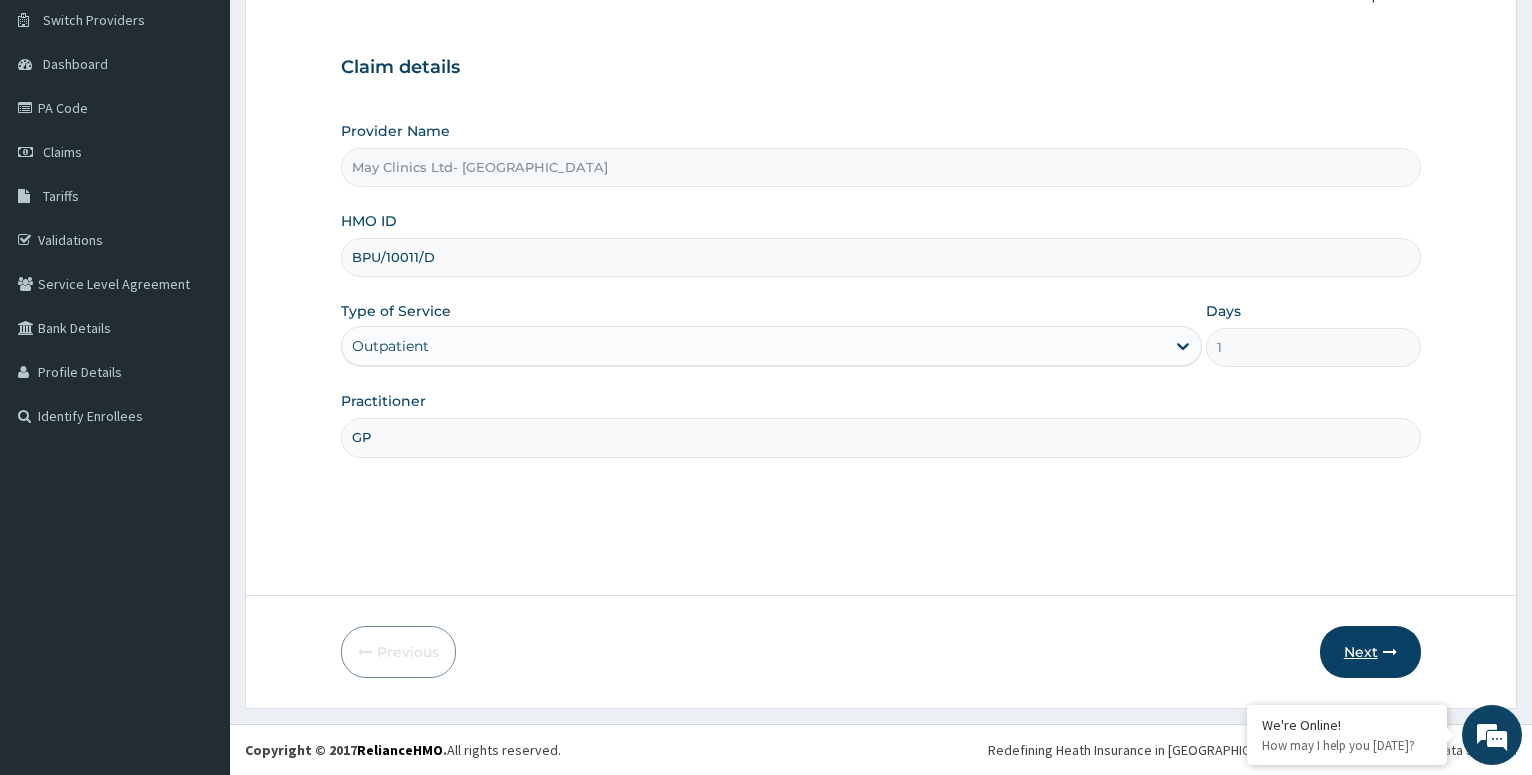type on "GP" 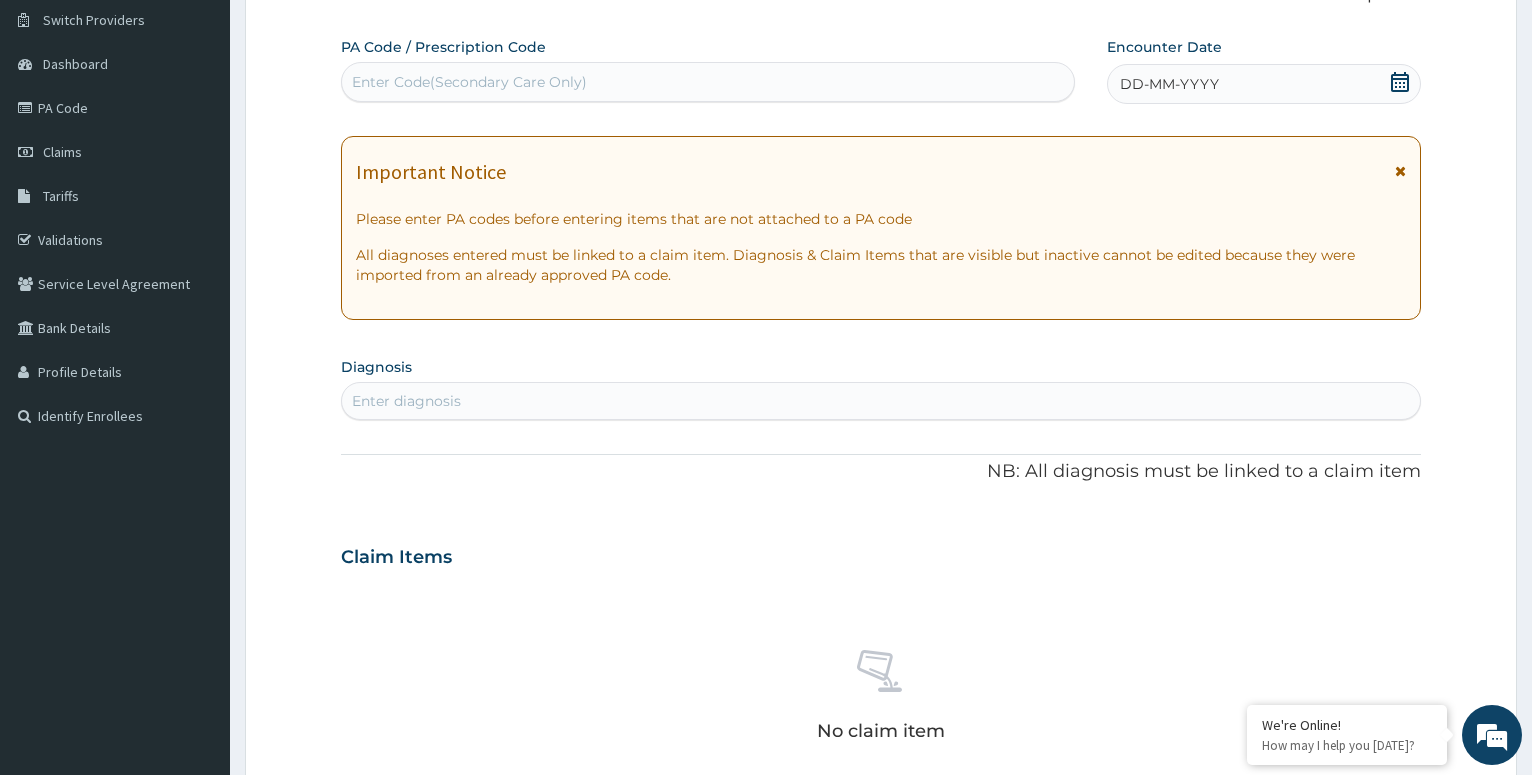 click on "Enter diagnosis" at bounding box center [406, 401] 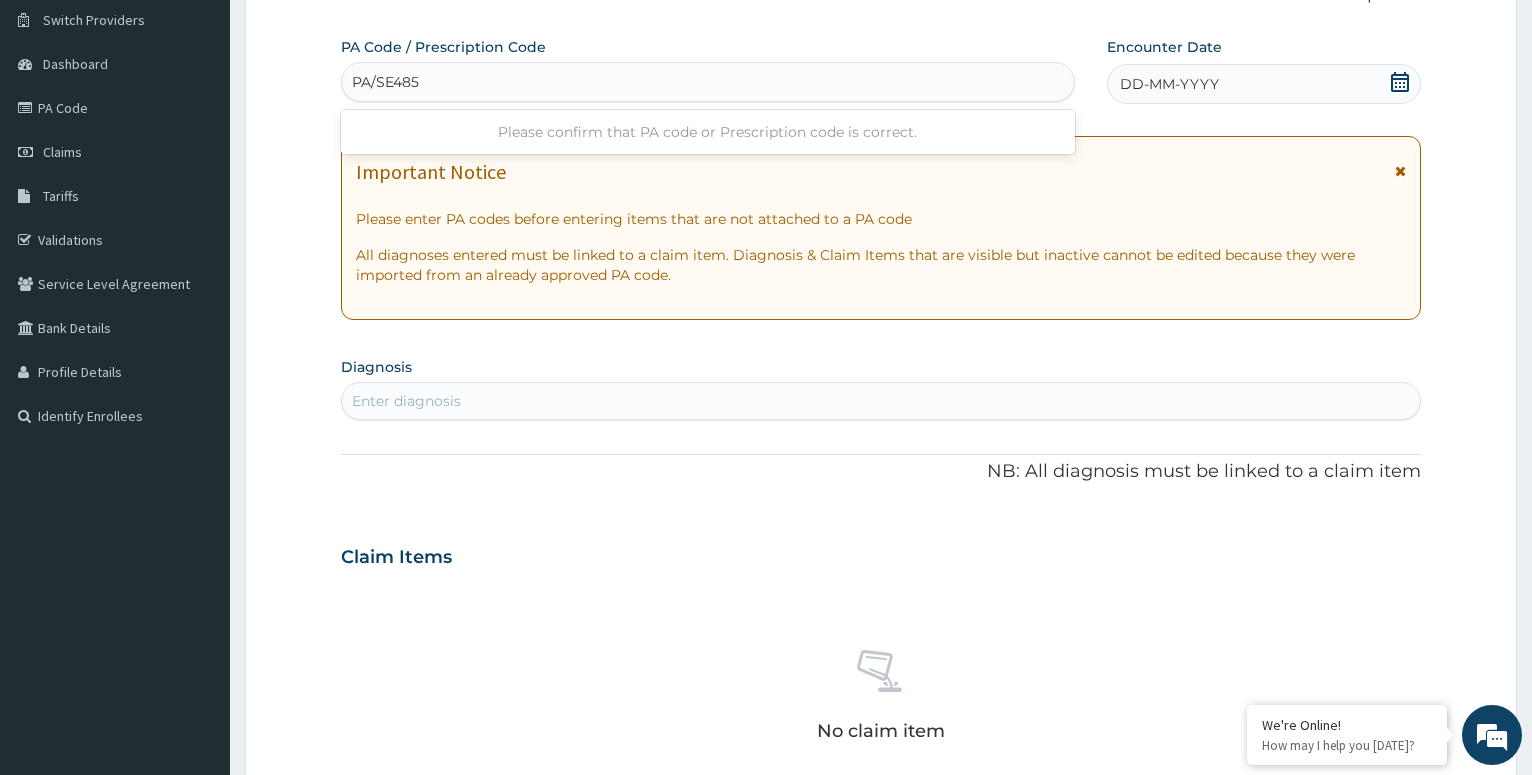 type on "PA/SE4857" 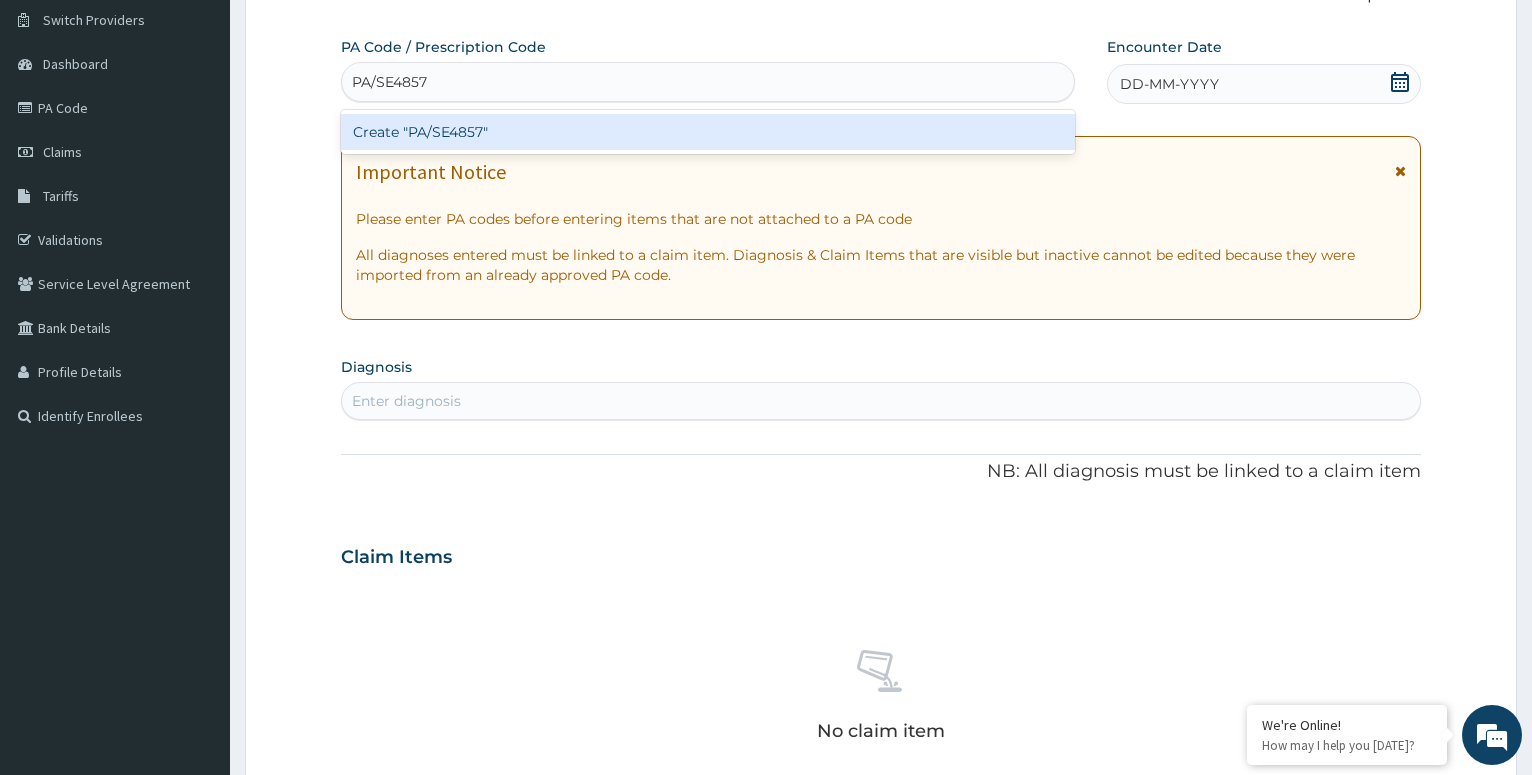 click on "Create "PA/SE4857"" at bounding box center [707, 132] 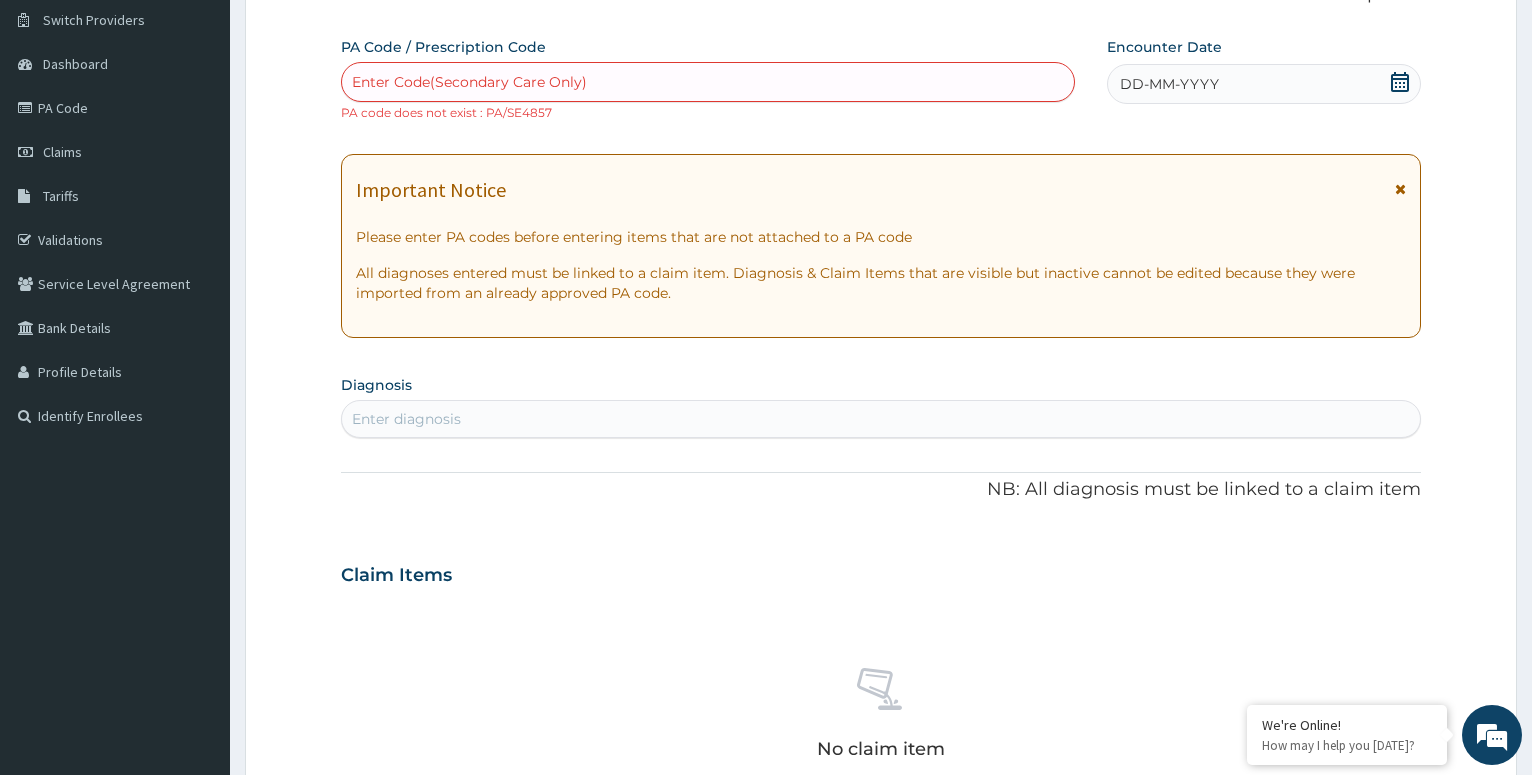 click 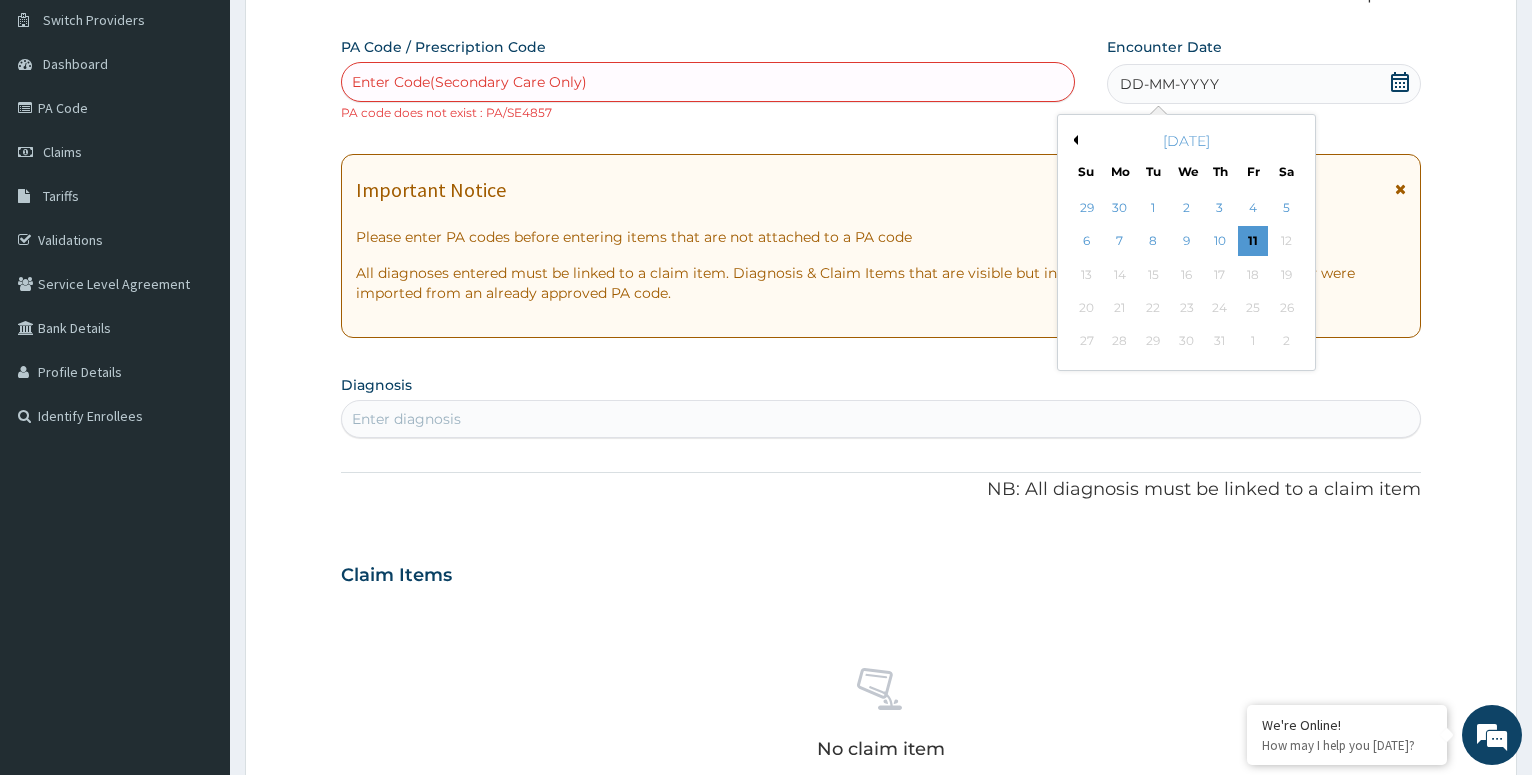click on "July 2025" at bounding box center [1186, 141] 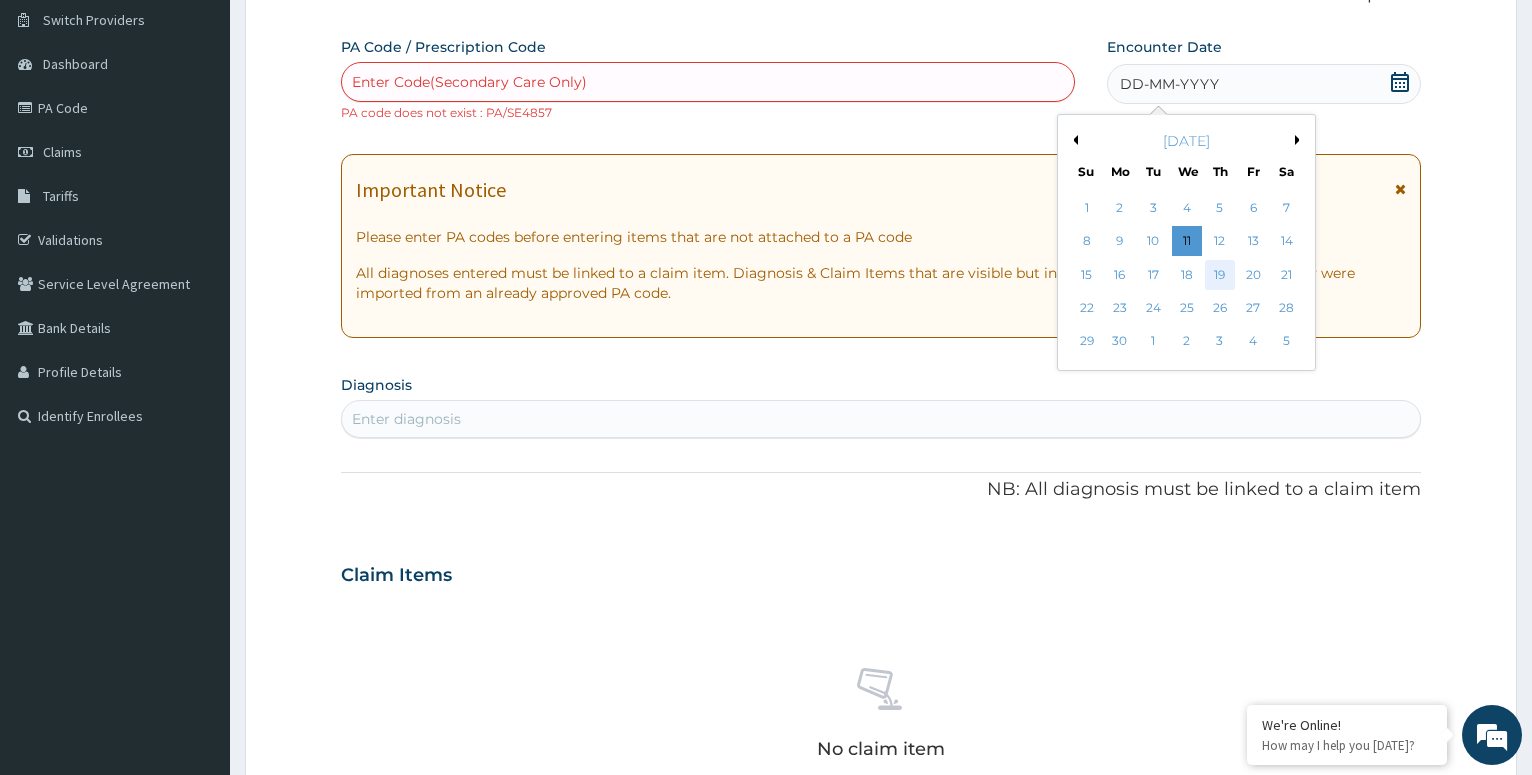 click on "19" at bounding box center [1219, 275] 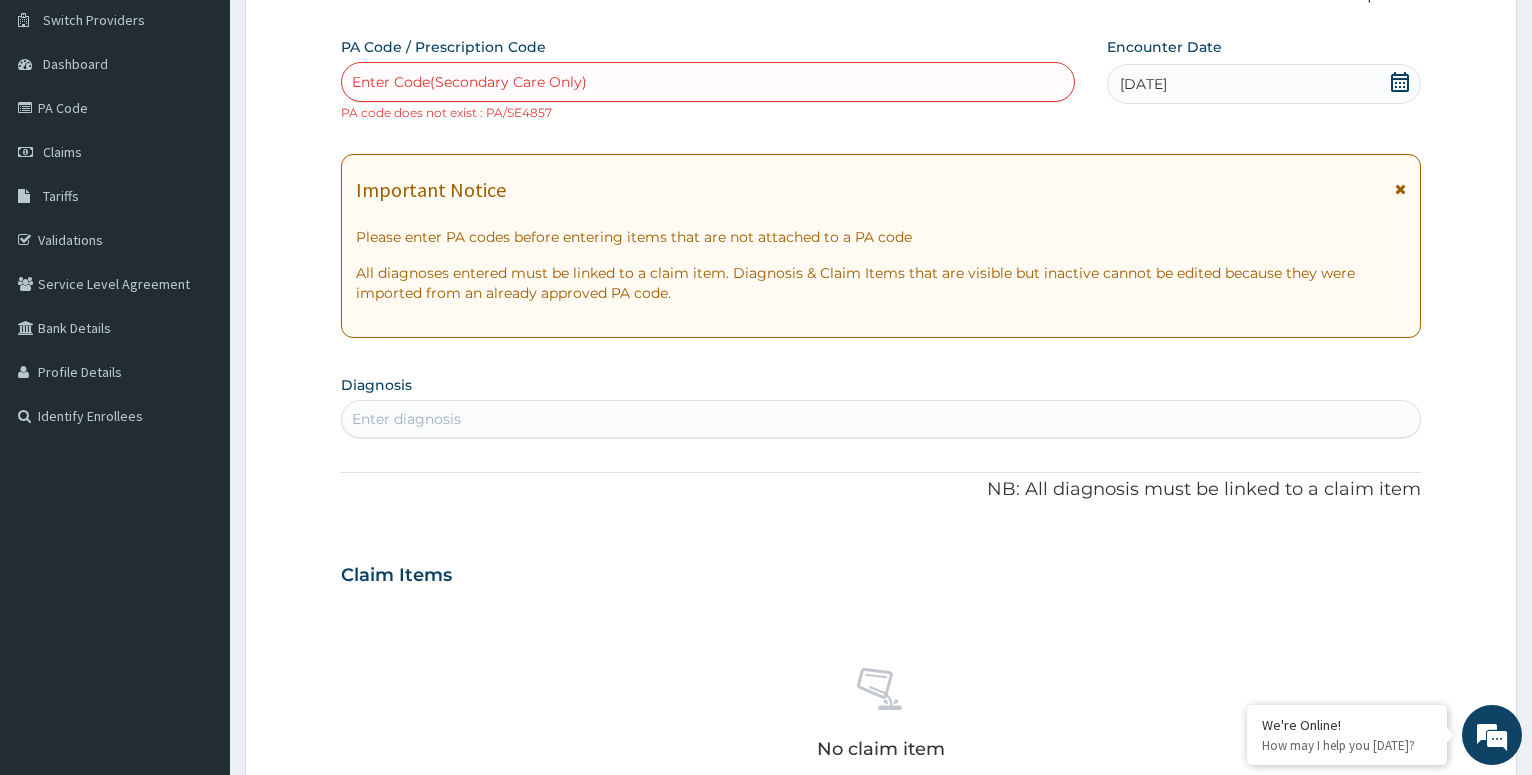 click on "Enter Code(Secondary Care Only)" at bounding box center (707, 82) 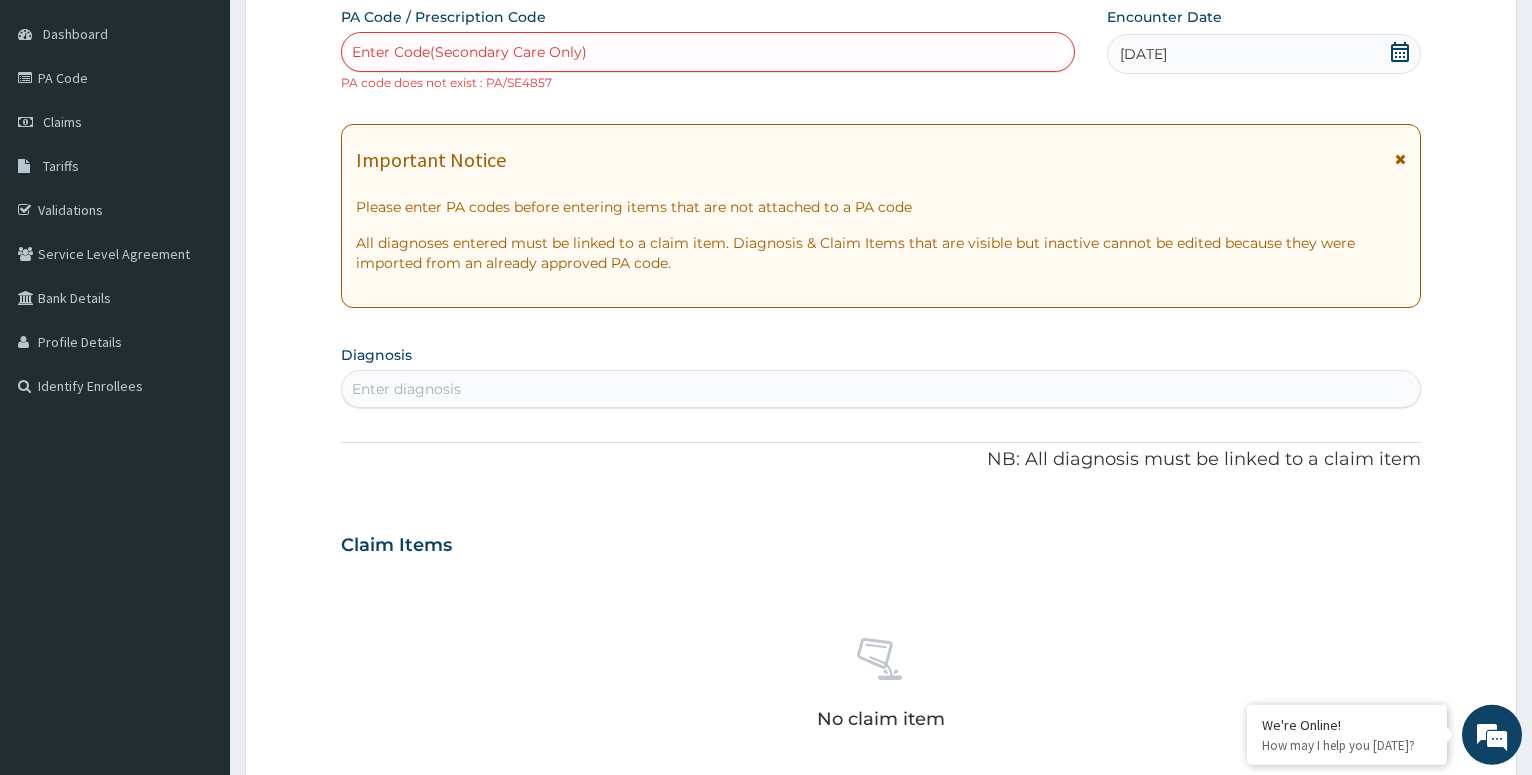 scroll, scrollTop: 204, scrollLeft: 0, axis: vertical 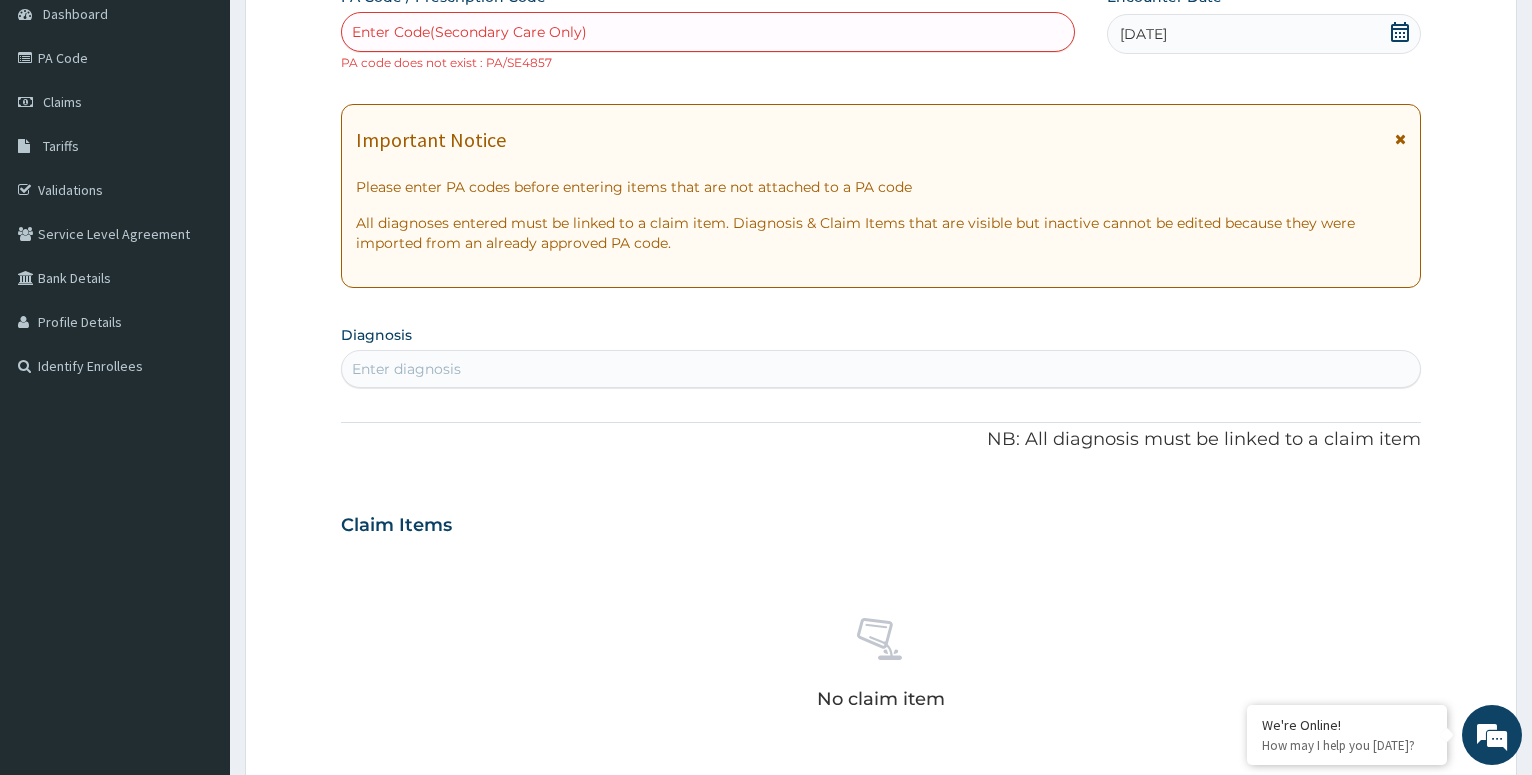 click on "Enter Code(Secondary Care Only)" at bounding box center [469, 32] 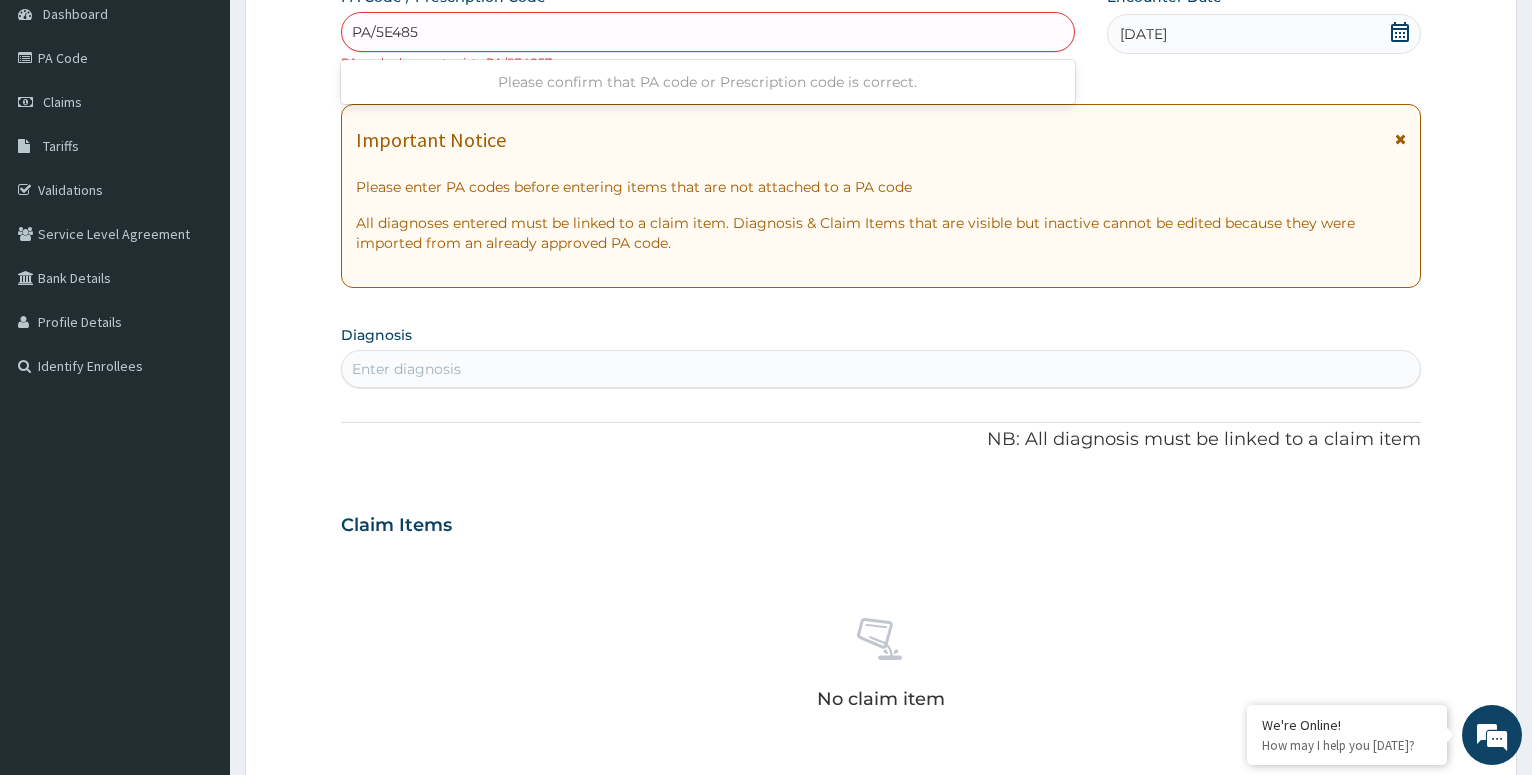 type on "PA/5E4857" 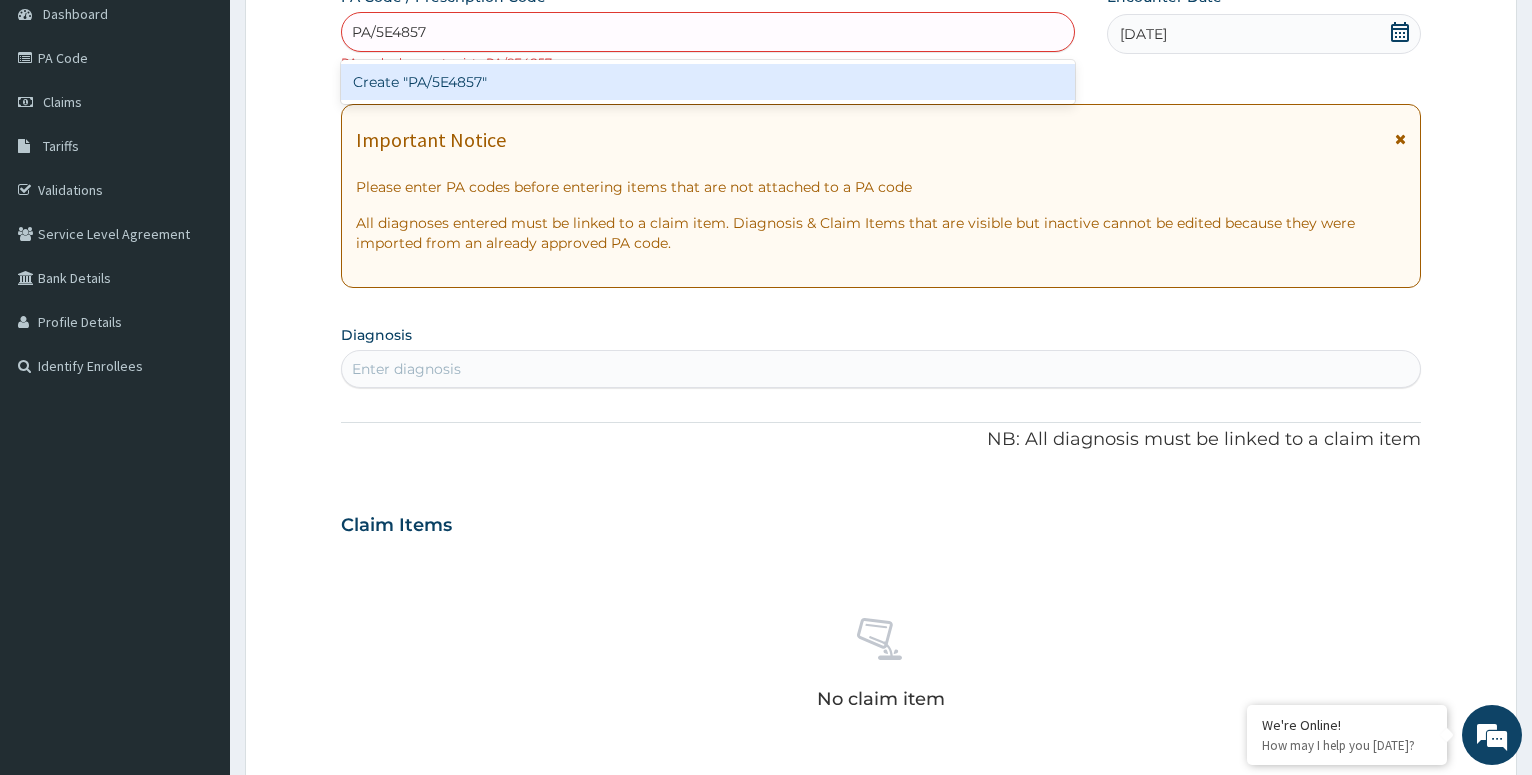 click on "Create "PA/5E4857"" at bounding box center [707, 82] 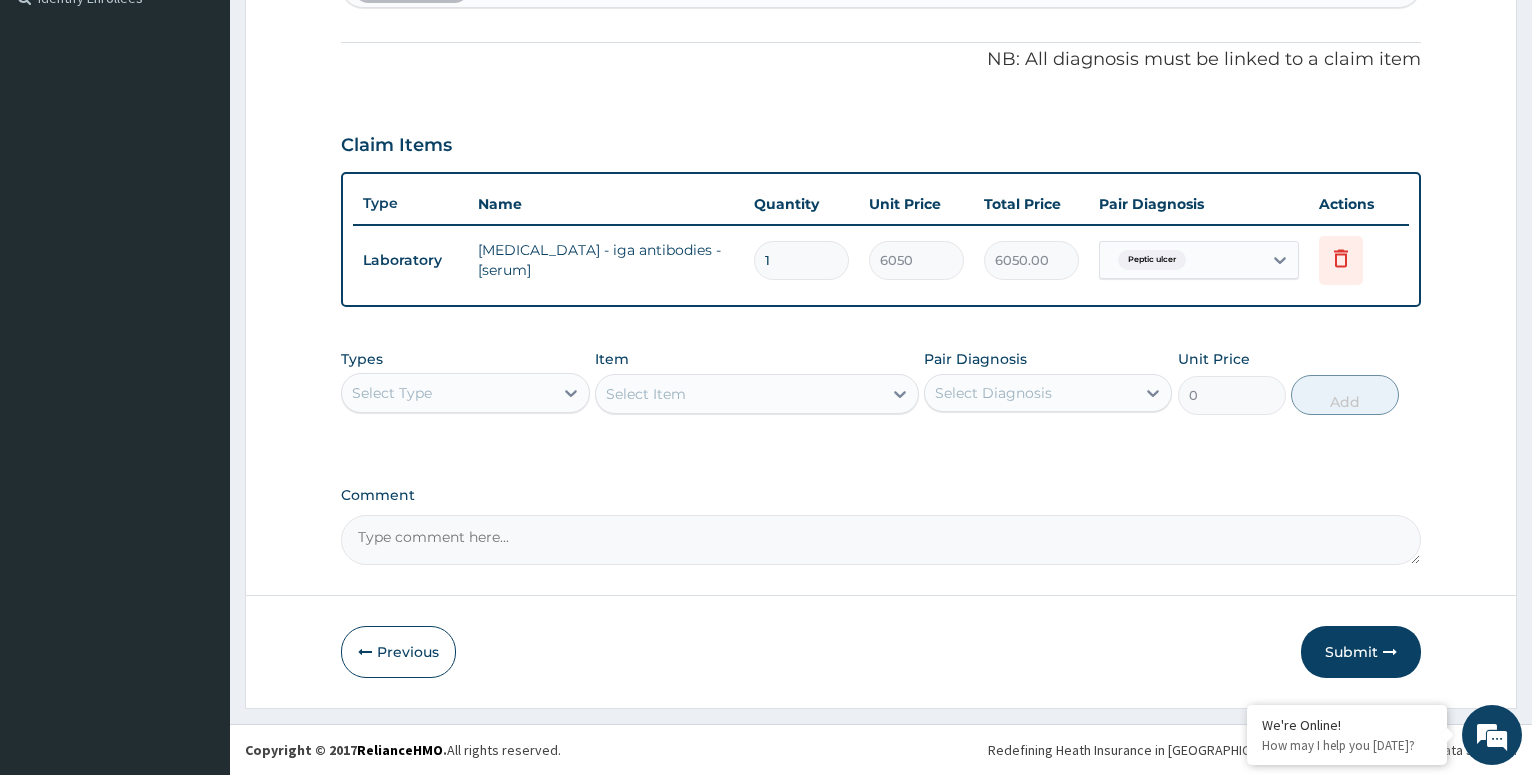 scroll, scrollTop: 266, scrollLeft: 0, axis: vertical 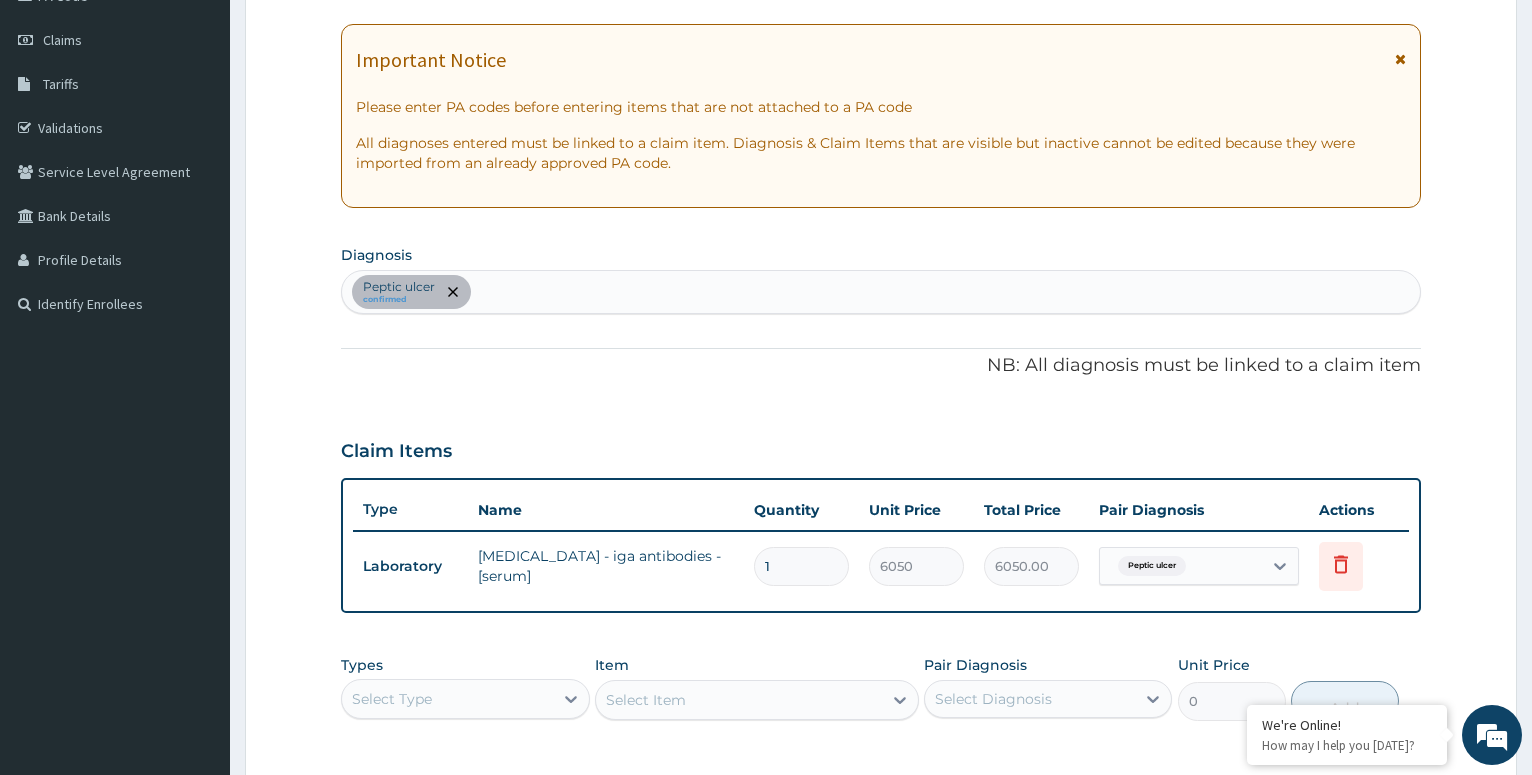 type 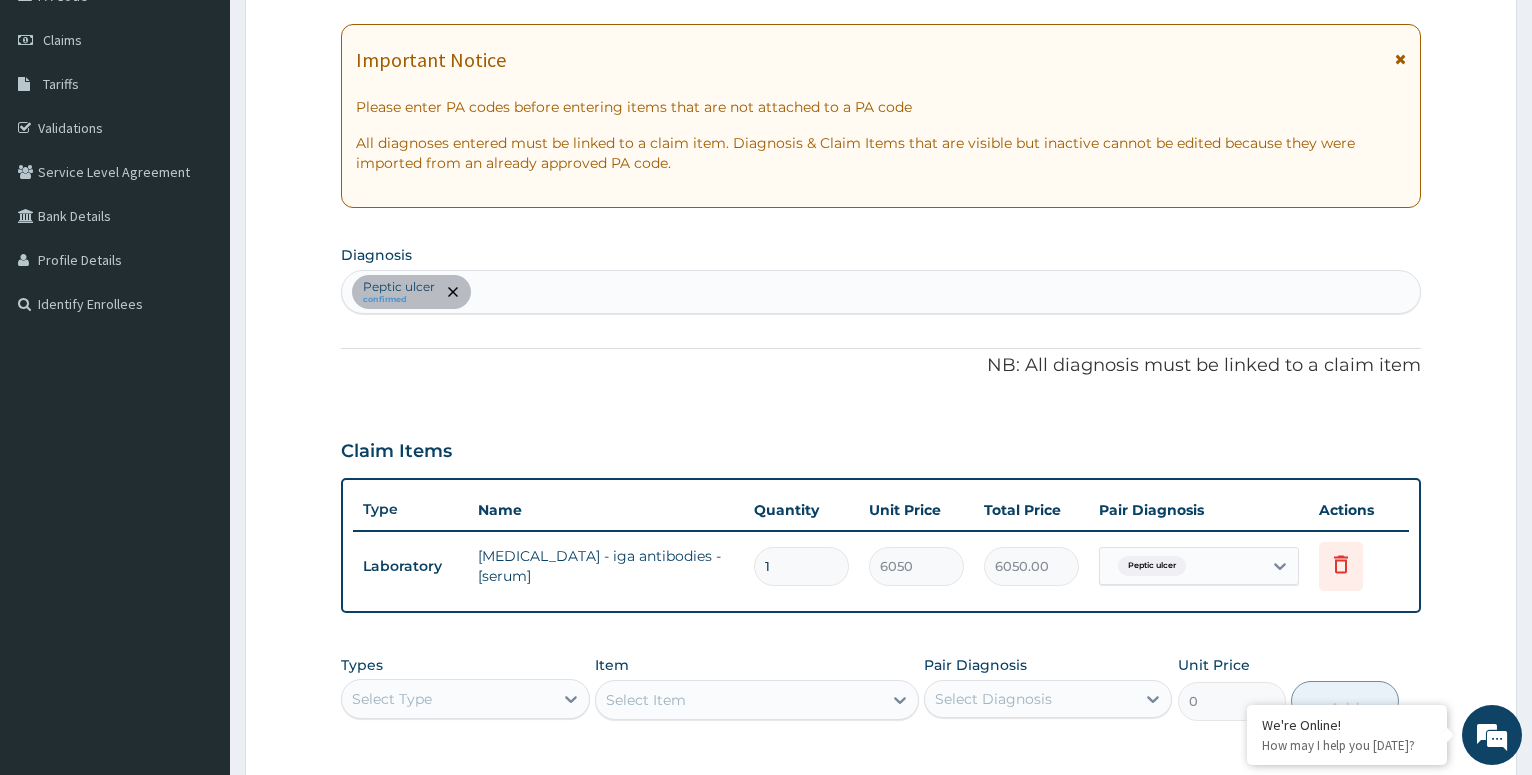 type on "0.00" 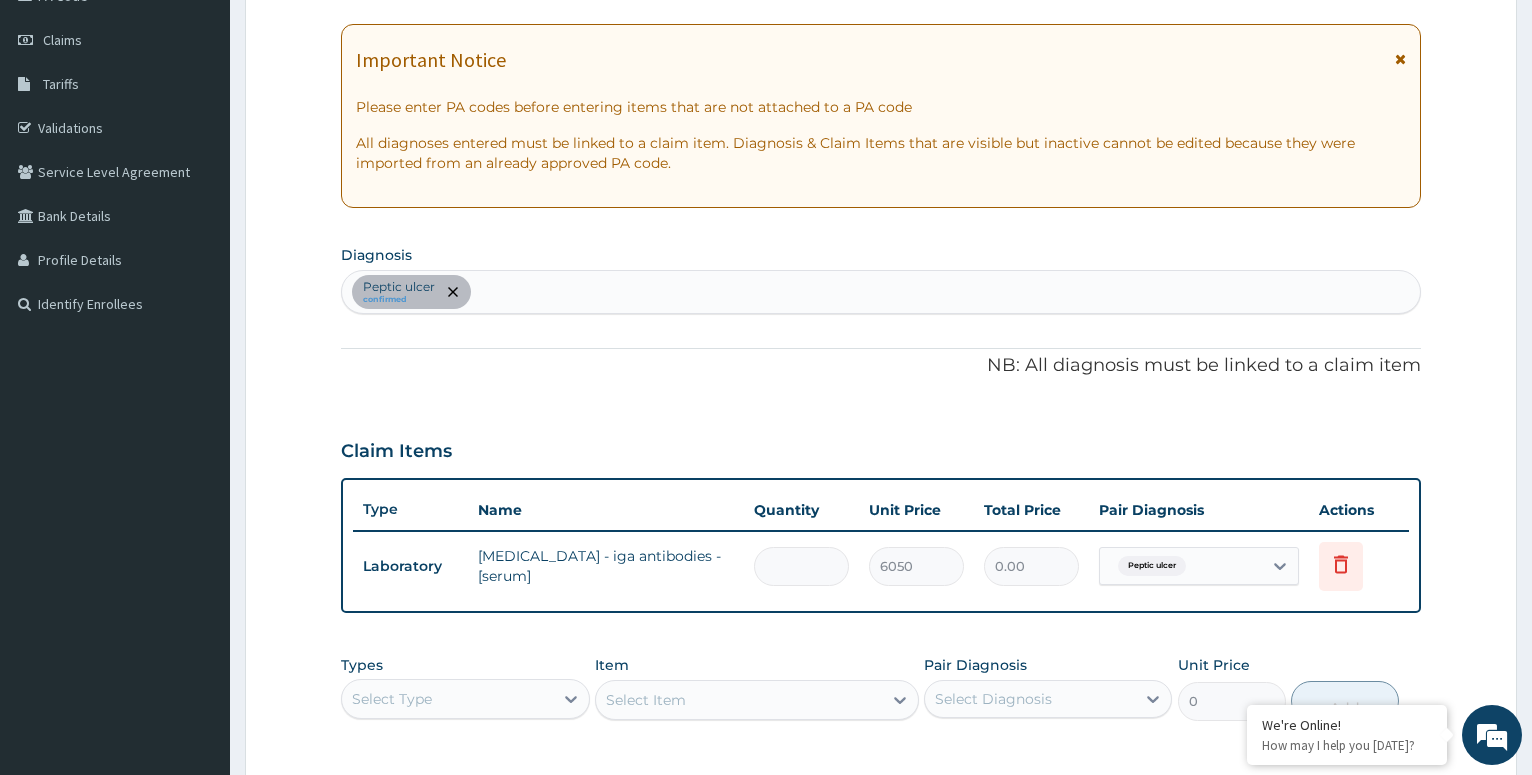 type 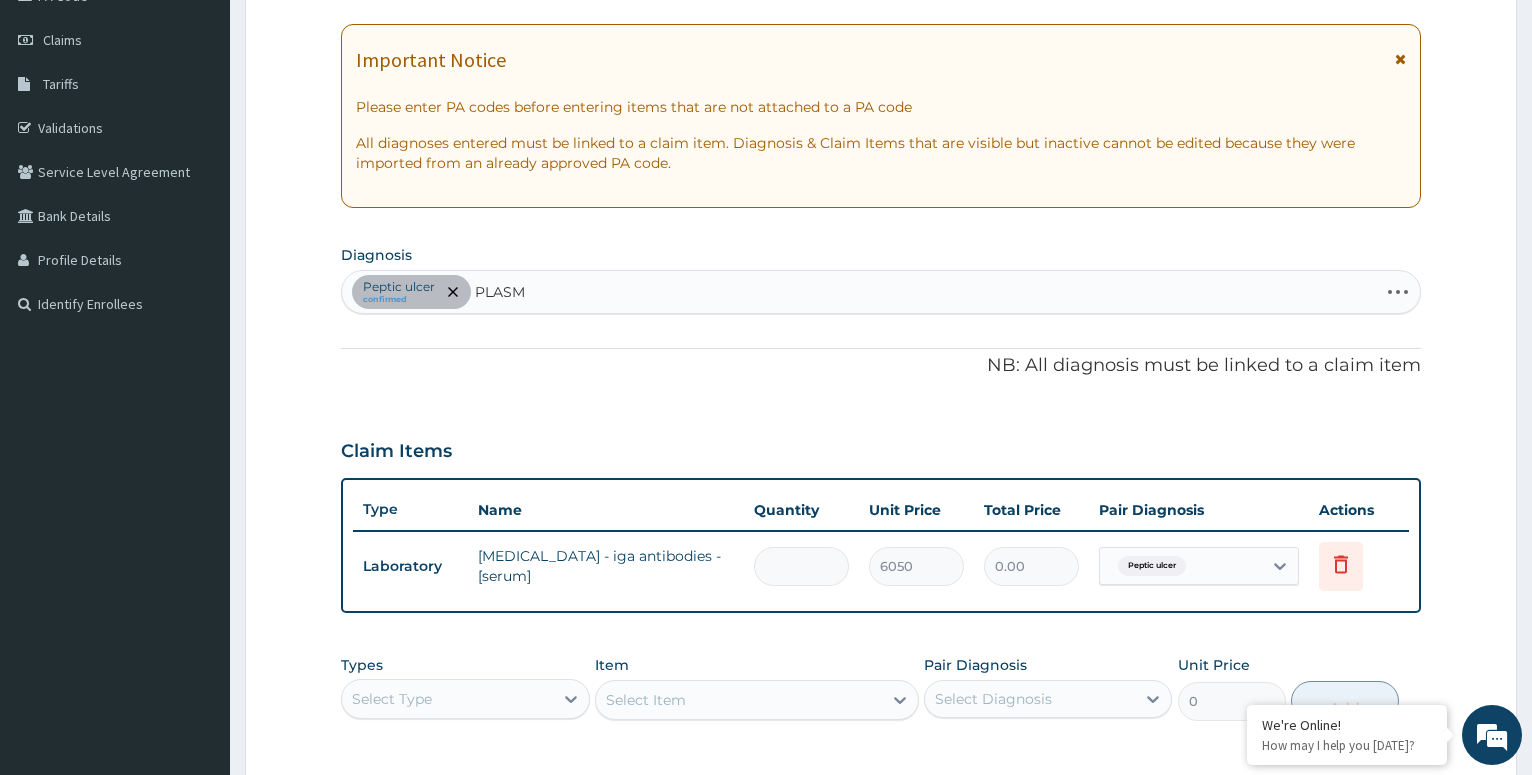 type on "PLASMO" 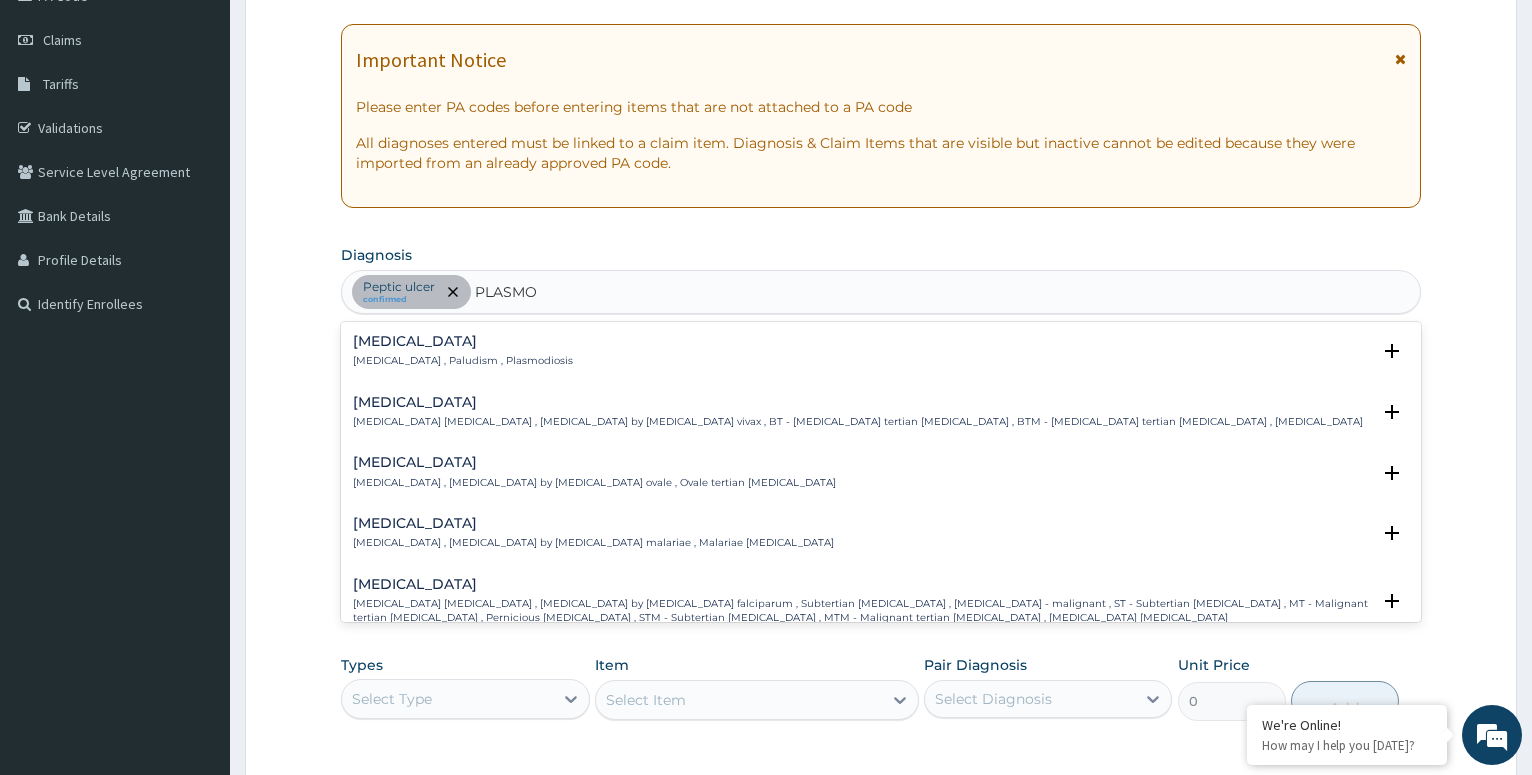 click on "Falciparum malaria Falciparum malaria , Malignant tertian malaria , Malaria by Plasmodium falciparum , Subtertian malaria , Falciparum malaria - malignant , ST - Subtertian malaria , MT - Malignant tertian malaria , Pernicious malaria , STM - Subtertian malaria , MTM - Malignant tertian malaria , Plasmodium falciparum malaria" at bounding box center (861, 601) 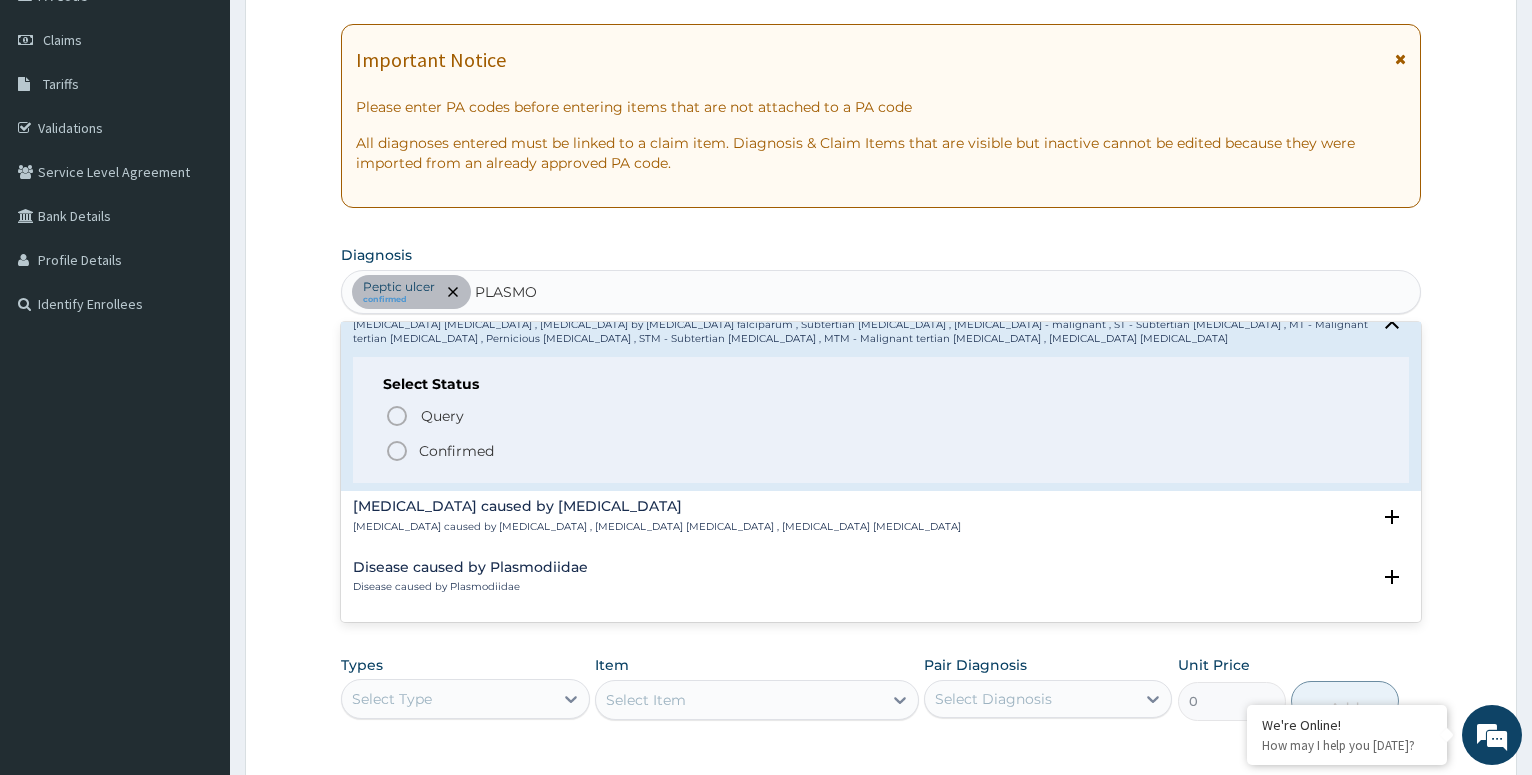 scroll, scrollTop: 324, scrollLeft: 0, axis: vertical 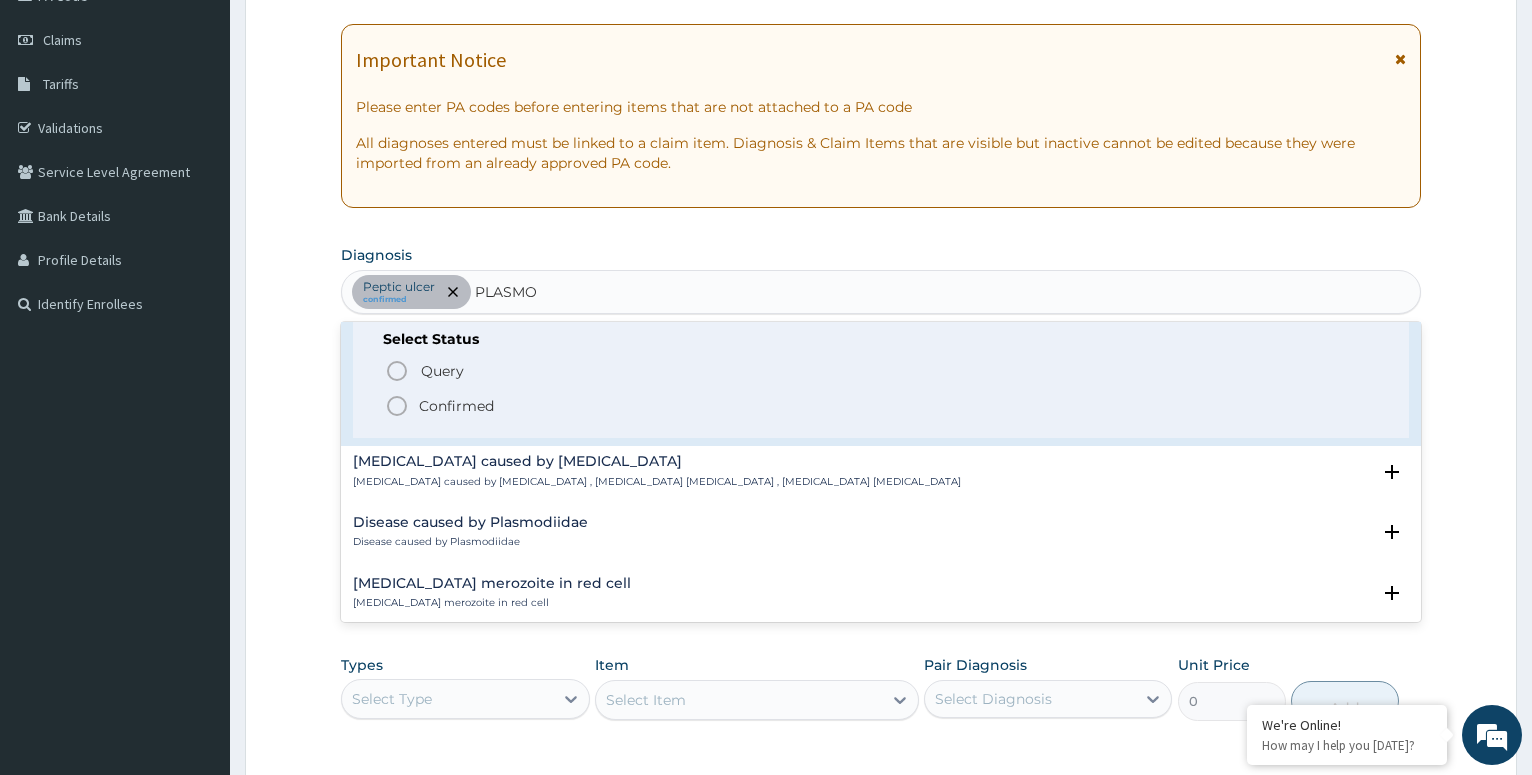 click 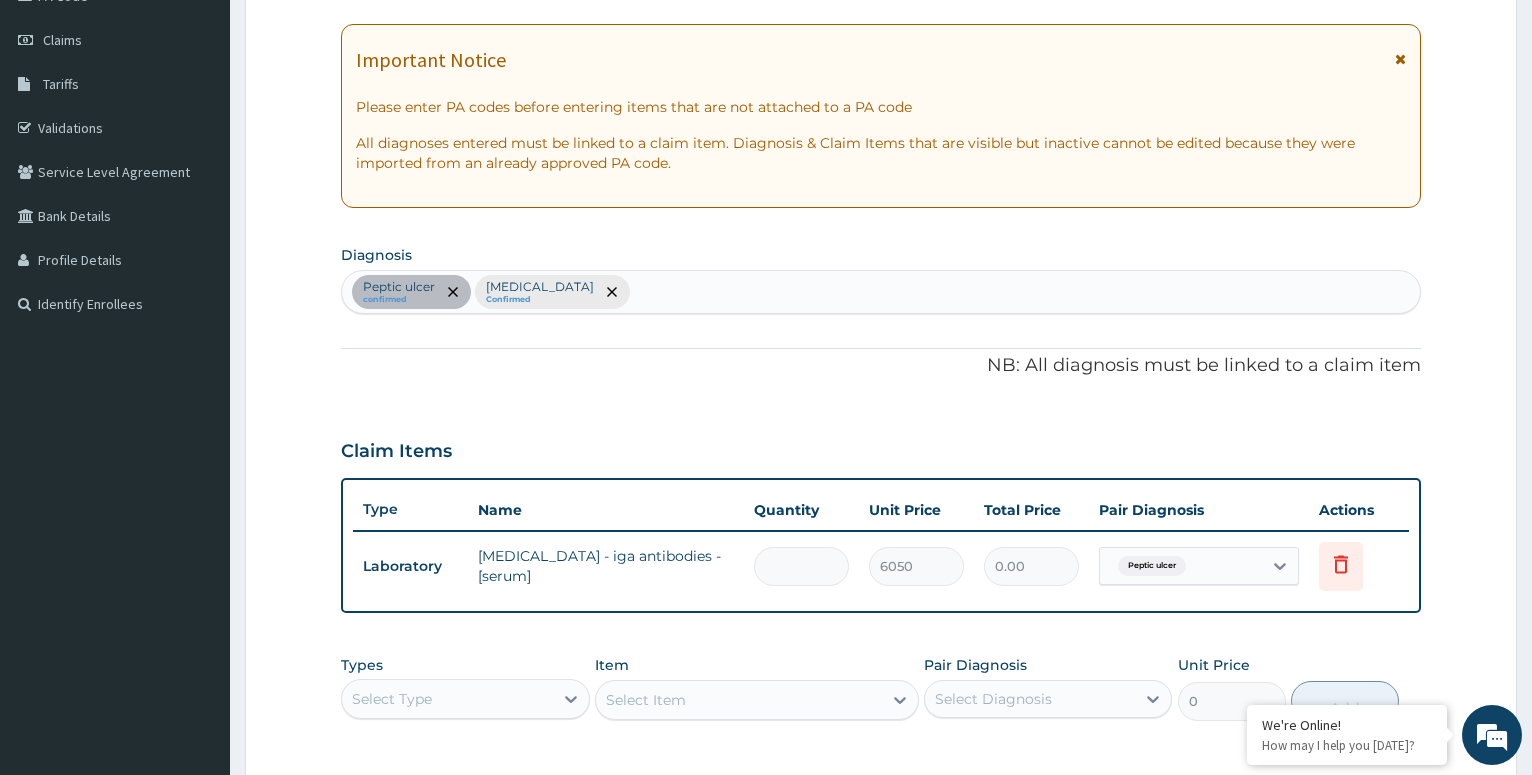 click on "Peptic ulcer confirmed Falciparum malaria Confirmed" at bounding box center [881, 292] 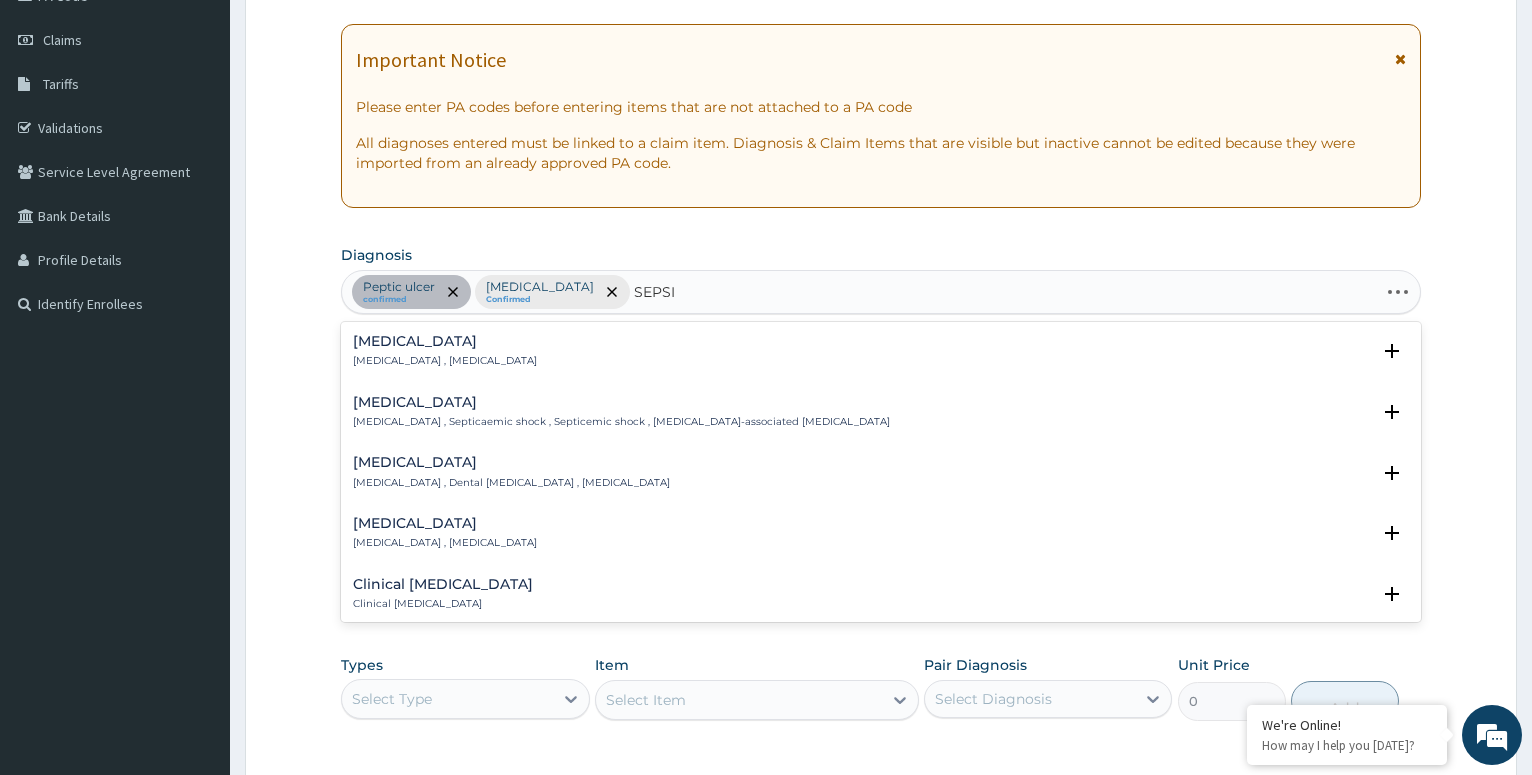 type on "SEPSIS" 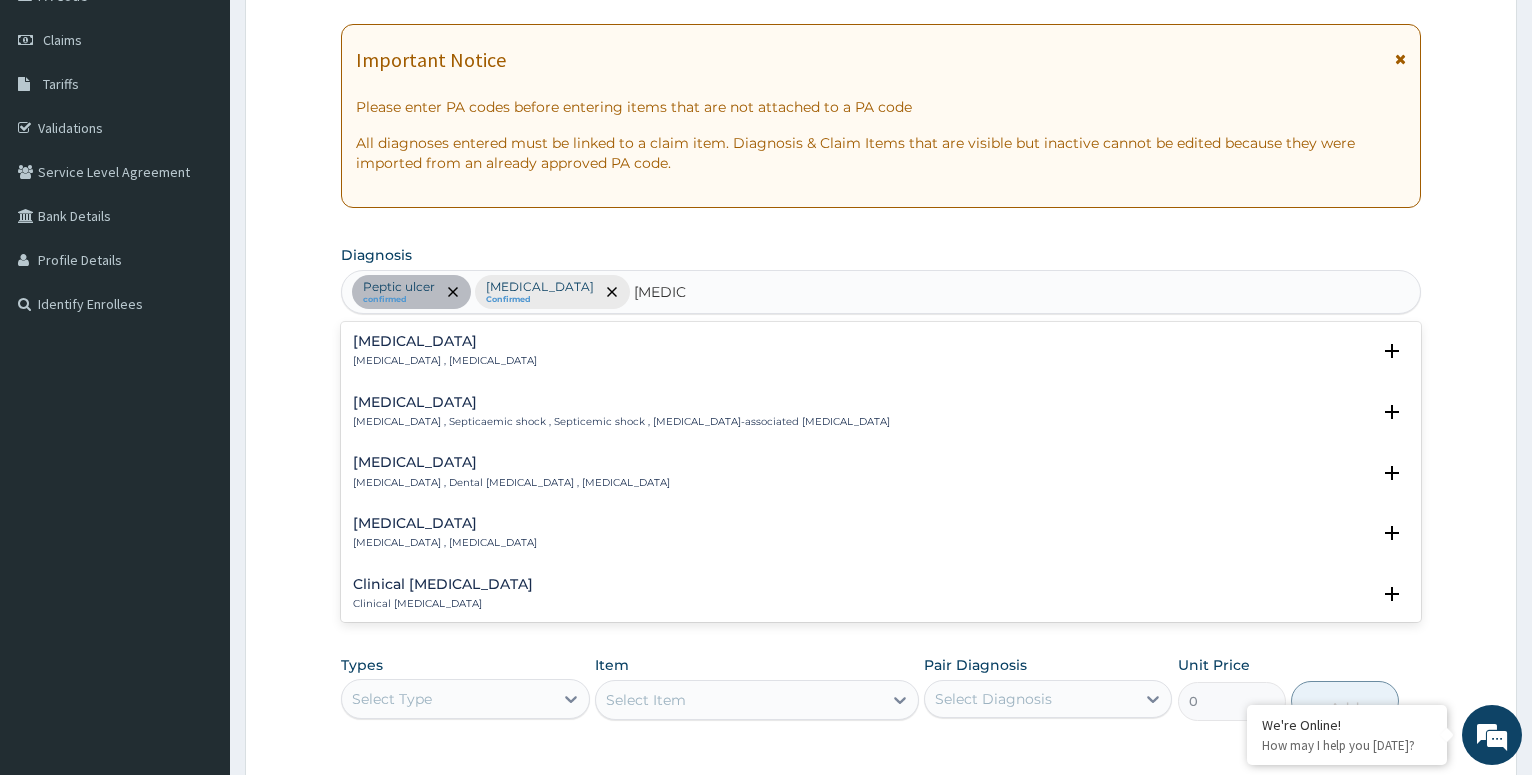 click on "Septic shock Septic shock , Septicaemic shock , Septicemic shock , Sepsis-associated hypotension" at bounding box center [621, 412] 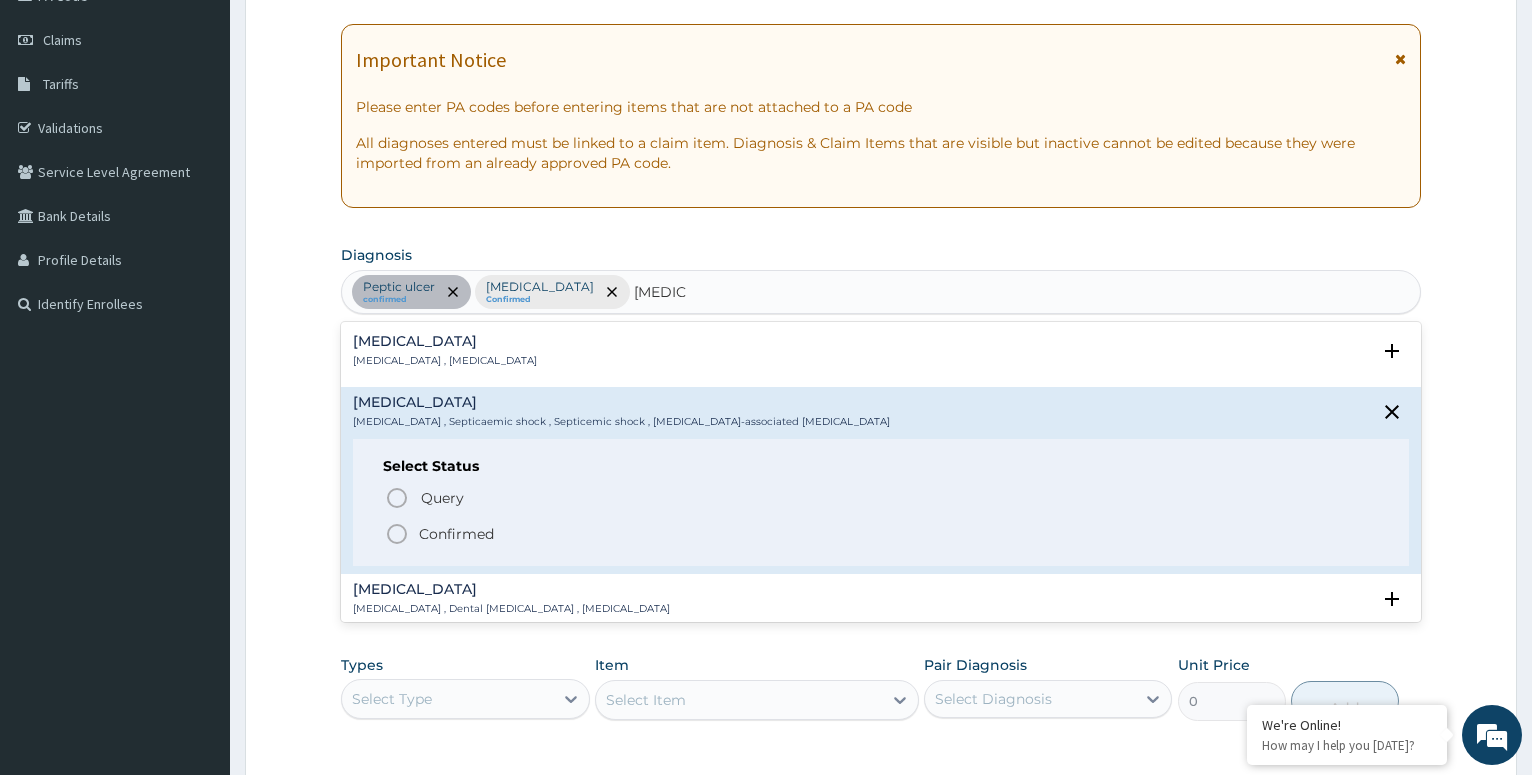 click 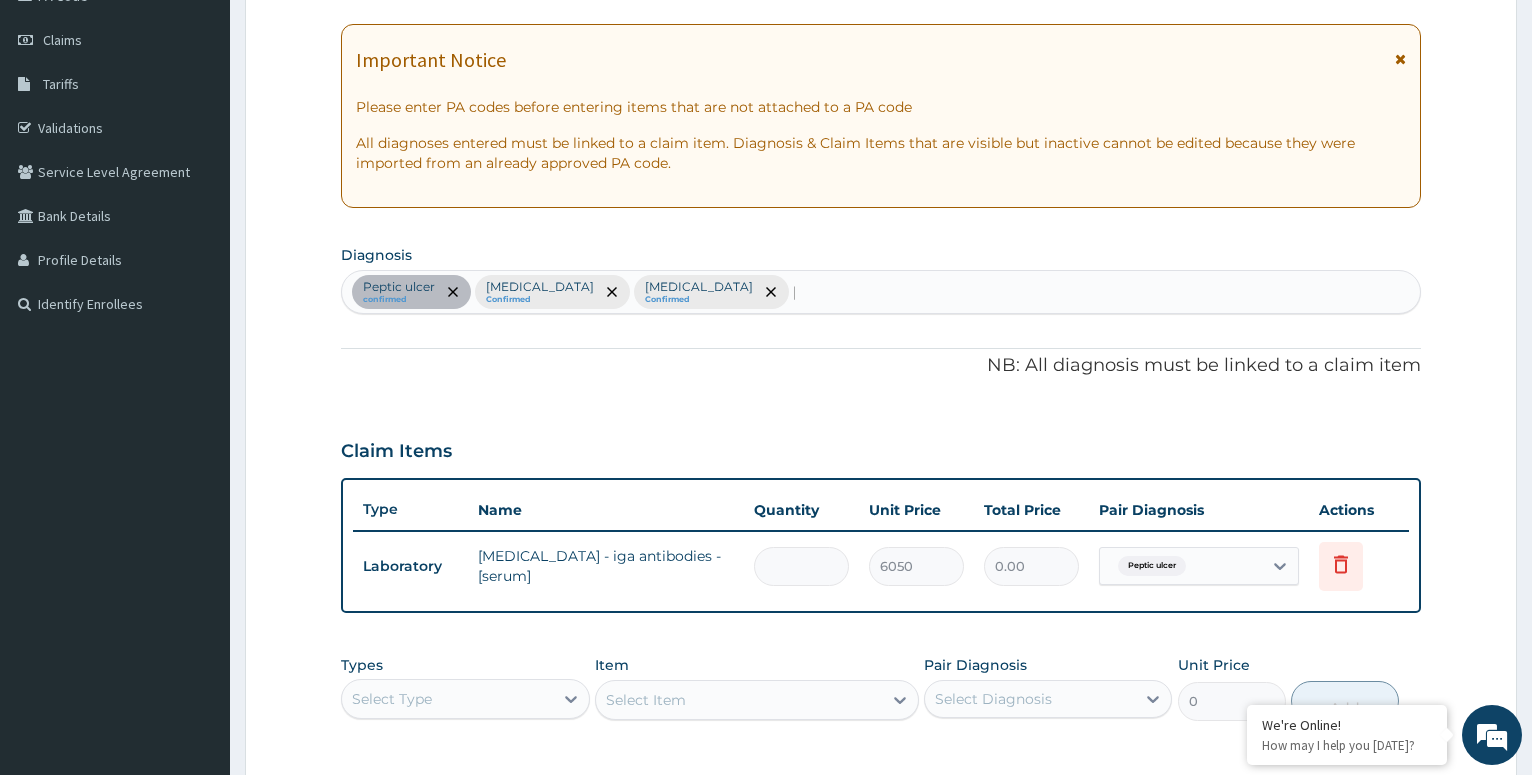 type 